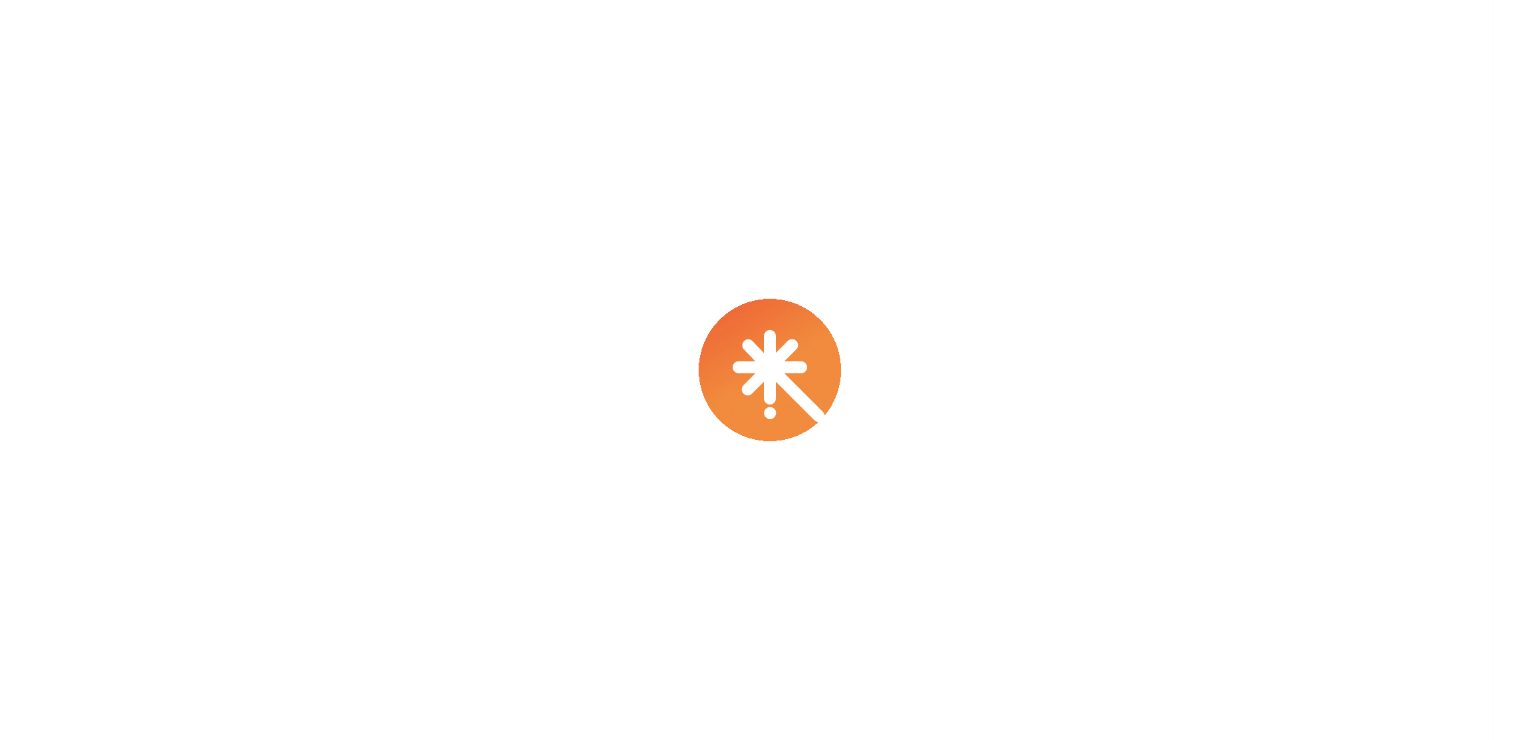 scroll, scrollTop: 0, scrollLeft: 0, axis: both 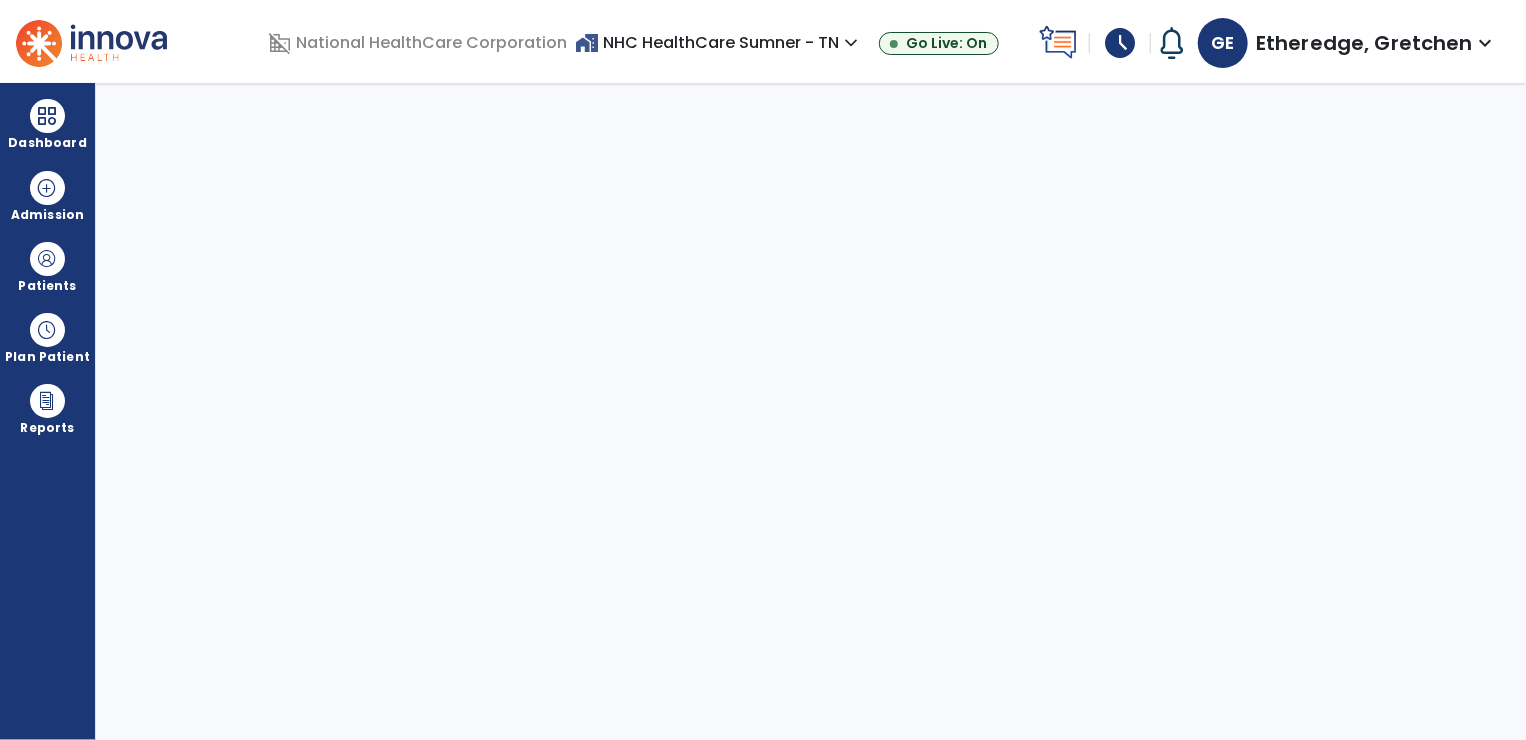 select on "****" 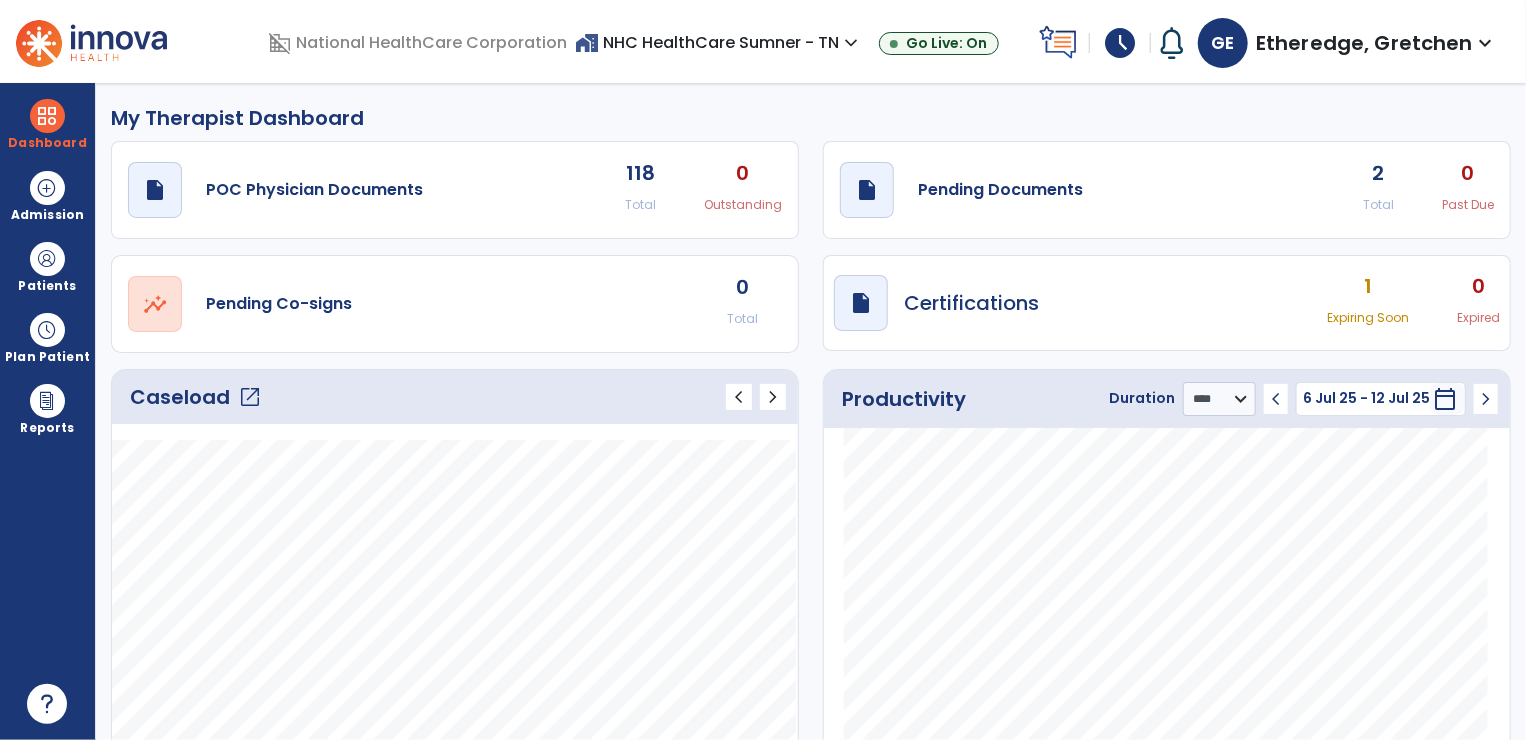 click on "open_in_new" 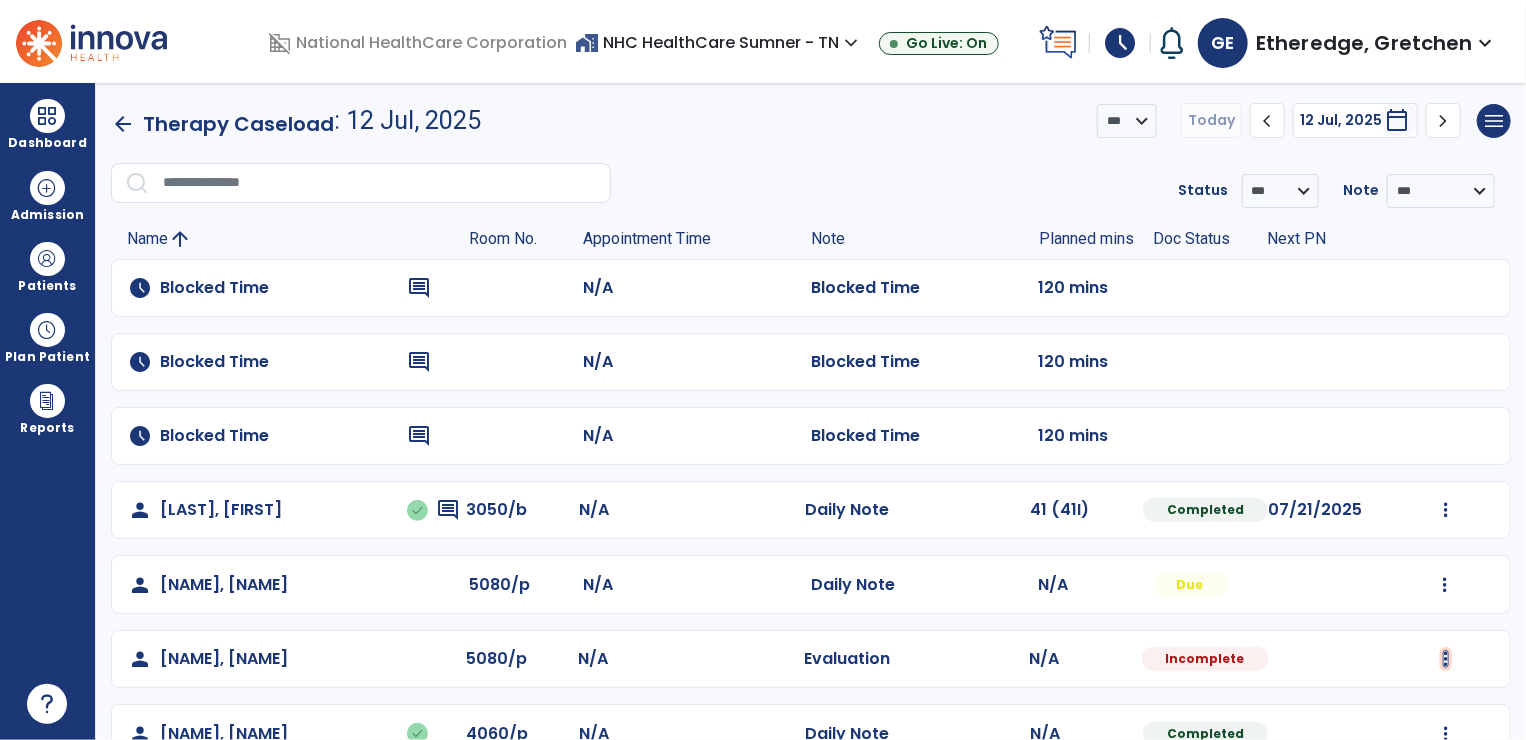 click at bounding box center (1446, 510) 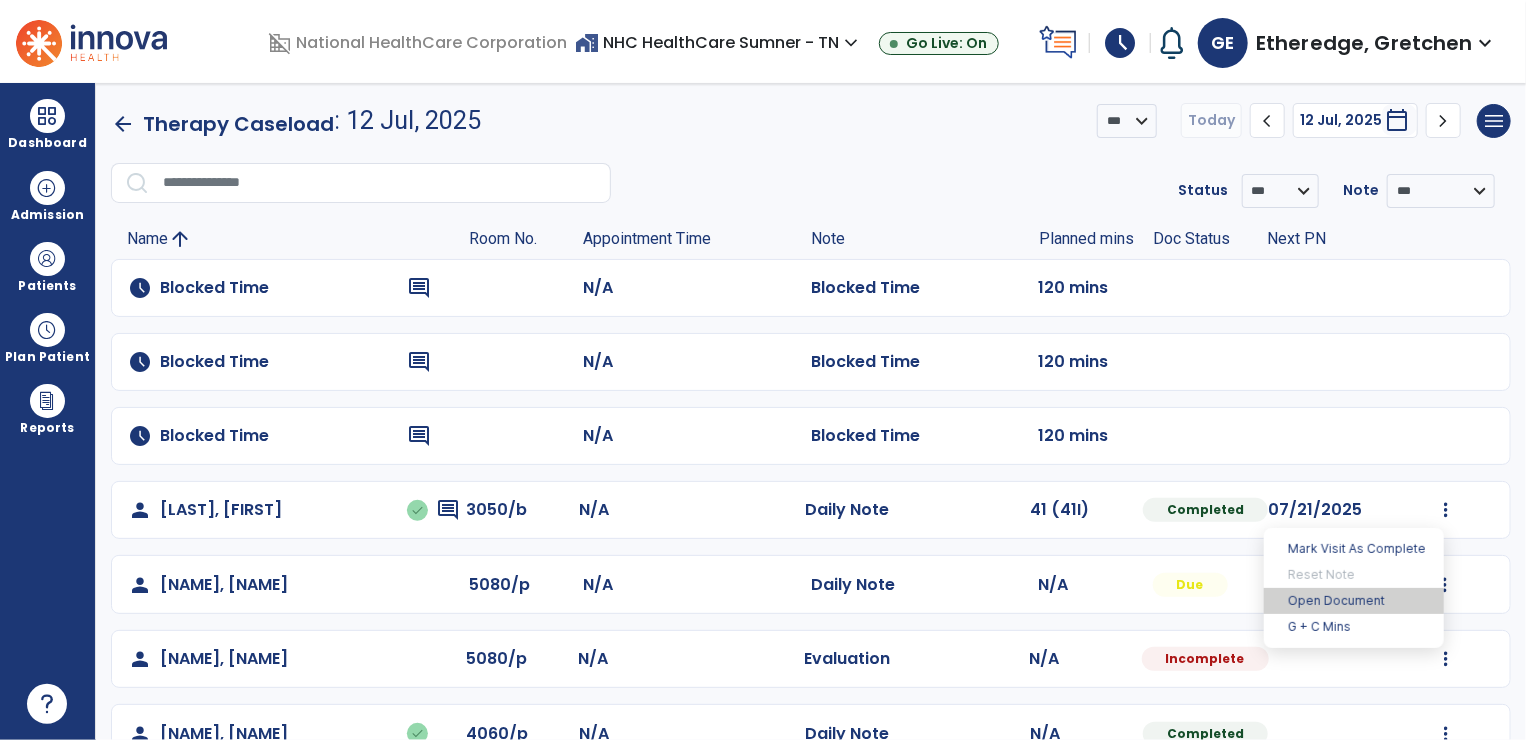 click on "Open Document" at bounding box center (1354, 601) 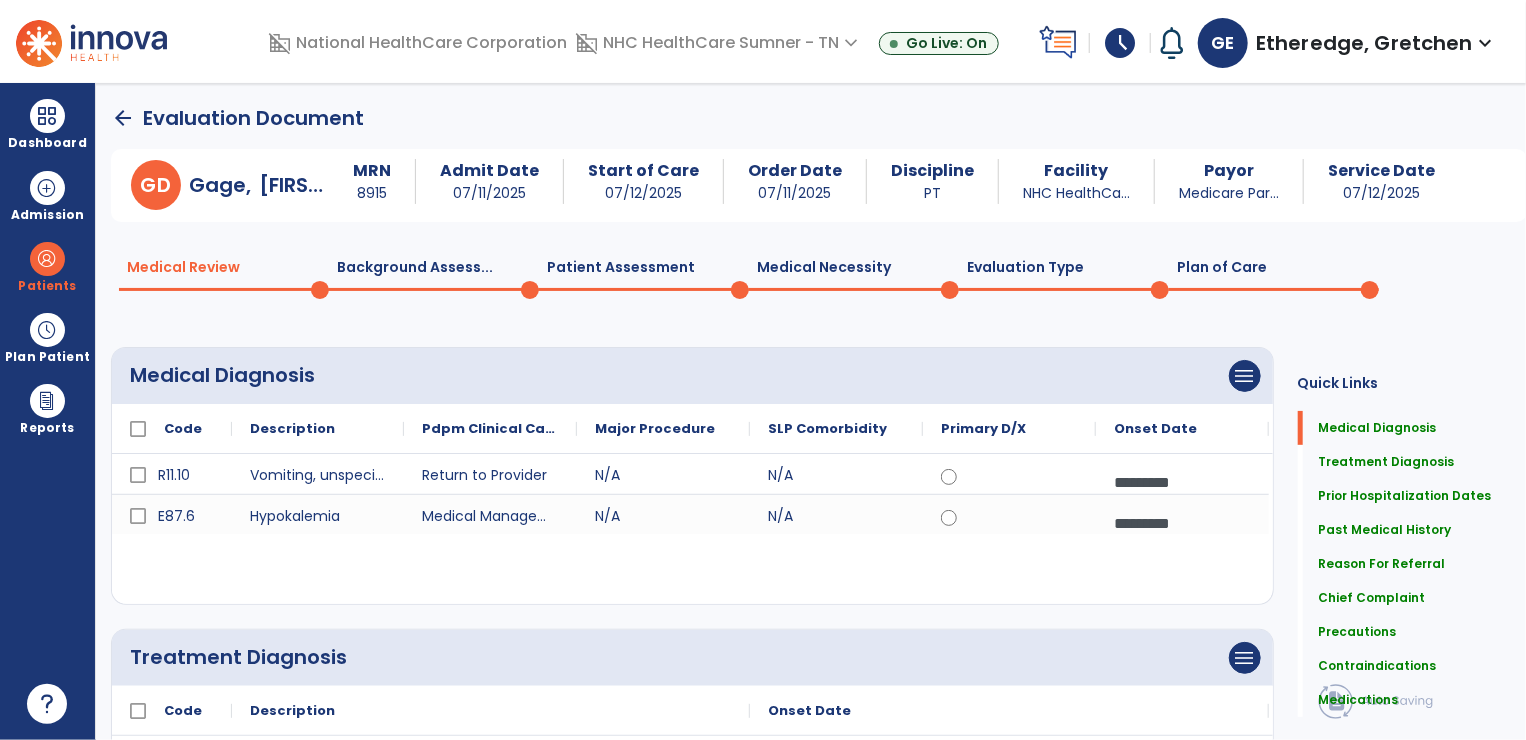 drag, startPoint x: 1516, startPoint y: 255, endPoint x: 1504, endPoint y: 151, distance: 104.69002 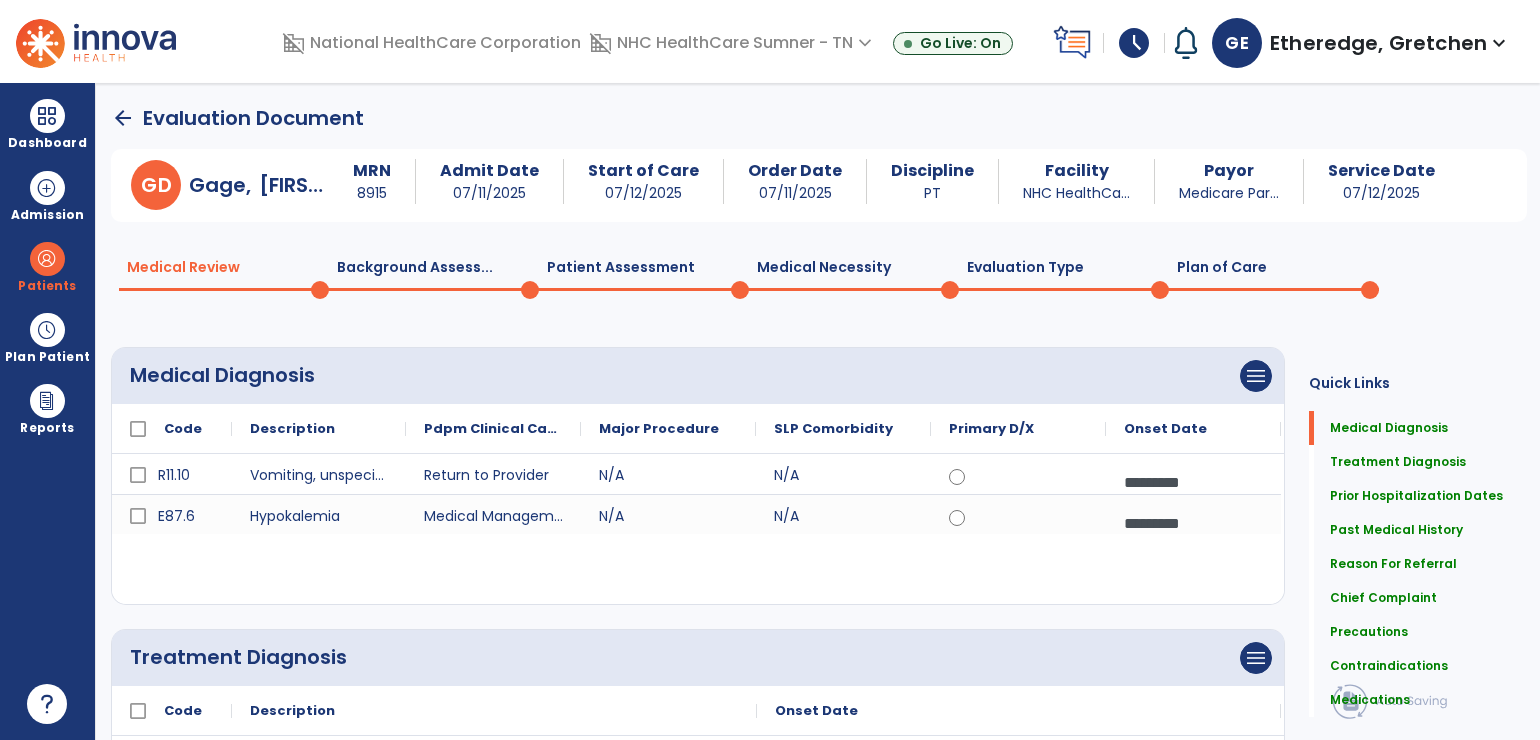 drag, startPoint x: 1533, startPoint y: 675, endPoint x: 1504, endPoint y: 374, distance: 302.39377 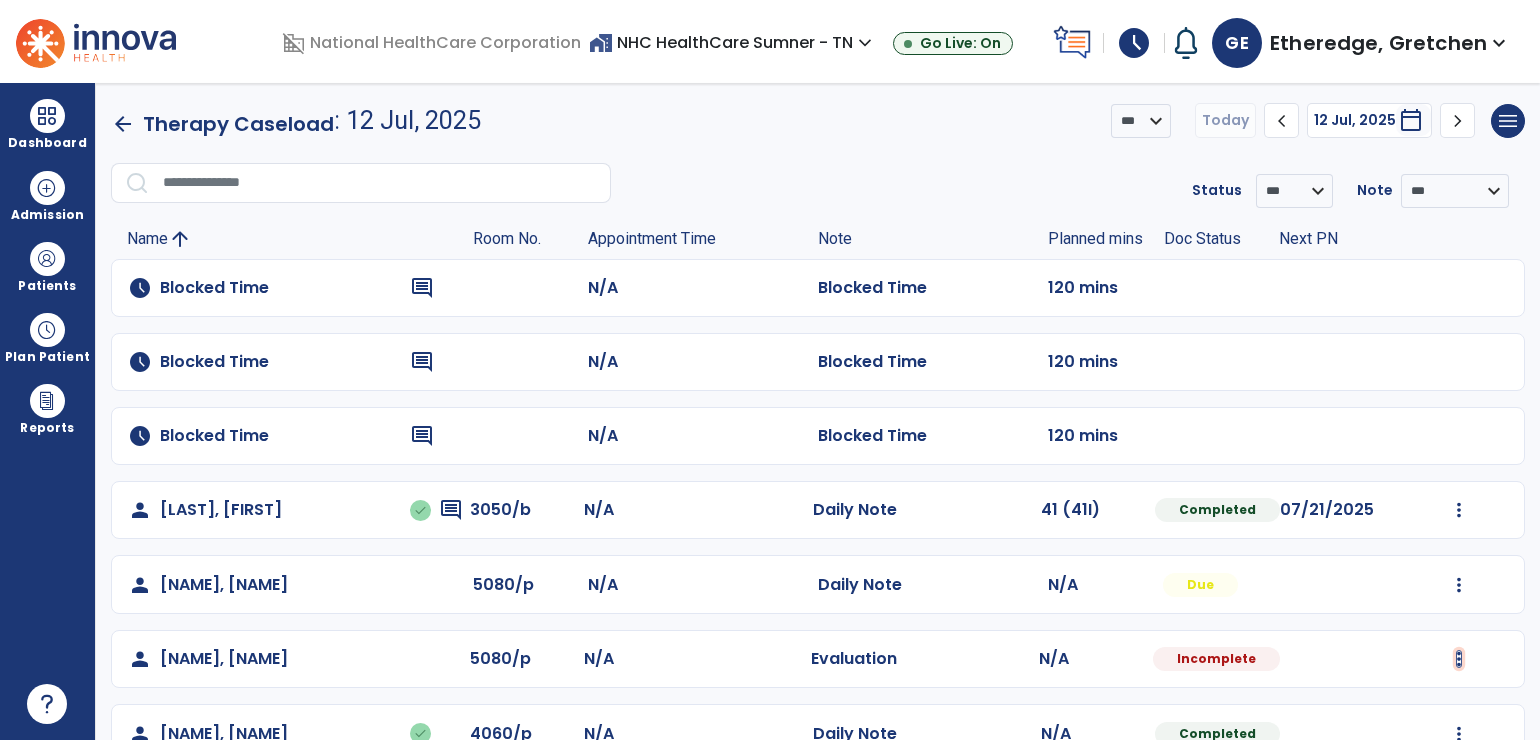 click at bounding box center [1459, 510] 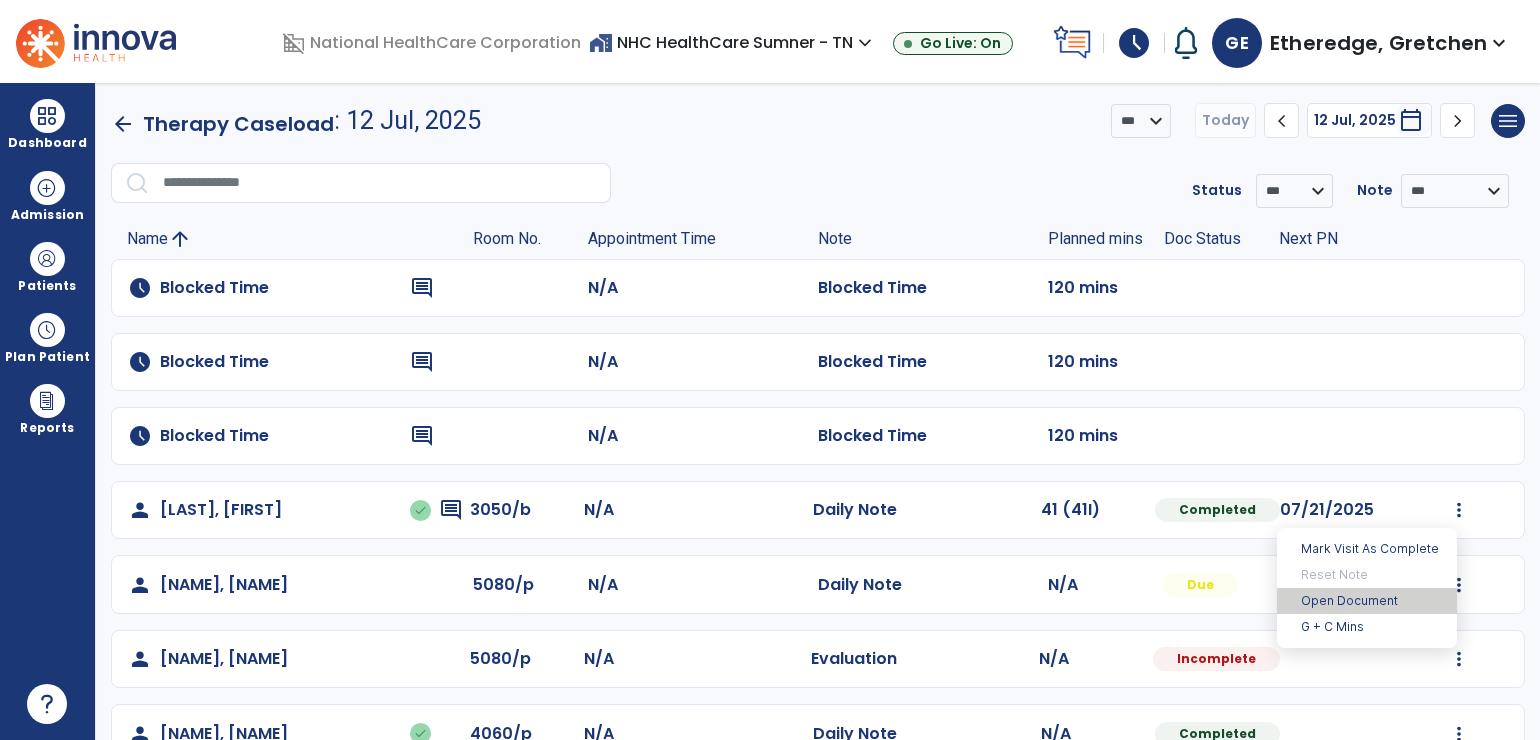 click on "Open Document" at bounding box center [1367, 601] 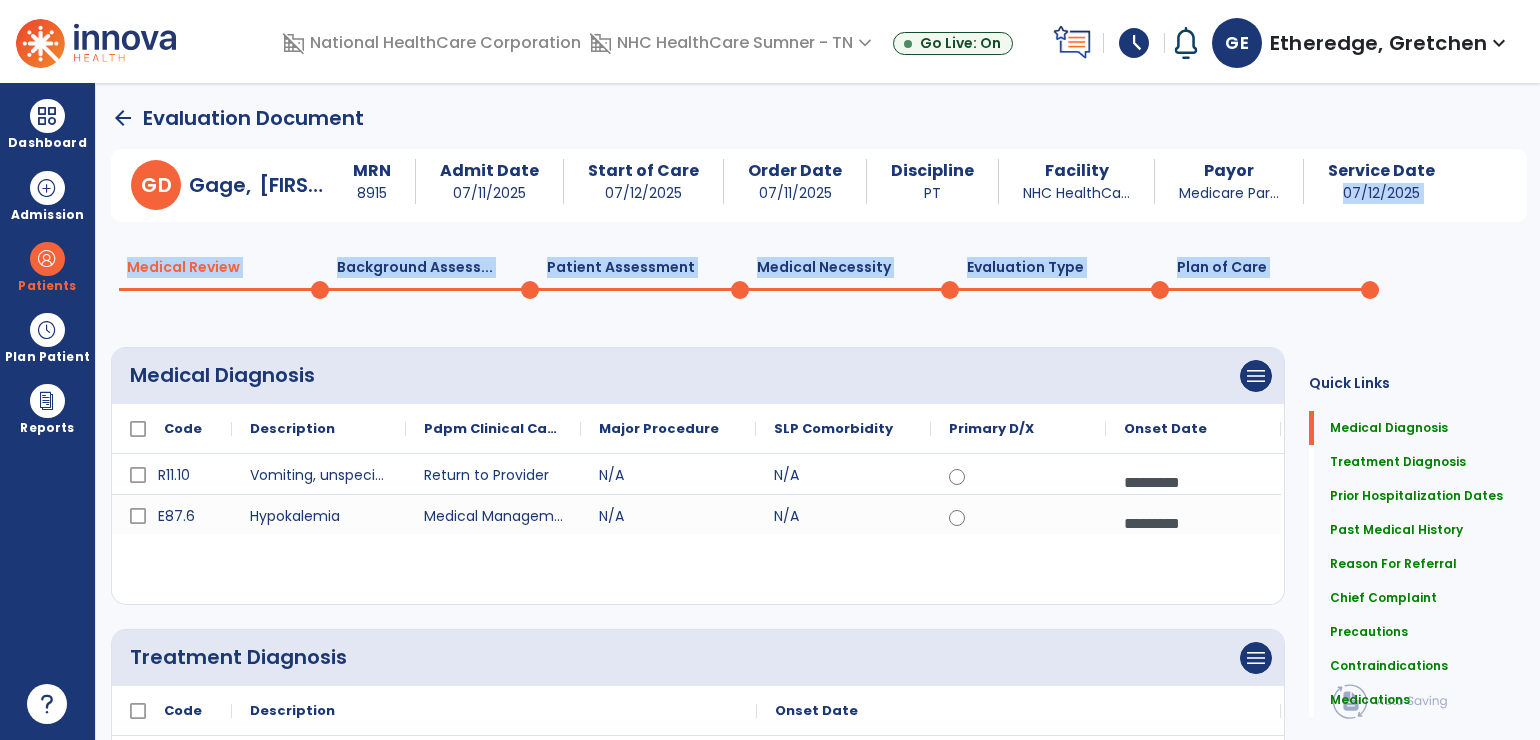 drag, startPoint x: 1532, startPoint y: 209, endPoint x: 1529, endPoint y: 280, distance: 71.063354 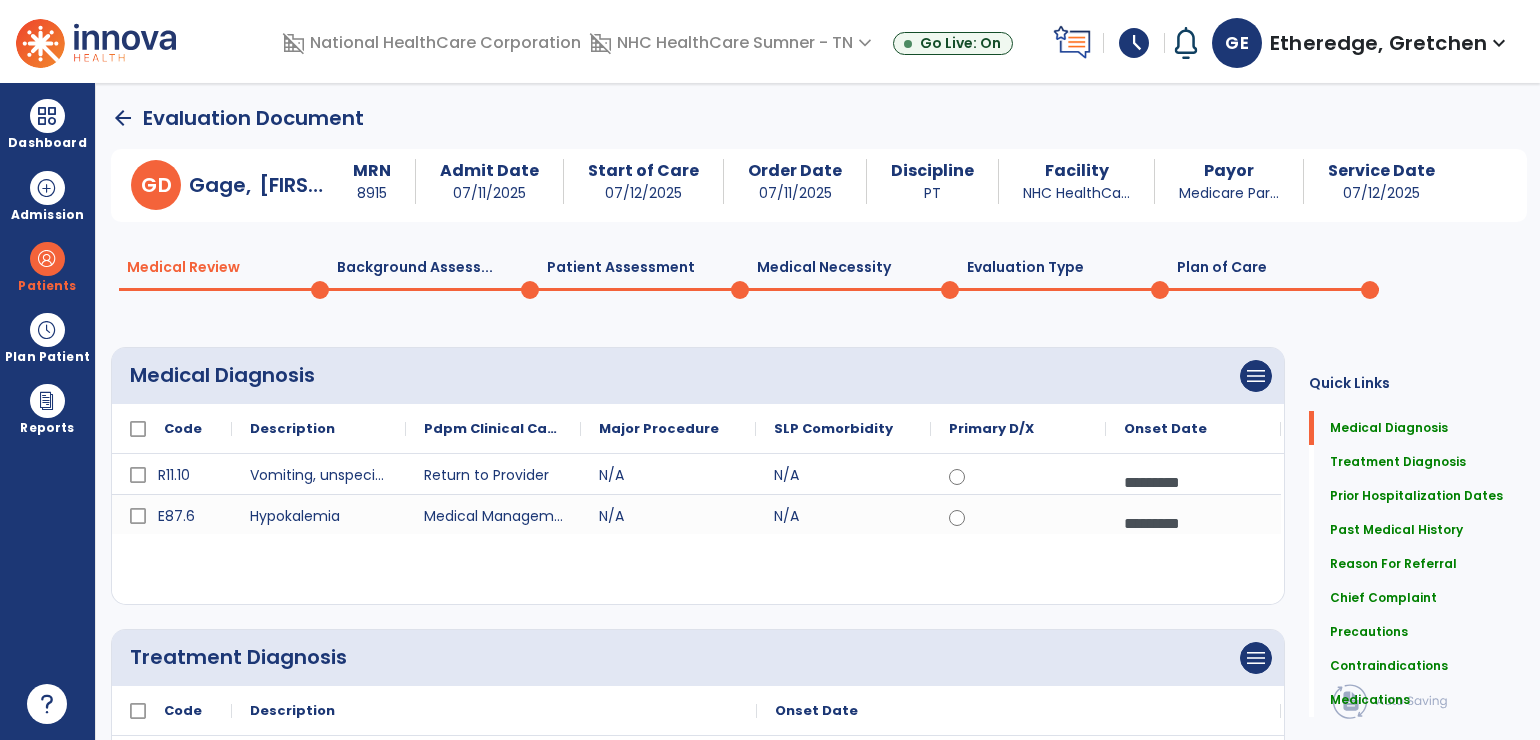 drag, startPoint x: 1532, startPoint y: 343, endPoint x: 1438, endPoint y: 375, distance: 99.29753 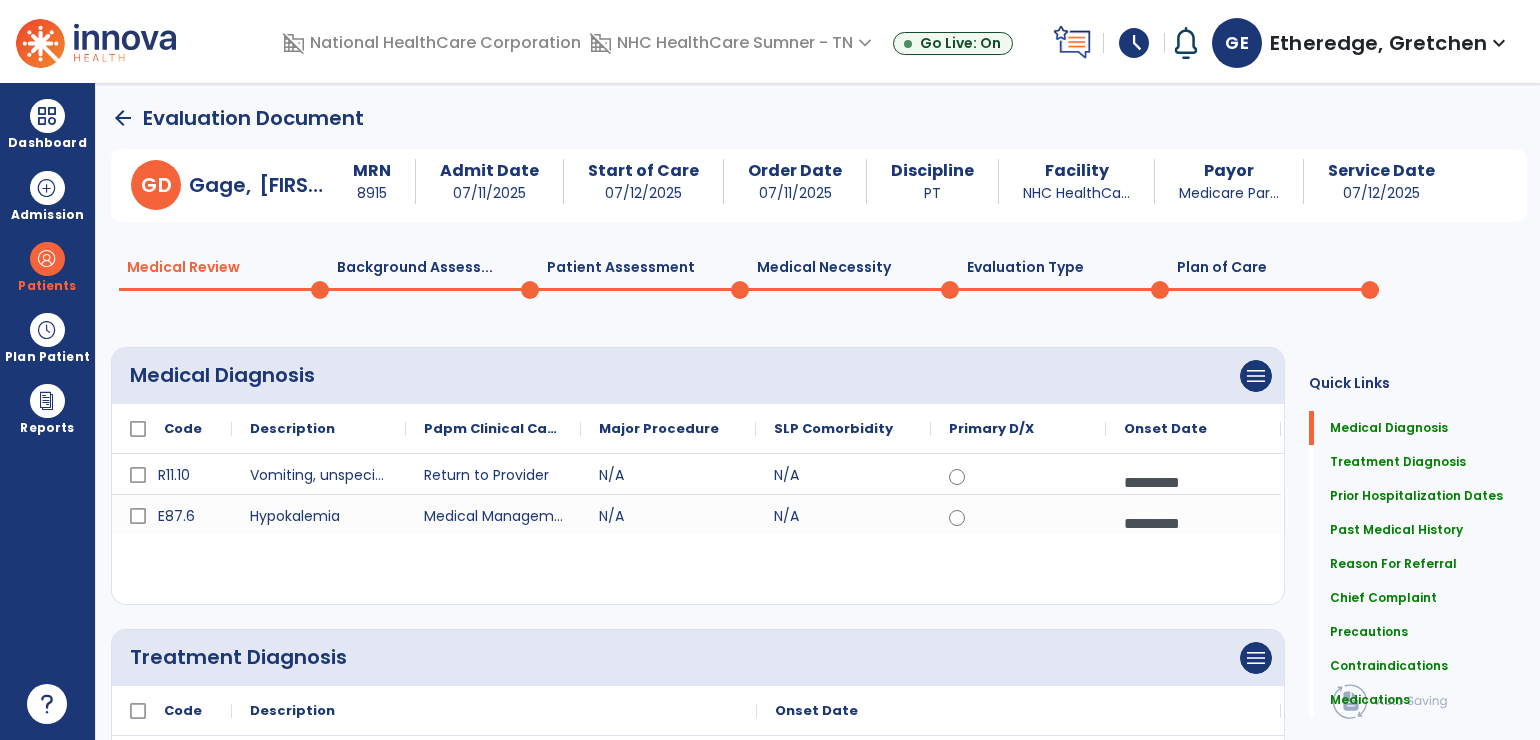 click on "G  D  Gage,   Dorene  MRN 8915 Admit Date 07/11/2025 Start of Care 07/12/2025 Order Date 07/11/2025 Discipline PT Facility NHC HealthCa... Payor Medicare Par... Service Date 07/12/2025  Medical Review  0  Background Assess...  0  Patient Assessment  0  Medical Necessity  0  Evaluation Type  0  Plan of Care  0 Medical Diagnosis      menu   Add Medical Diagnosis   Delete Medical Diagnosis
Code
Description
R11.10 1" 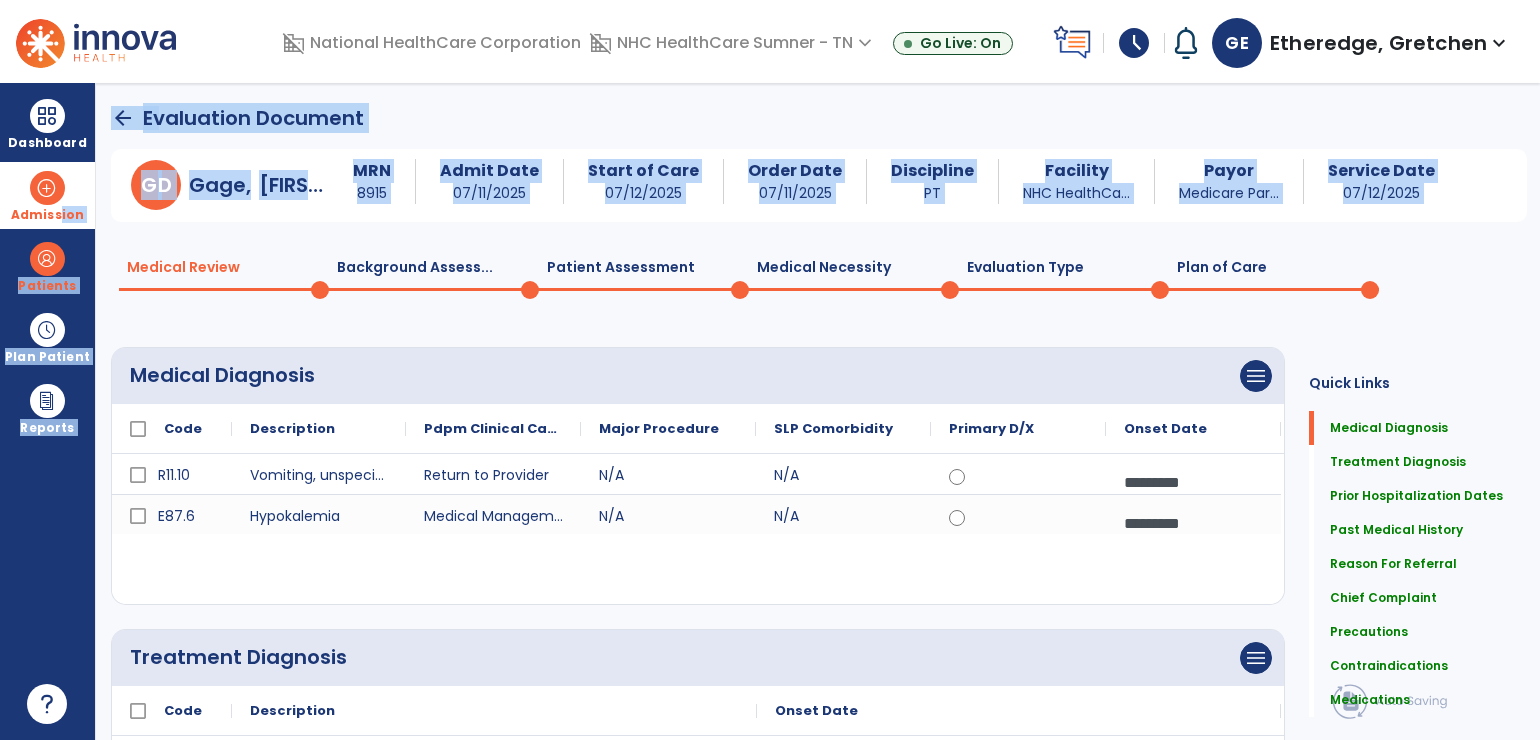 drag, startPoint x: 130, startPoint y: 233, endPoint x: 60, endPoint y: 222, distance: 70.85902 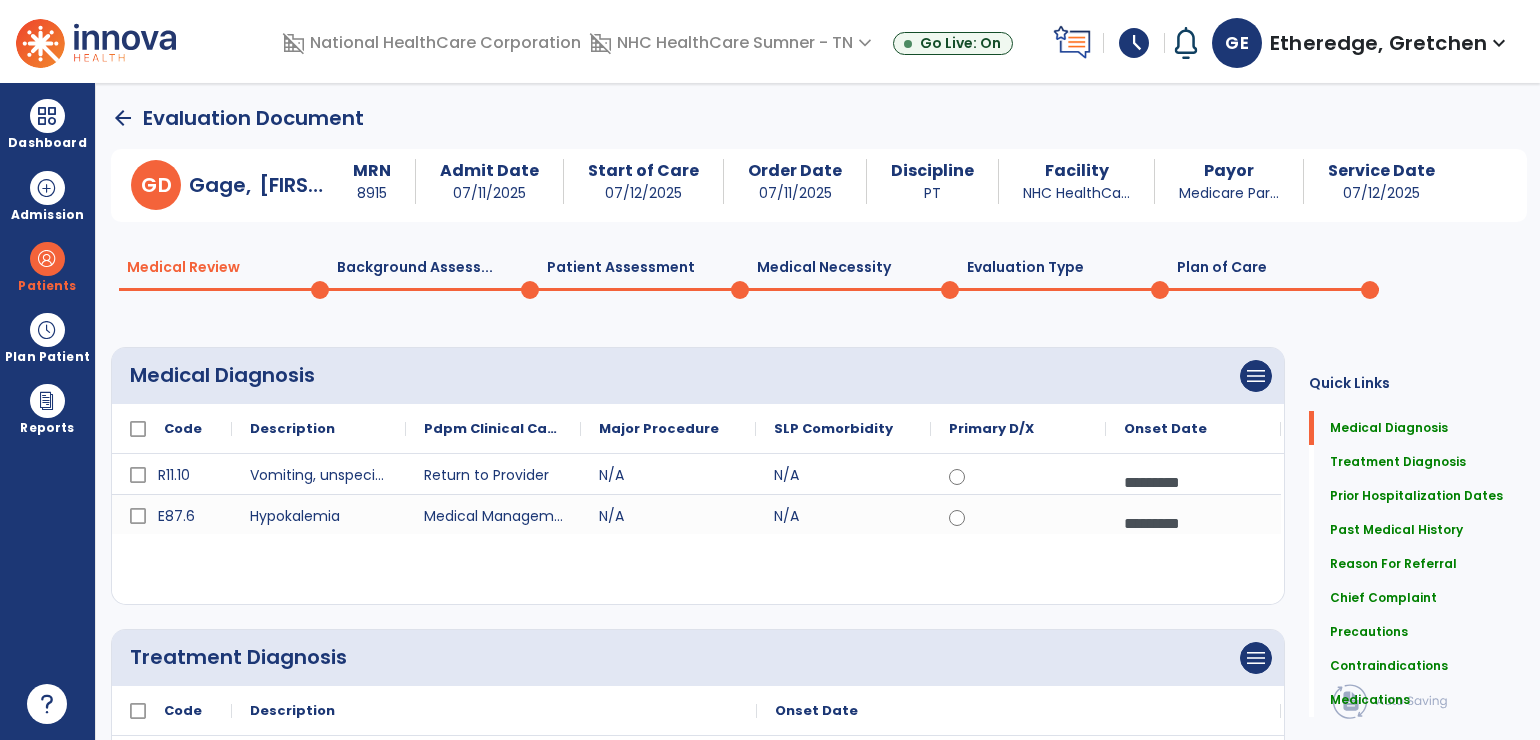 drag, startPoint x: 60, startPoint y: 222, endPoint x: 66, endPoint y: 71, distance: 151.11916 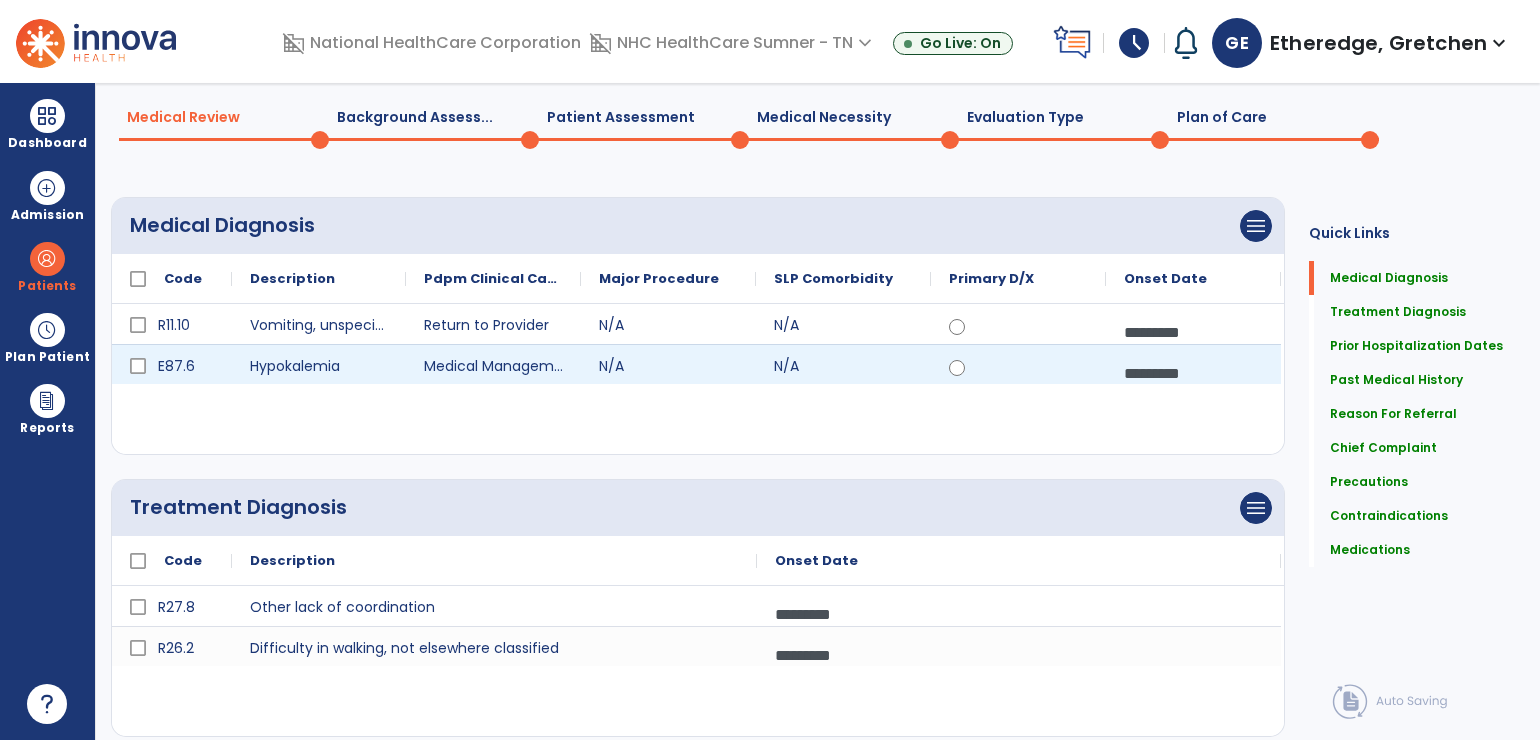scroll, scrollTop: 0, scrollLeft: 0, axis: both 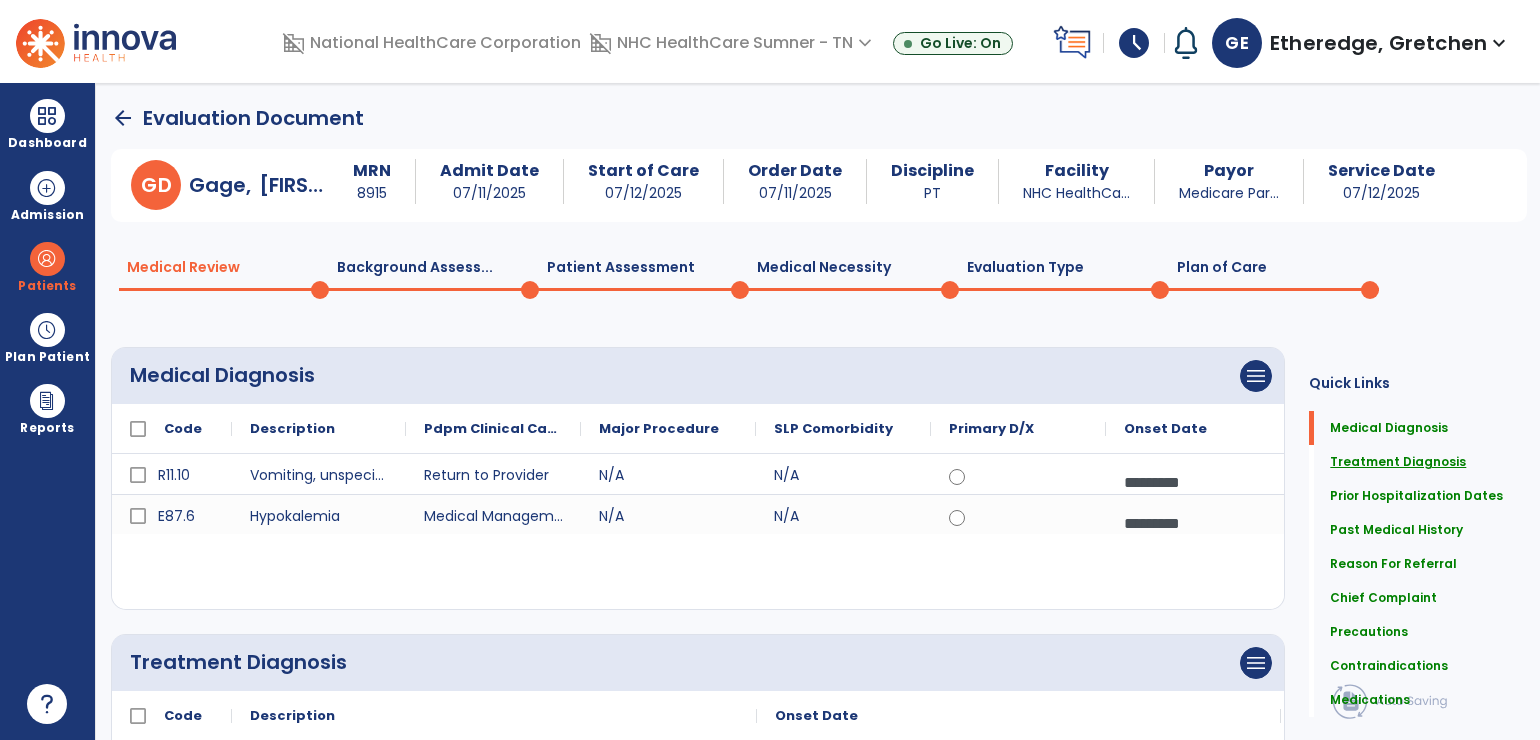 drag, startPoint x: 1276, startPoint y: 440, endPoint x: 1426, endPoint y: 471, distance: 153.16985 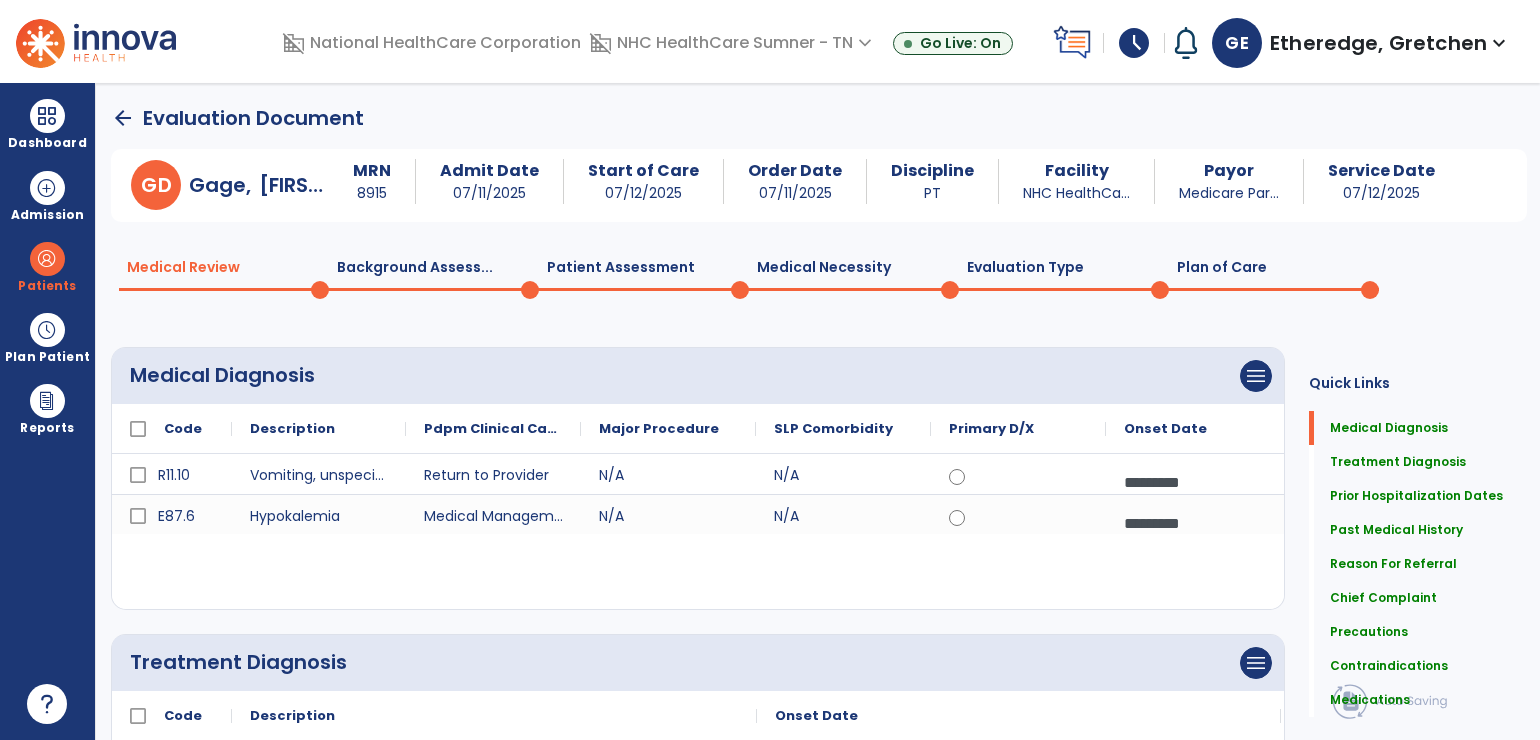 drag, startPoint x: 1348, startPoint y: 227, endPoint x: 1159, endPoint y: 246, distance: 189.95262 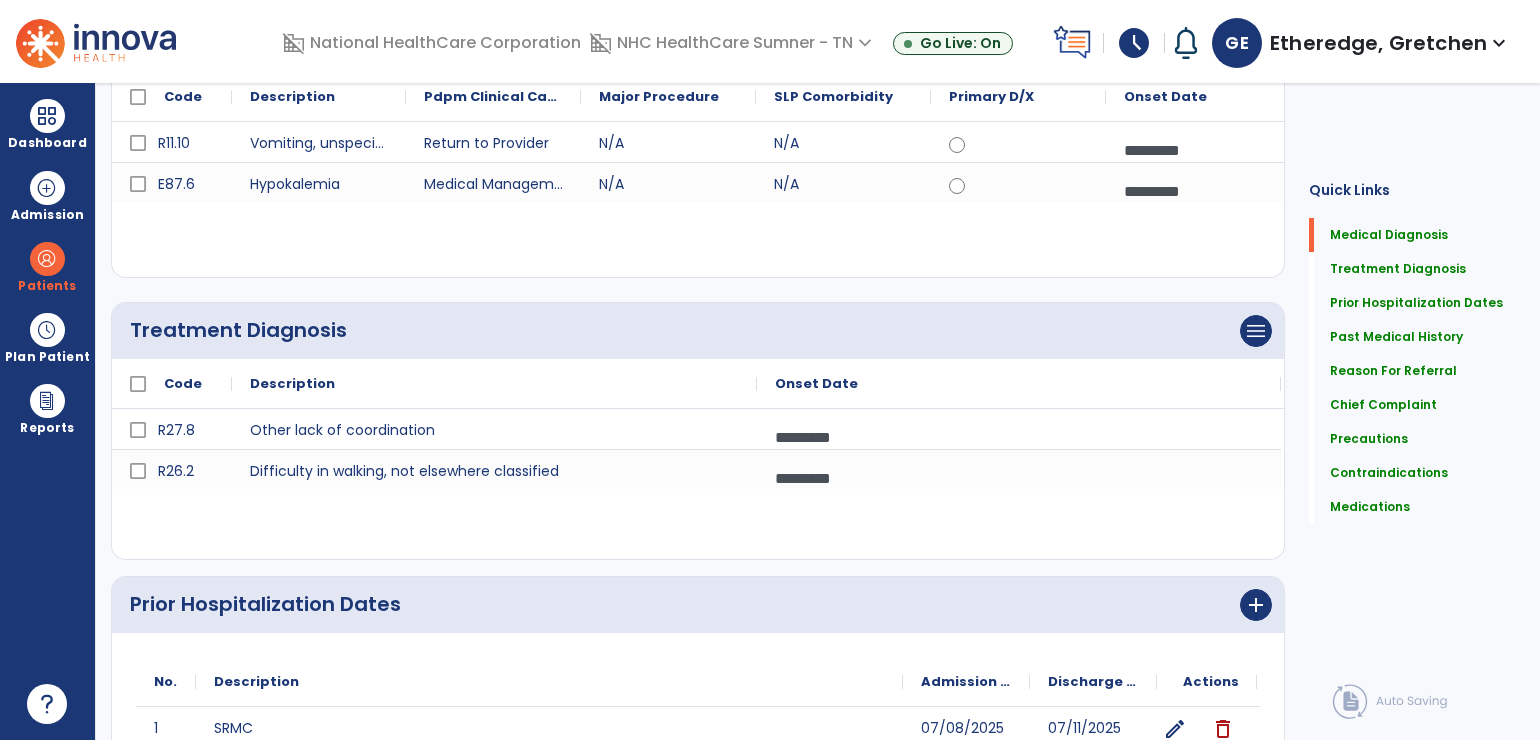 scroll, scrollTop: 0, scrollLeft: 0, axis: both 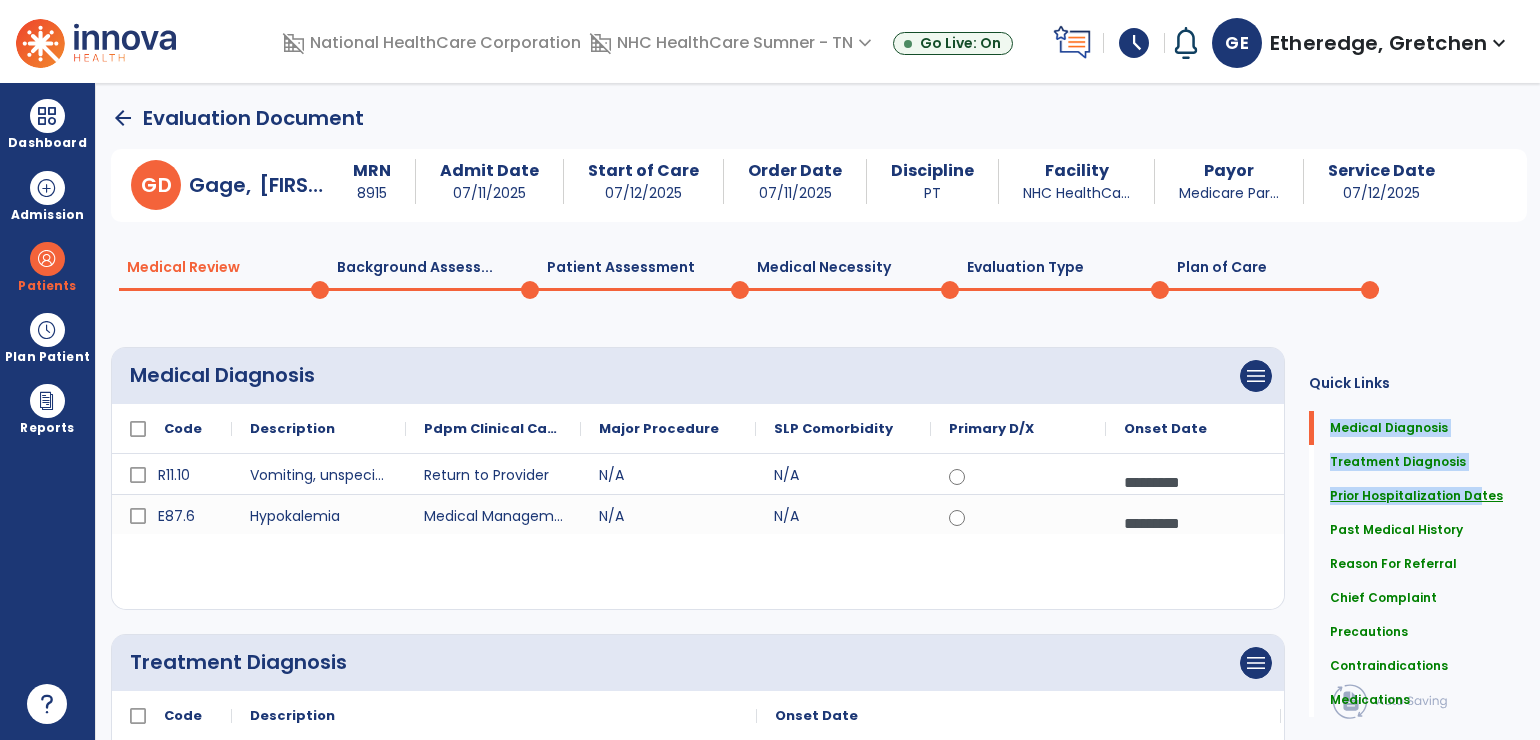 drag, startPoint x: 1488, startPoint y: 355, endPoint x: 1458, endPoint y: 502, distance: 150.03 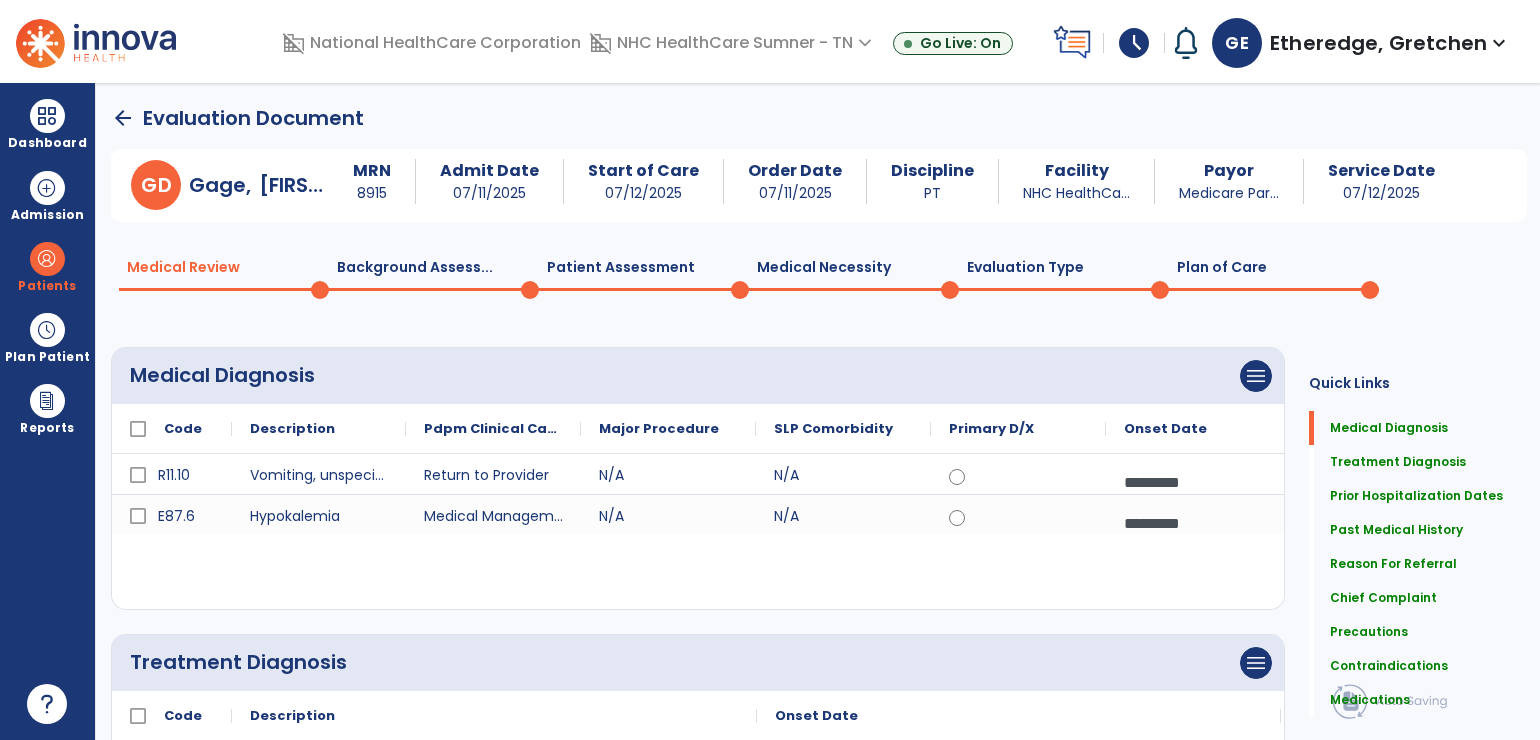 drag, startPoint x: 1458, startPoint y: 502, endPoint x: 1402, endPoint y: 283, distance: 226.04646 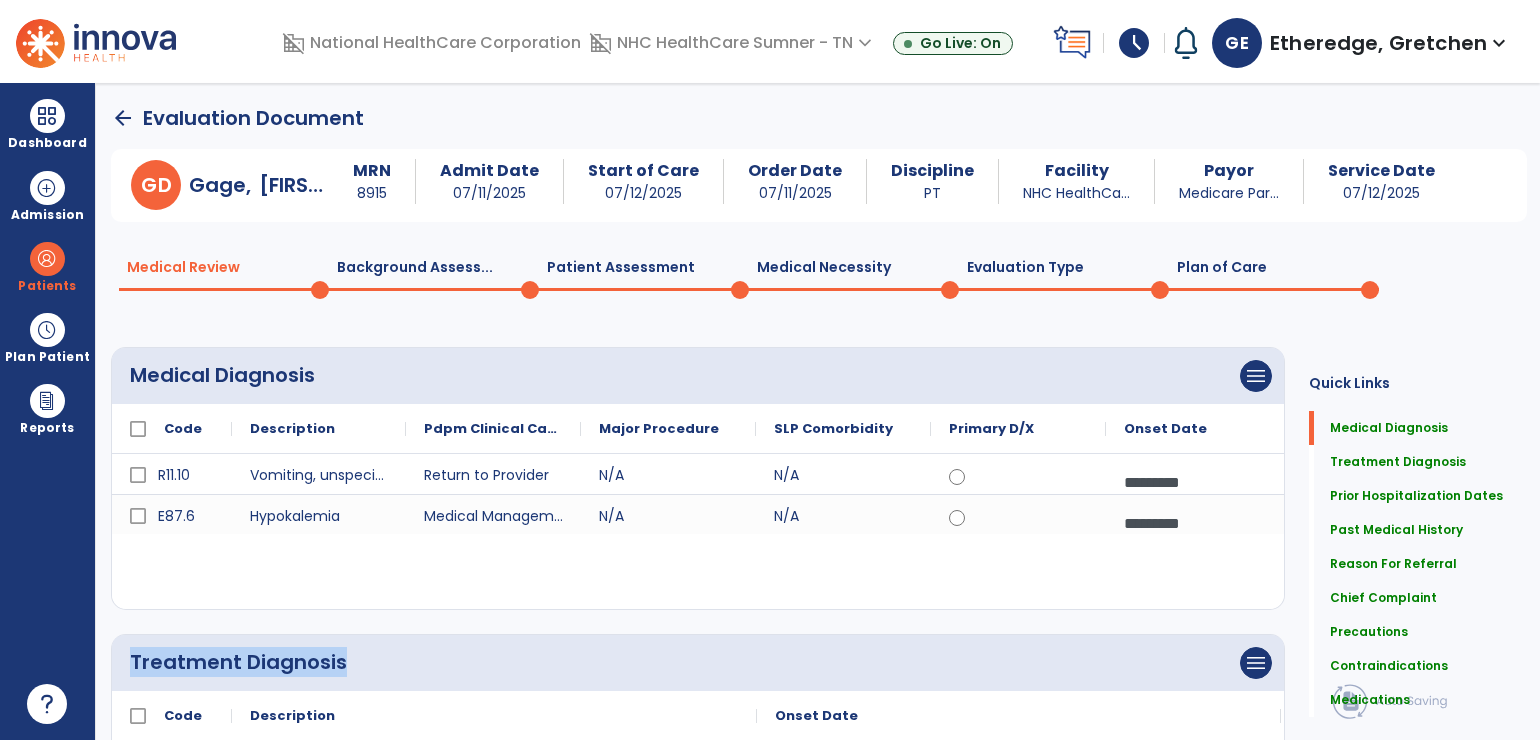 click on "menu   Add Medical Diagnosis   Delete Medical Diagnosis" 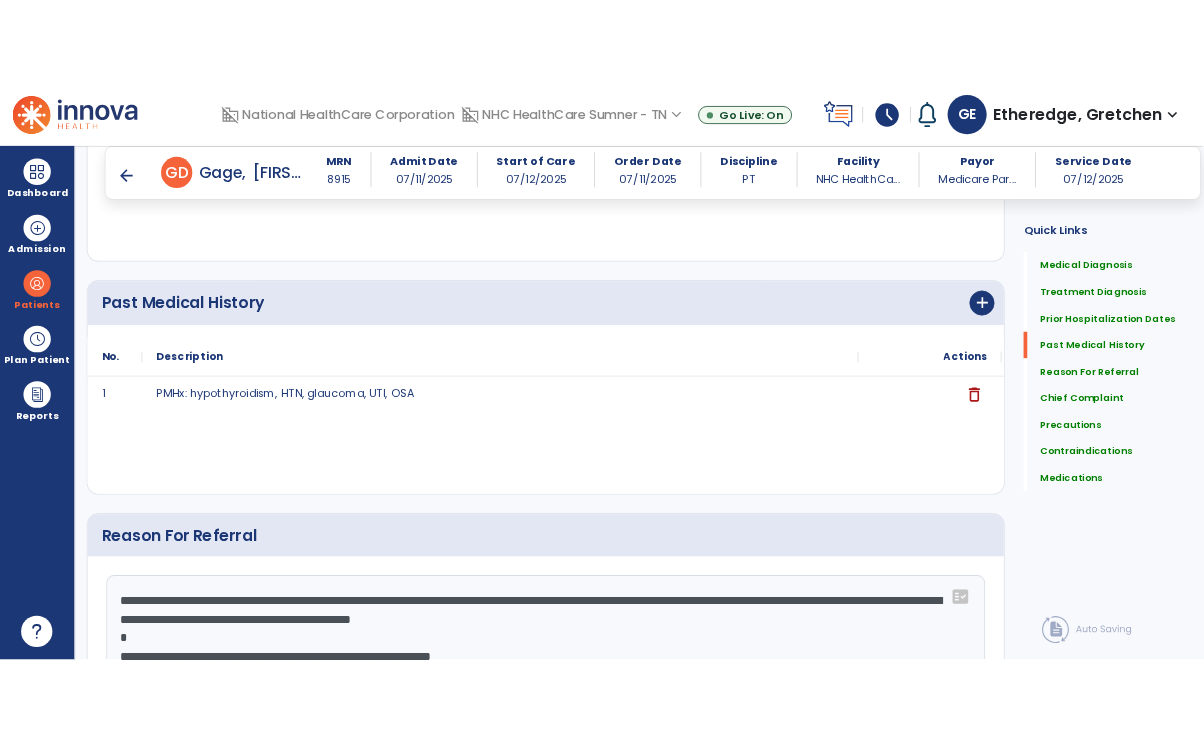 scroll, scrollTop: 1004, scrollLeft: 0, axis: vertical 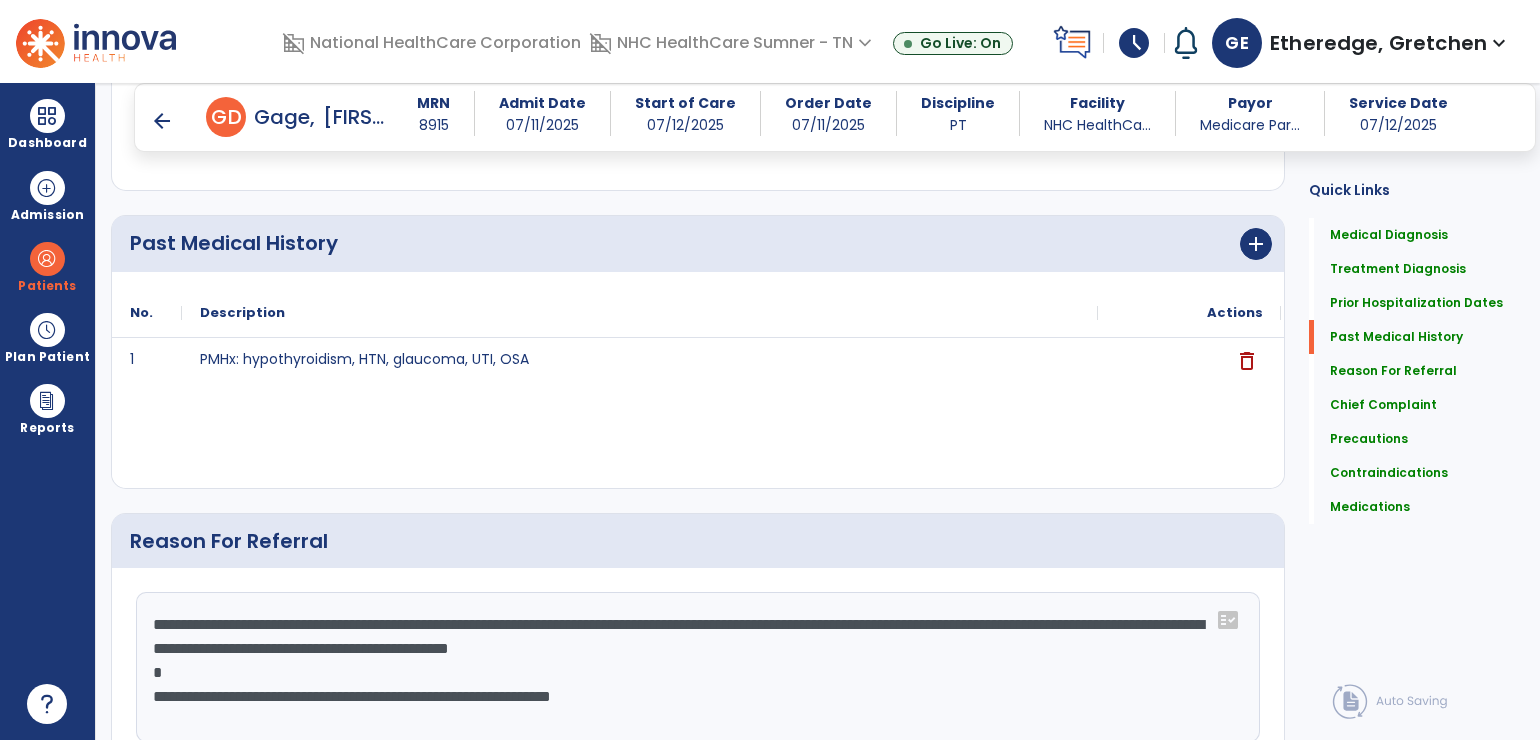 drag, startPoint x: 1532, startPoint y: 258, endPoint x: 1483, endPoint y: 223, distance: 60.216278 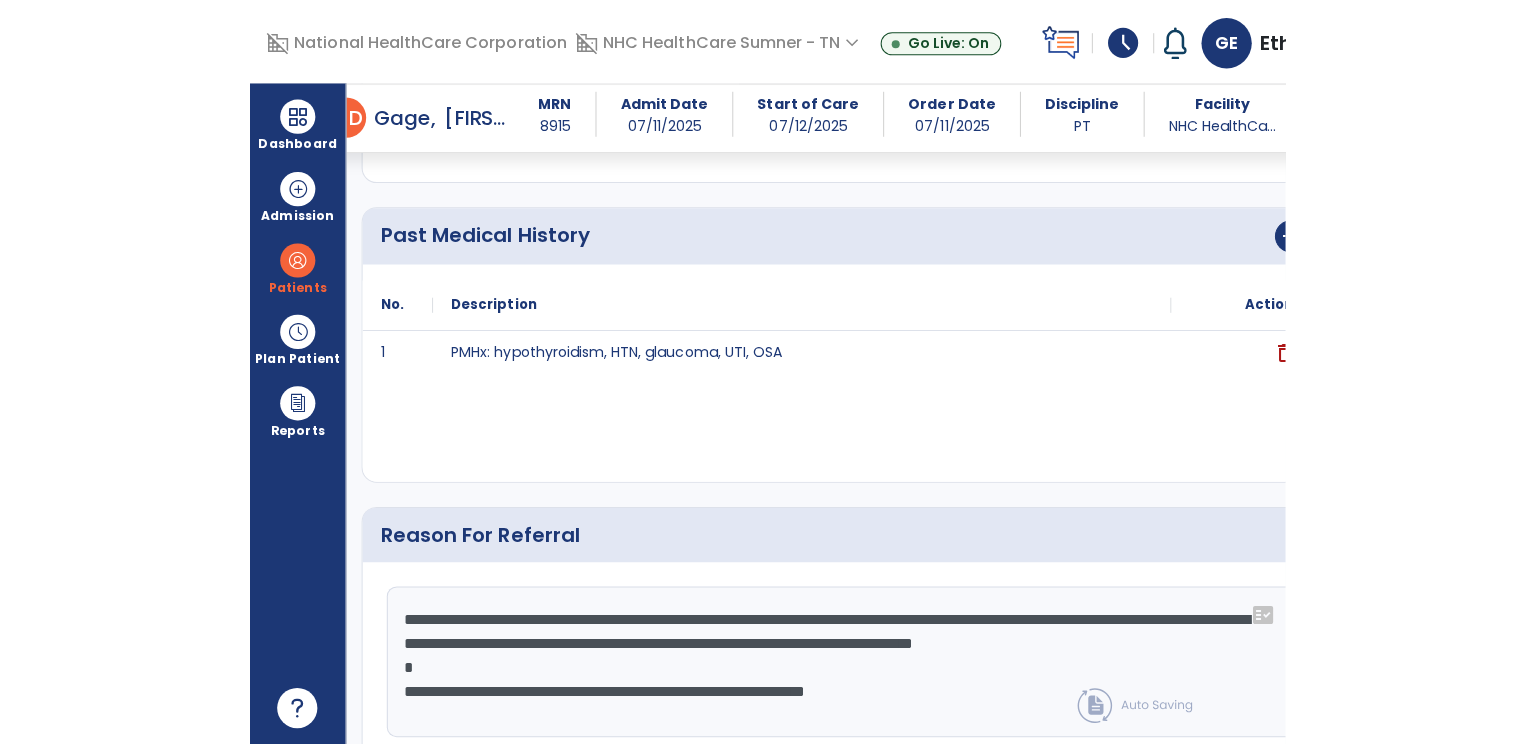 scroll, scrollTop: 999, scrollLeft: 0, axis: vertical 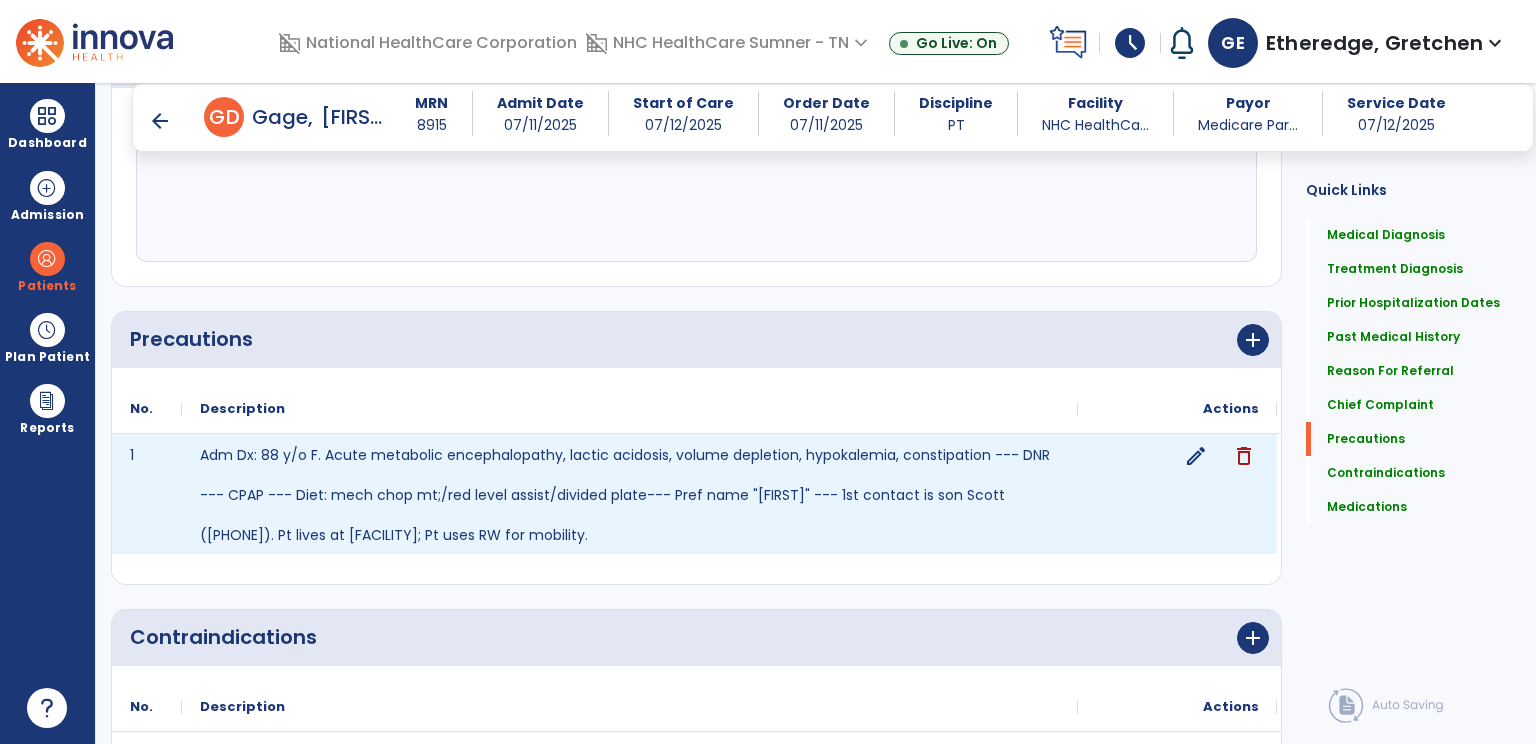 click on "edit" 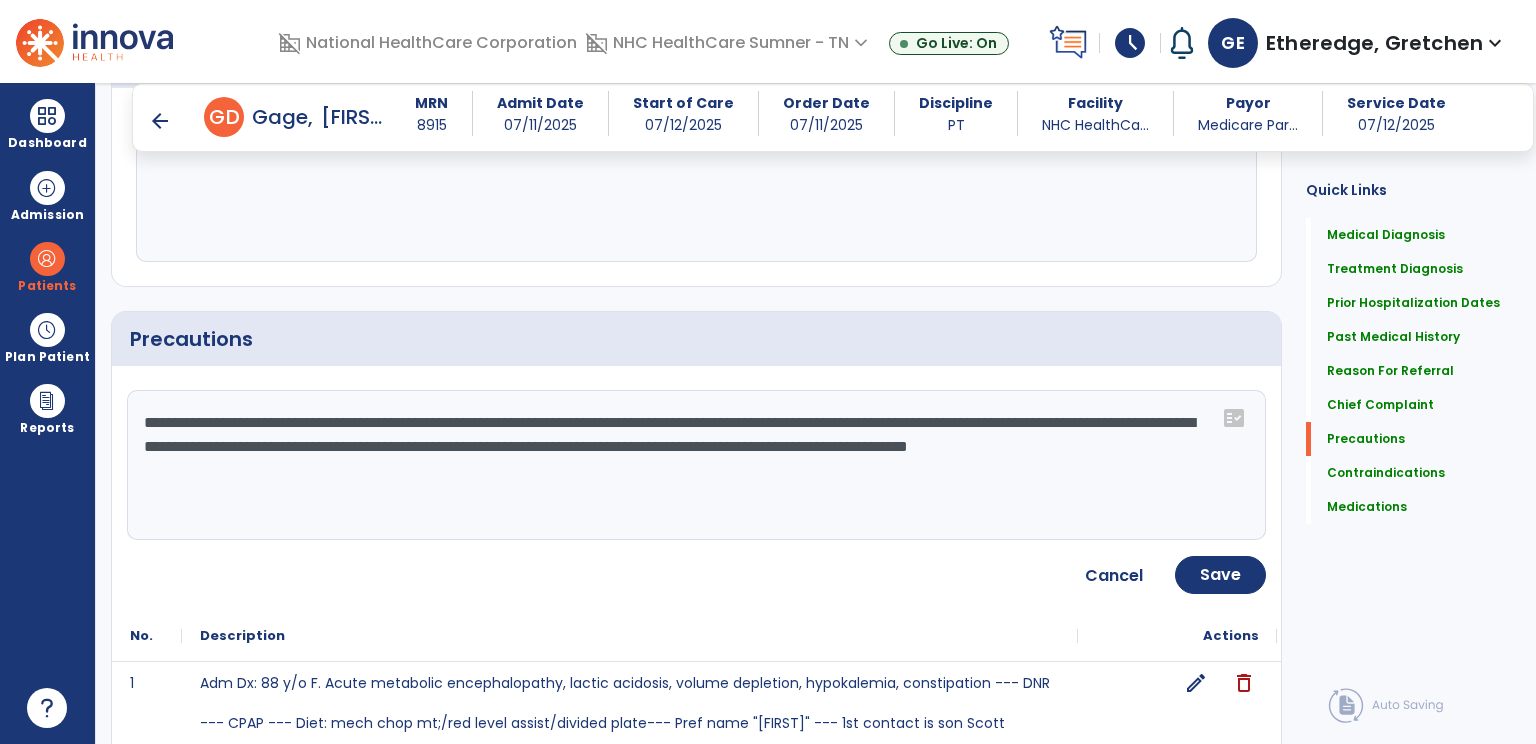 click on "**********" 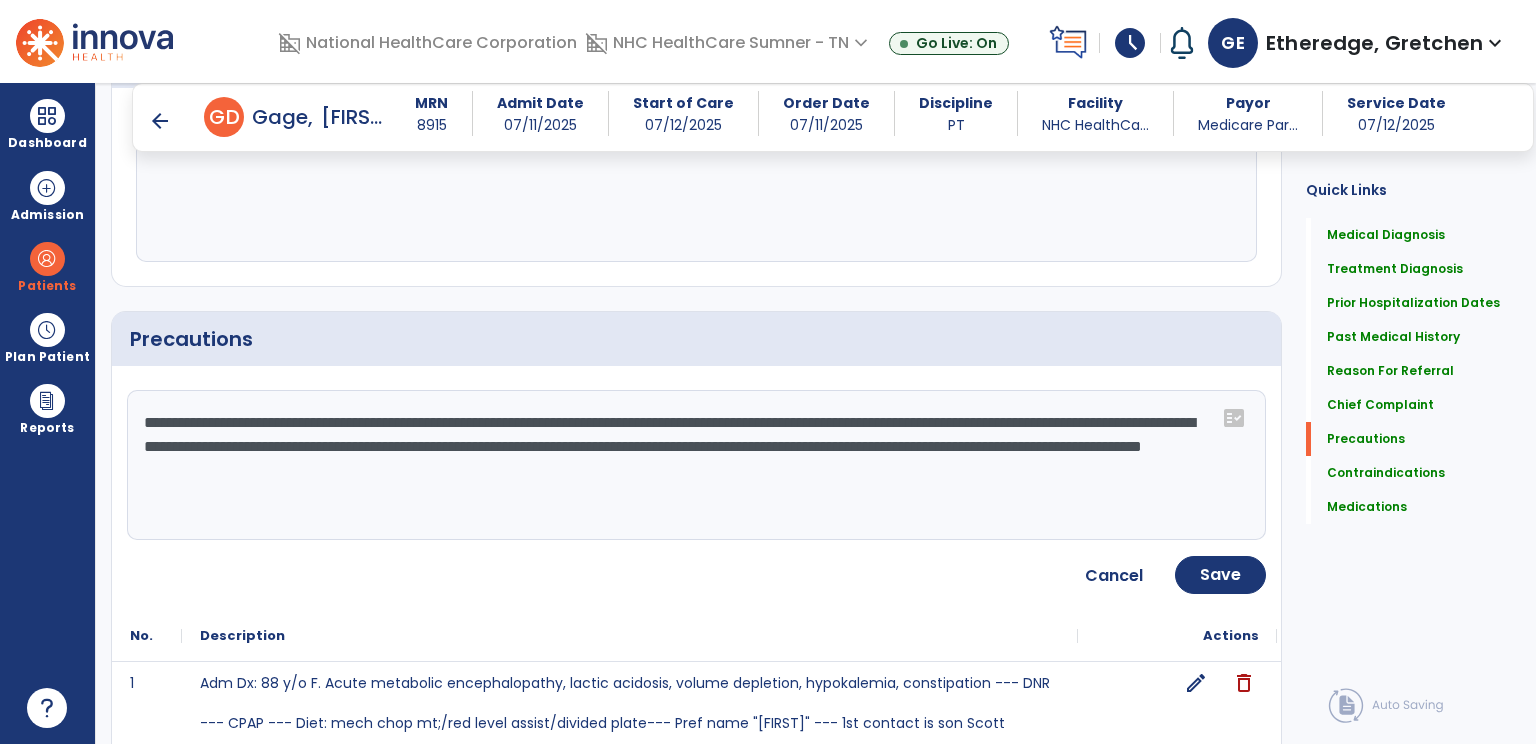 type on "**********" 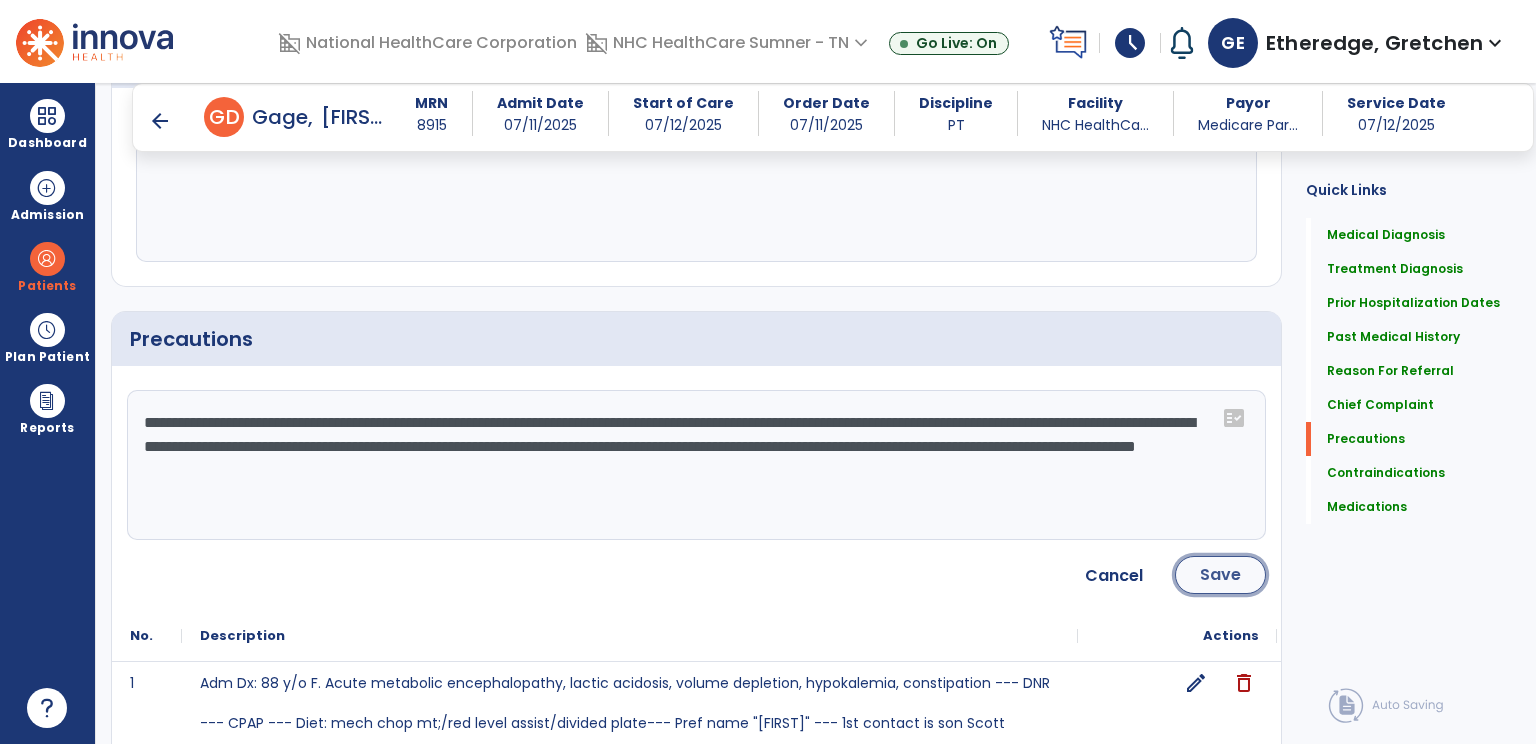 click on "Save" 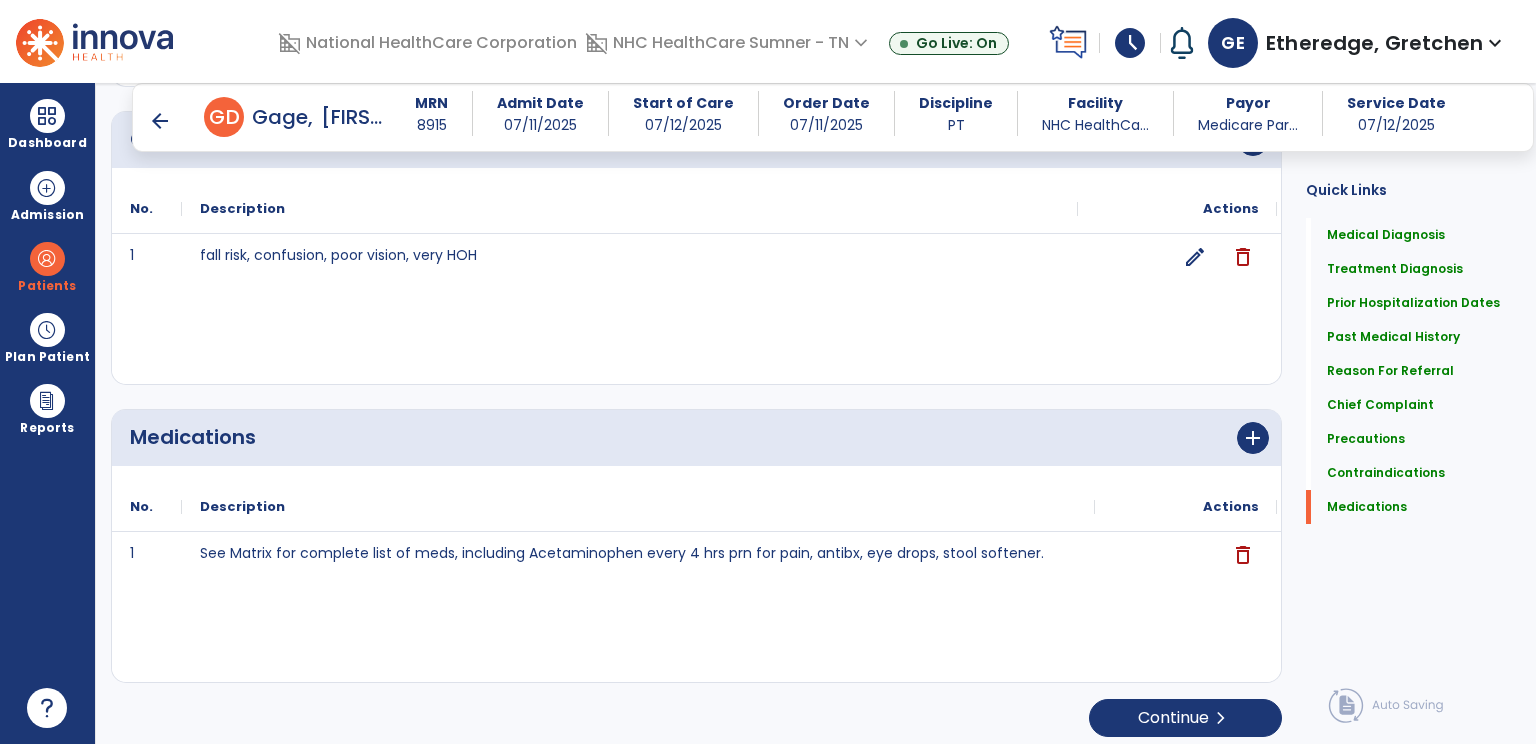 scroll, scrollTop: 2259, scrollLeft: 0, axis: vertical 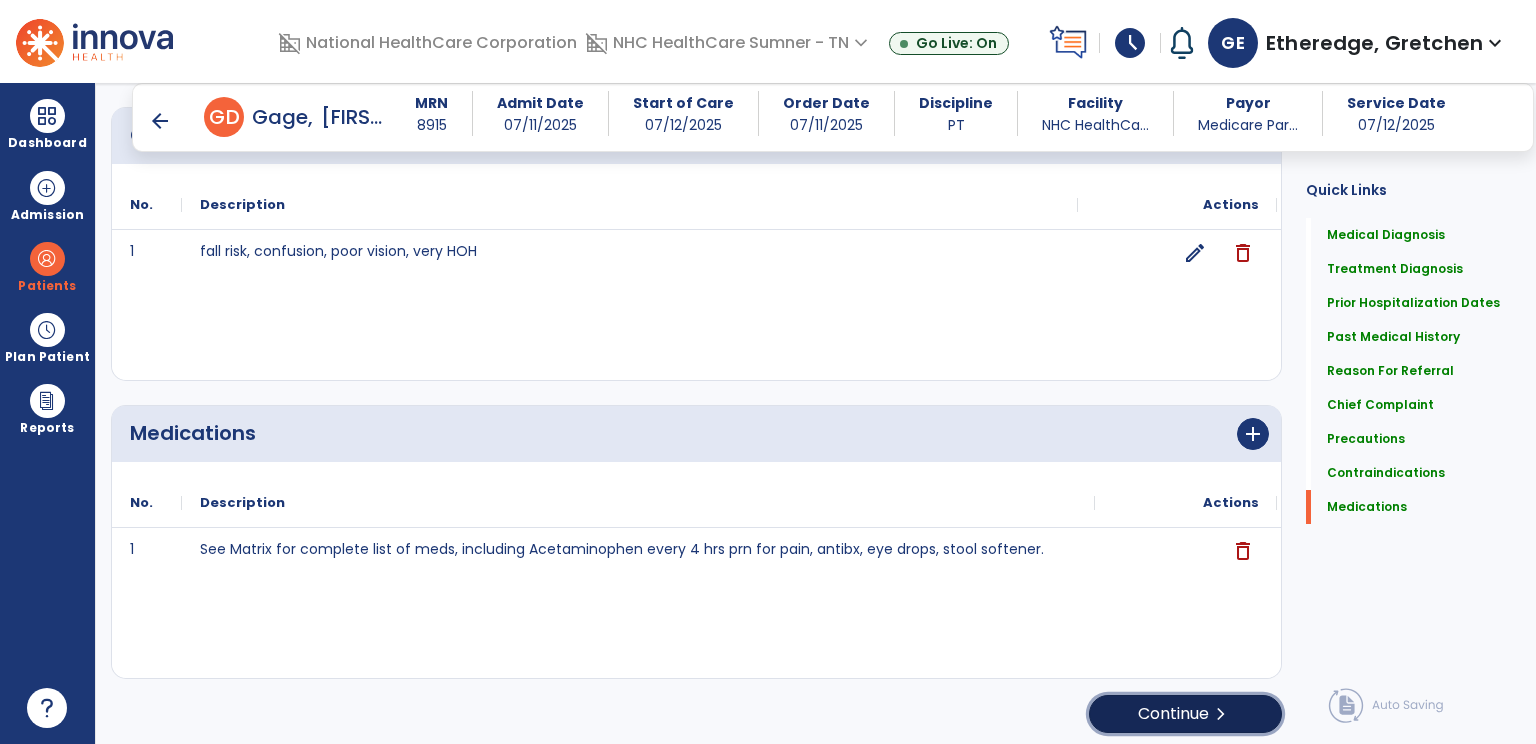 click on "Continue  chevron_right" 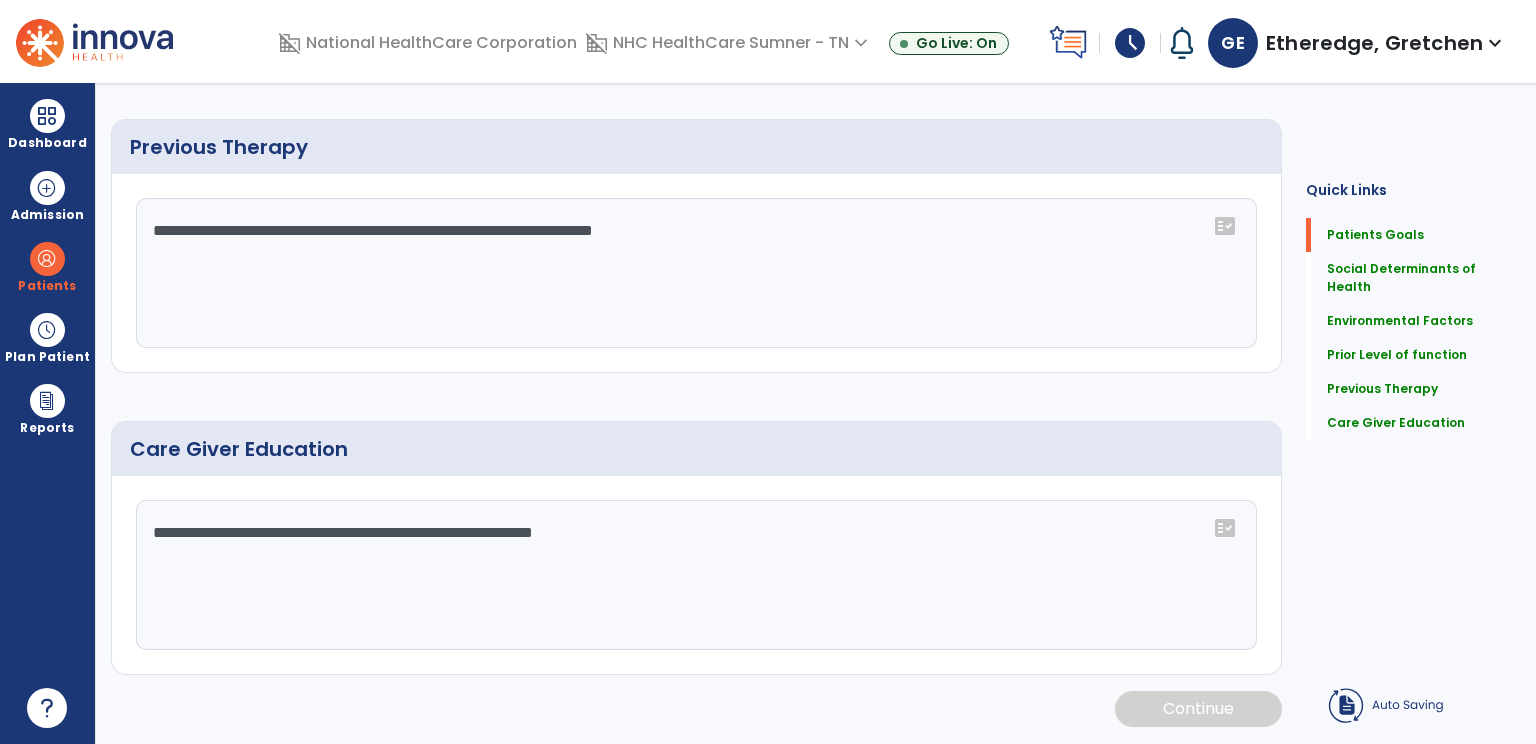 scroll, scrollTop: 0, scrollLeft: 0, axis: both 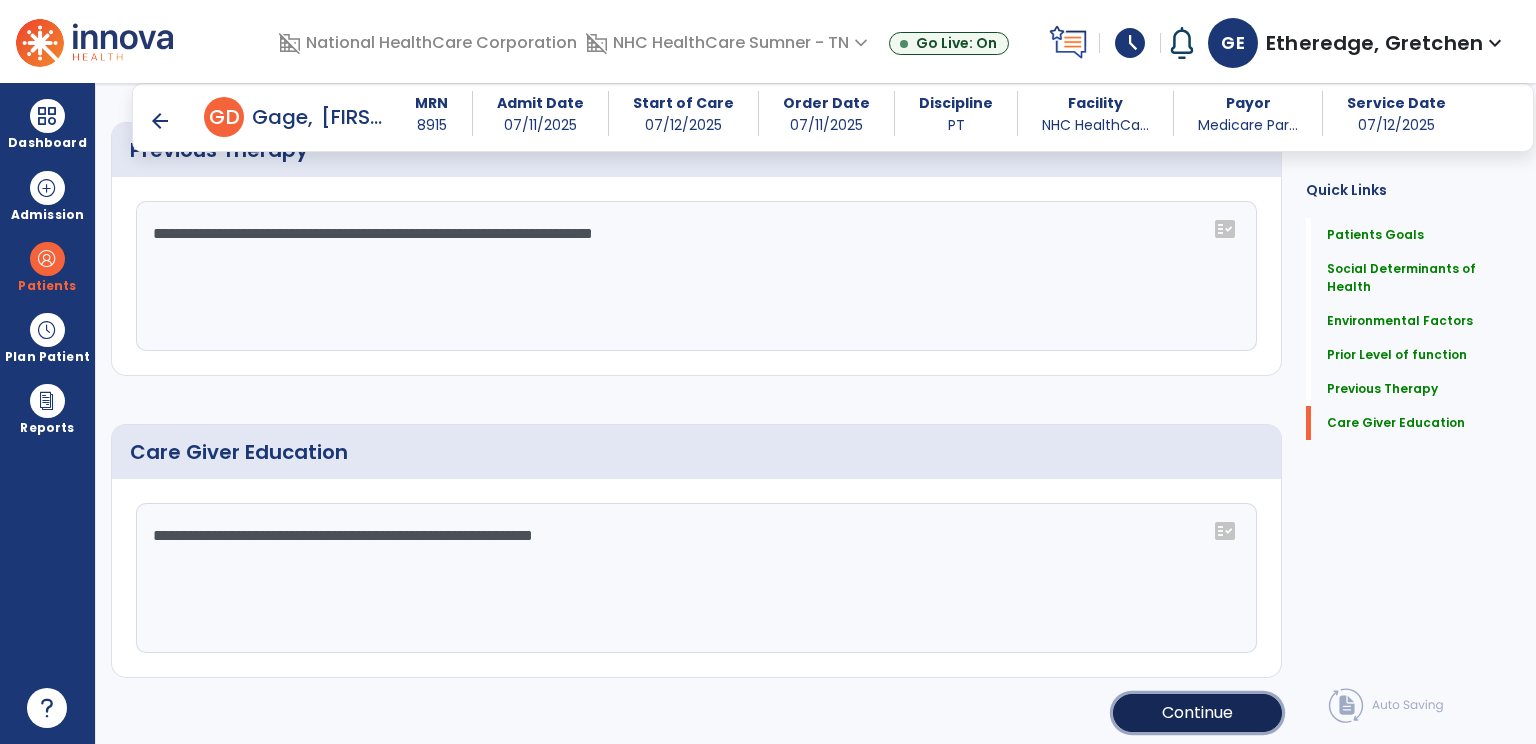 click on "Continue" 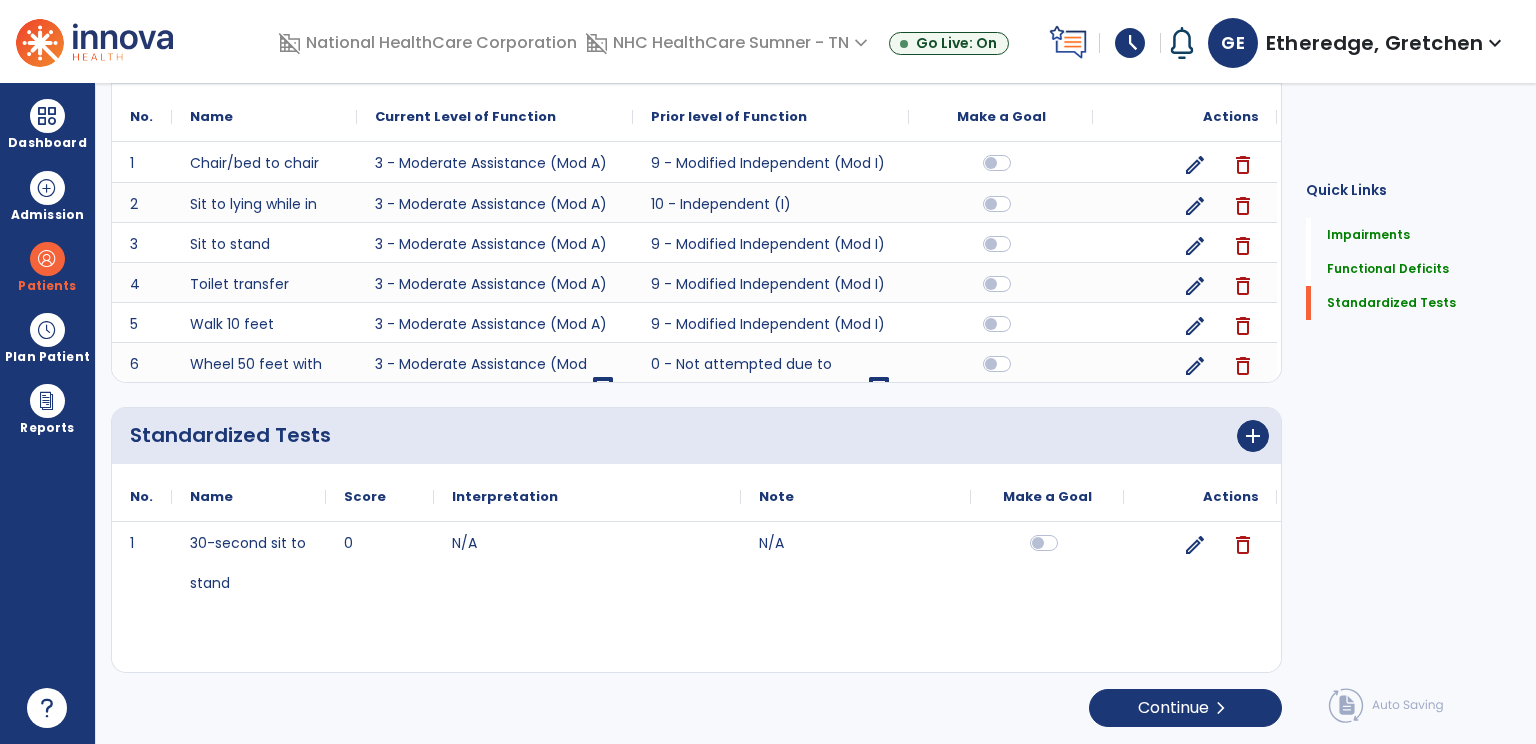 scroll, scrollTop: 0, scrollLeft: 0, axis: both 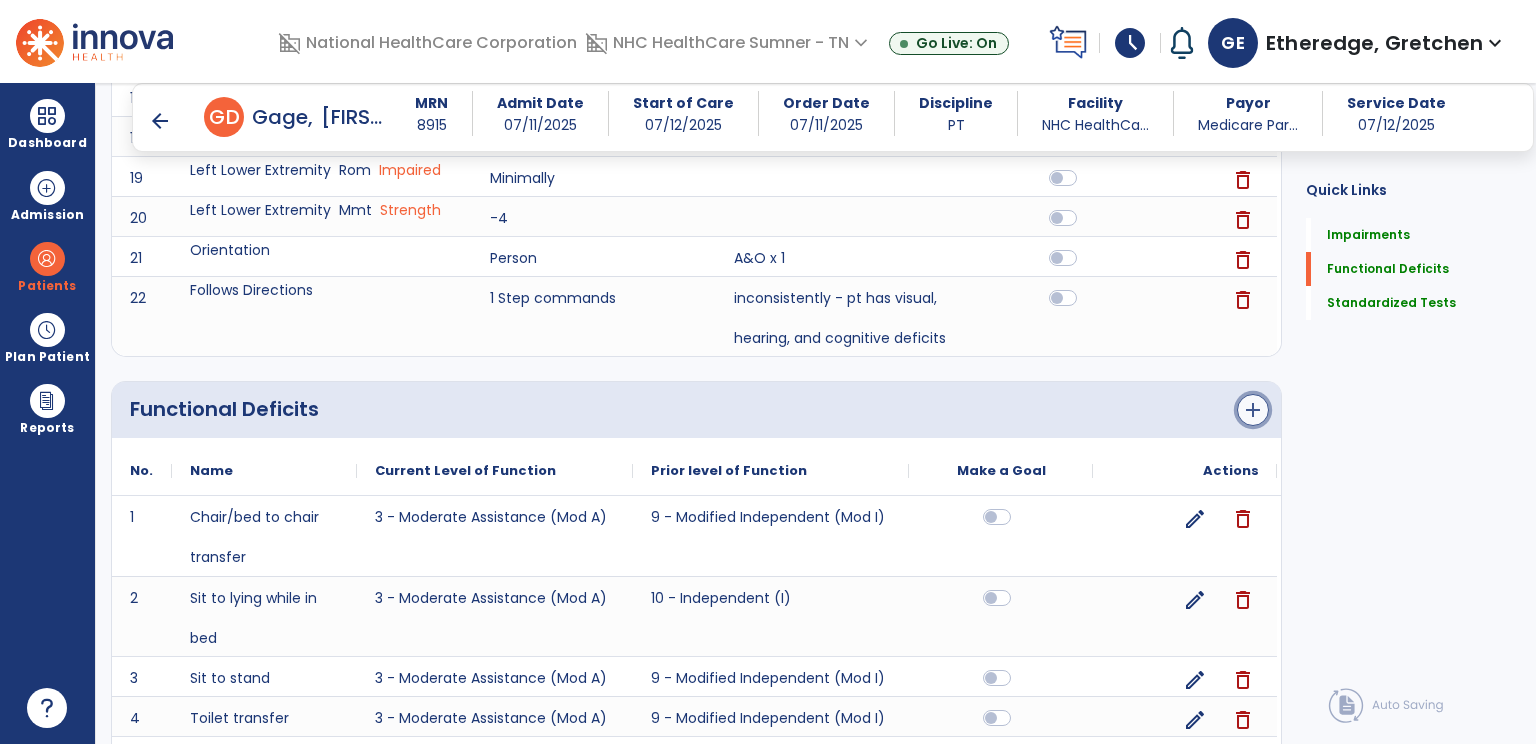 click on "add" 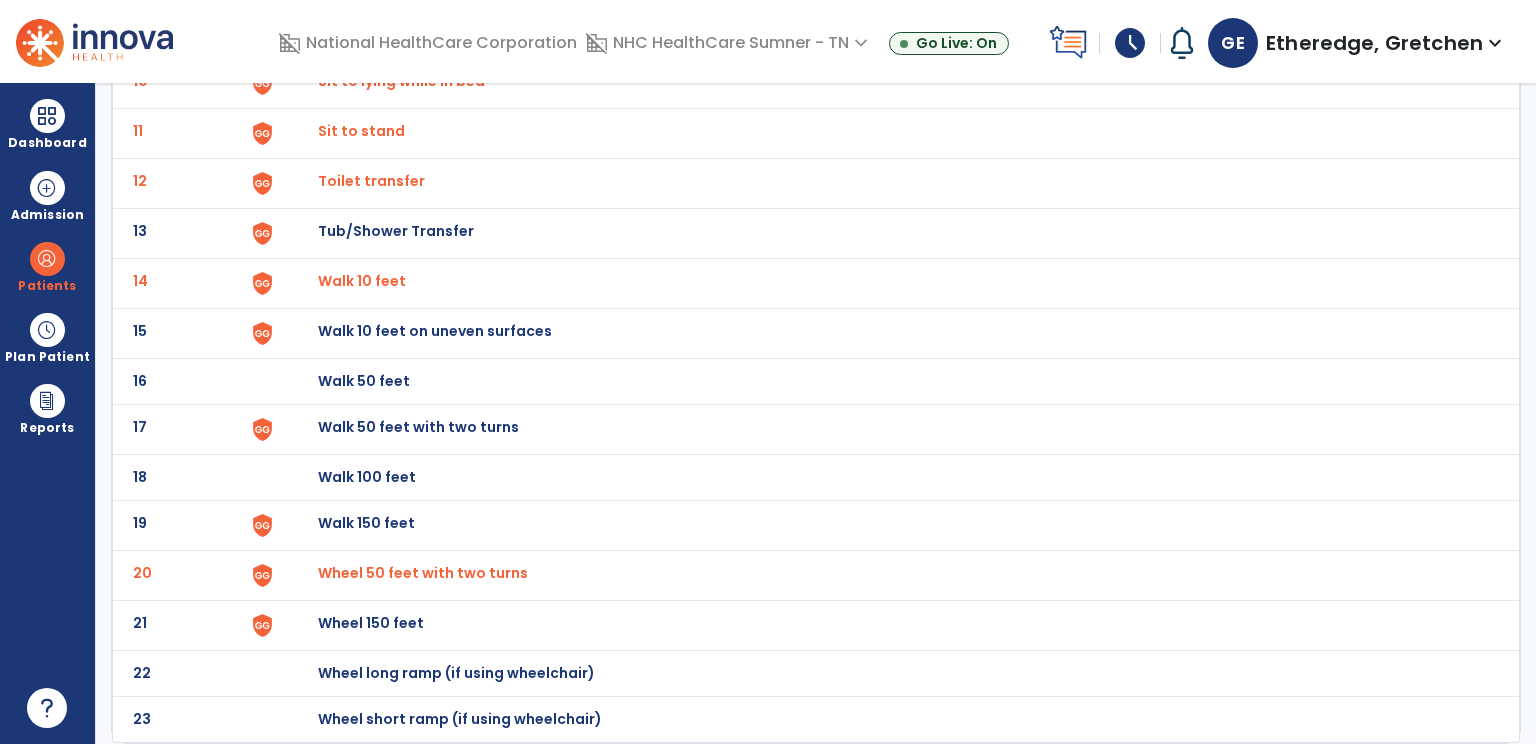 scroll, scrollTop: 0, scrollLeft: 0, axis: both 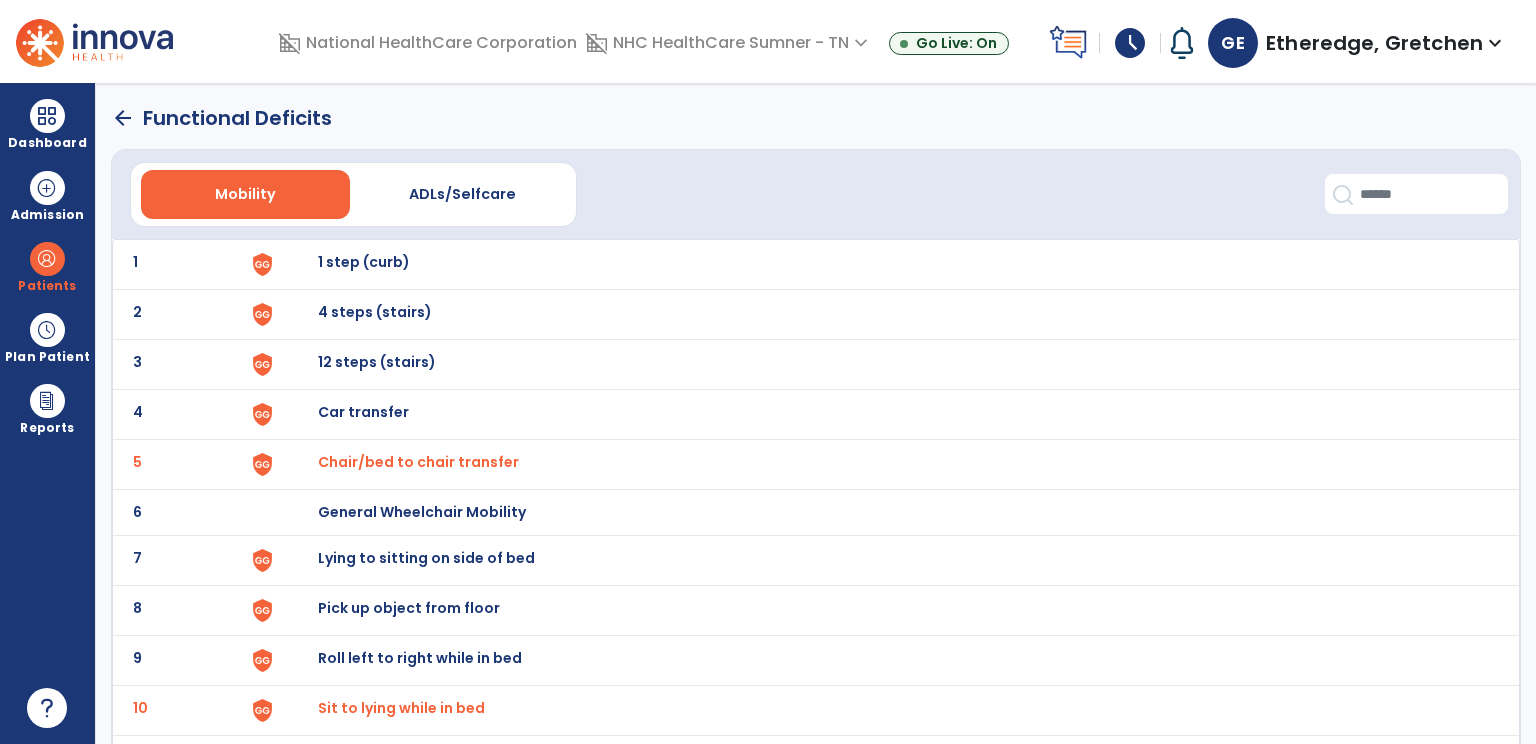 click on "Lying to sitting on side of bed" at bounding box center [364, 262] 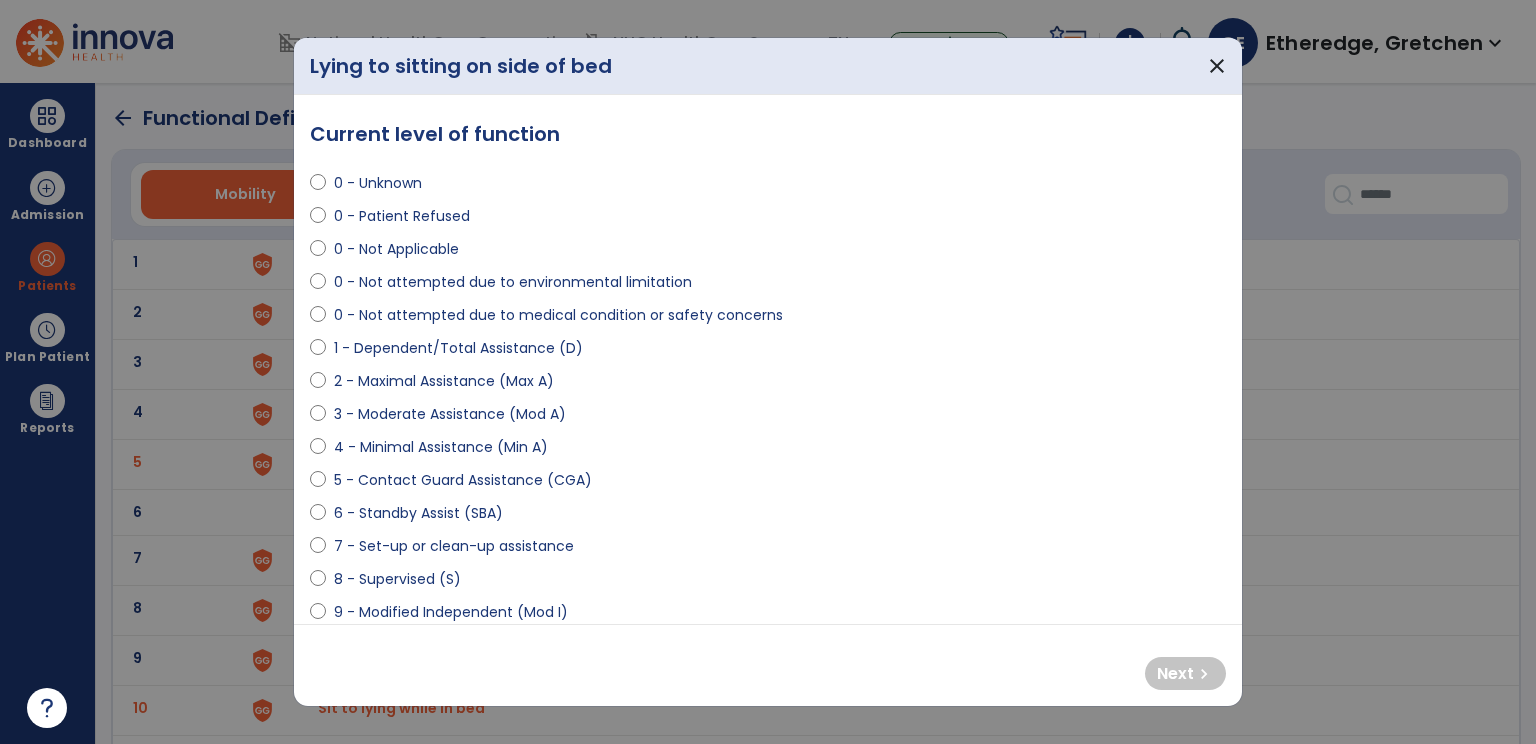 select on "**********" 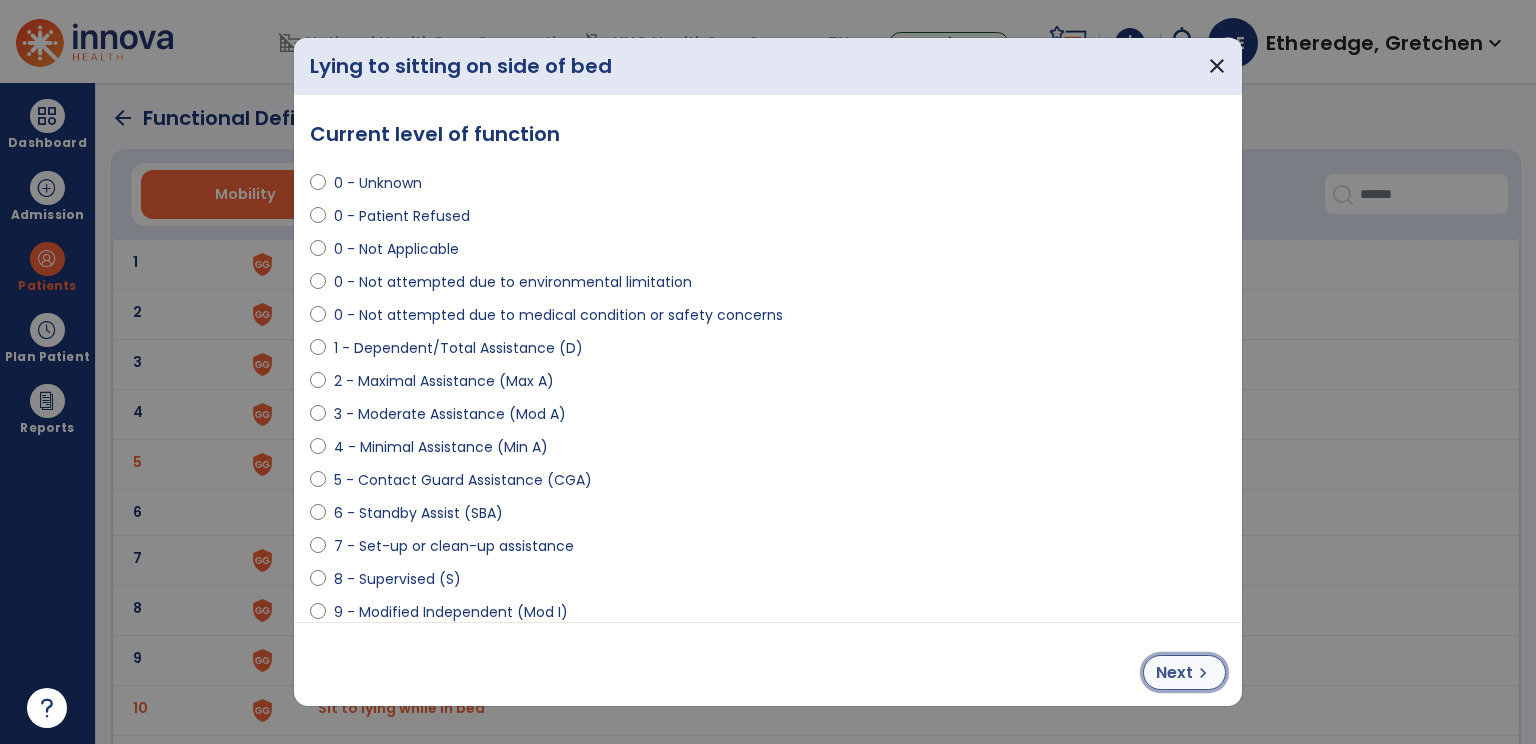 click on "Next" at bounding box center [1174, 673] 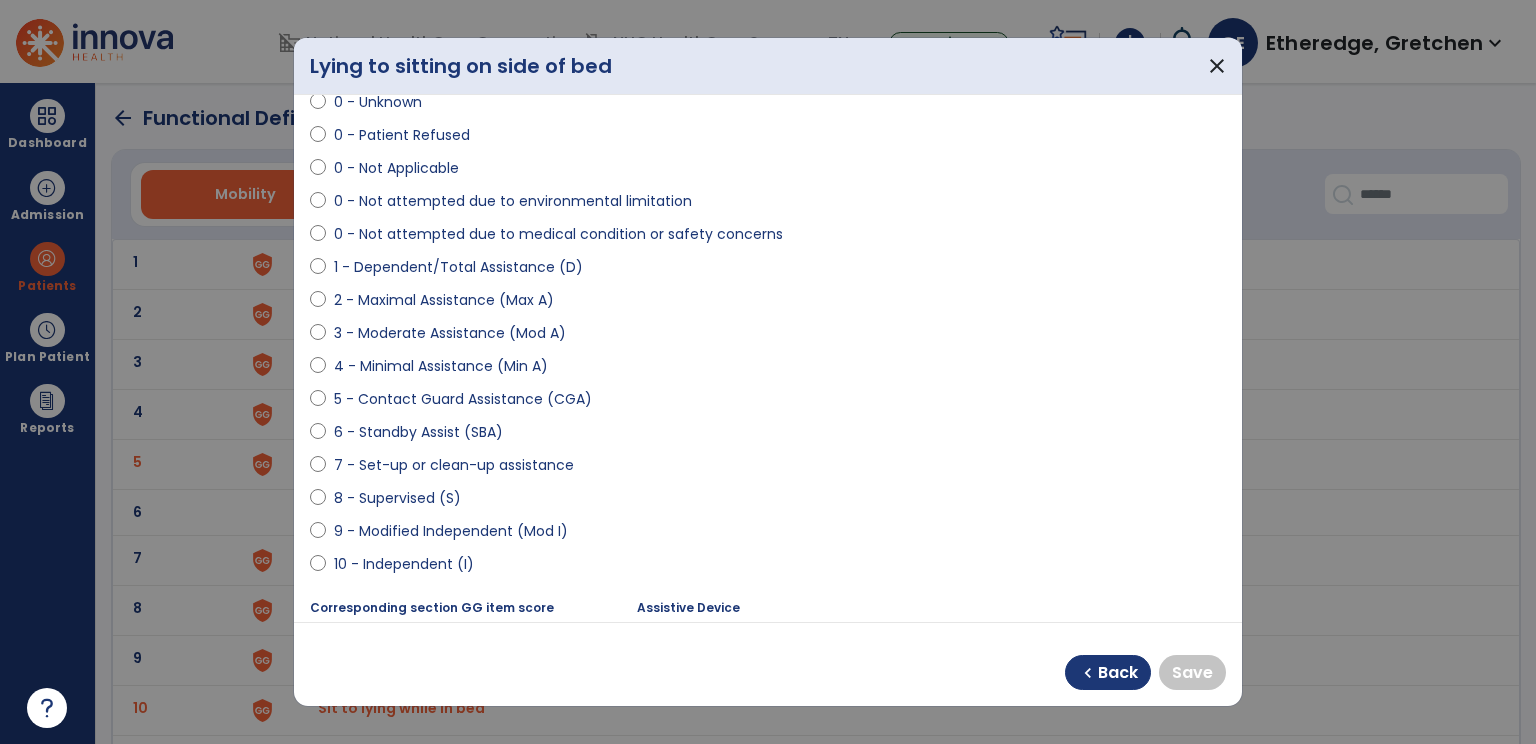 scroll, scrollTop: 85, scrollLeft: 0, axis: vertical 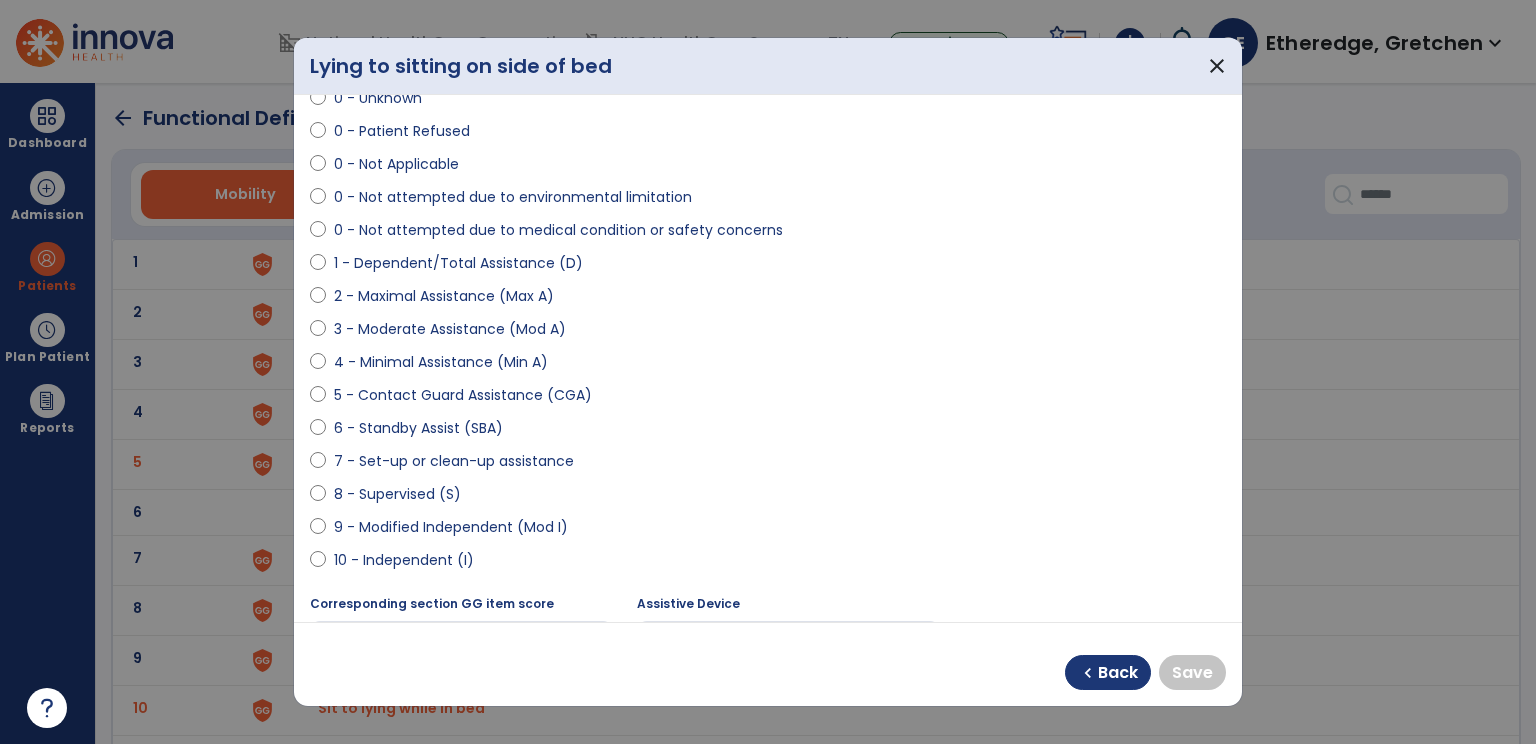 select on "**********" 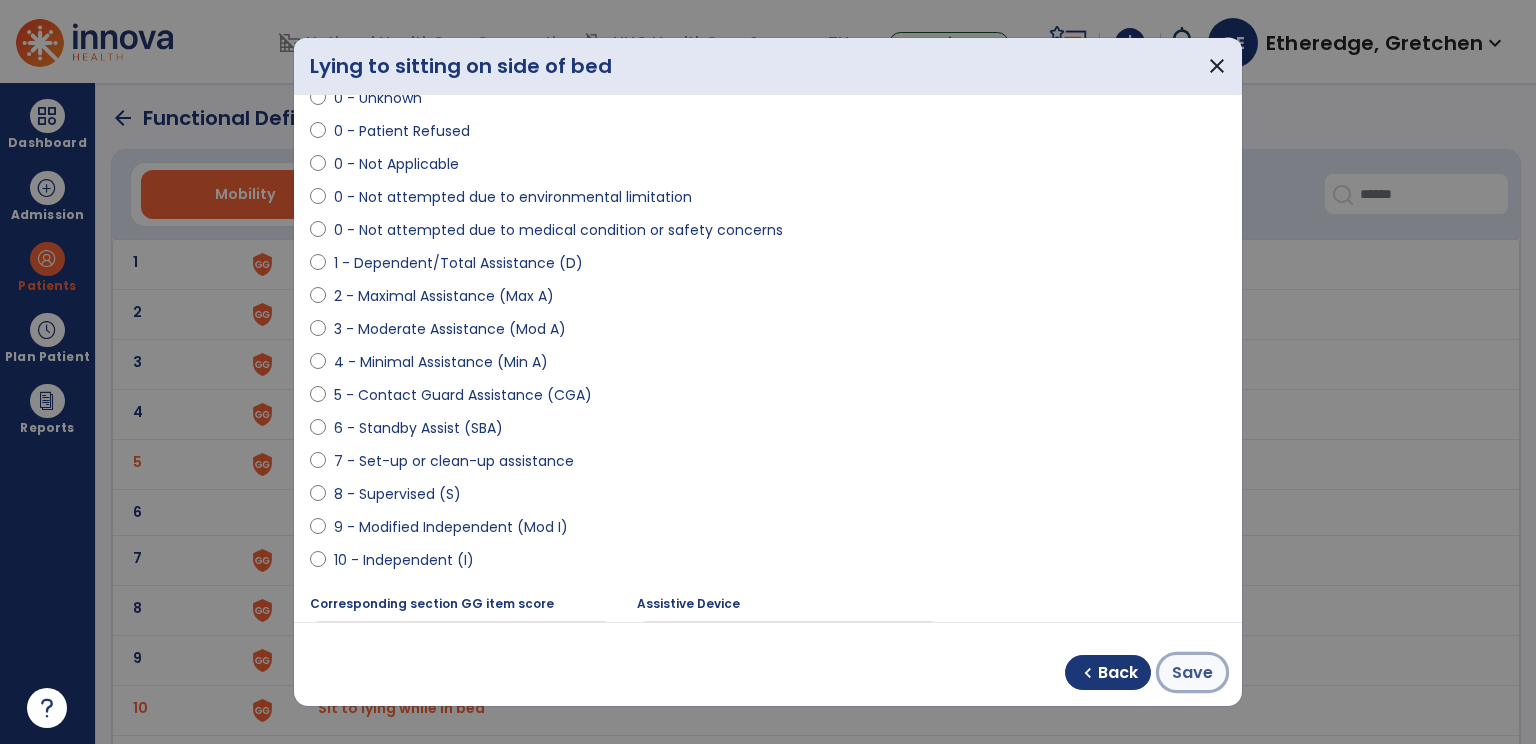 click on "Save" at bounding box center [1192, 673] 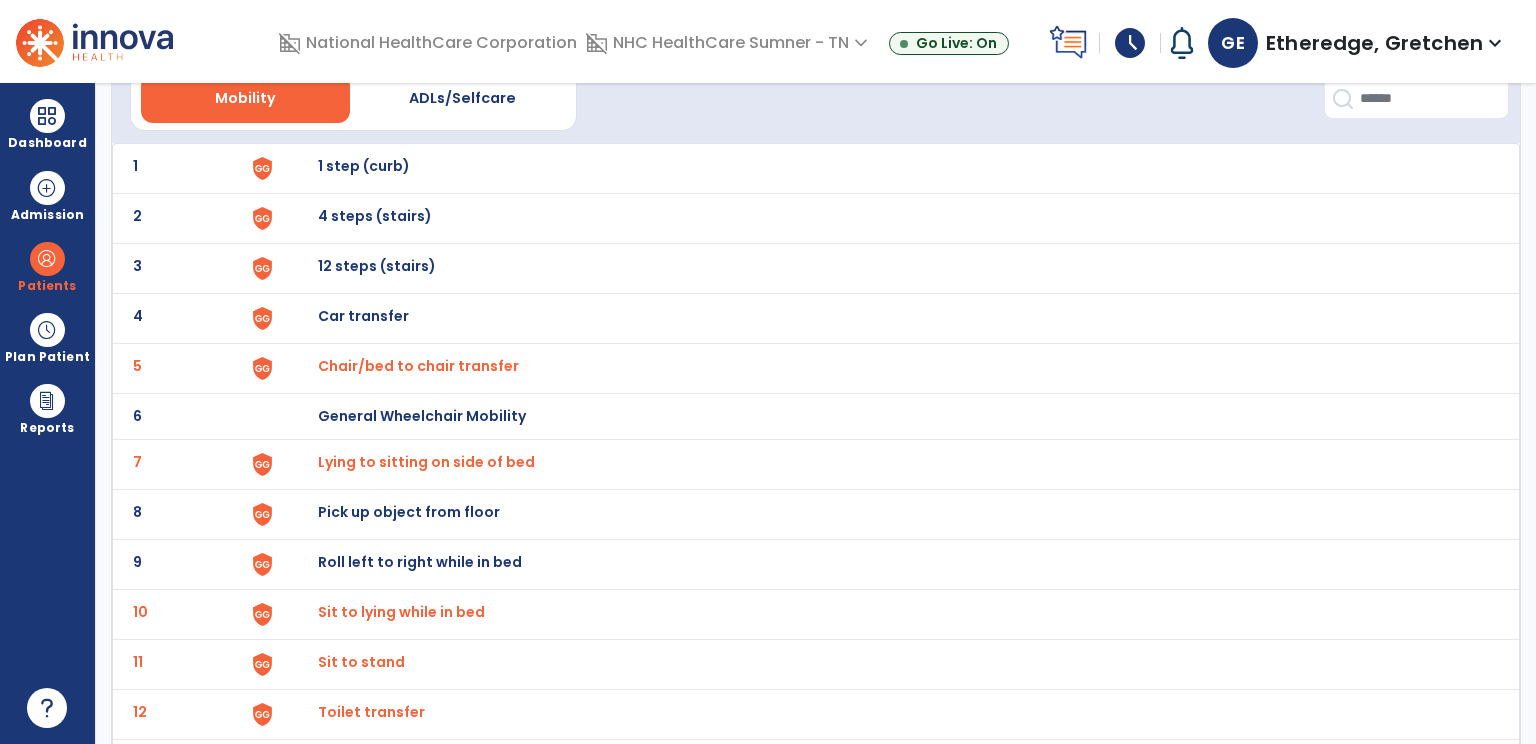 scroll, scrollTop: 0, scrollLeft: 0, axis: both 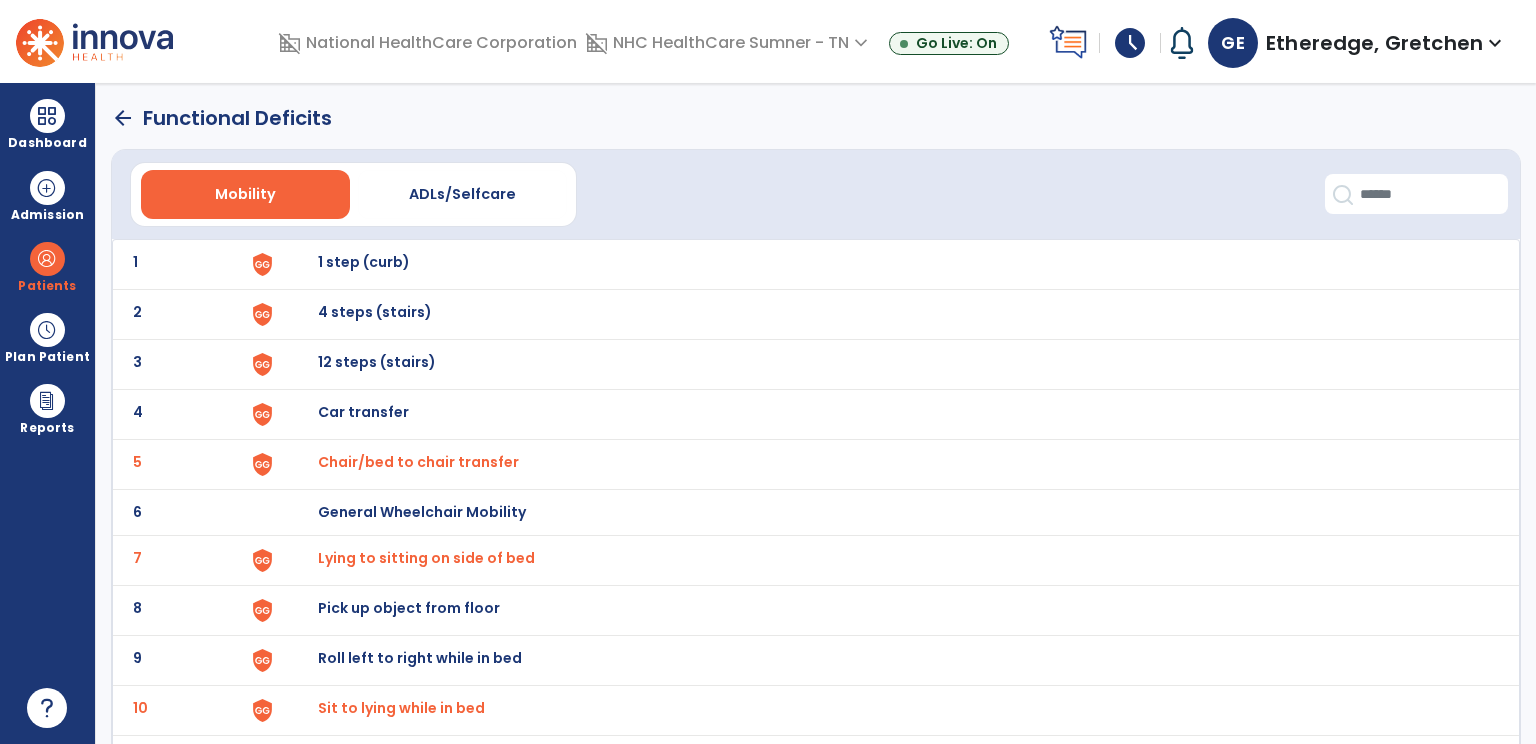 click on "arrow_back" 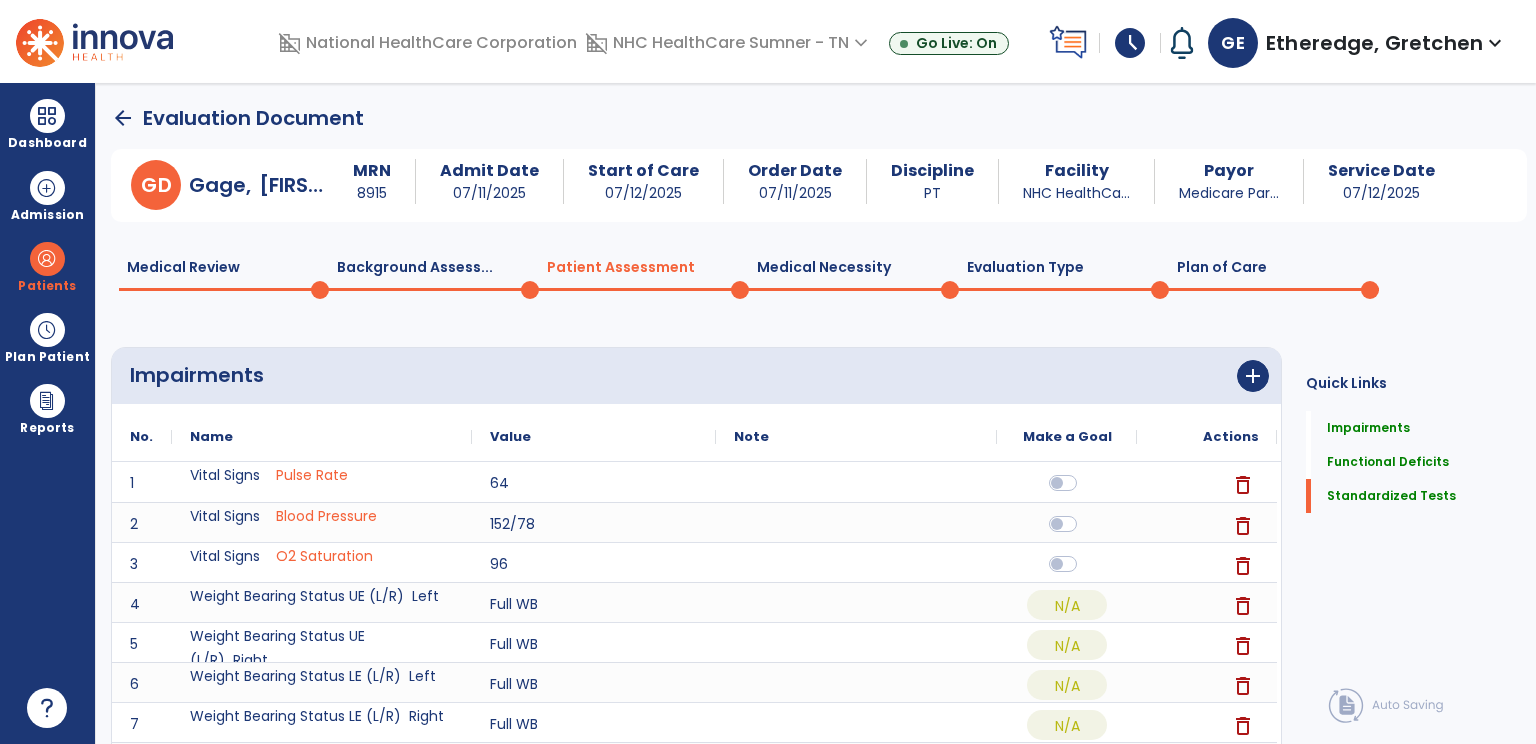 scroll, scrollTop: 0, scrollLeft: 0, axis: both 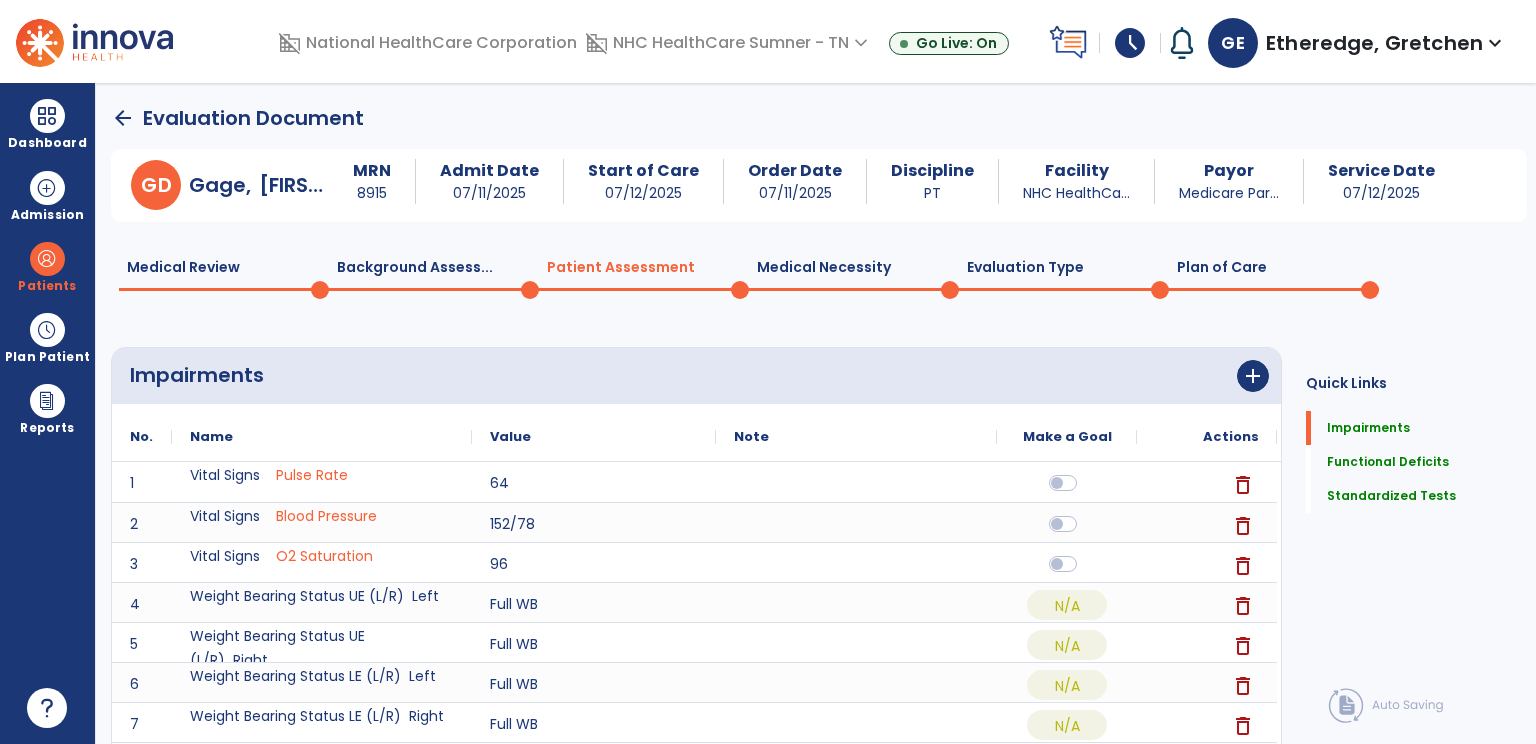 click on "Medical Necessity  0" 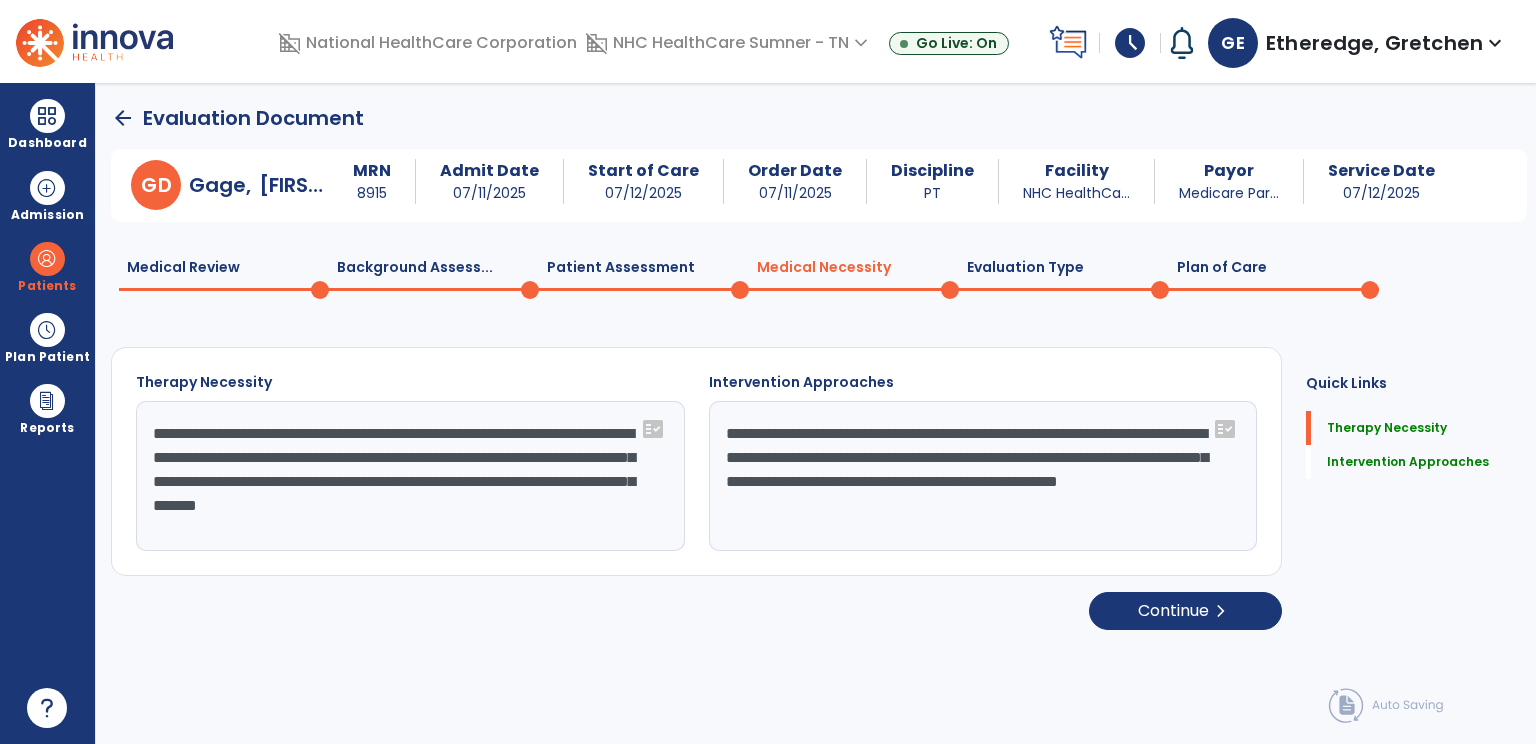 click on "Evaluation Type  0" 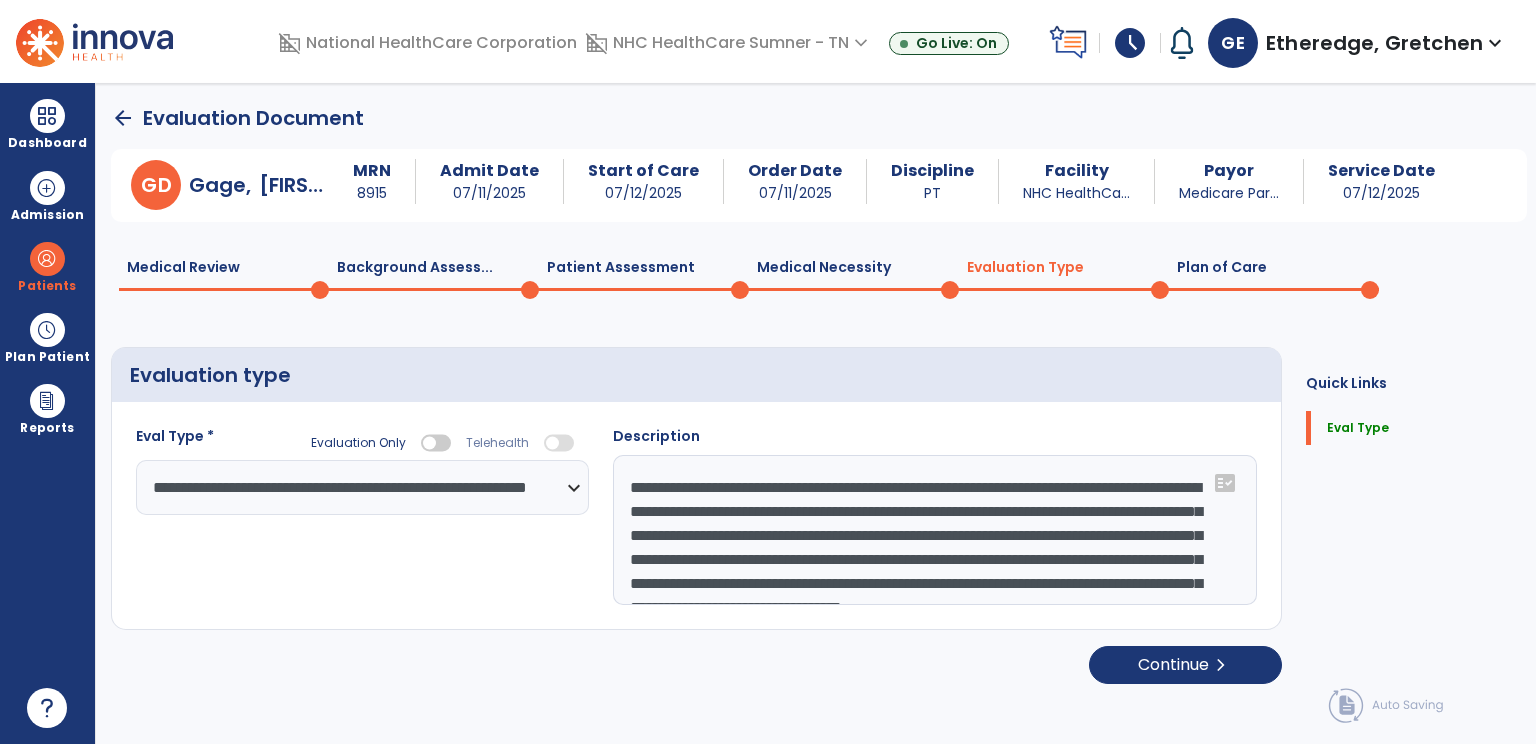 click on "Plan of Care  0" 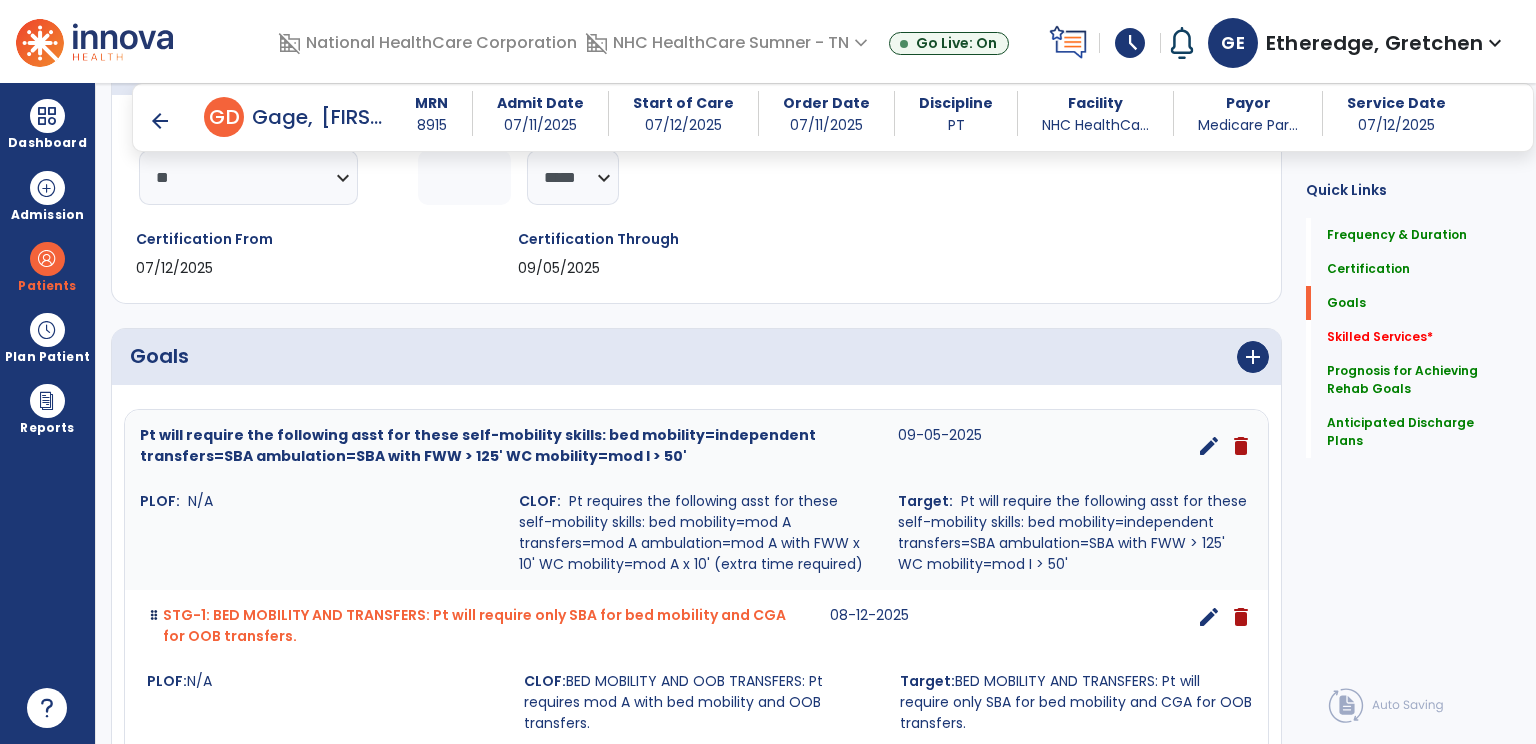 scroll, scrollTop: 394, scrollLeft: 0, axis: vertical 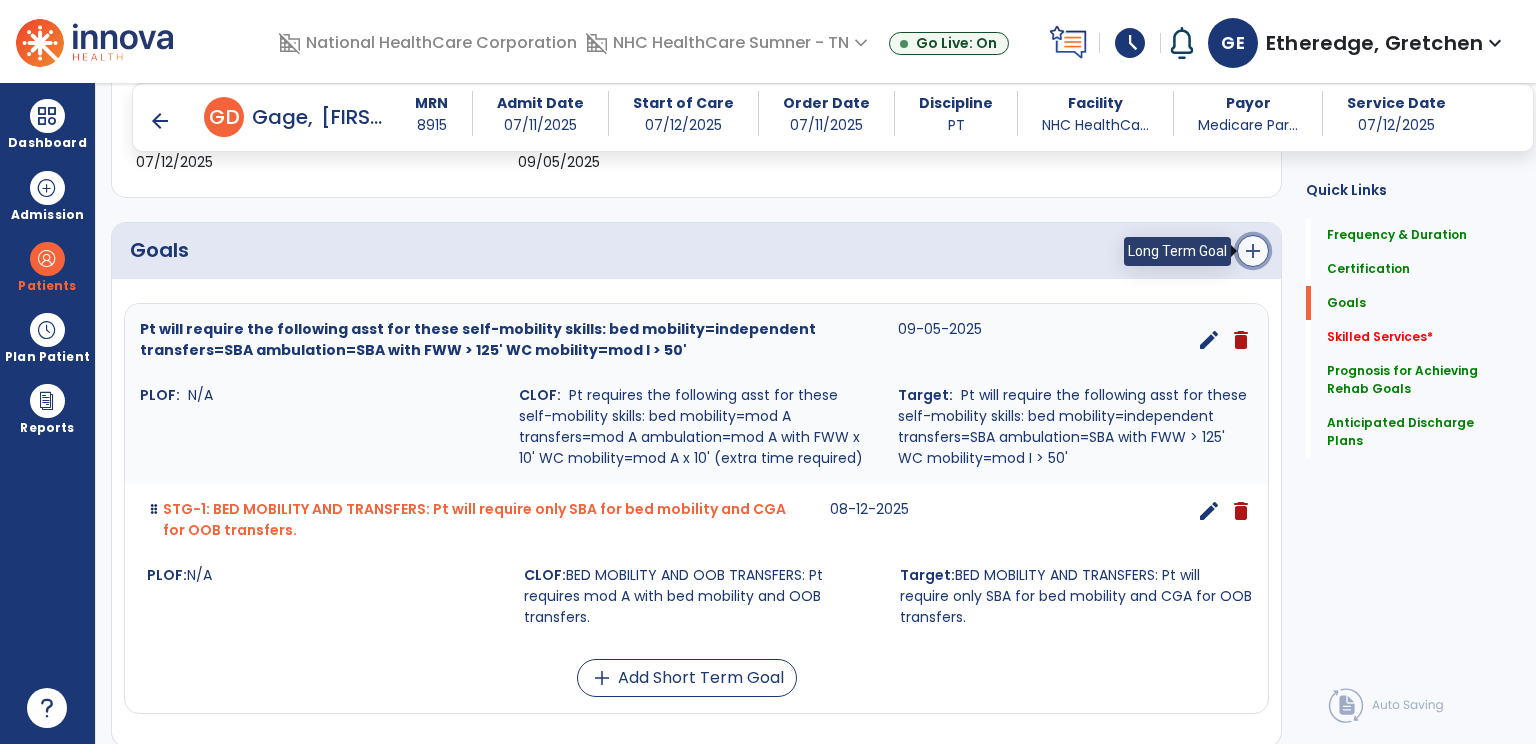 click on "add" at bounding box center (1253, 251) 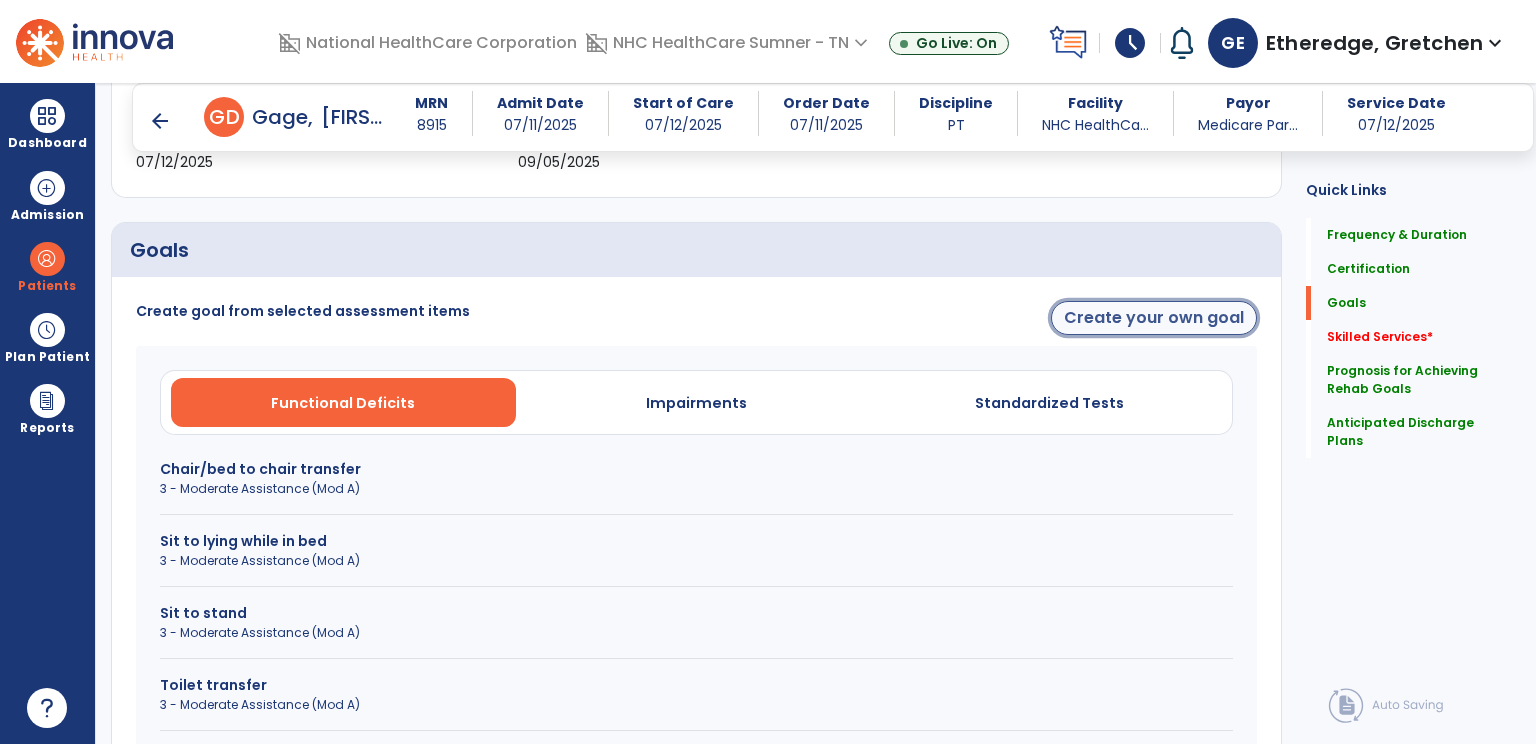 click on "Create your own goal" at bounding box center [1154, 318] 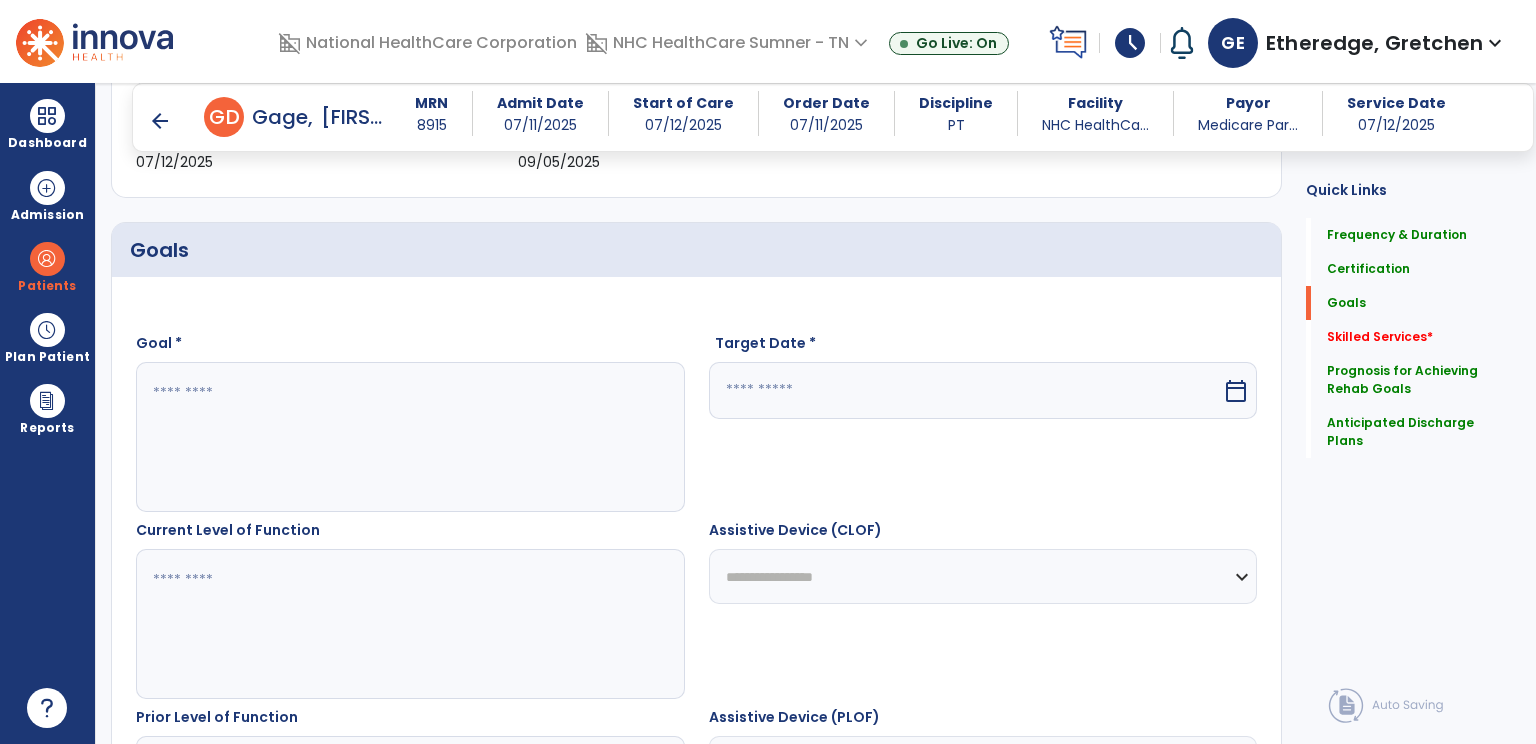 click at bounding box center [409, 624] 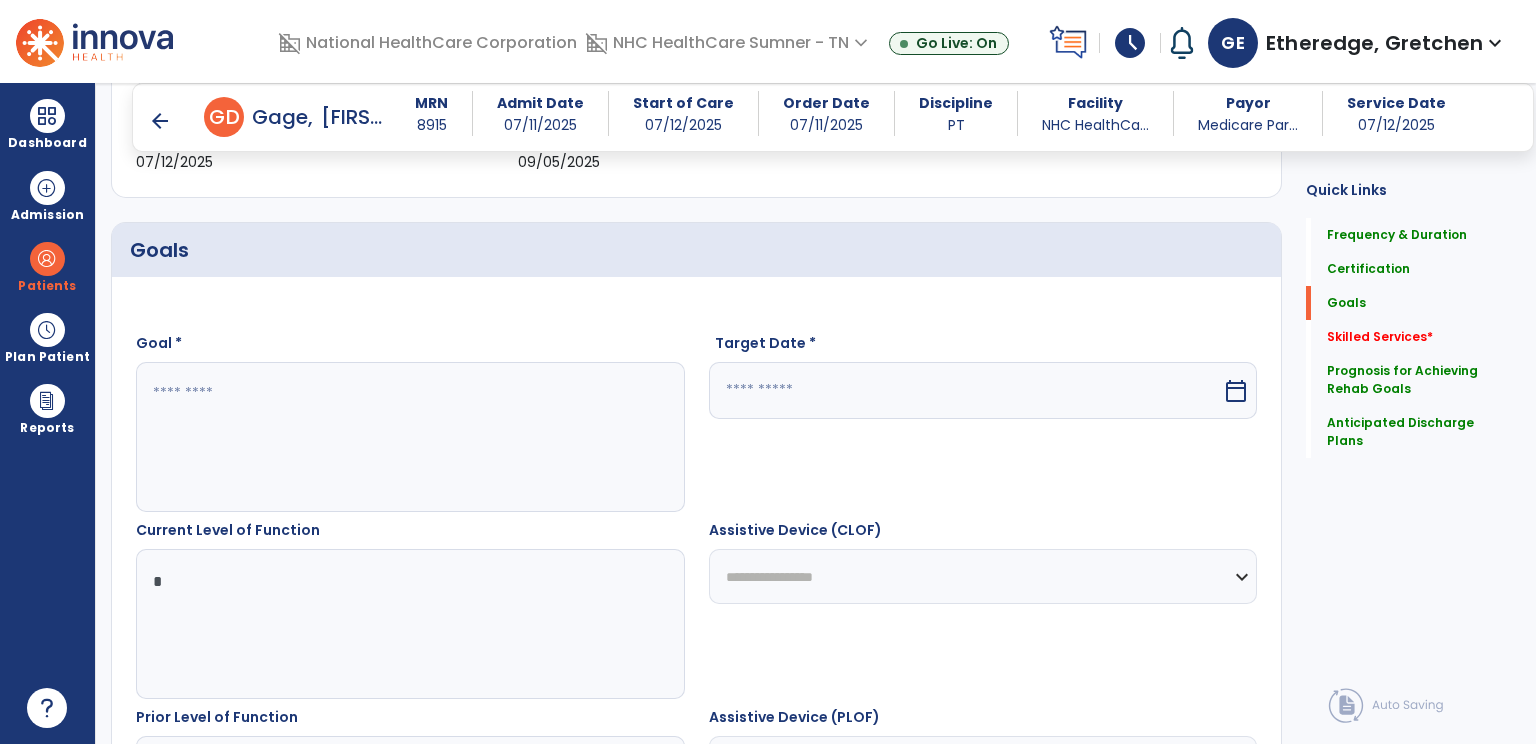 click at bounding box center (409, 624) 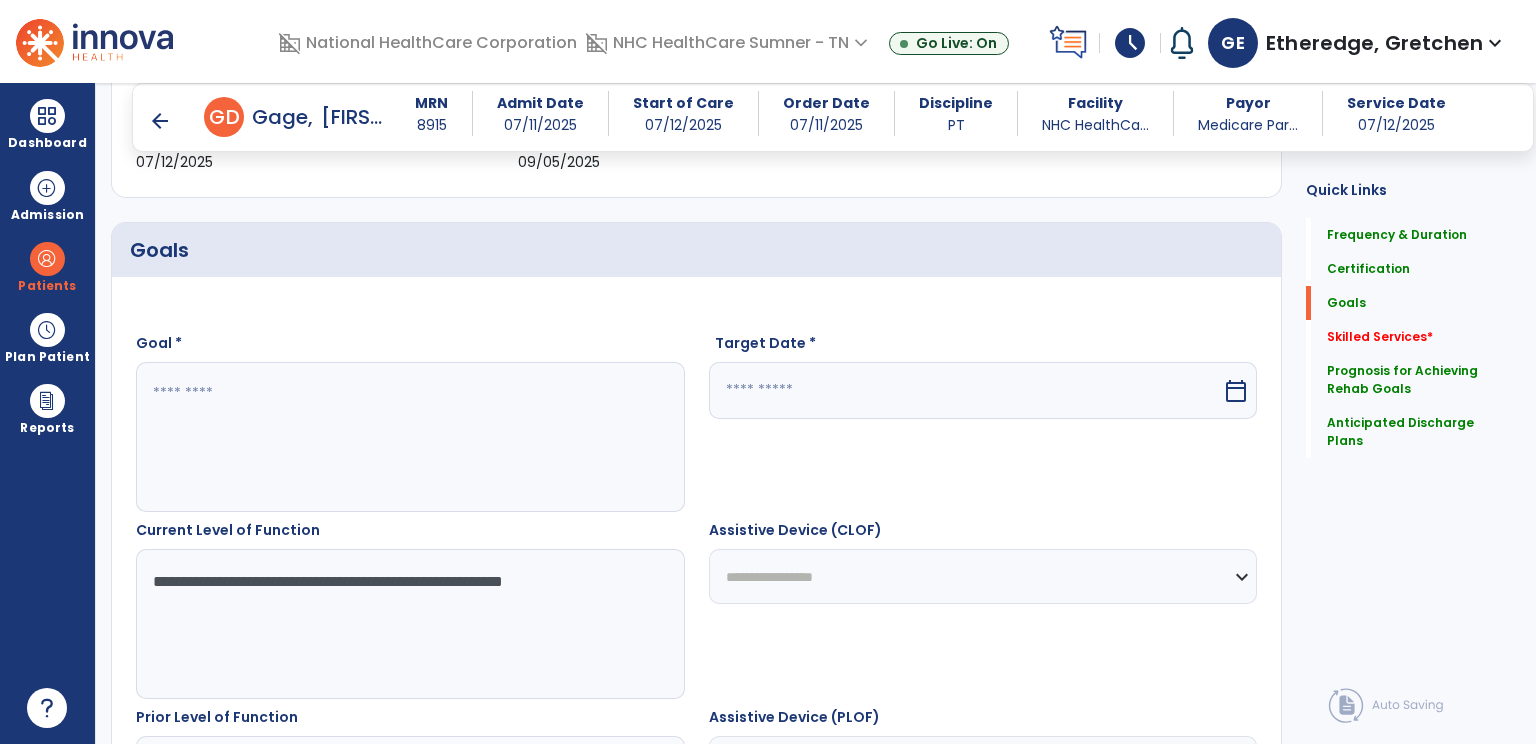 type on "**********" 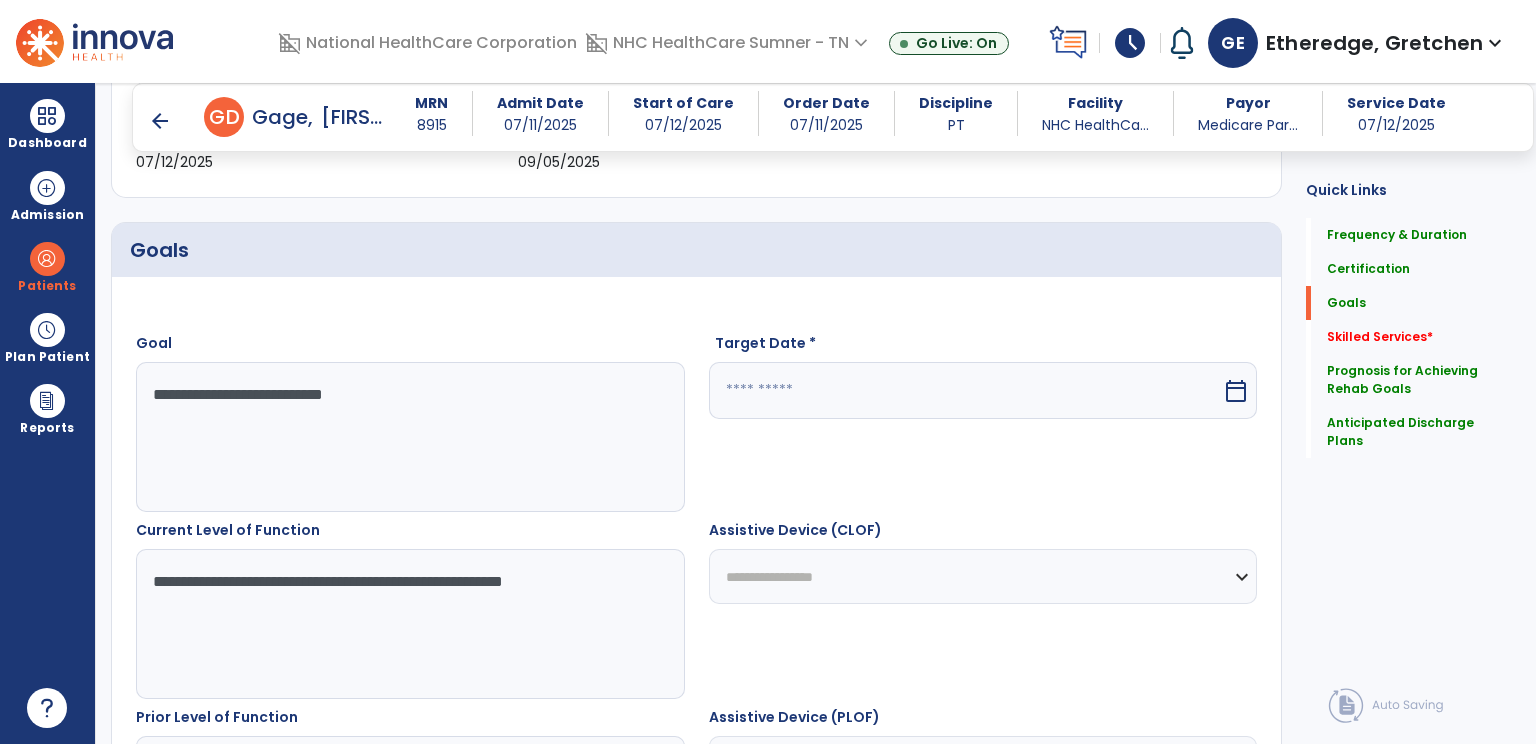 type on "**********" 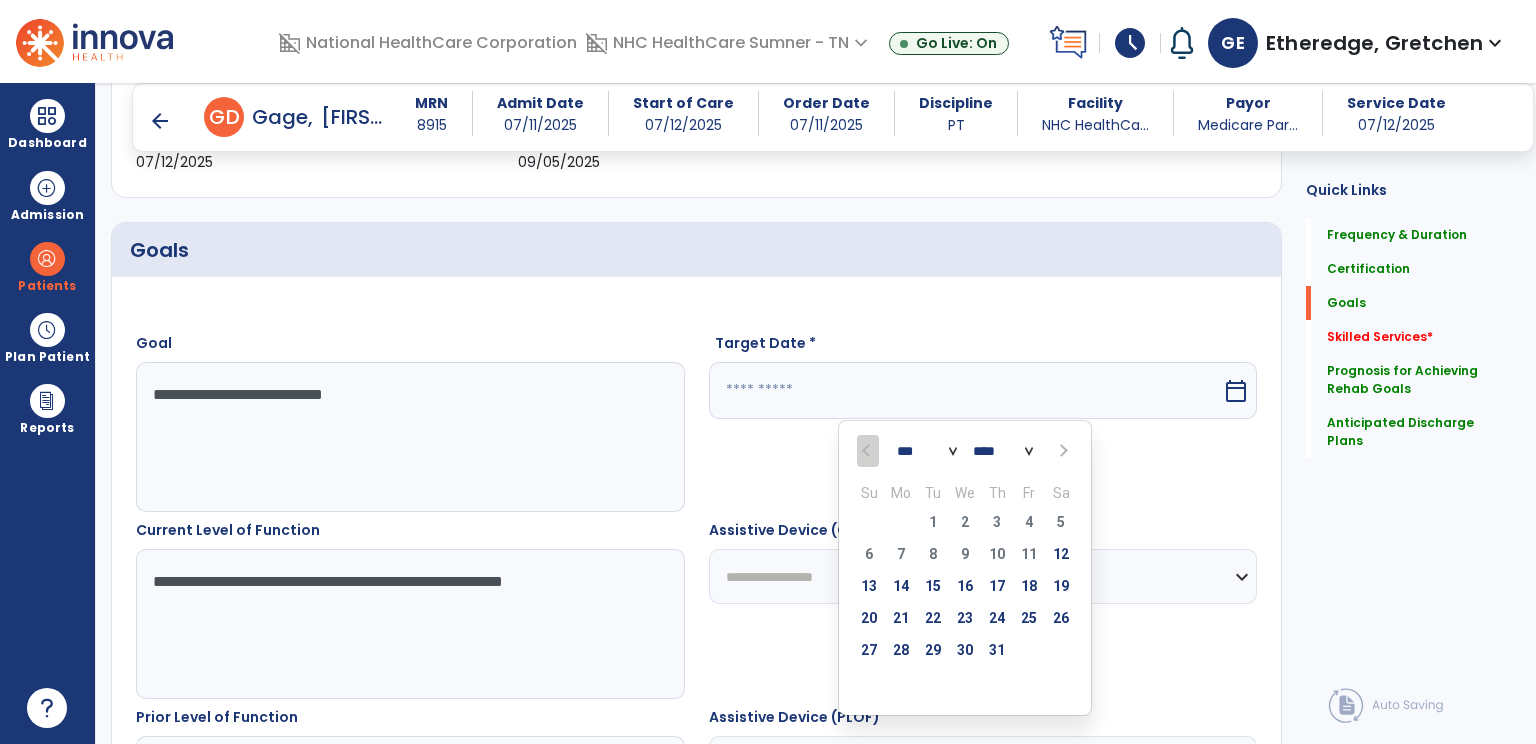 click at bounding box center [1062, 451] 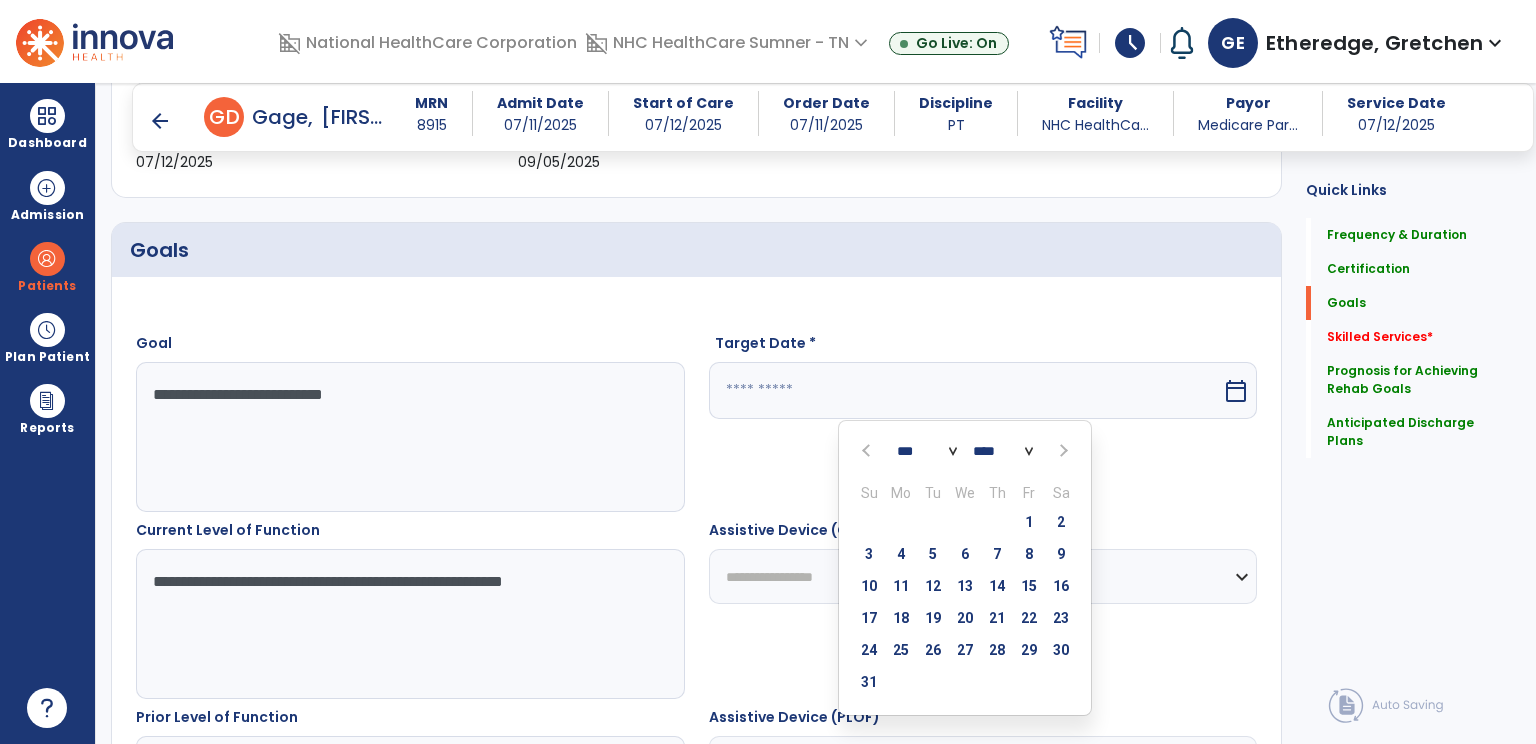 click at bounding box center (1062, 451) 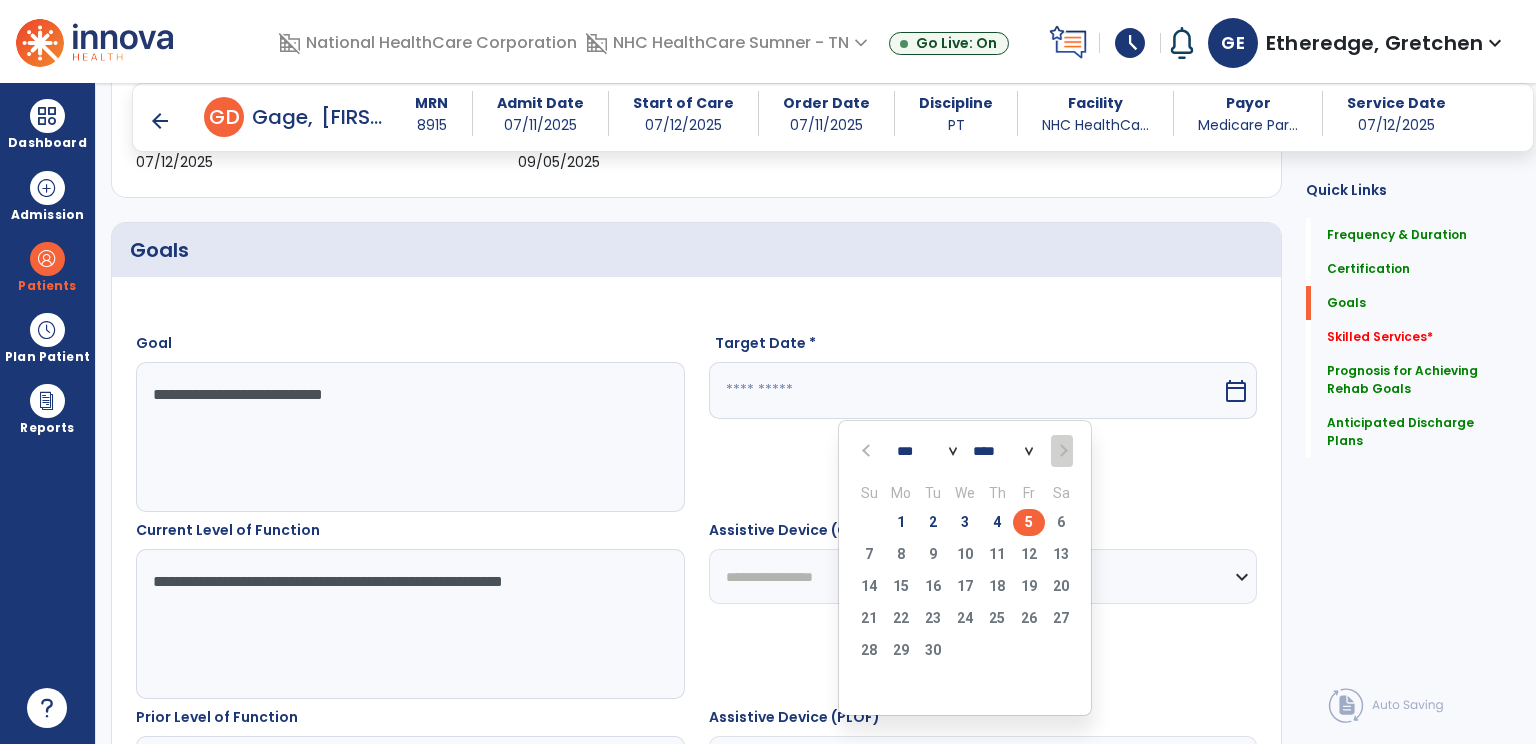click on "5" at bounding box center [1029, 522] 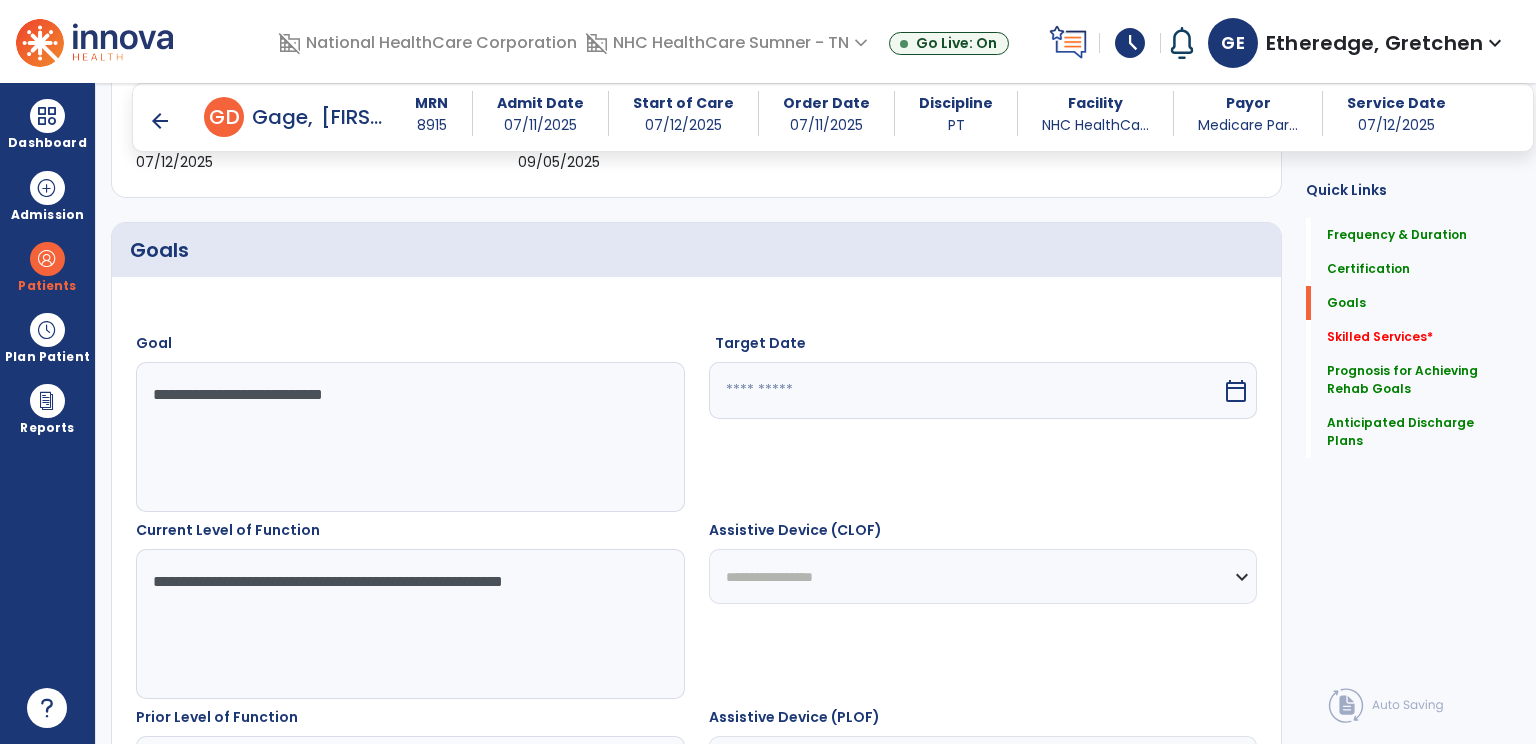 type on "********" 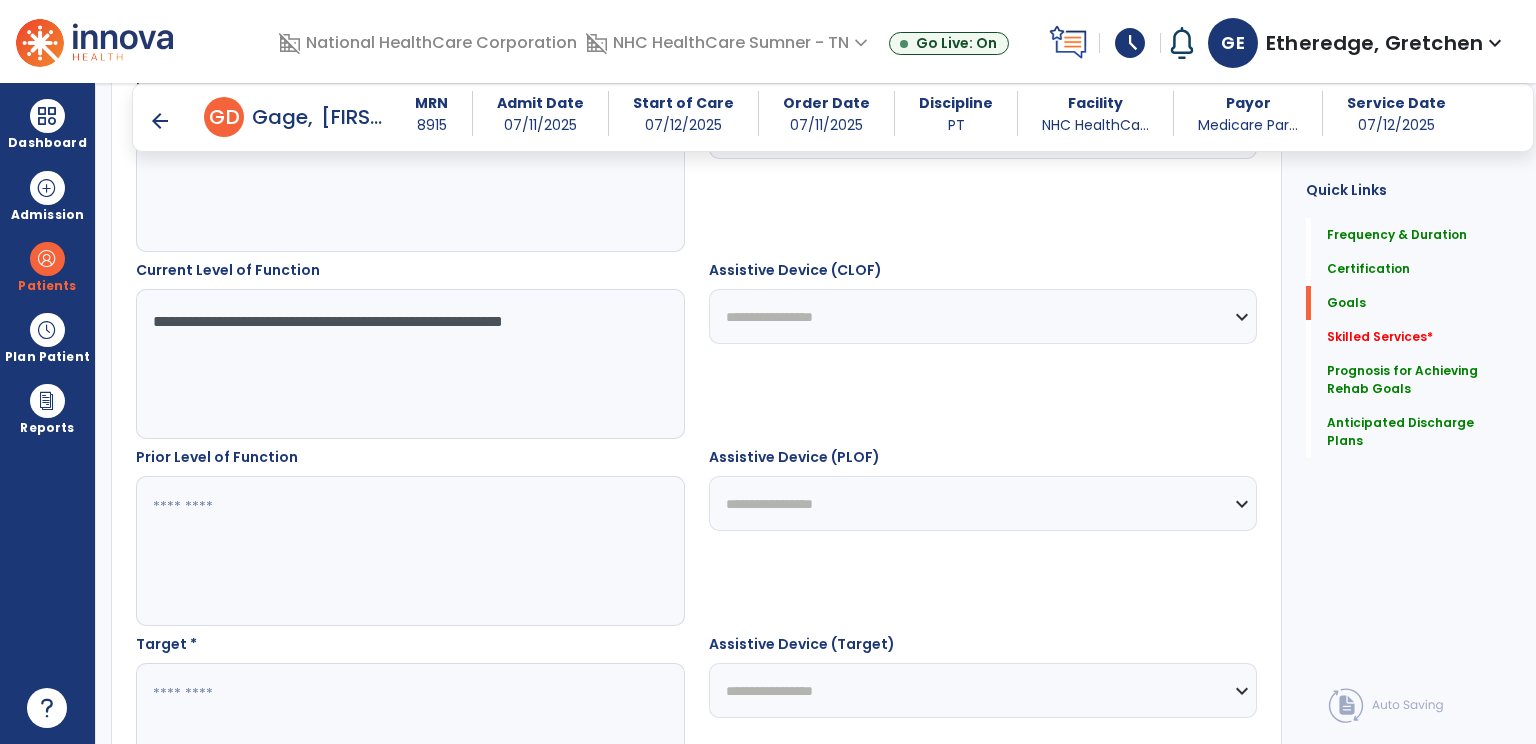 scroll, scrollTop: 660, scrollLeft: 0, axis: vertical 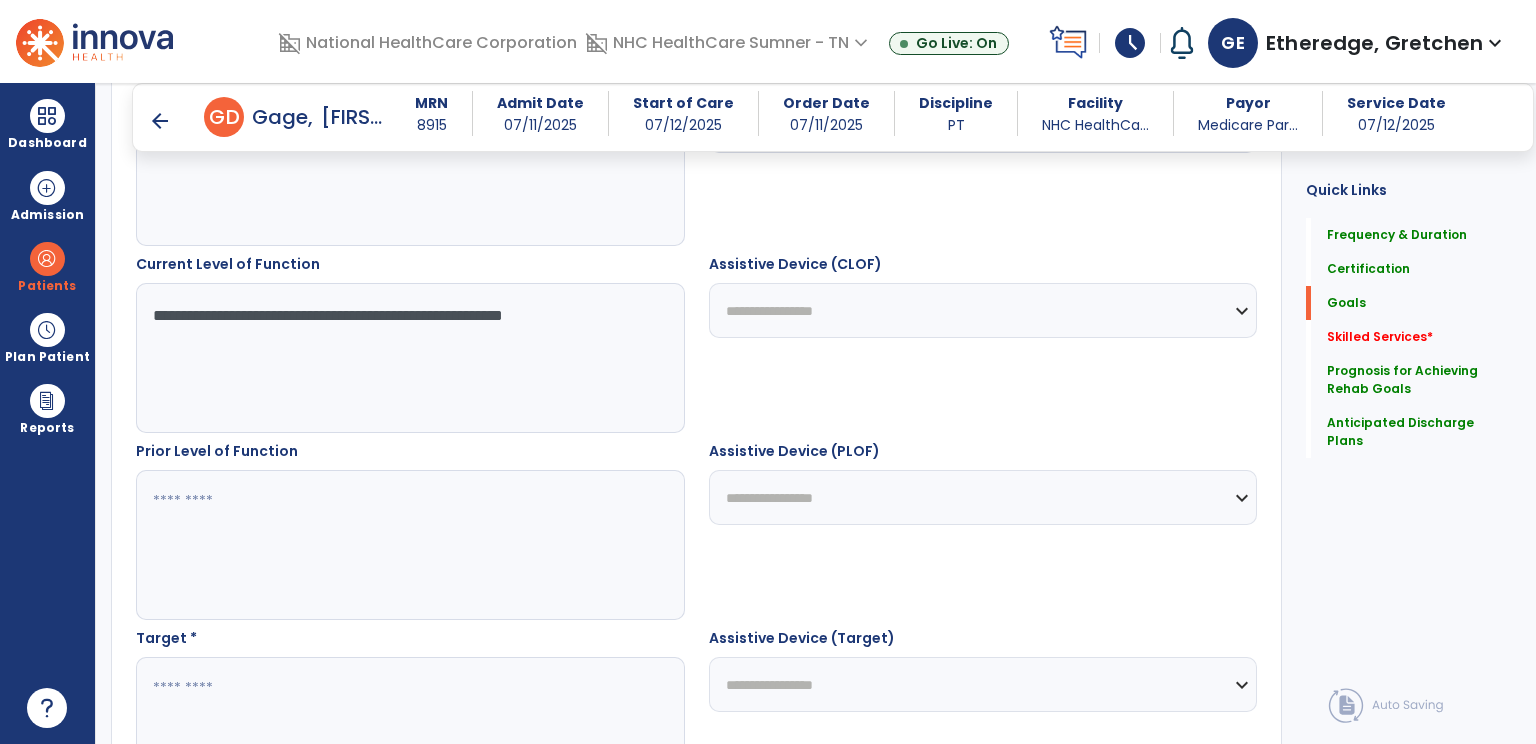 drag, startPoint x: 150, startPoint y: 306, endPoint x: 613, endPoint y: 348, distance: 464.90106 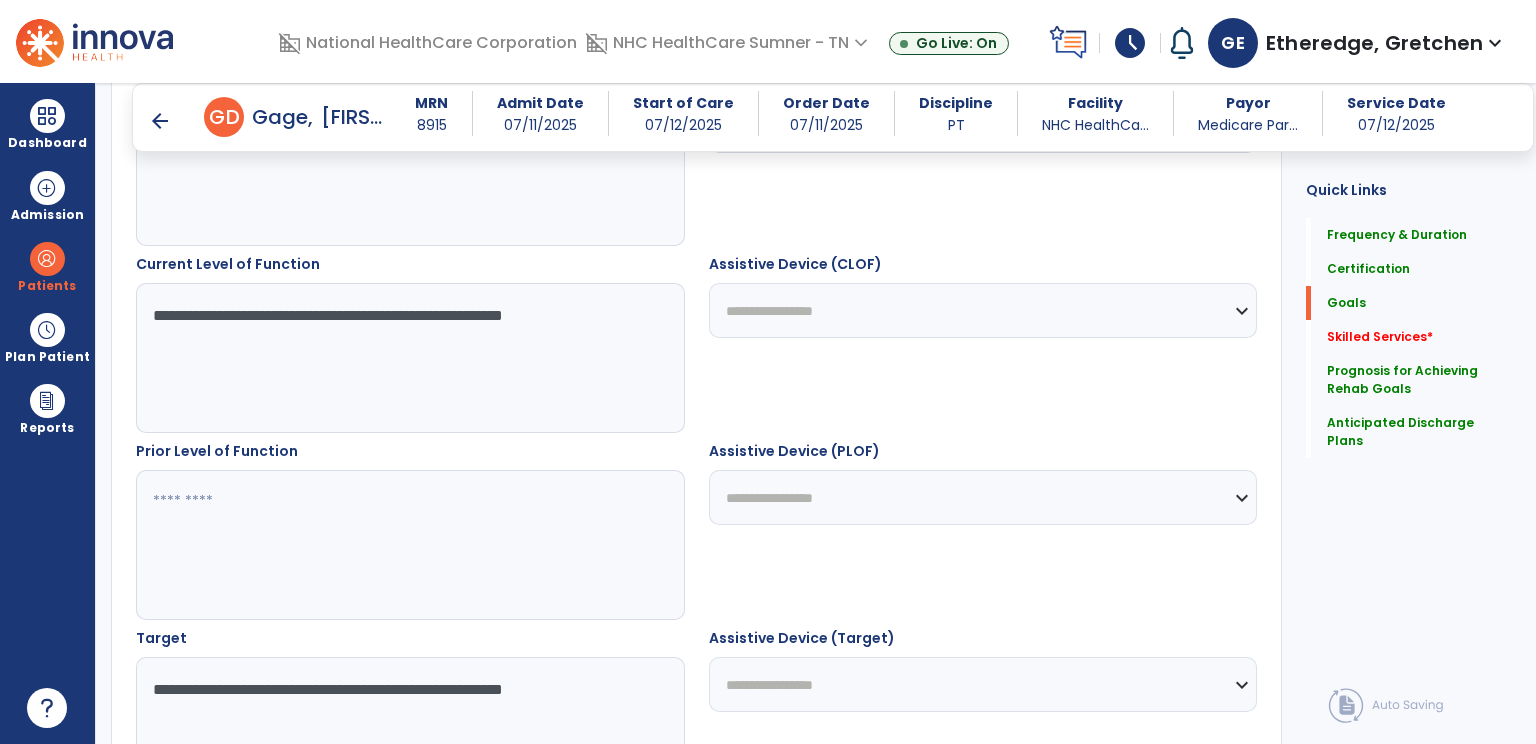 type on "**********" 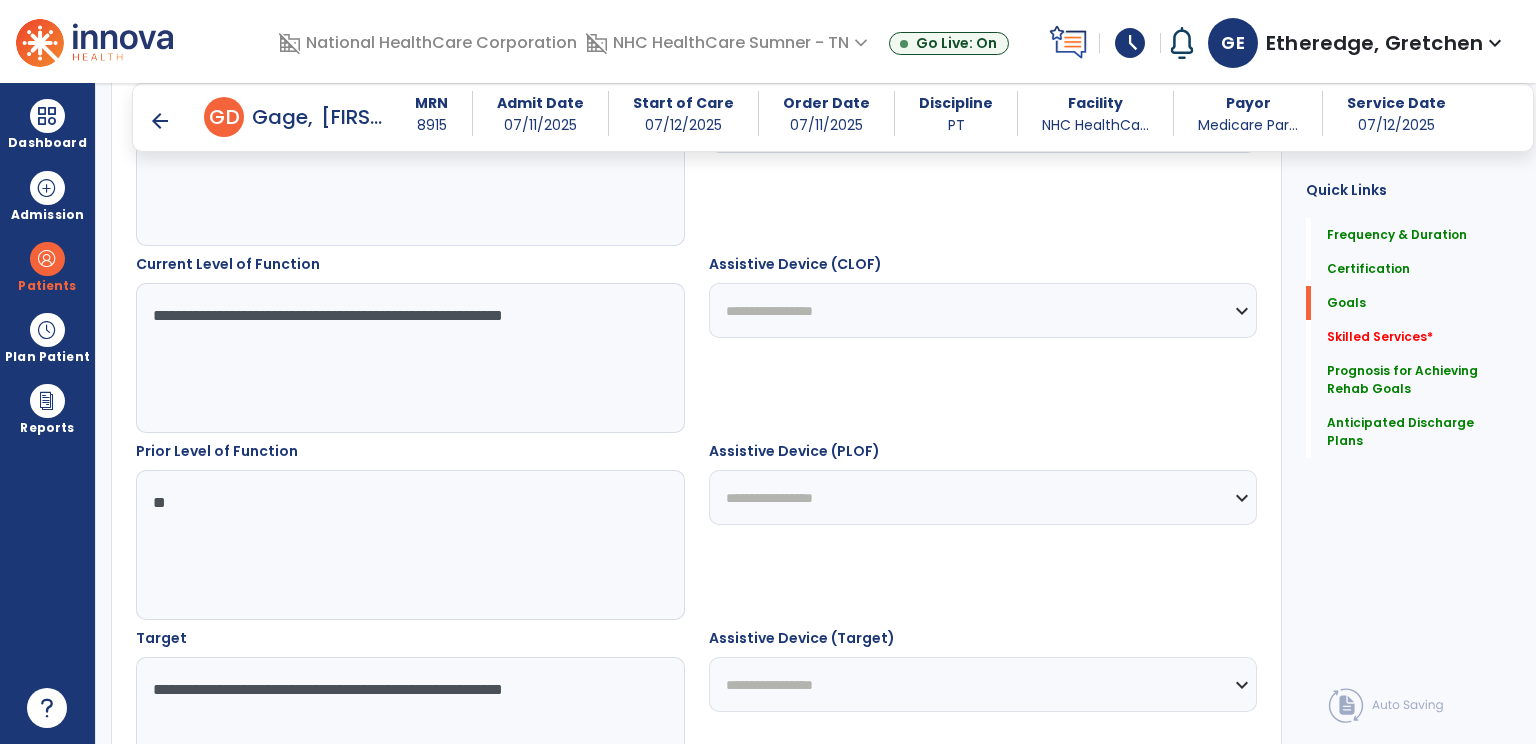 click at bounding box center [409, 545] 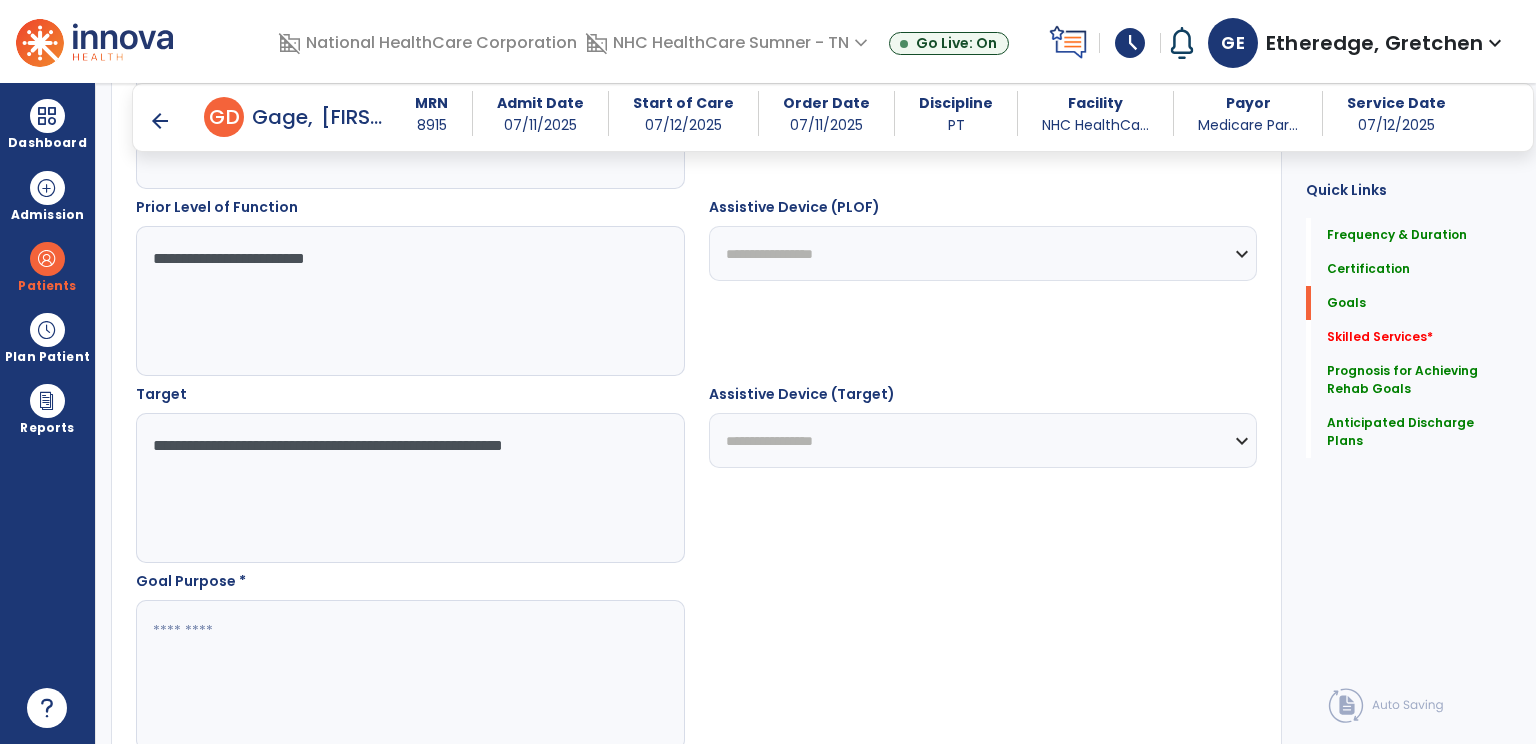 scroll, scrollTop: 908, scrollLeft: 0, axis: vertical 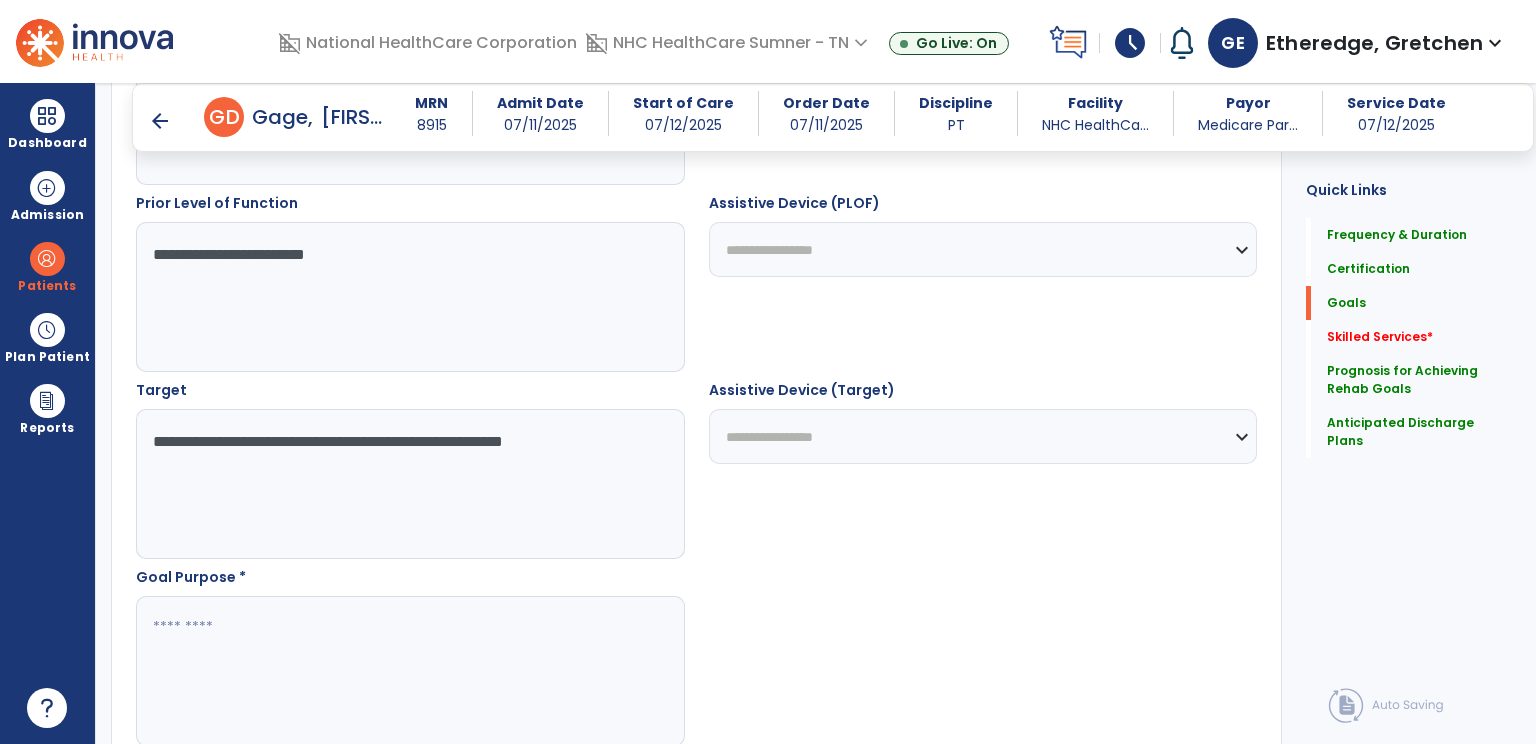 type on "**********" 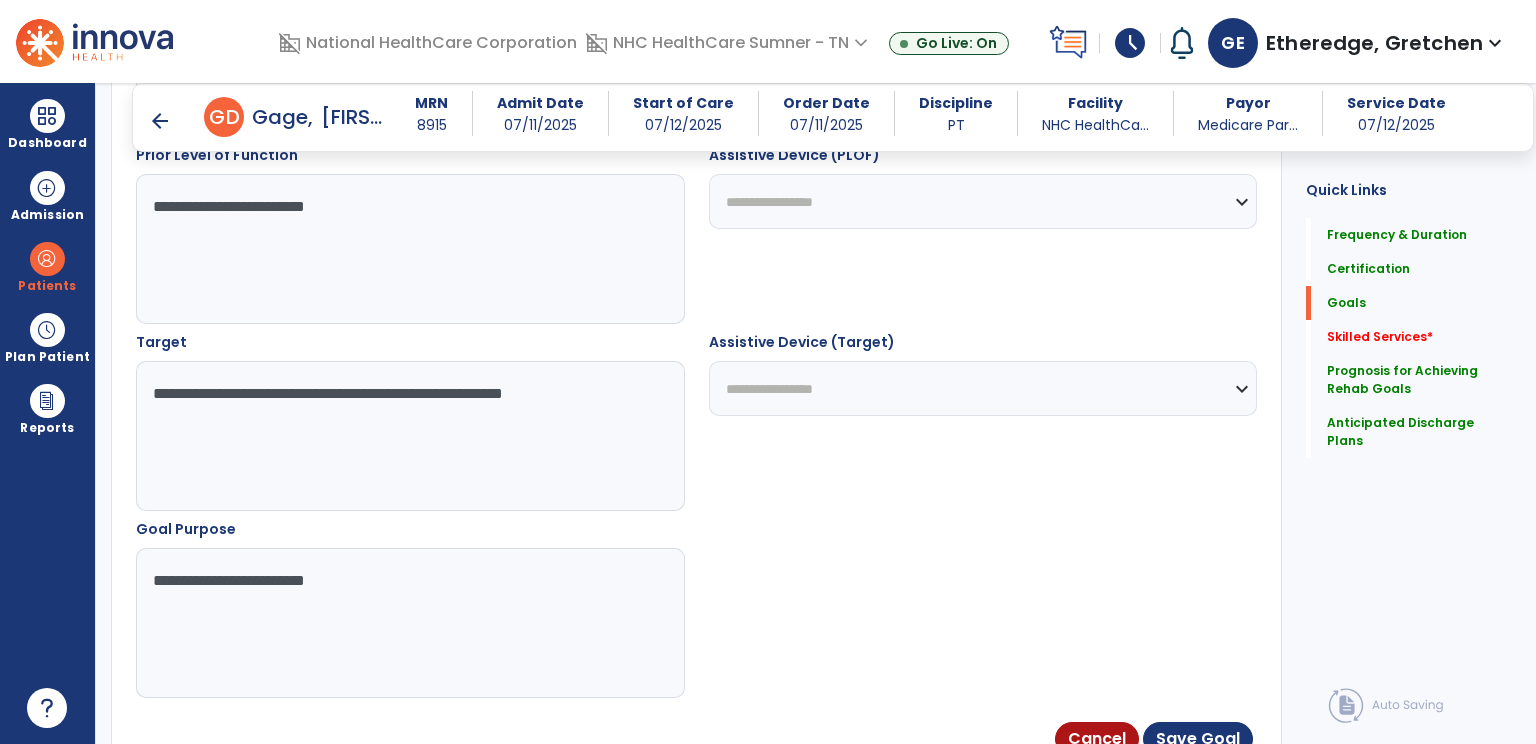 scroll, scrollTop: 1080, scrollLeft: 0, axis: vertical 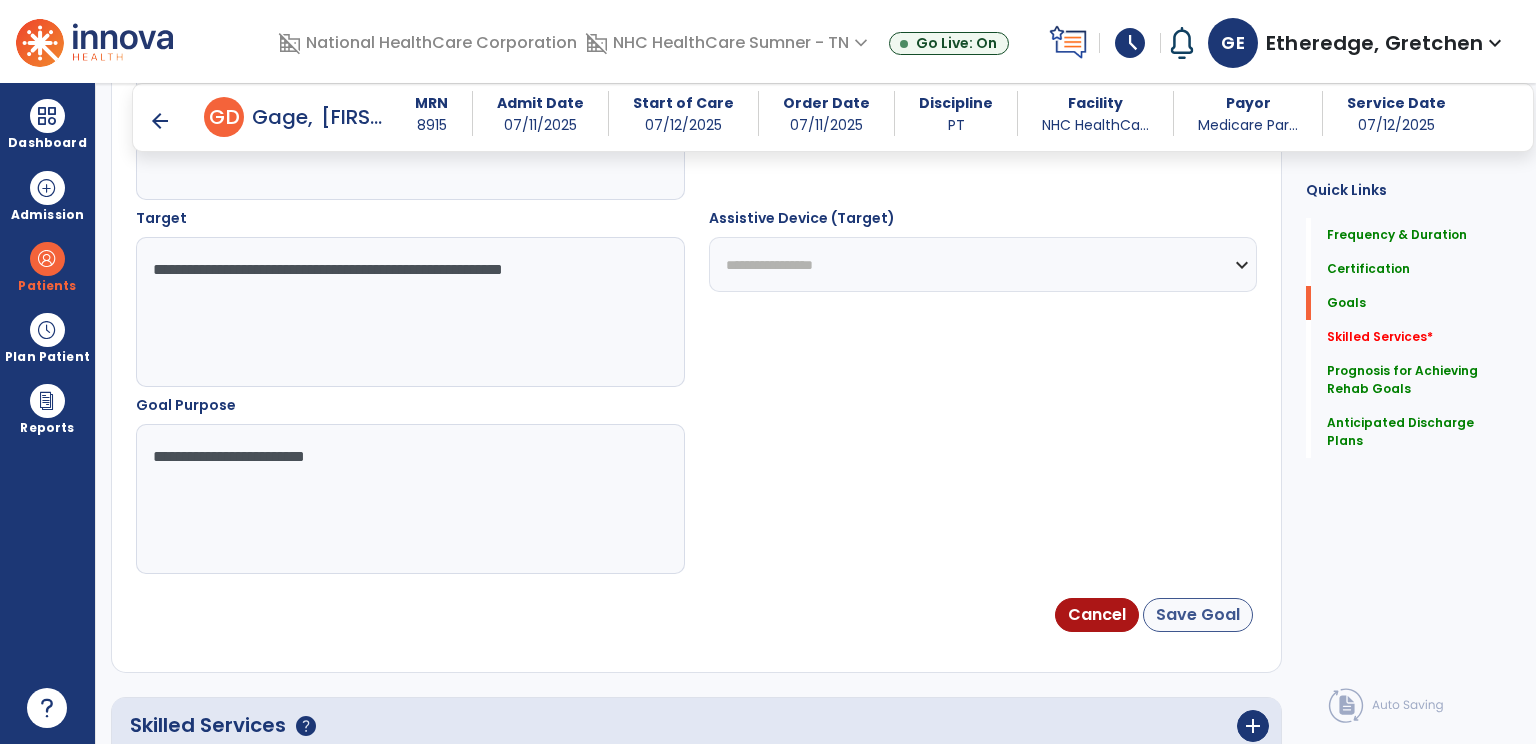 type on "**********" 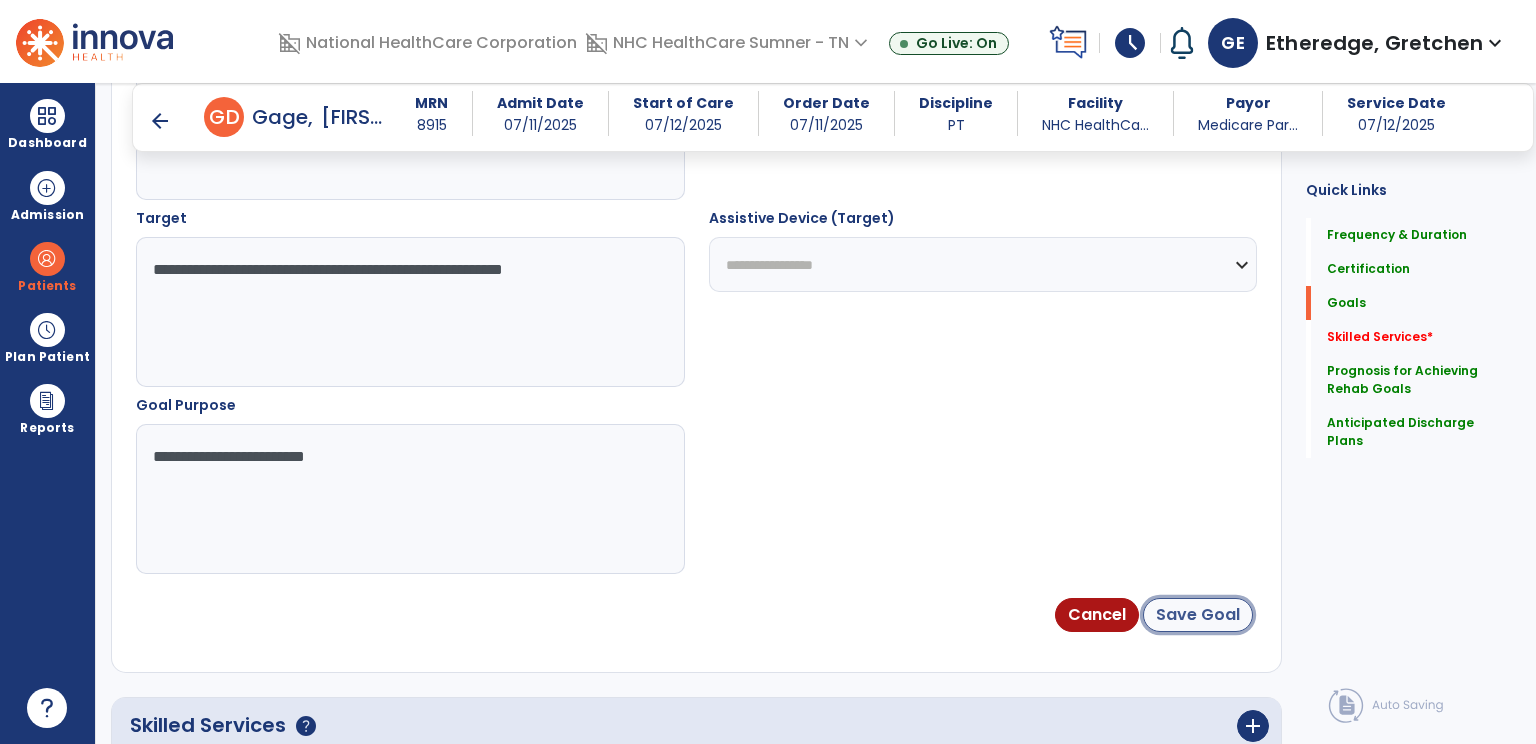 click on "Save Goal" at bounding box center (1198, 615) 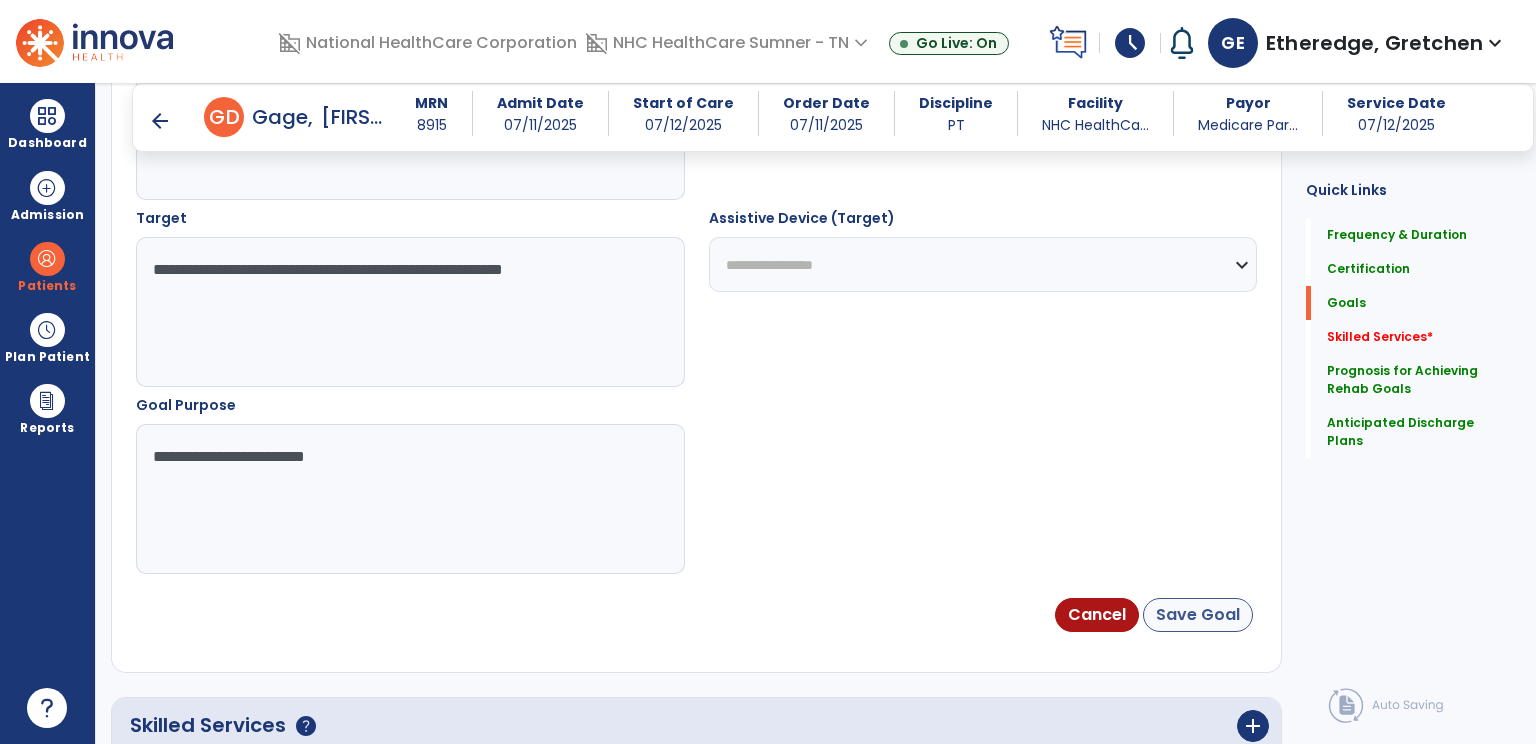 scroll, scrollTop: 4, scrollLeft: 0, axis: vertical 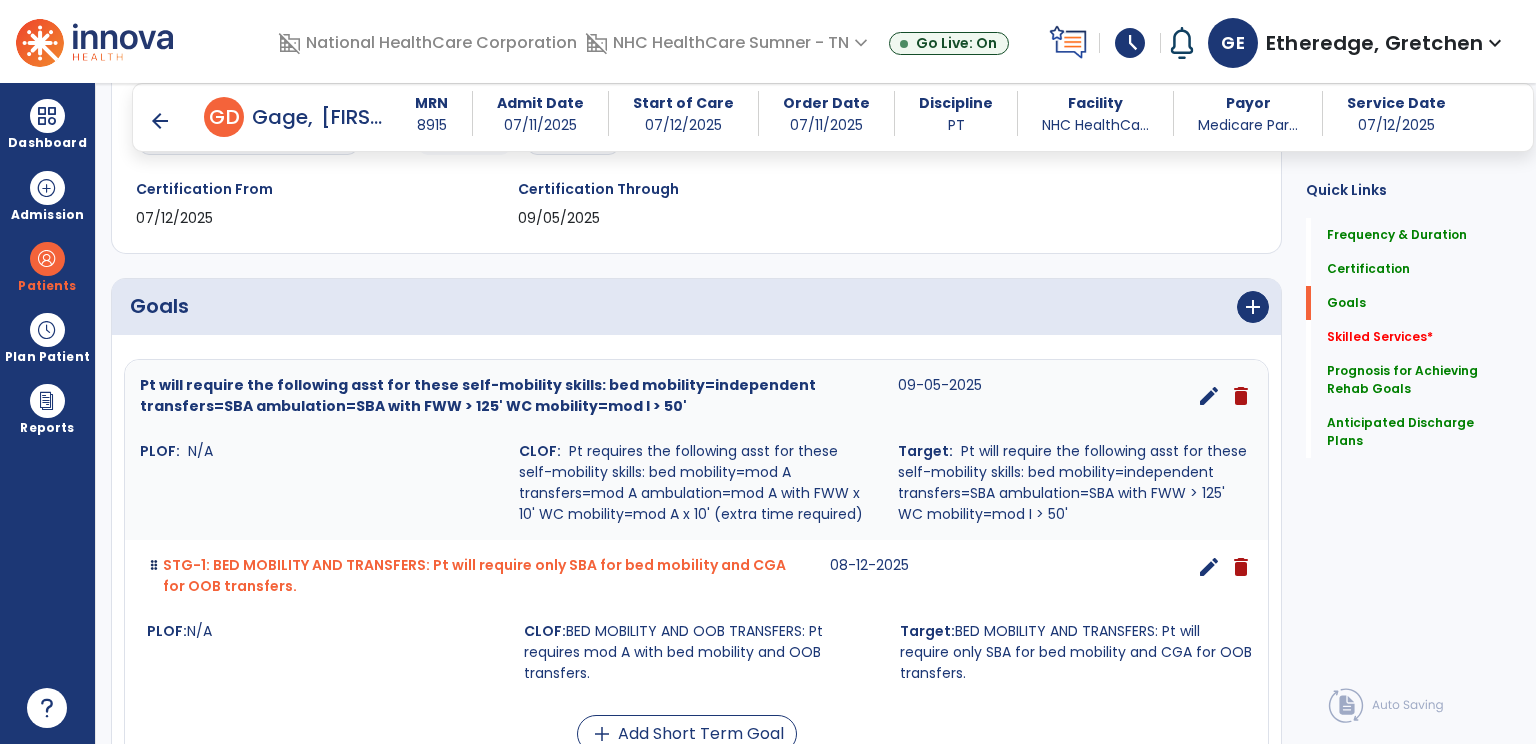click on "Quick Links  Frequency & Duration   Frequency & Duration   Certification   Certification   Goals   Goals   Skilled Services   *  Skilled Services   *  Prognosis for Achieving Rehab Goals   Prognosis for Achieving Rehab Goals   Anticipated Discharge Plans   Anticipated Discharge Plans" 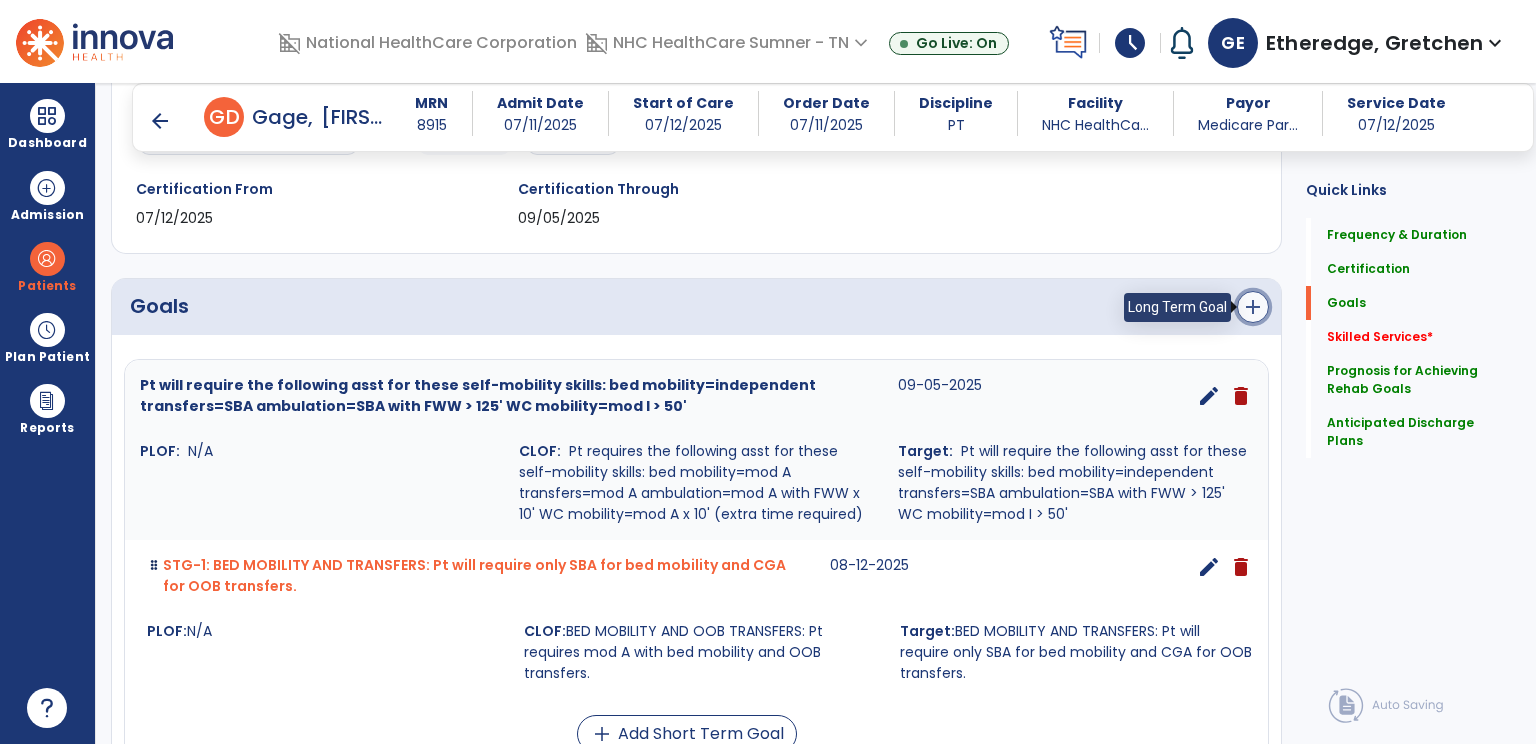 click on "add" at bounding box center (1253, 307) 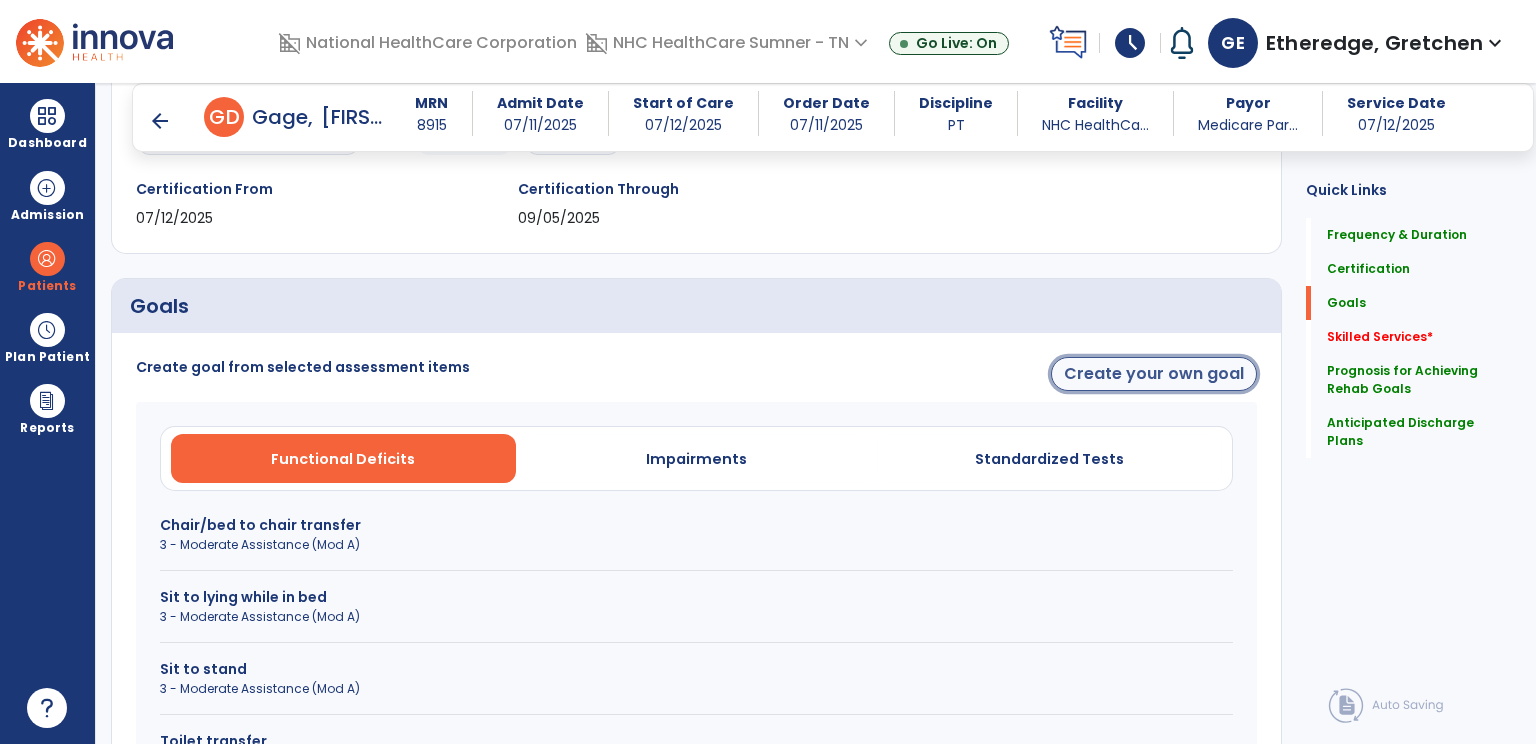 click on "Create your own goal" at bounding box center [1154, 374] 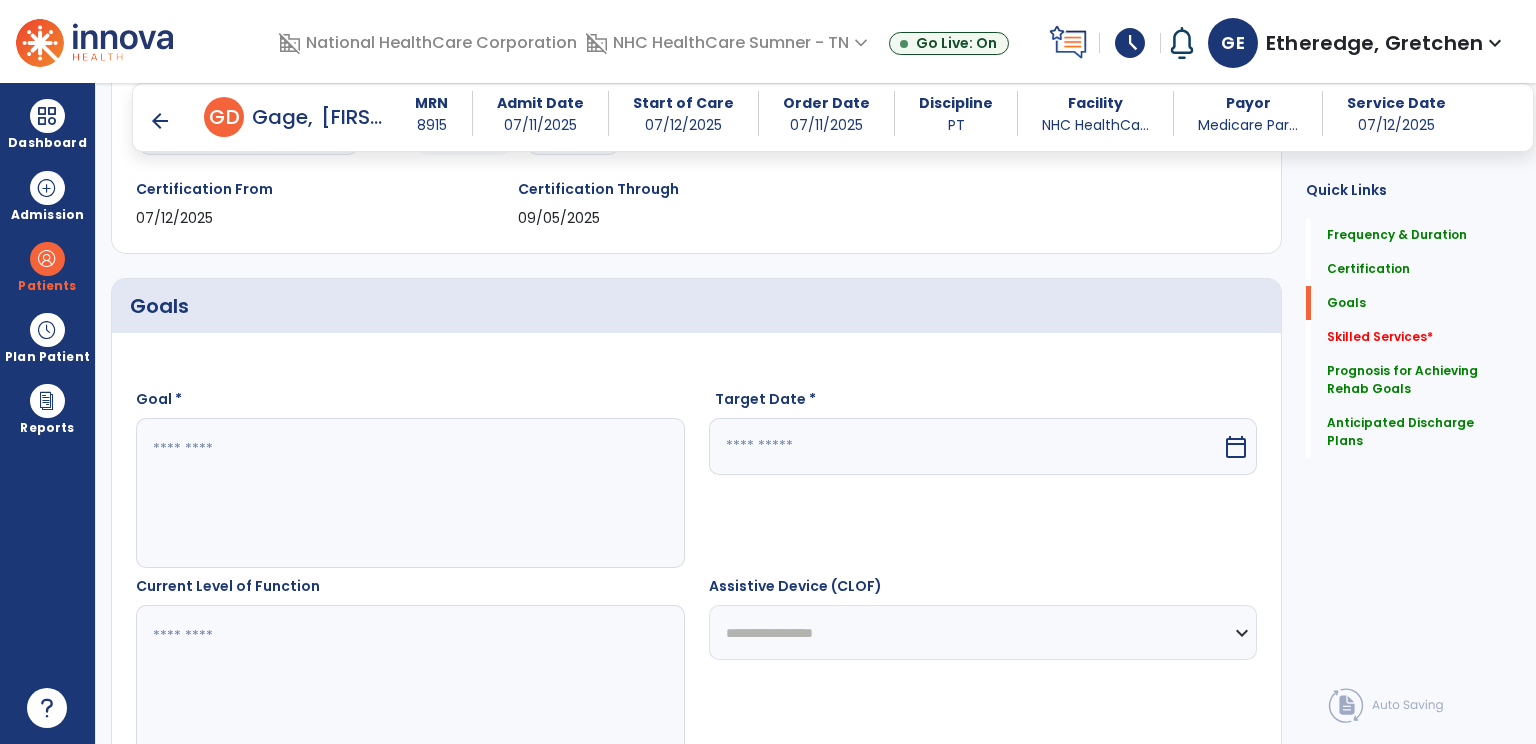 click at bounding box center (409, 680) 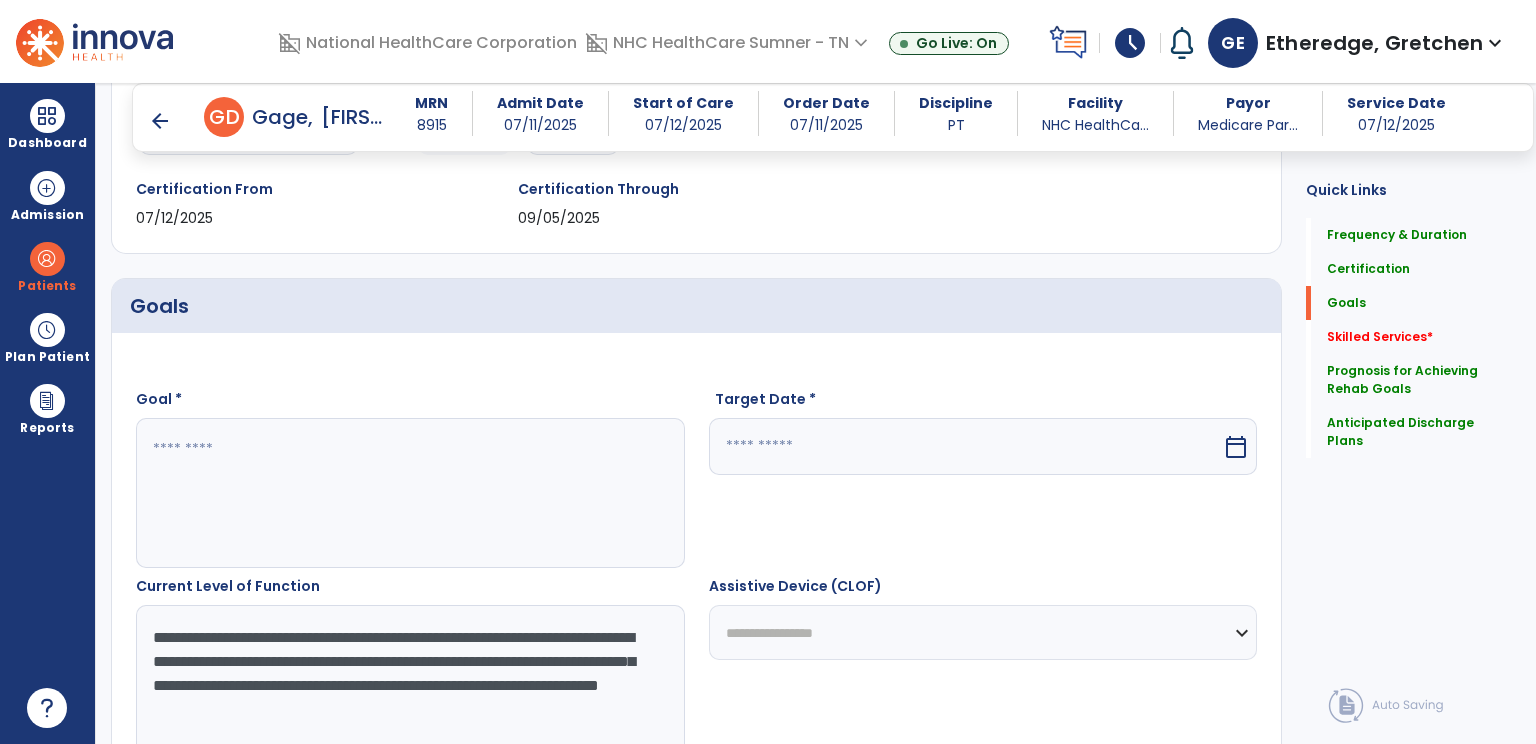 scroll, scrollTop: 340, scrollLeft: 0, axis: vertical 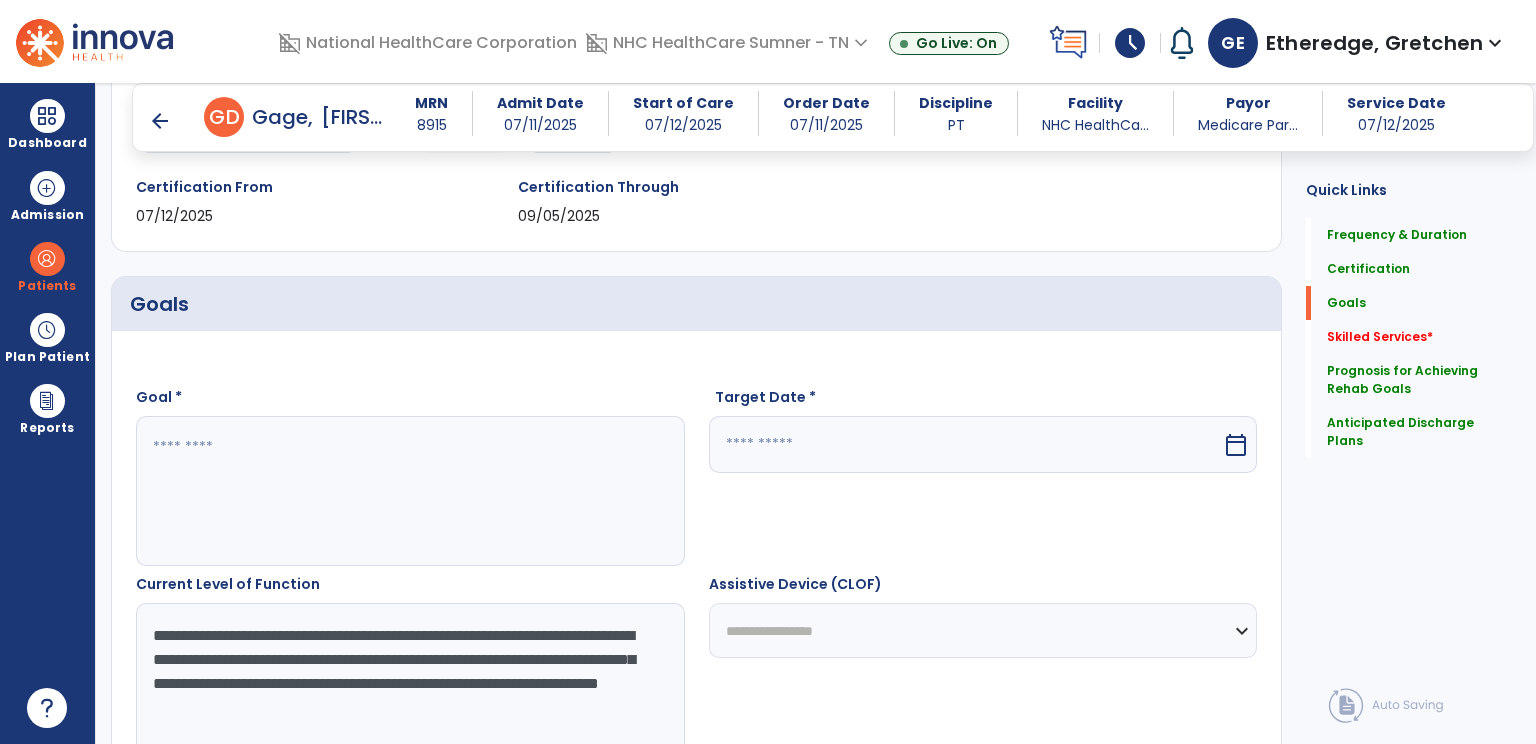 type on "**********" 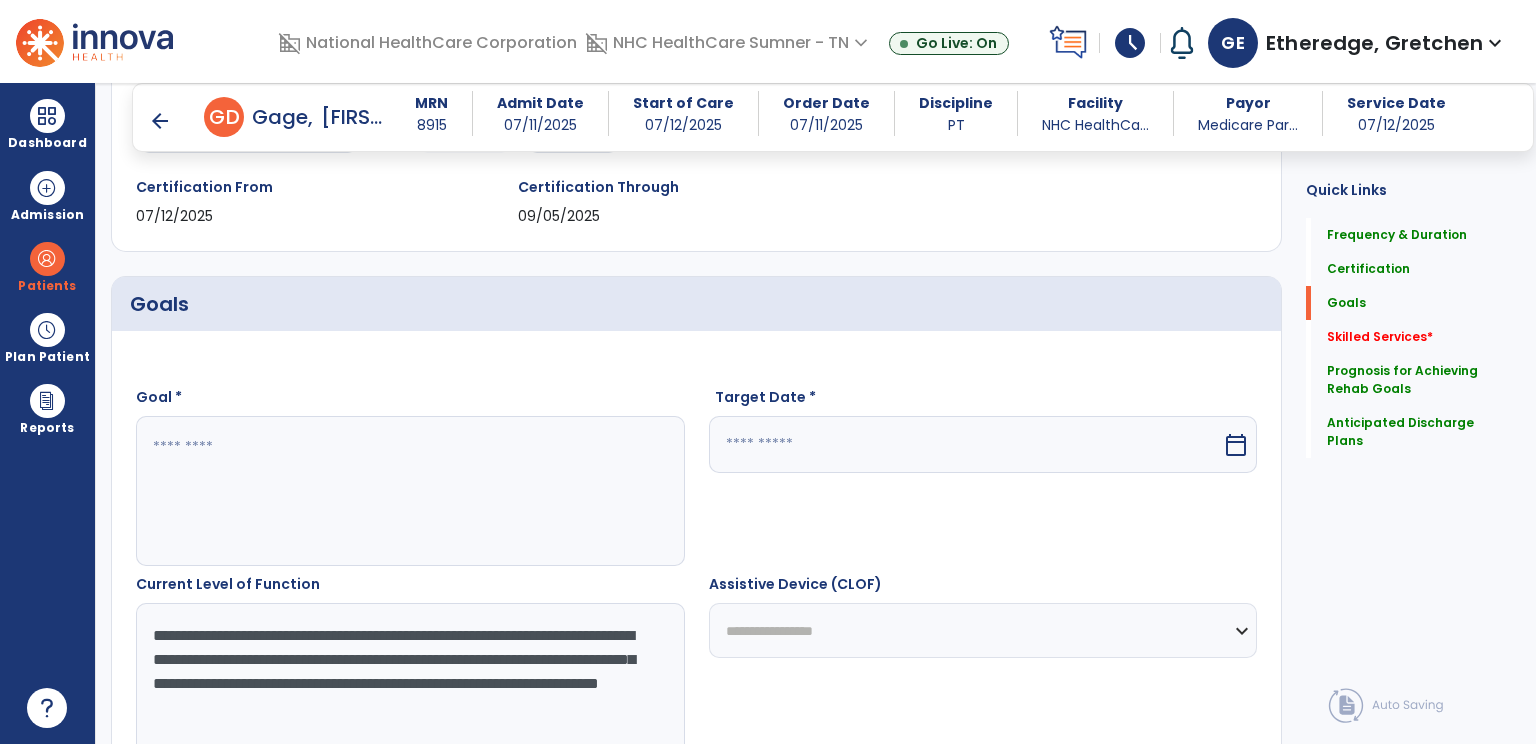 paste on "**********" 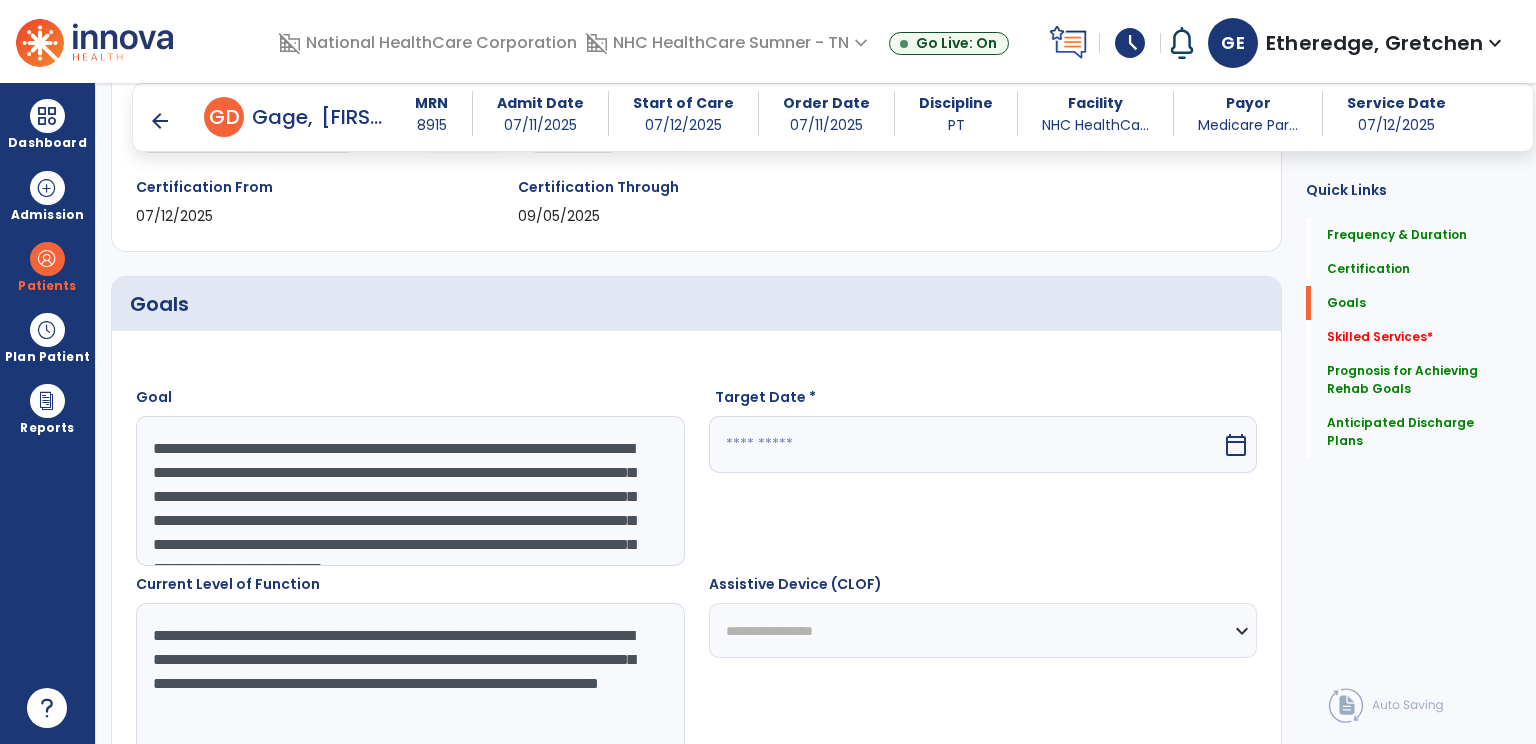 scroll, scrollTop: 64, scrollLeft: 0, axis: vertical 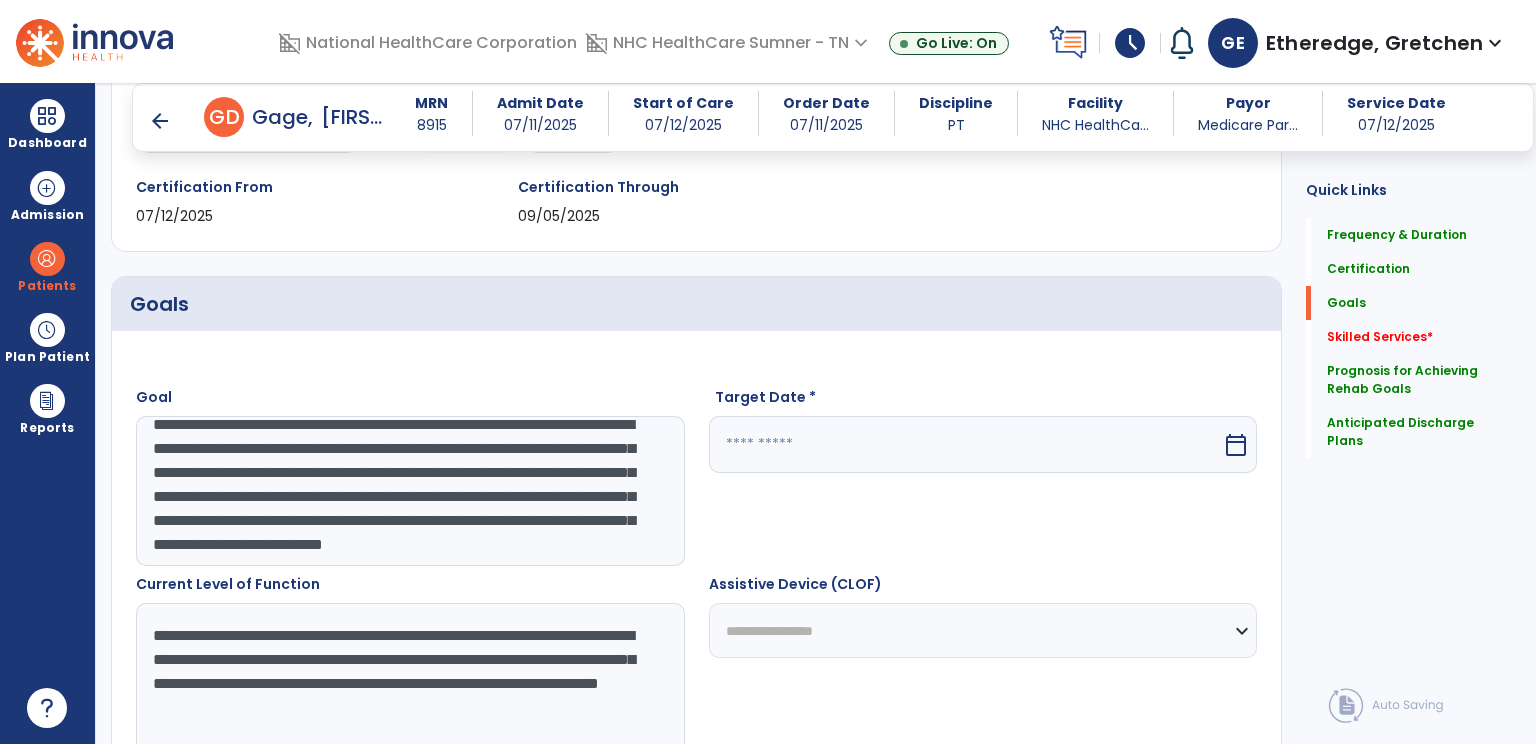 type on "**********" 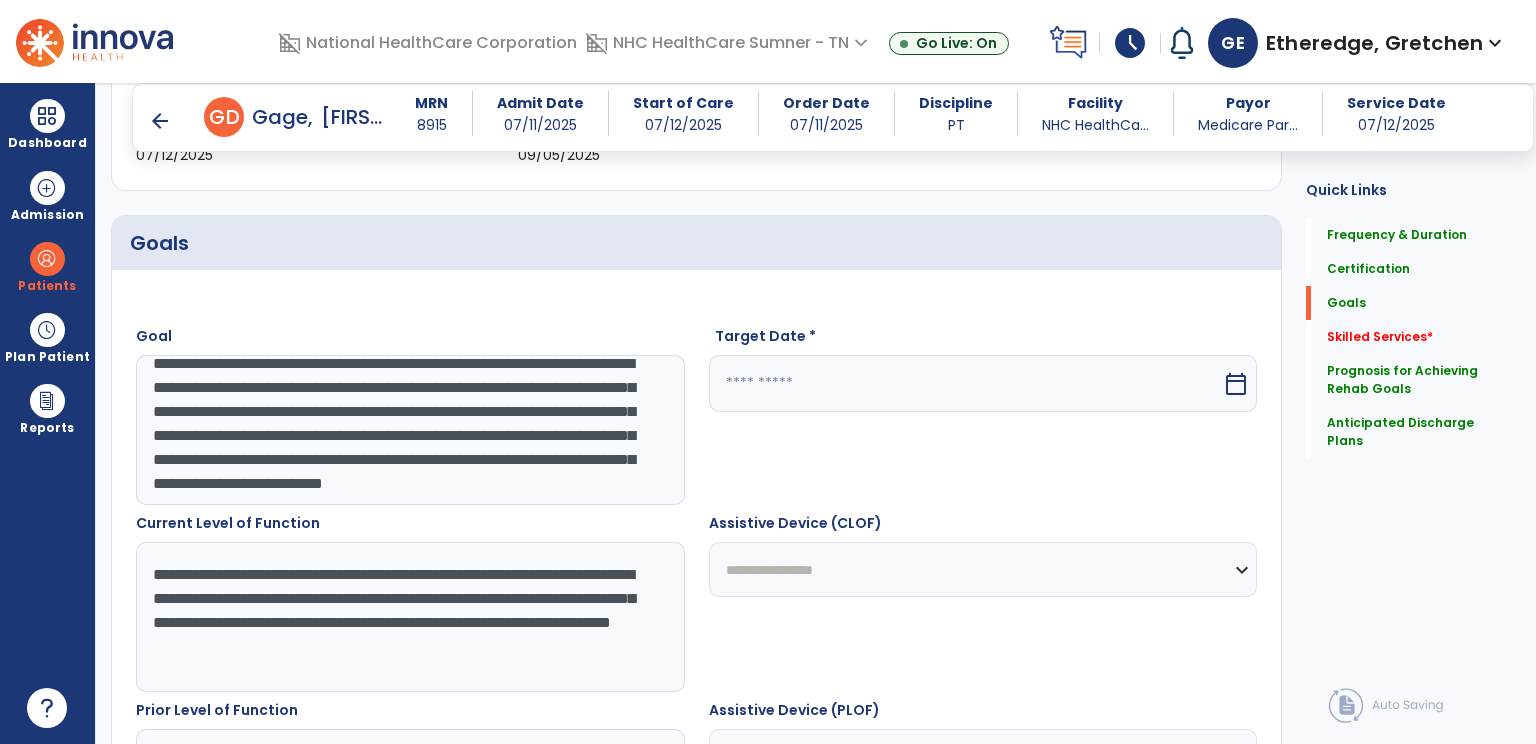 scroll, scrollTop: 404, scrollLeft: 0, axis: vertical 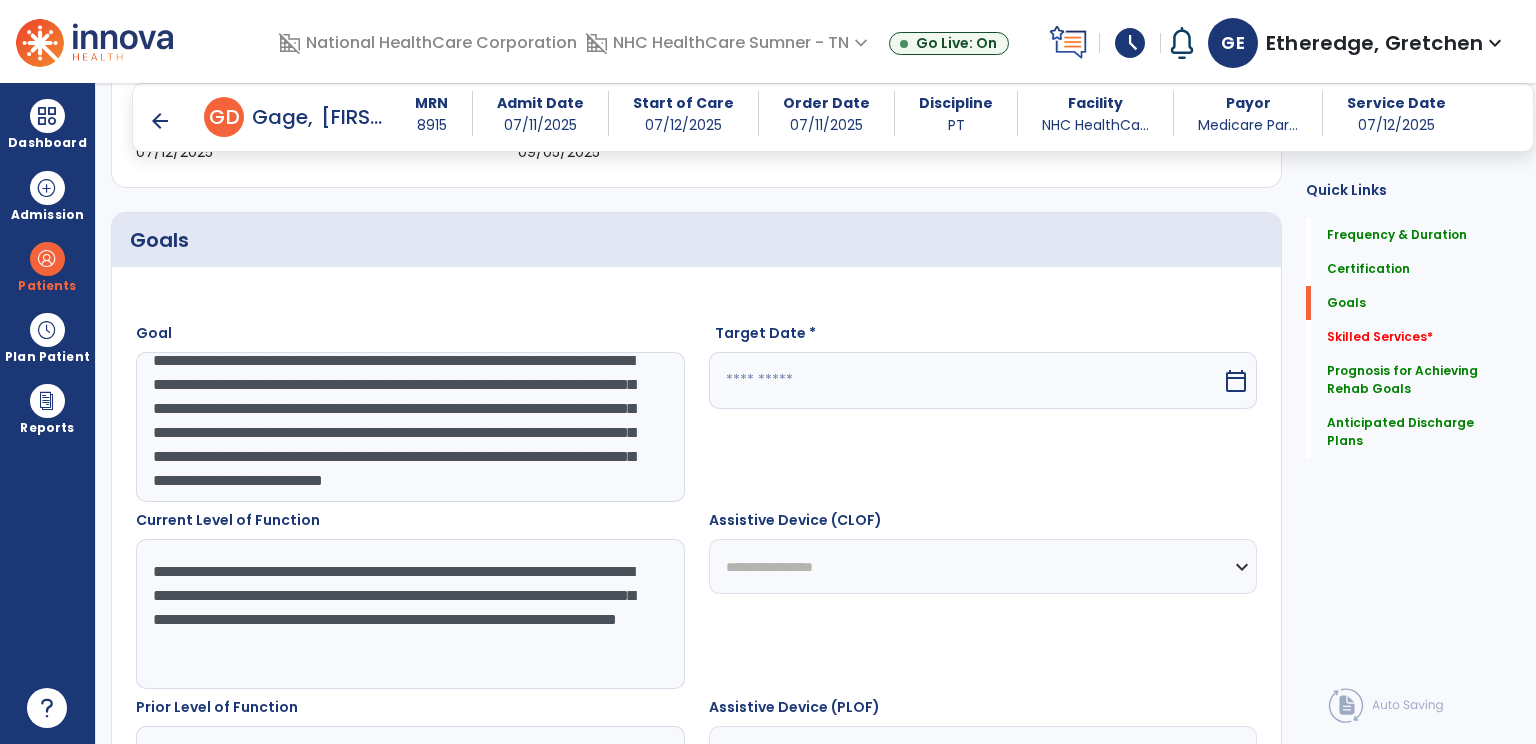 type on "**********" 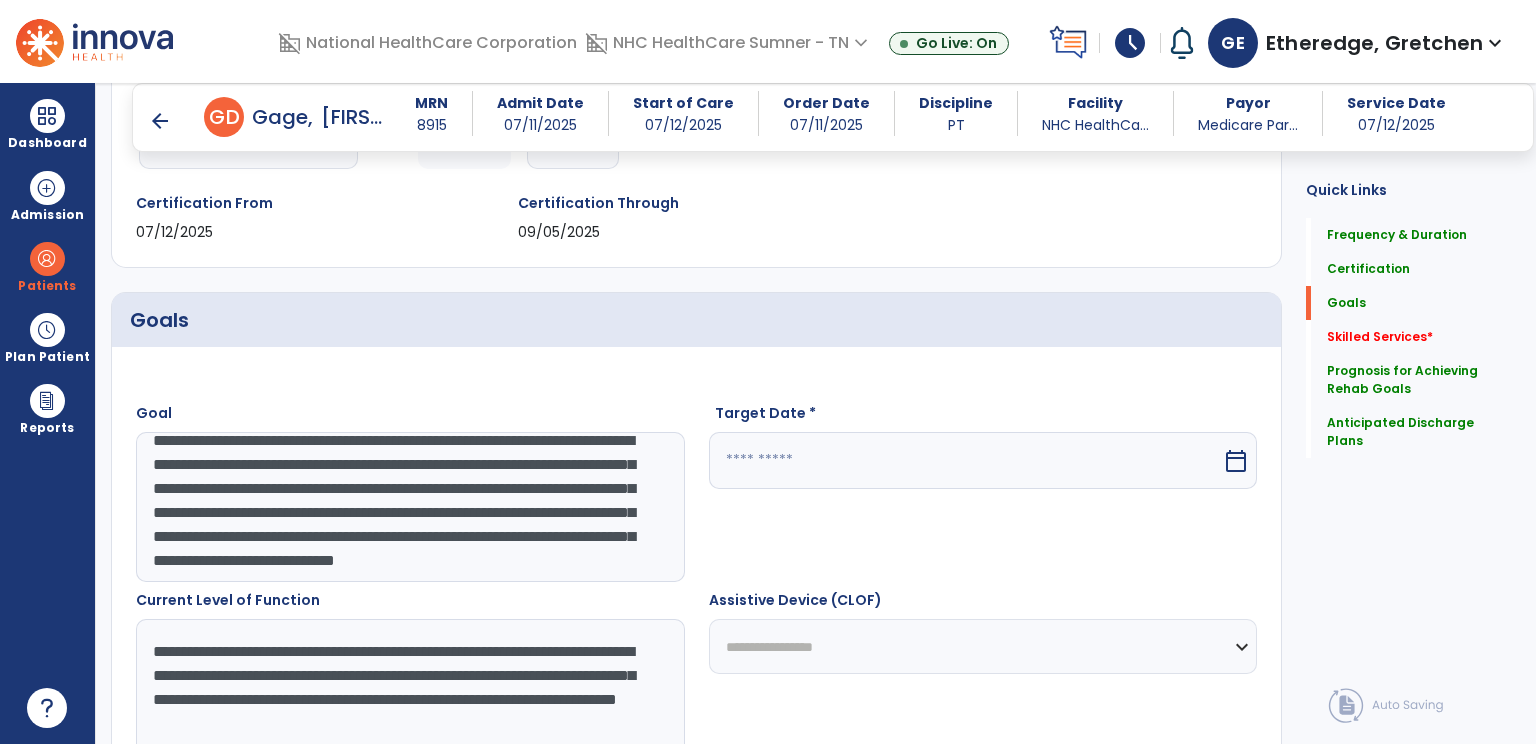 scroll, scrollTop: 296, scrollLeft: 0, axis: vertical 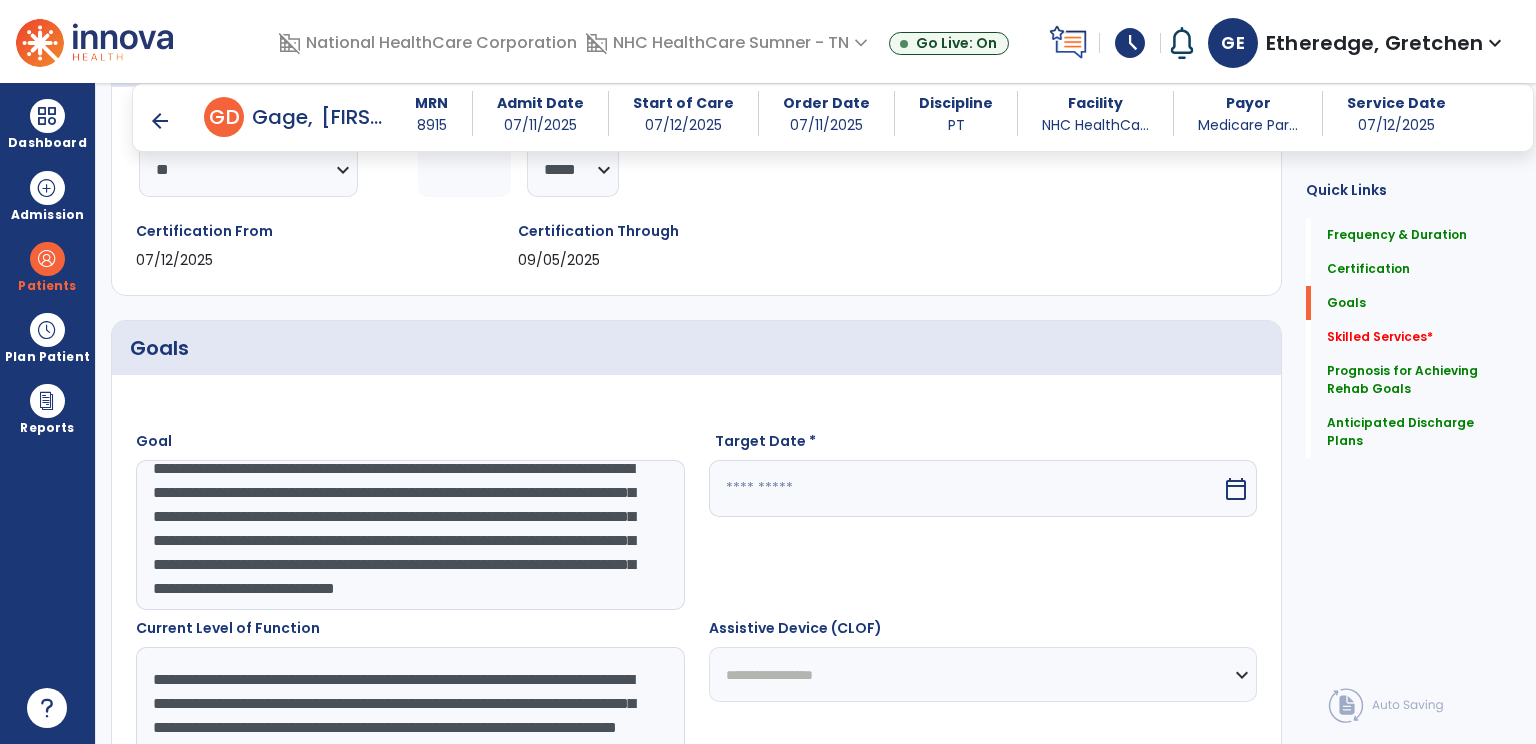 type on "**********" 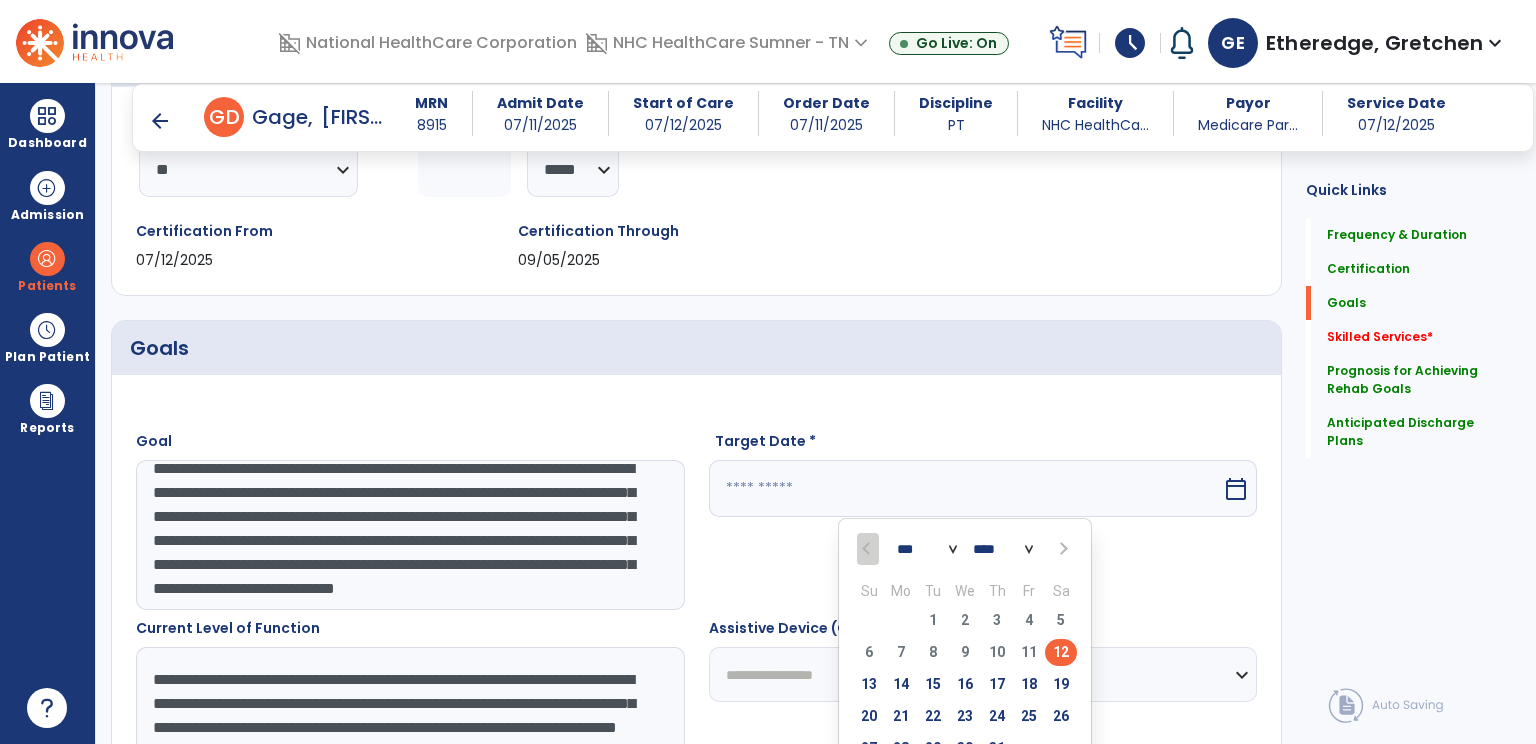 click at bounding box center [1061, 549] 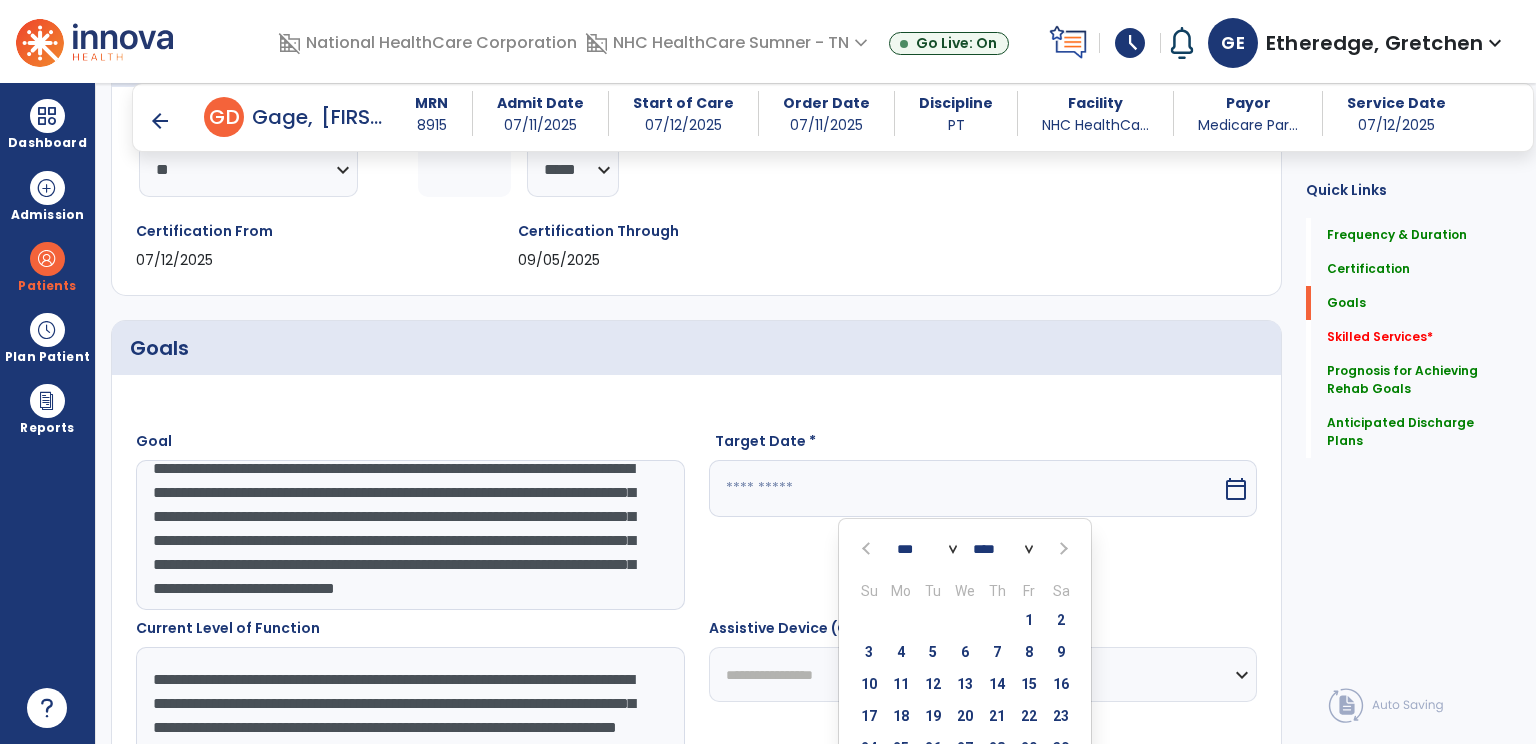 click at bounding box center (1061, 549) 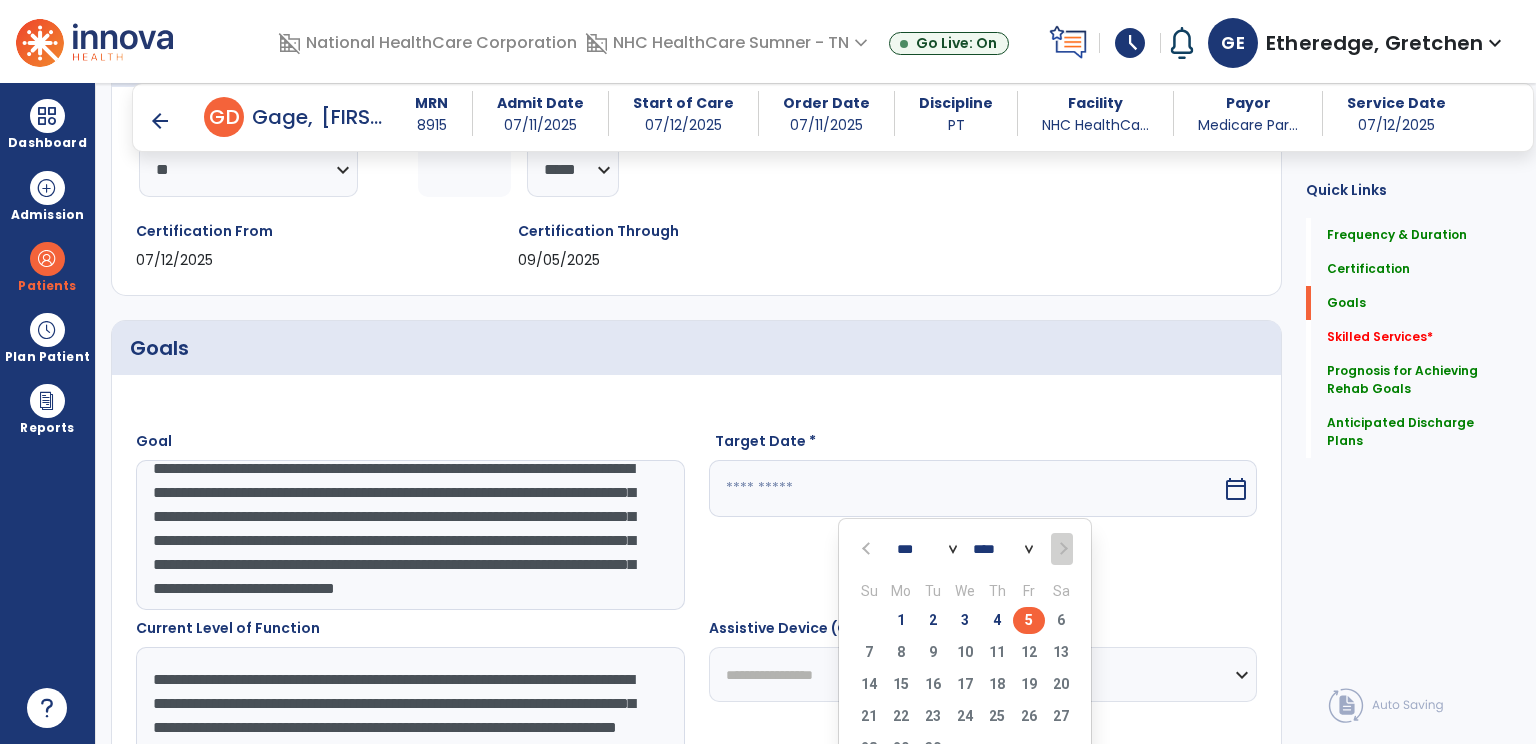 click on "5" at bounding box center [1029, 620] 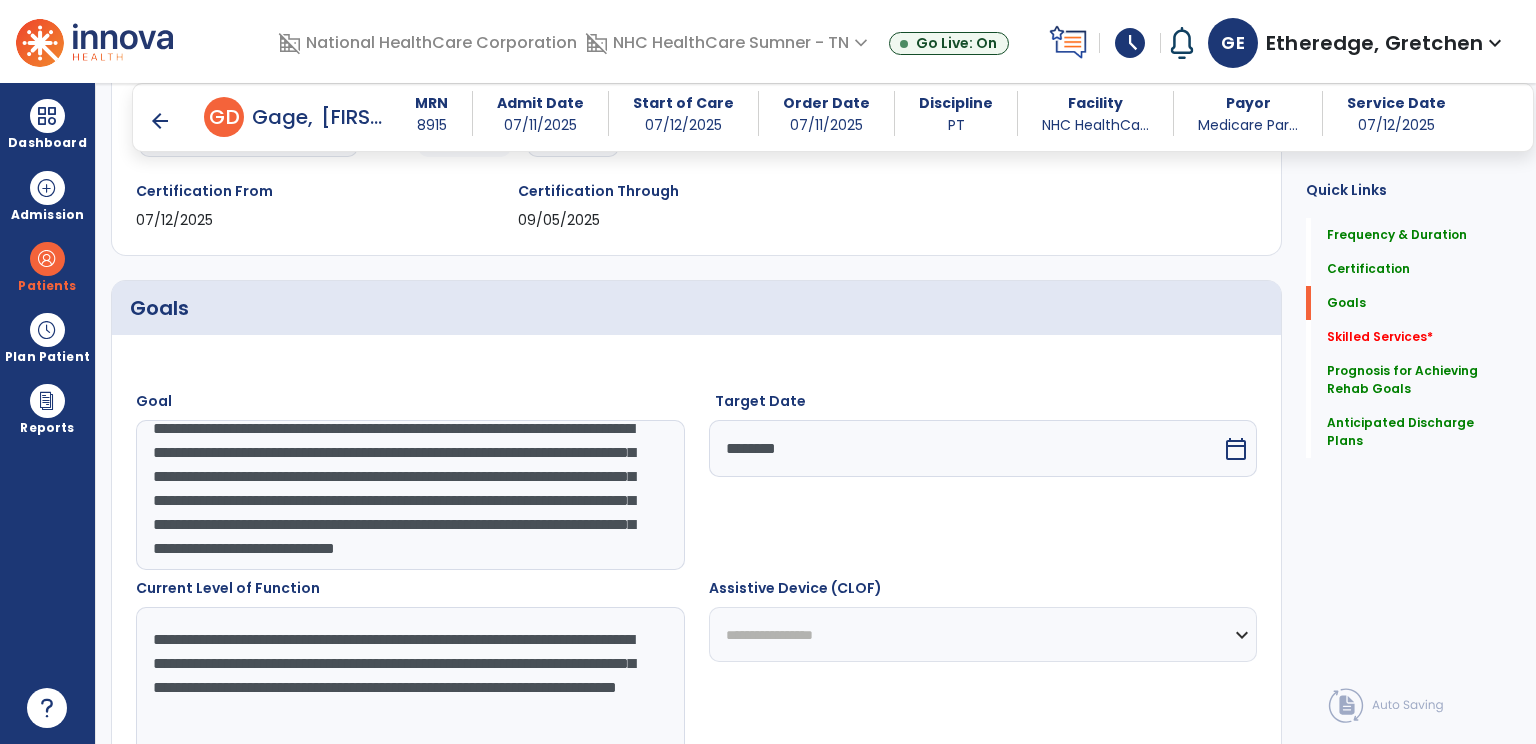 scroll, scrollTop: 355, scrollLeft: 0, axis: vertical 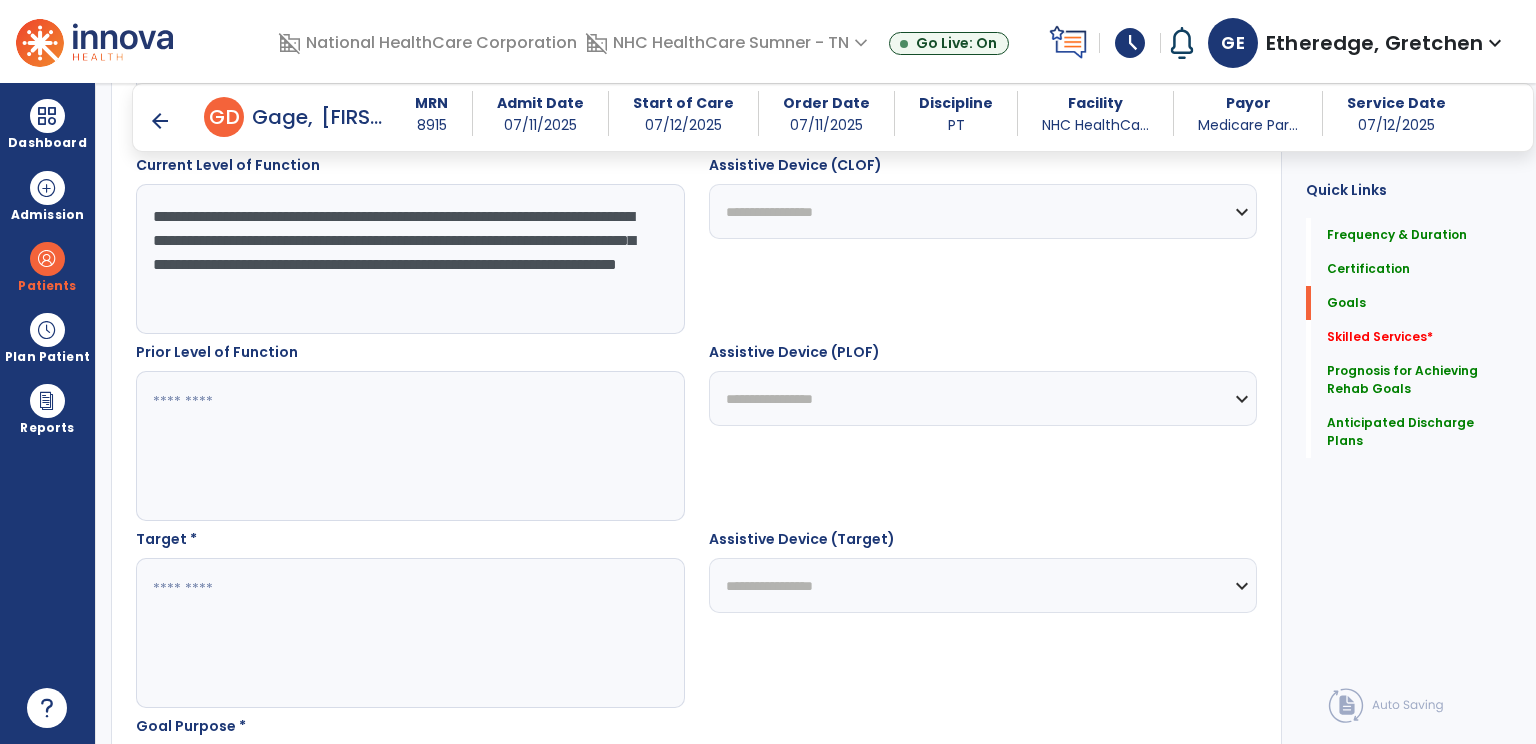 type on "**********" 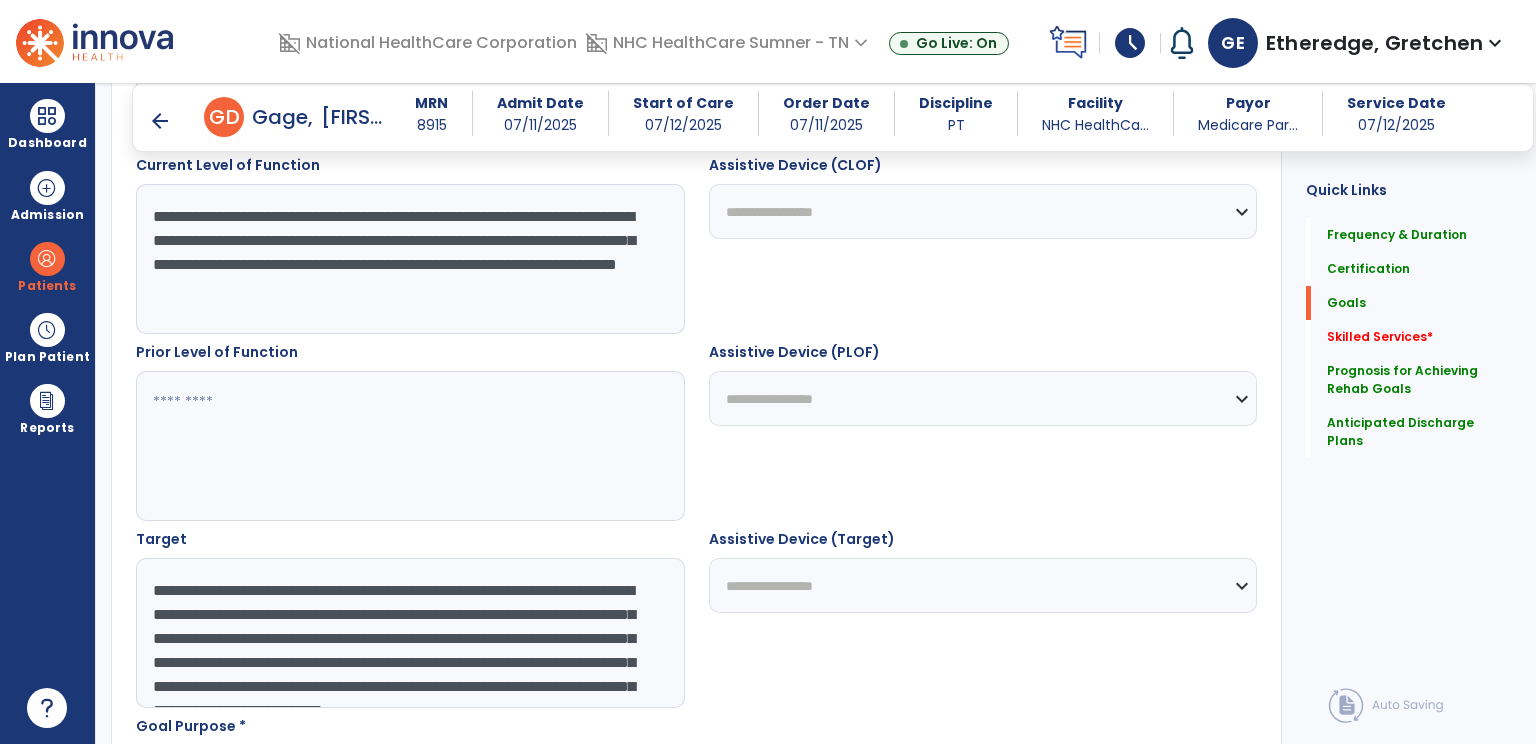 scroll, scrollTop: 63, scrollLeft: 0, axis: vertical 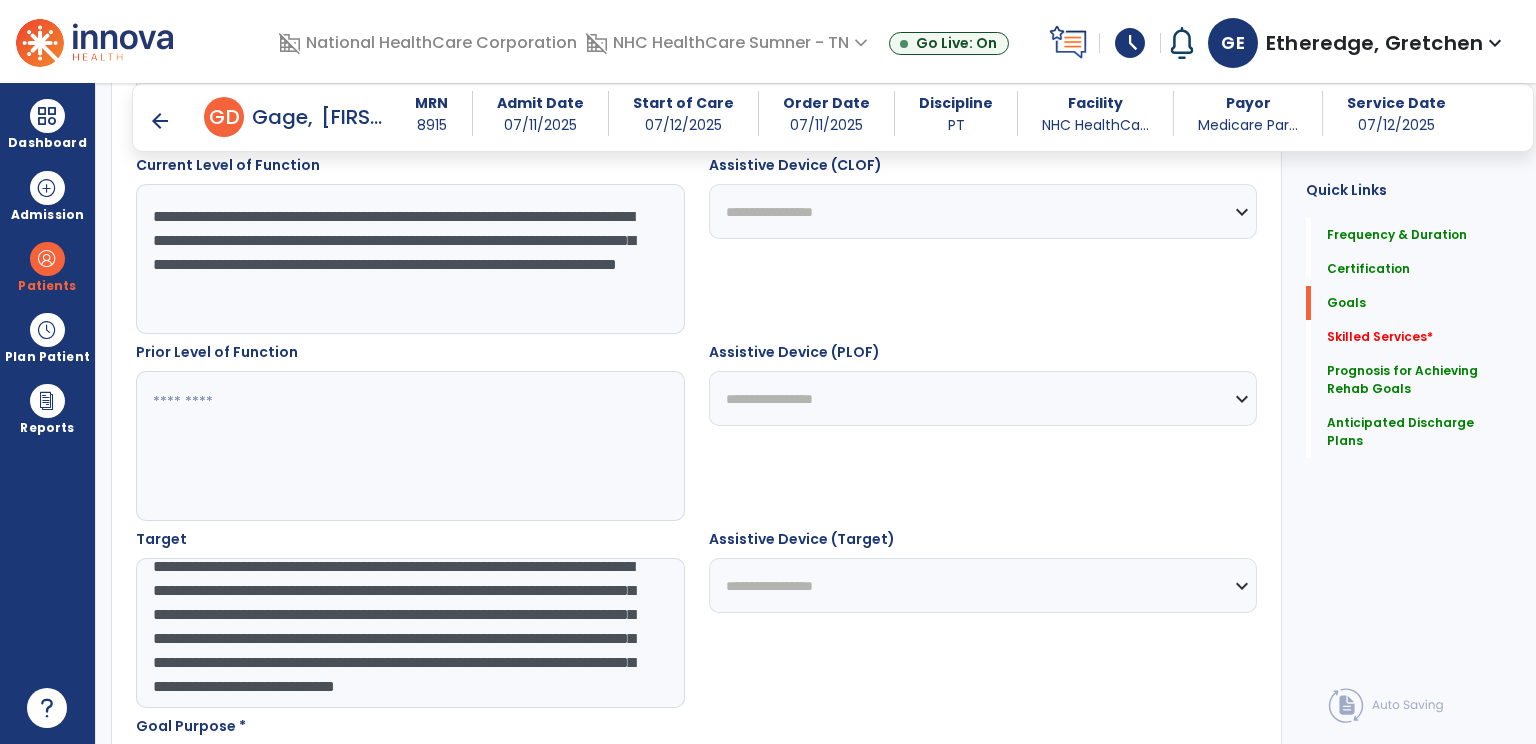 drag, startPoint x: 1530, startPoint y: 313, endPoint x: 1520, endPoint y: 263, distance: 50.990196 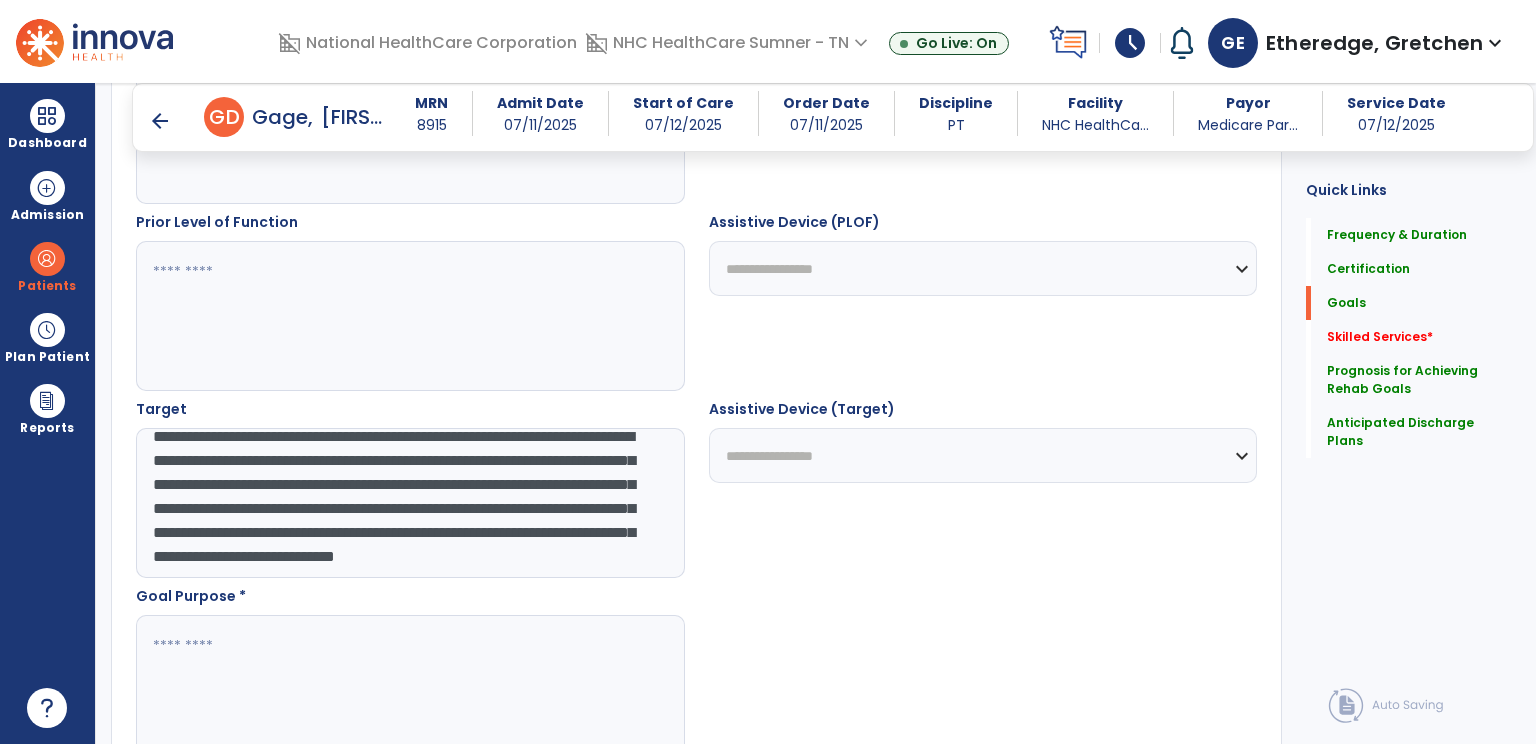 scroll, scrollTop: 911, scrollLeft: 0, axis: vertical 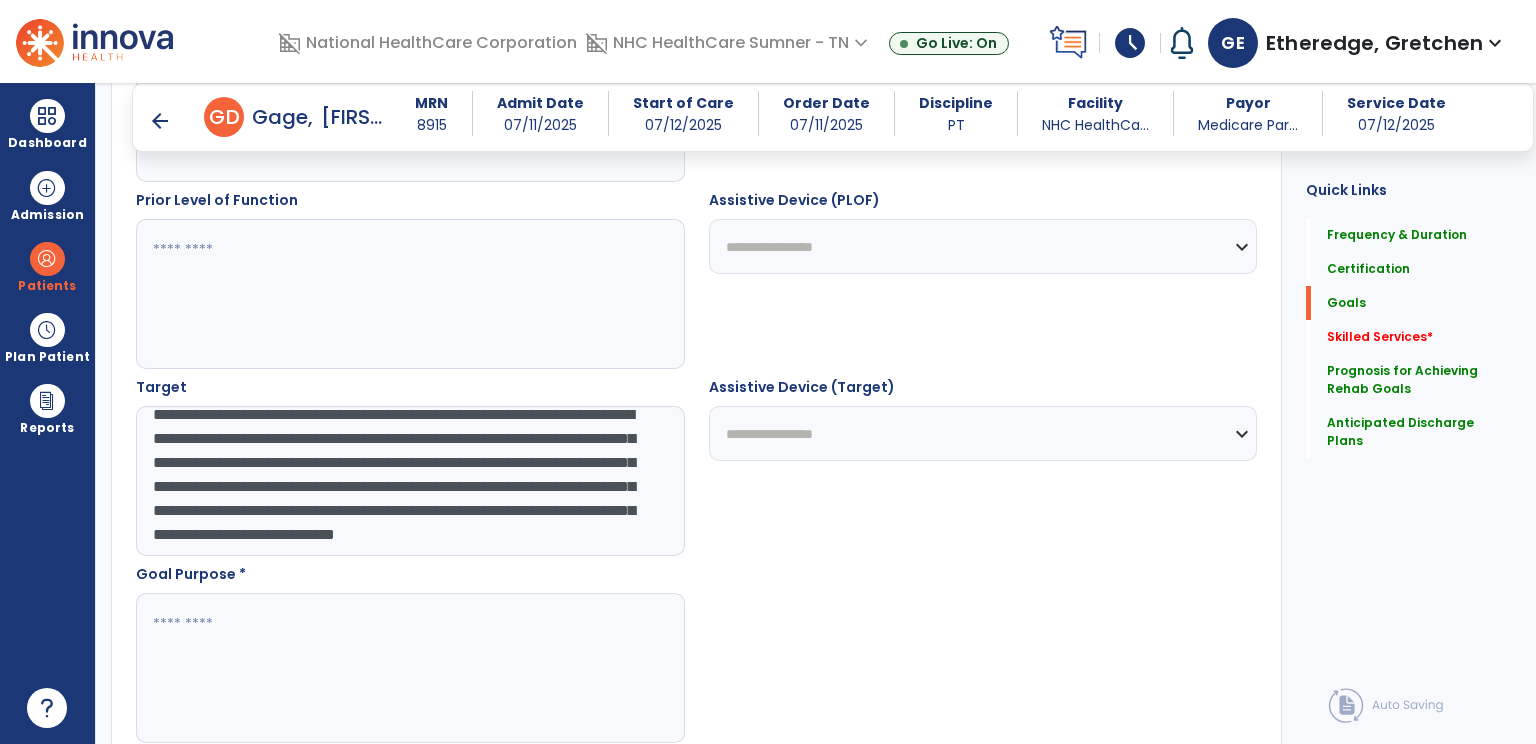 click on "**********" at bounding box center [409, 481] 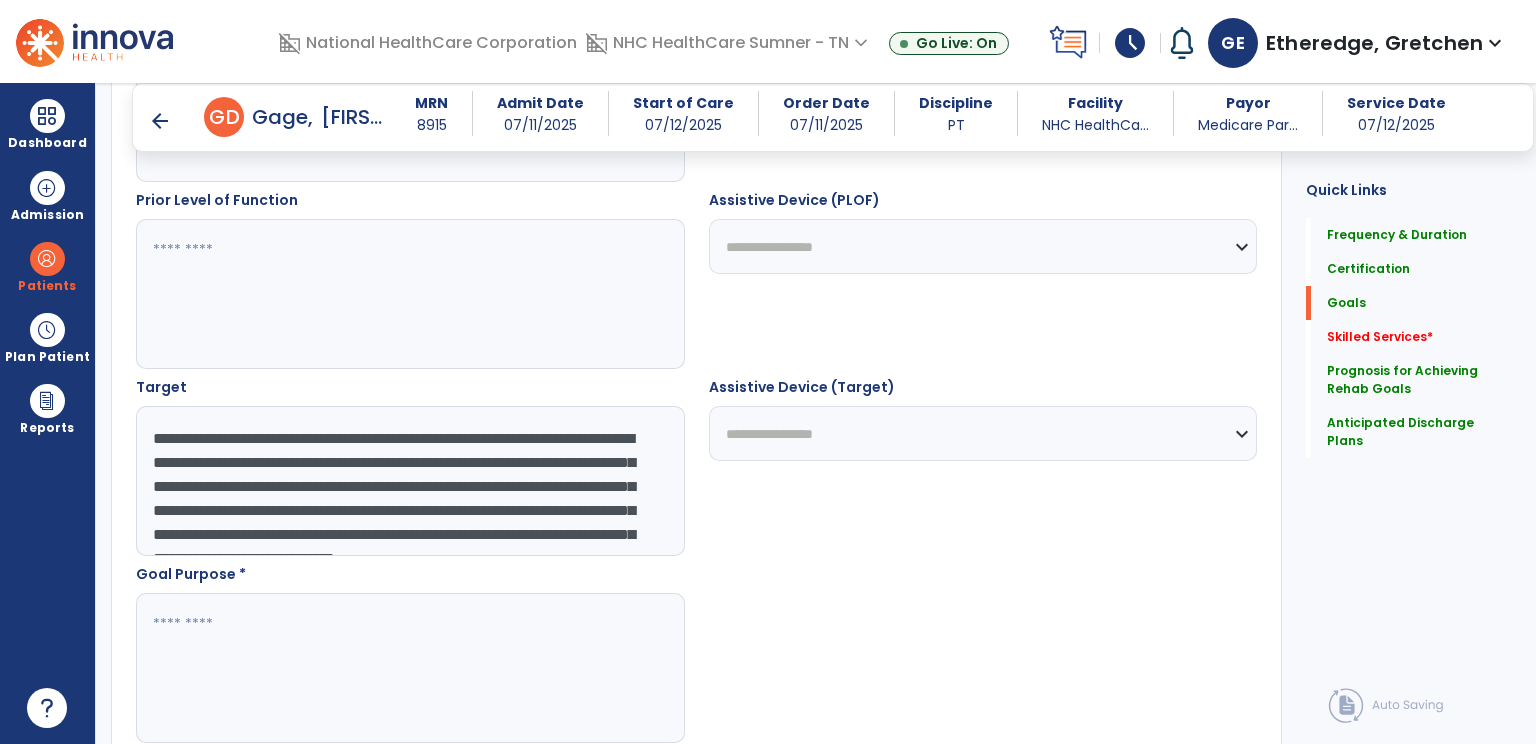 click at bounding box center (409, 294) 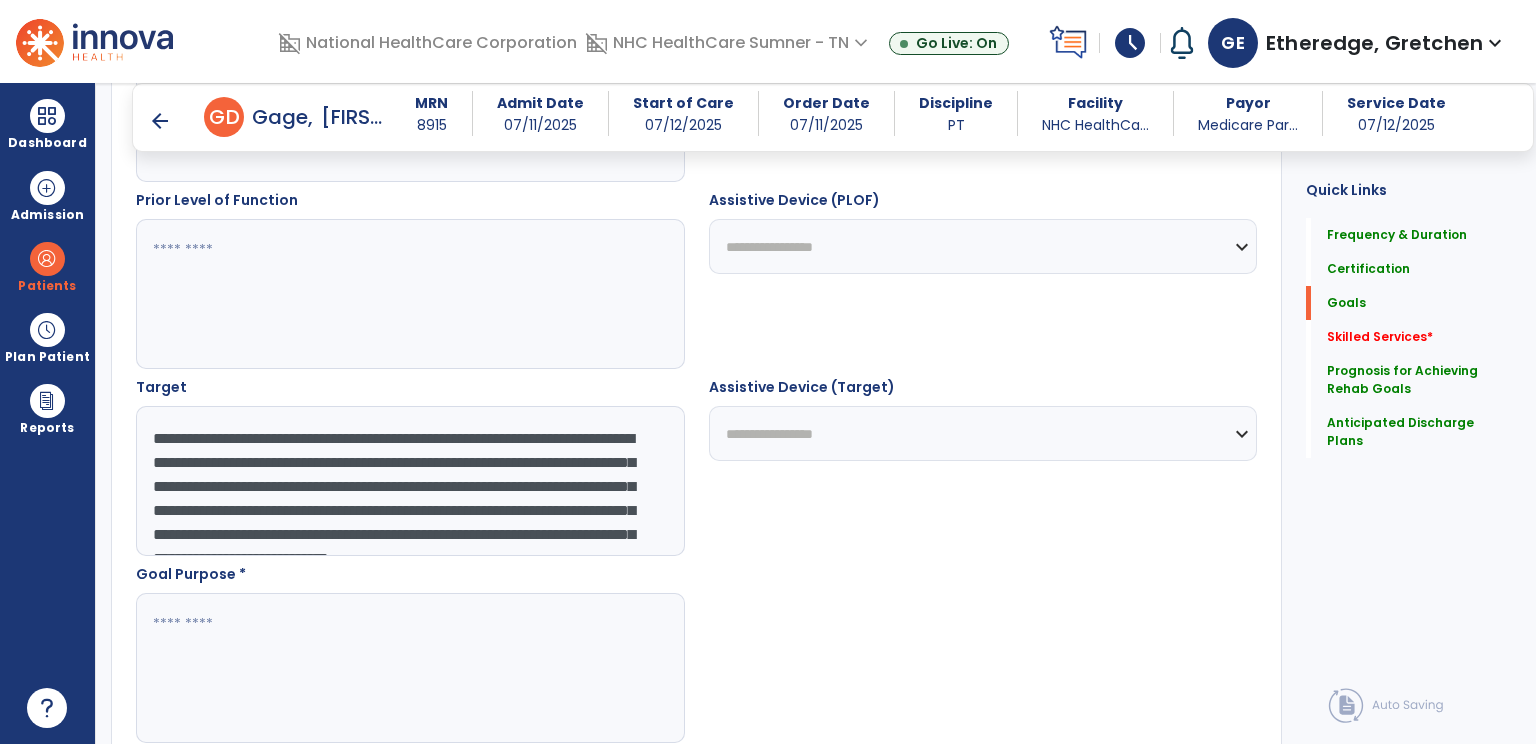 type on "**********" 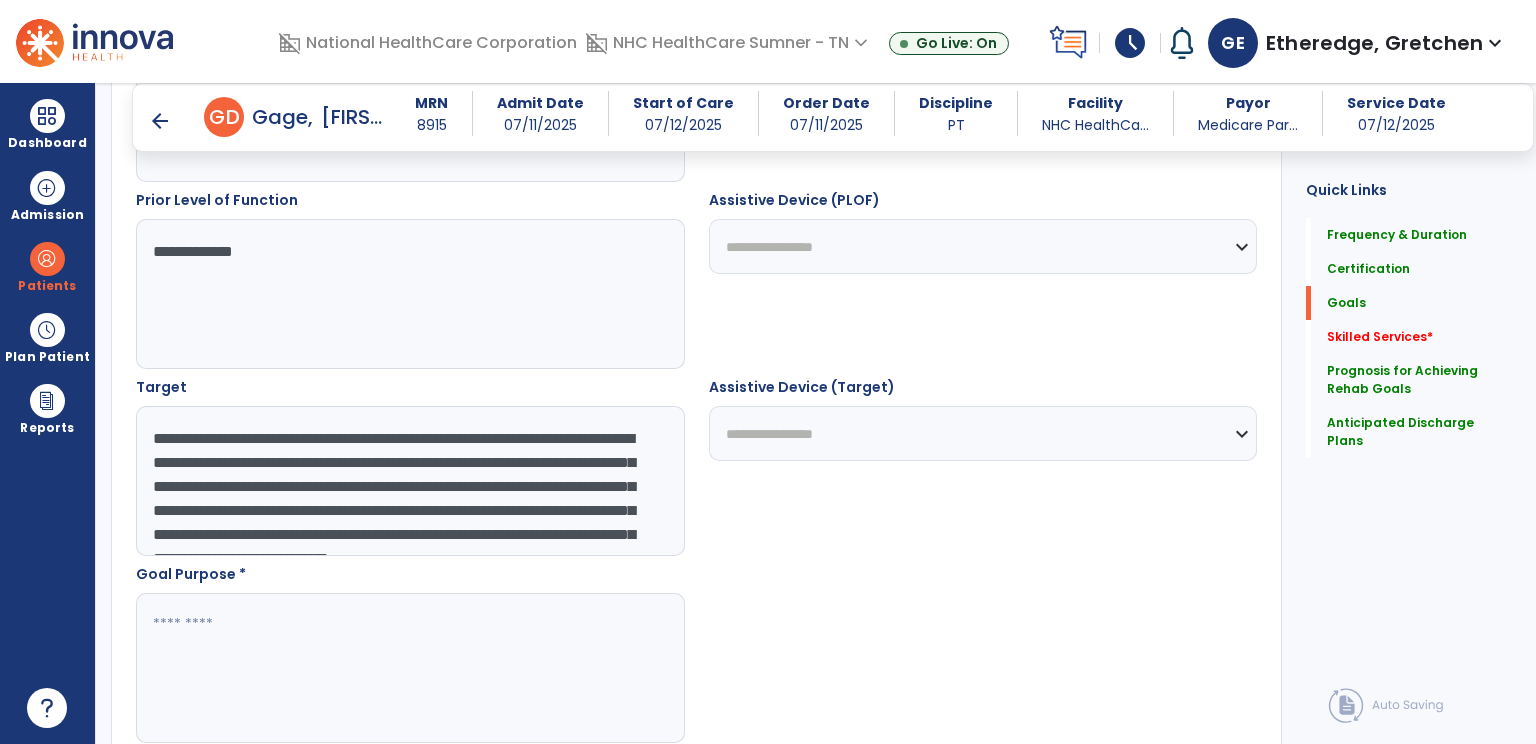 type on "**********" 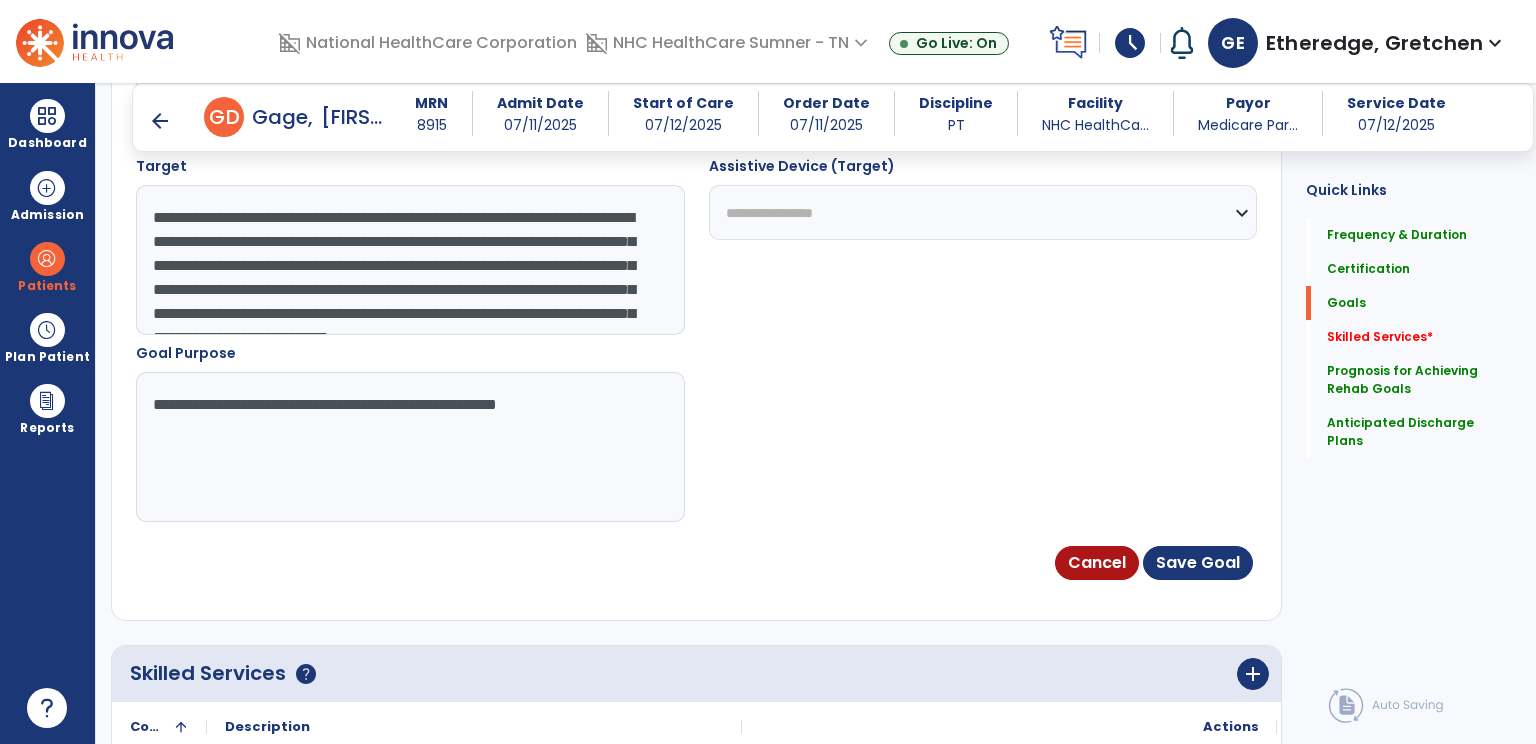 scroll, scrollTop: 1182, scrollLeft: 0, axis: vertical 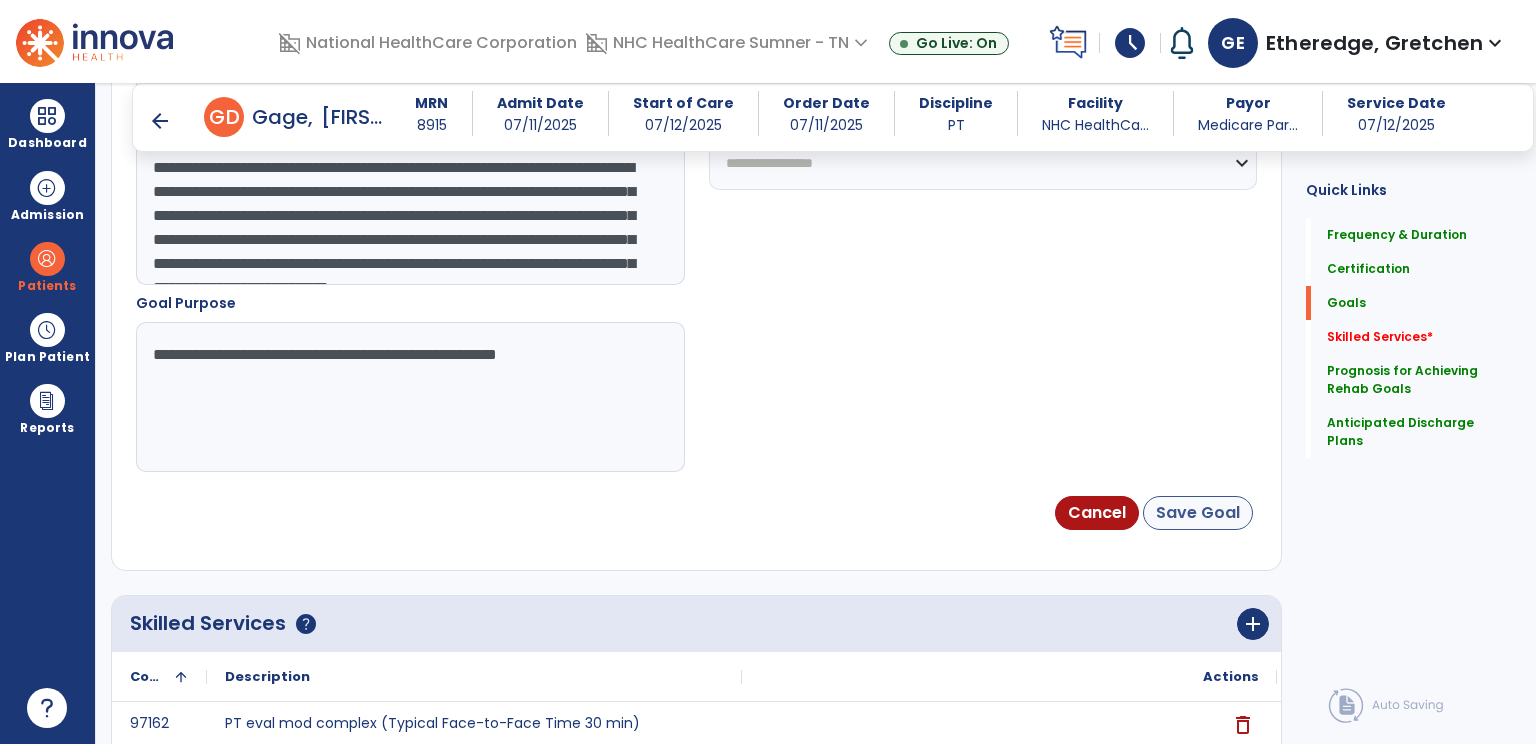 type on "**********" 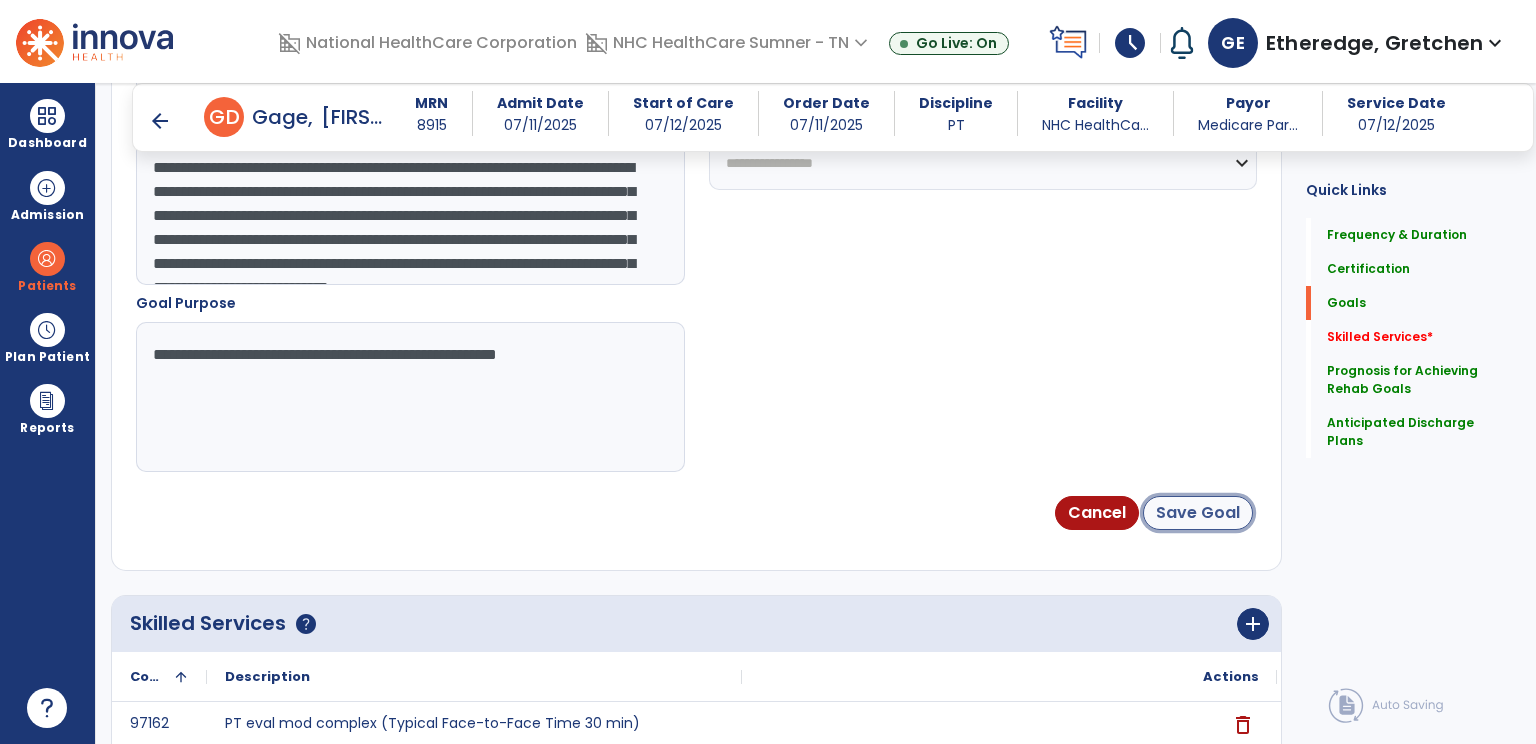 click on "Save Goal" at bounding box center (1198, 513) 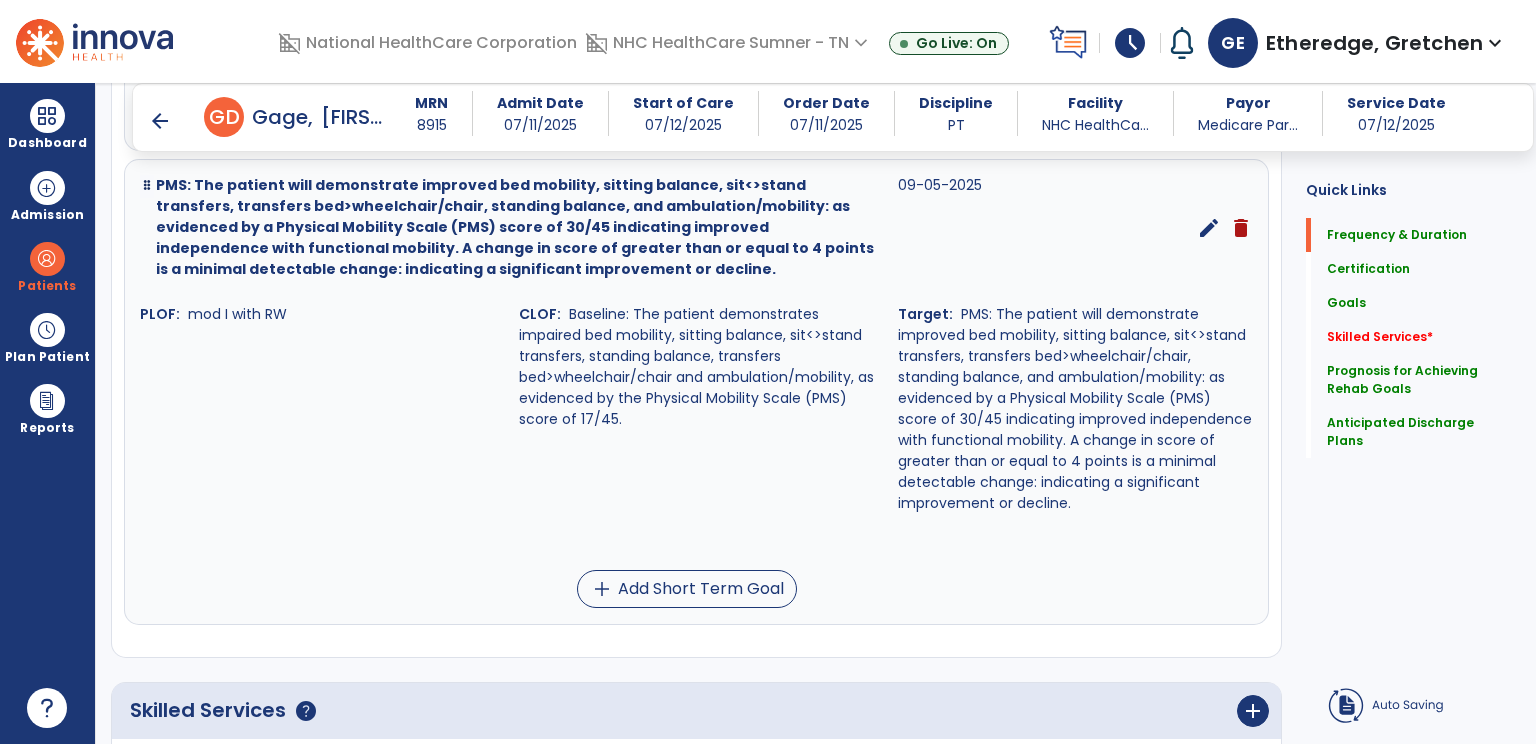scroll, scrollTop: 106, scrollLeft: 0, axis: vertical 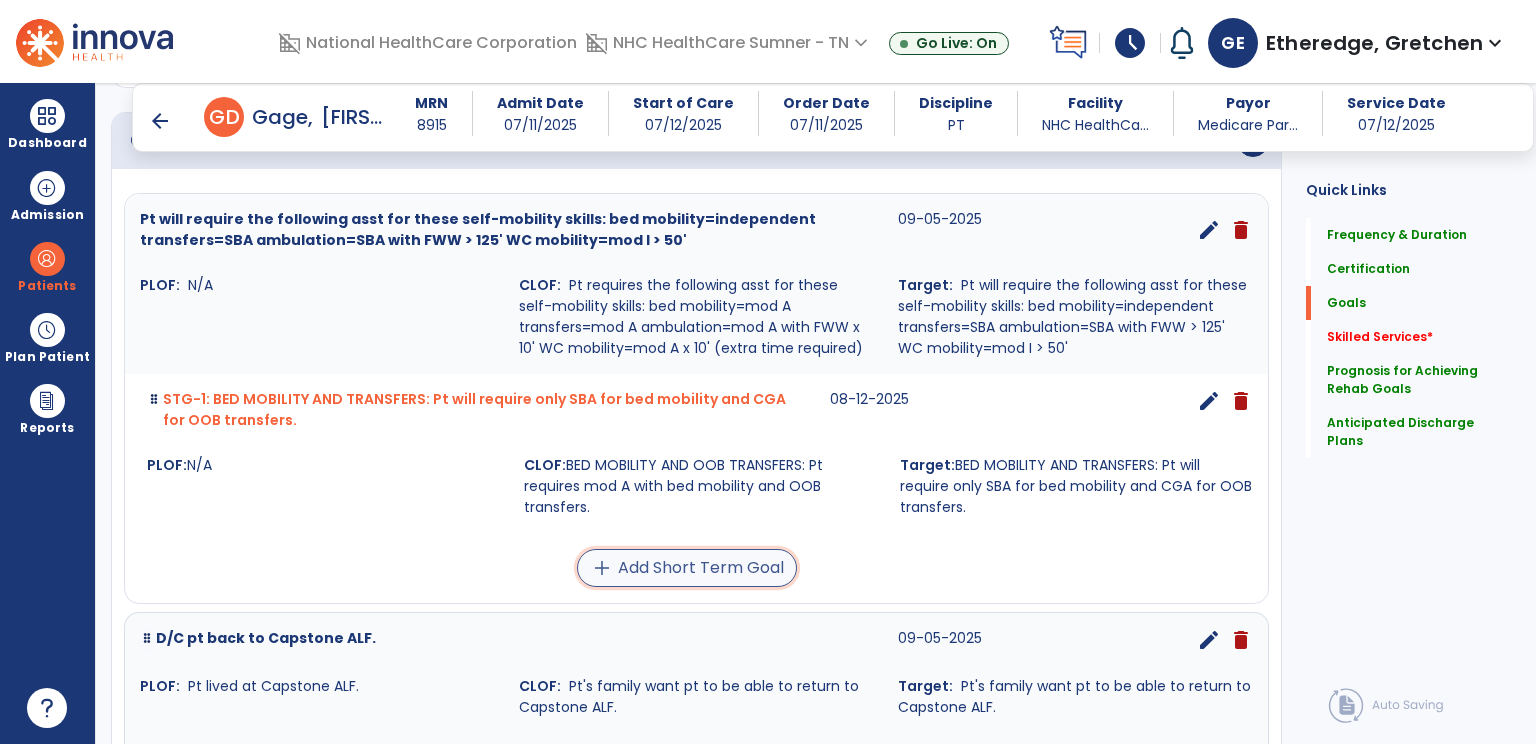 click on "add" at bounding box center (602, 568) 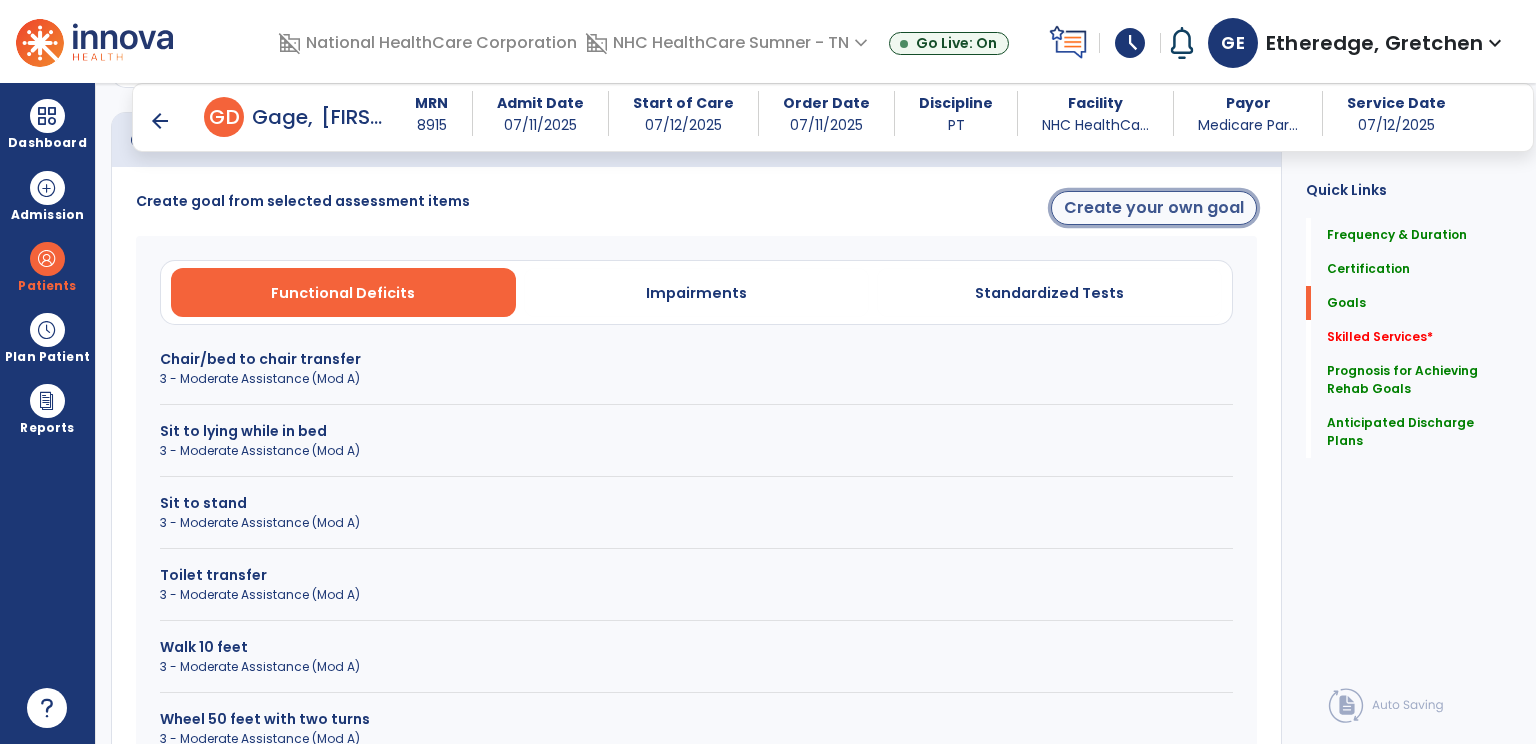 click on "Create your own goal" at bounding box center [1154, 208] 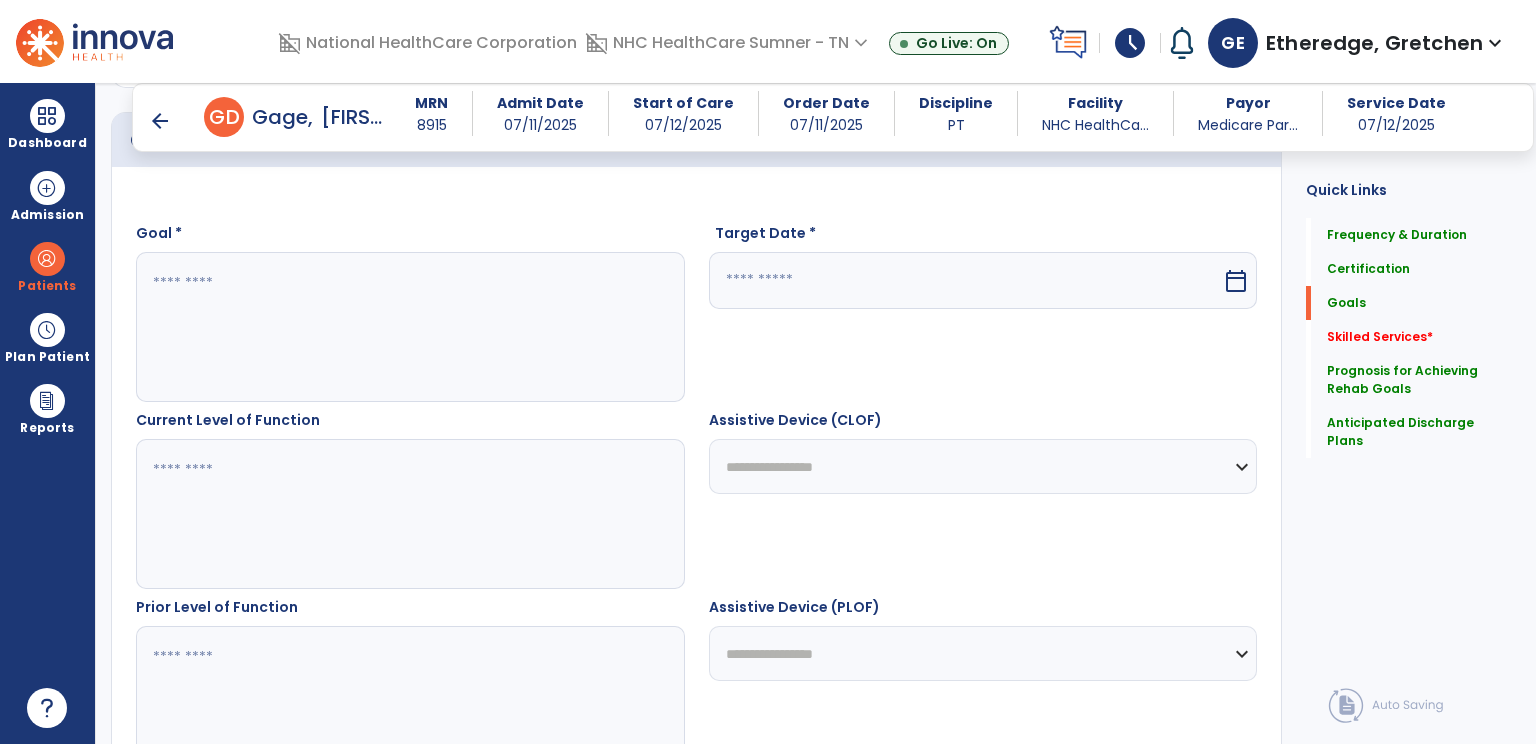 click at bounding box center [409, 514] 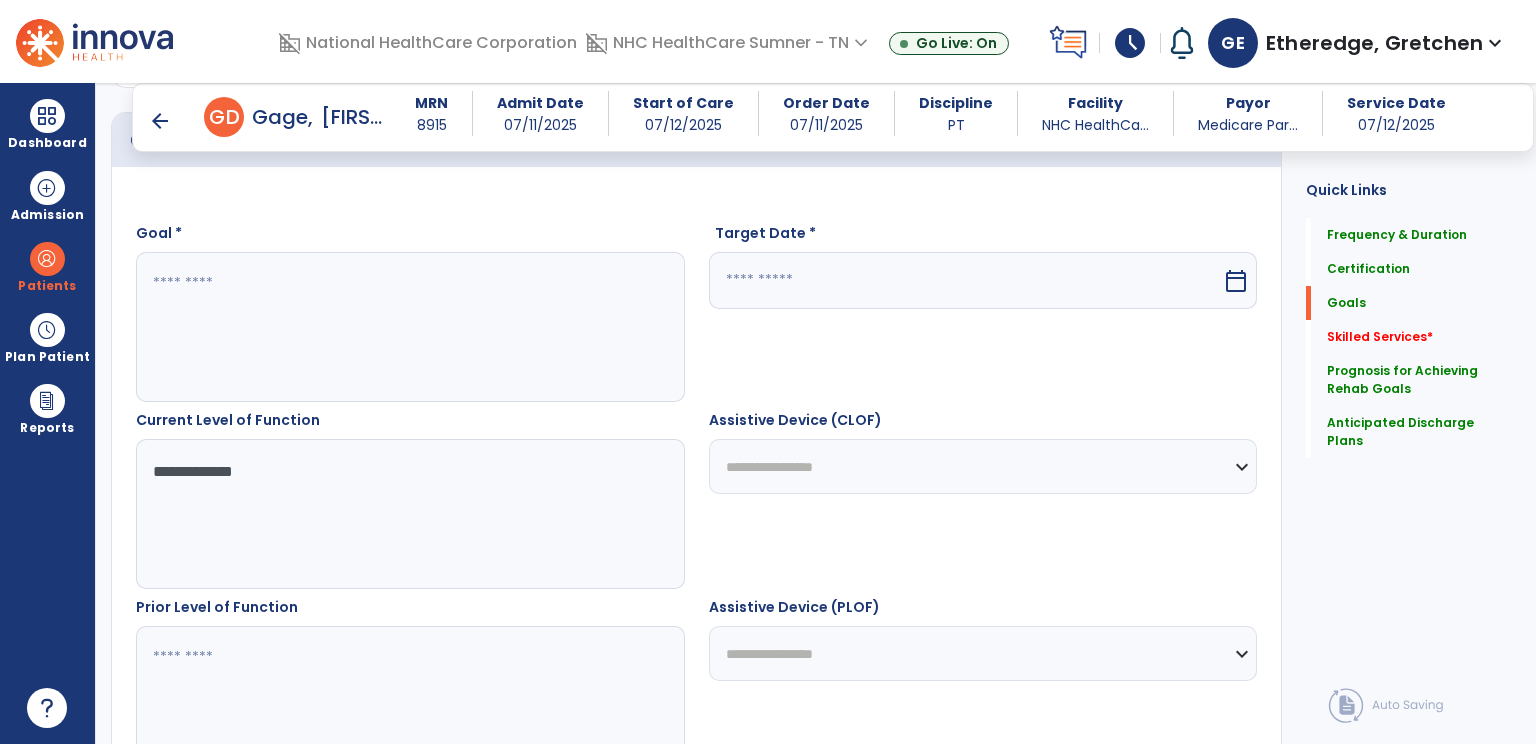 type on "**********" 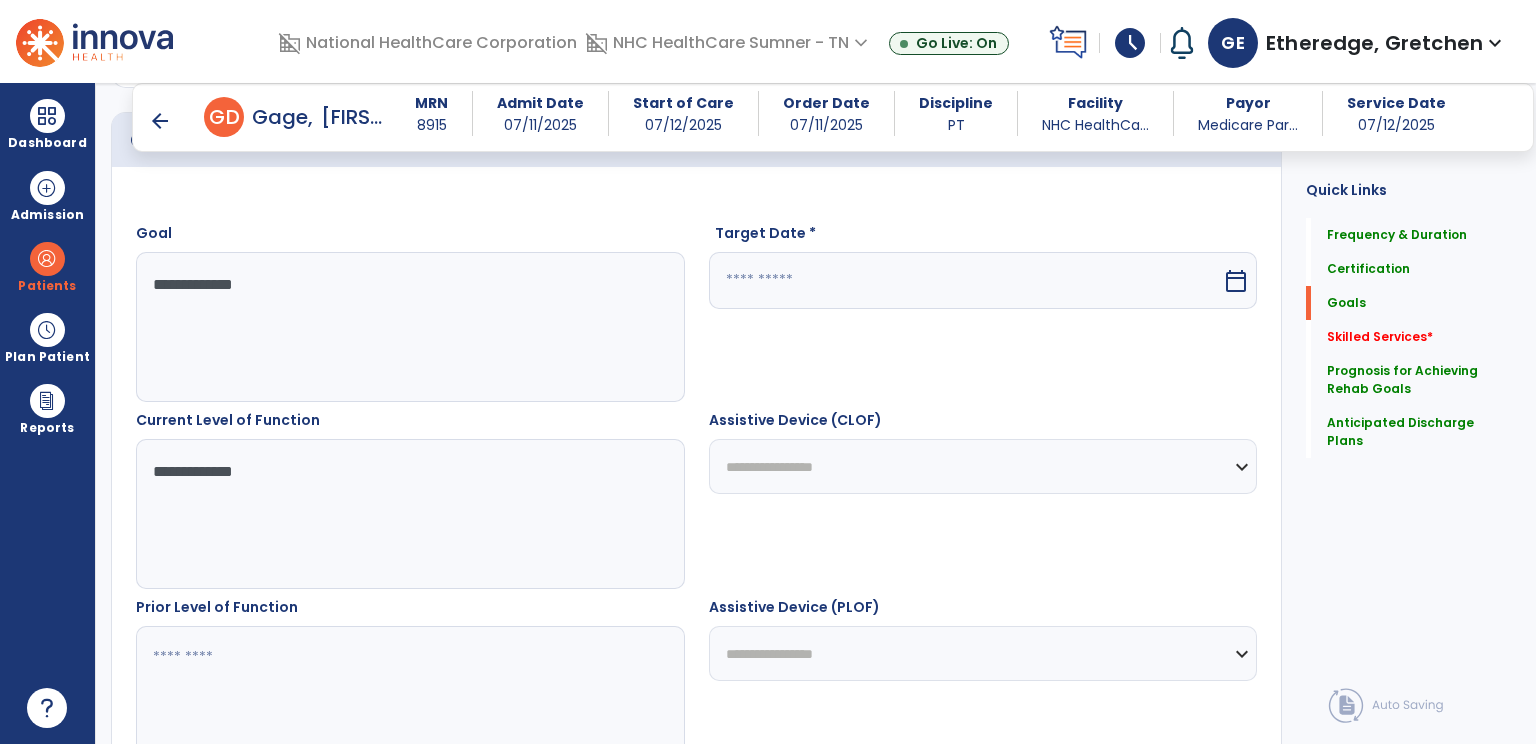 type on "**********" 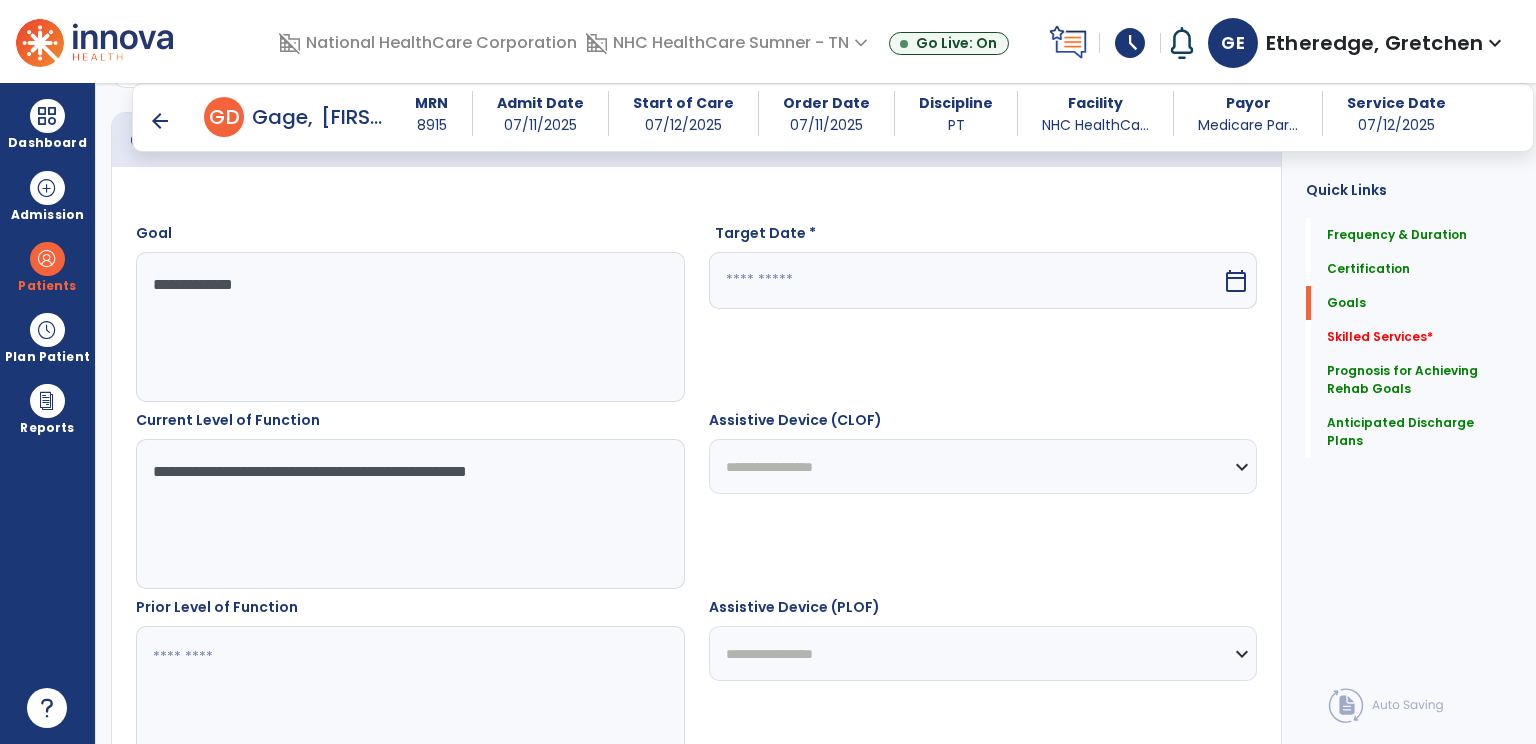 type on "**********" 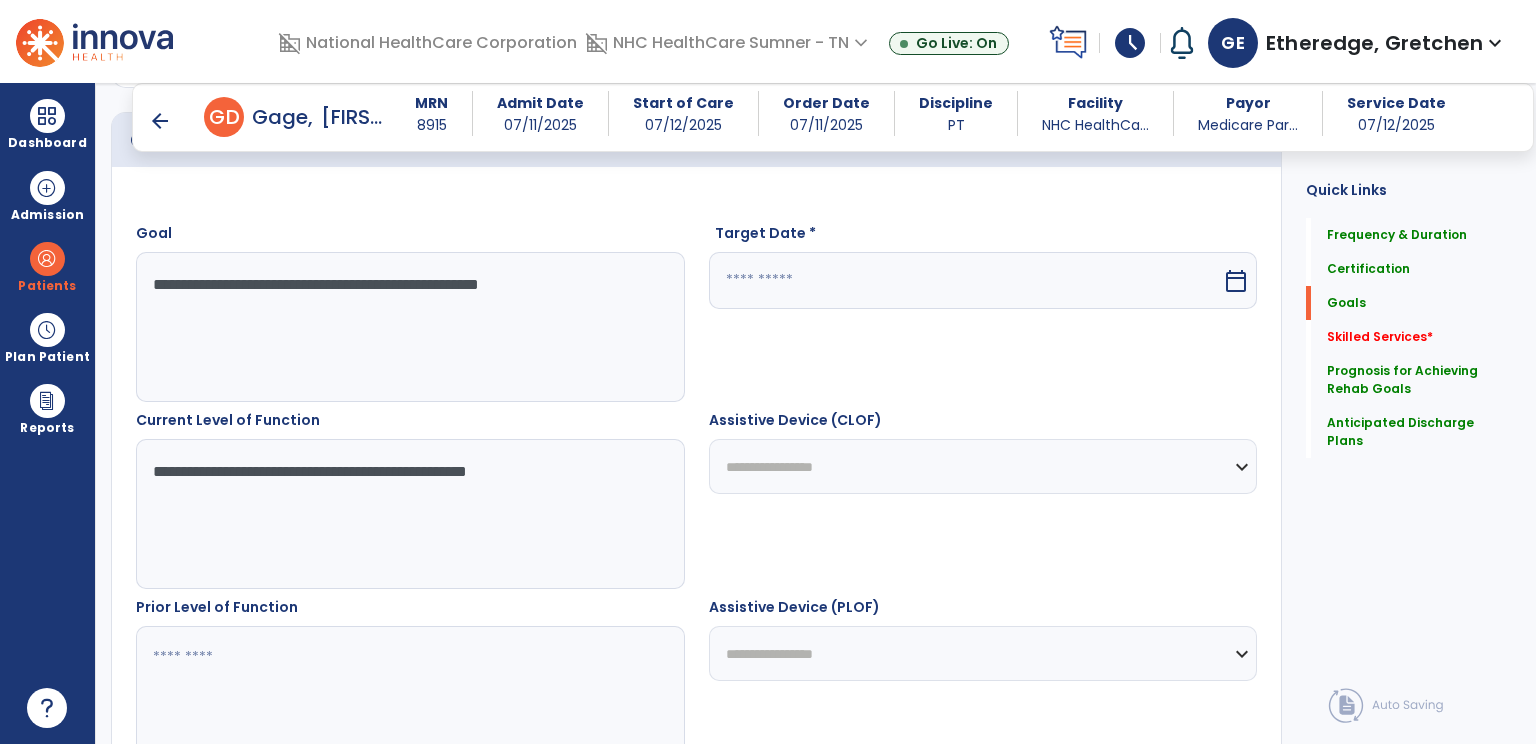 drag, startPoint x: 149, startPoint y: 283, endPoint x: 628, endPoint y: 260, distance: 479.55188 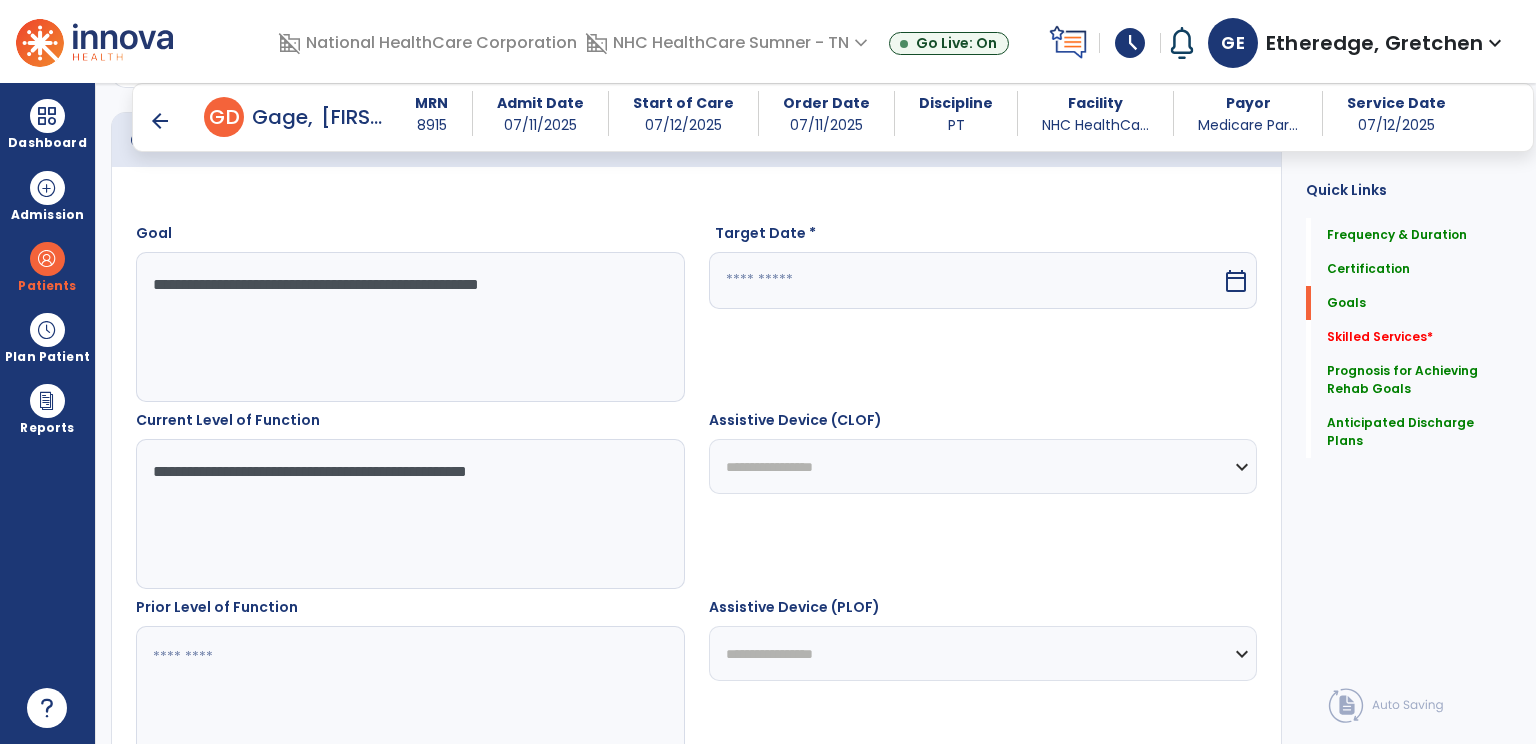 click on "**********" at bounding box center [409, 327] 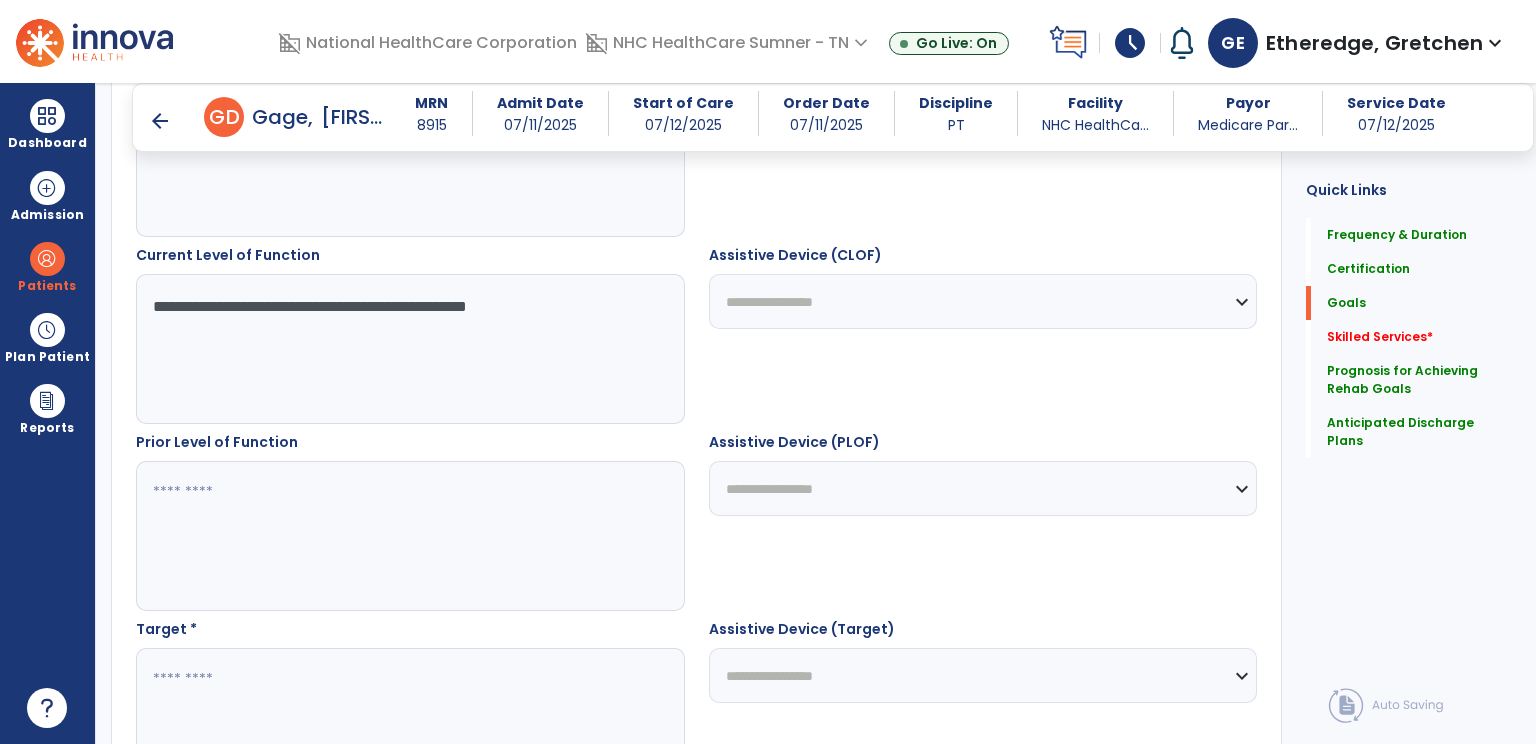 scroll, scrollTop: 808, scrollLeft: 0, axis: vertical 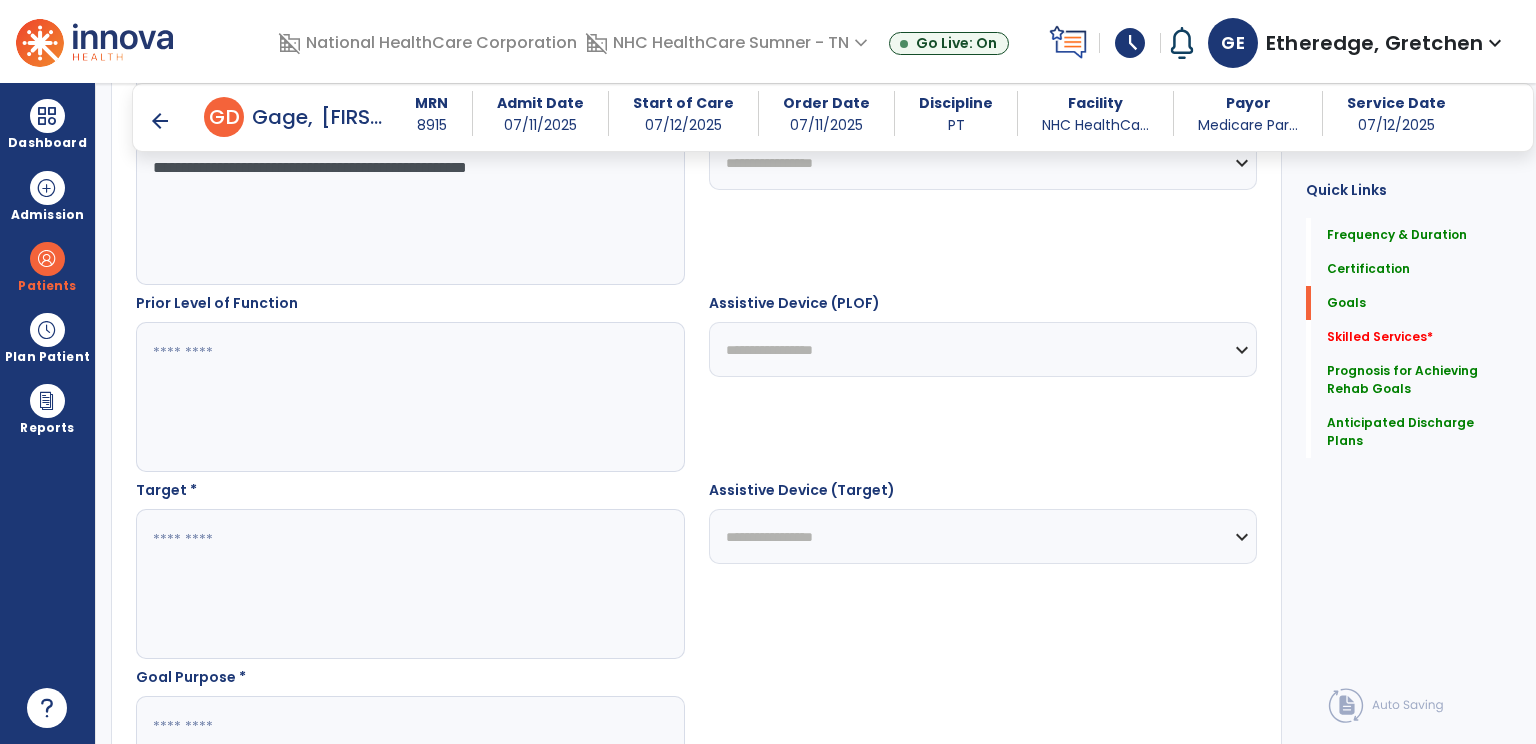type on "**********" 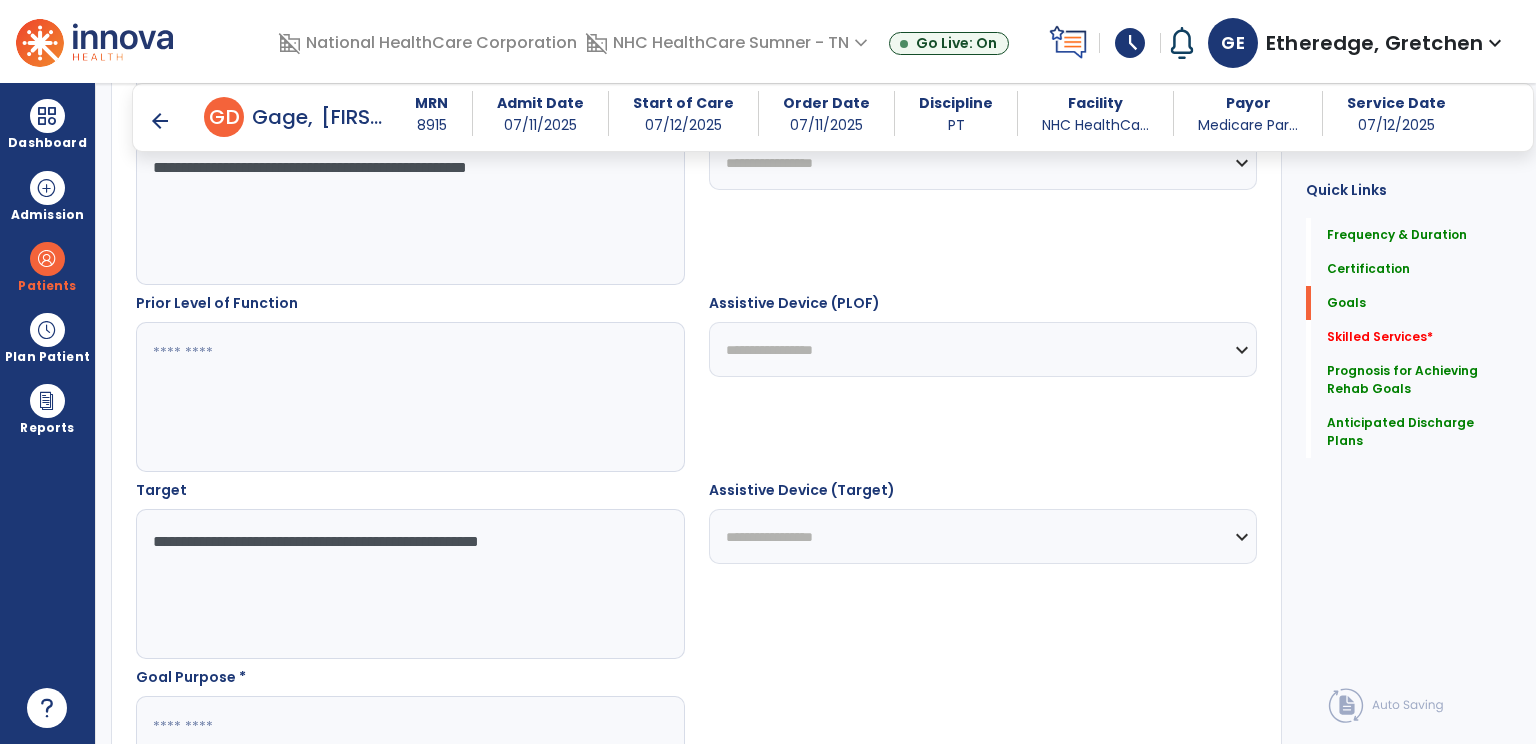 type on "**********" 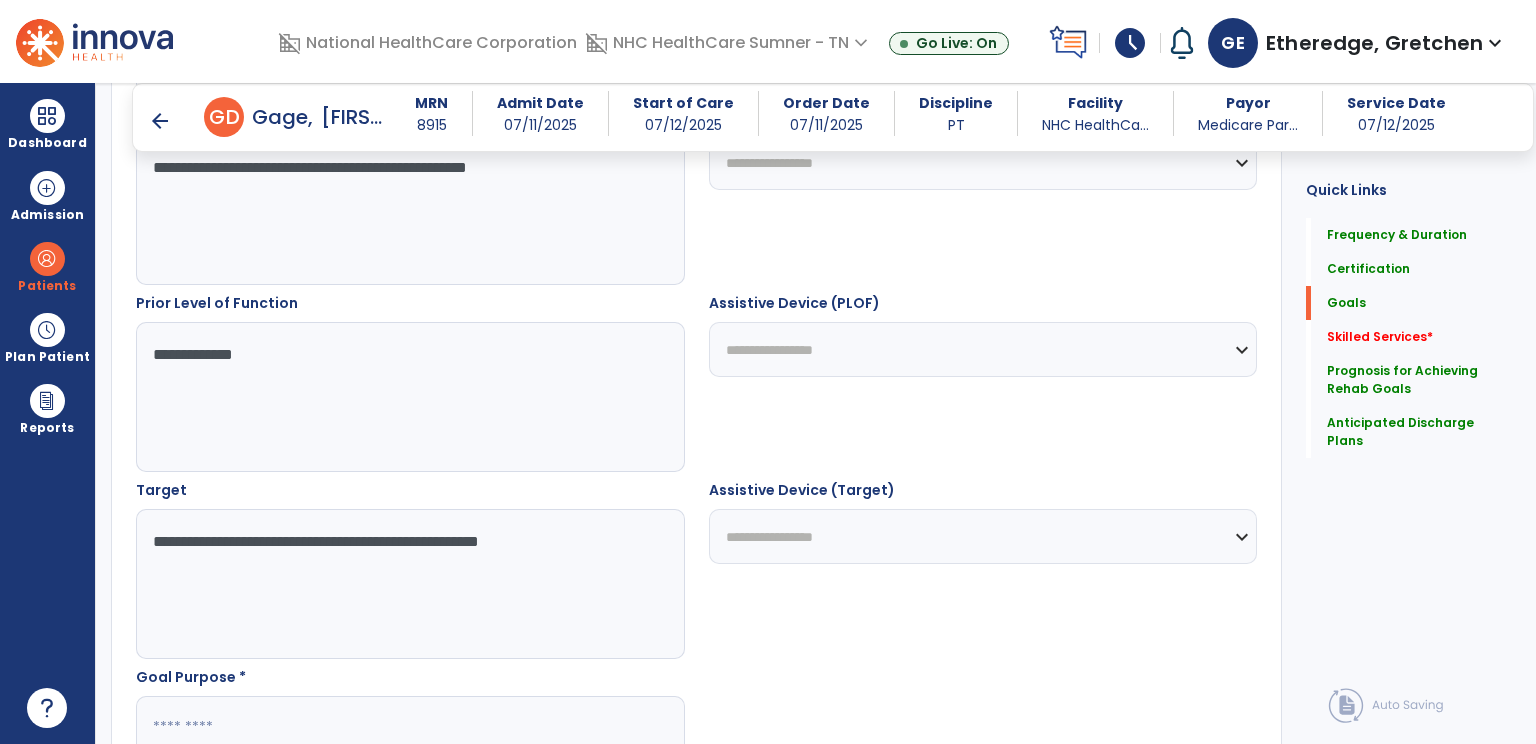 type on "**********" 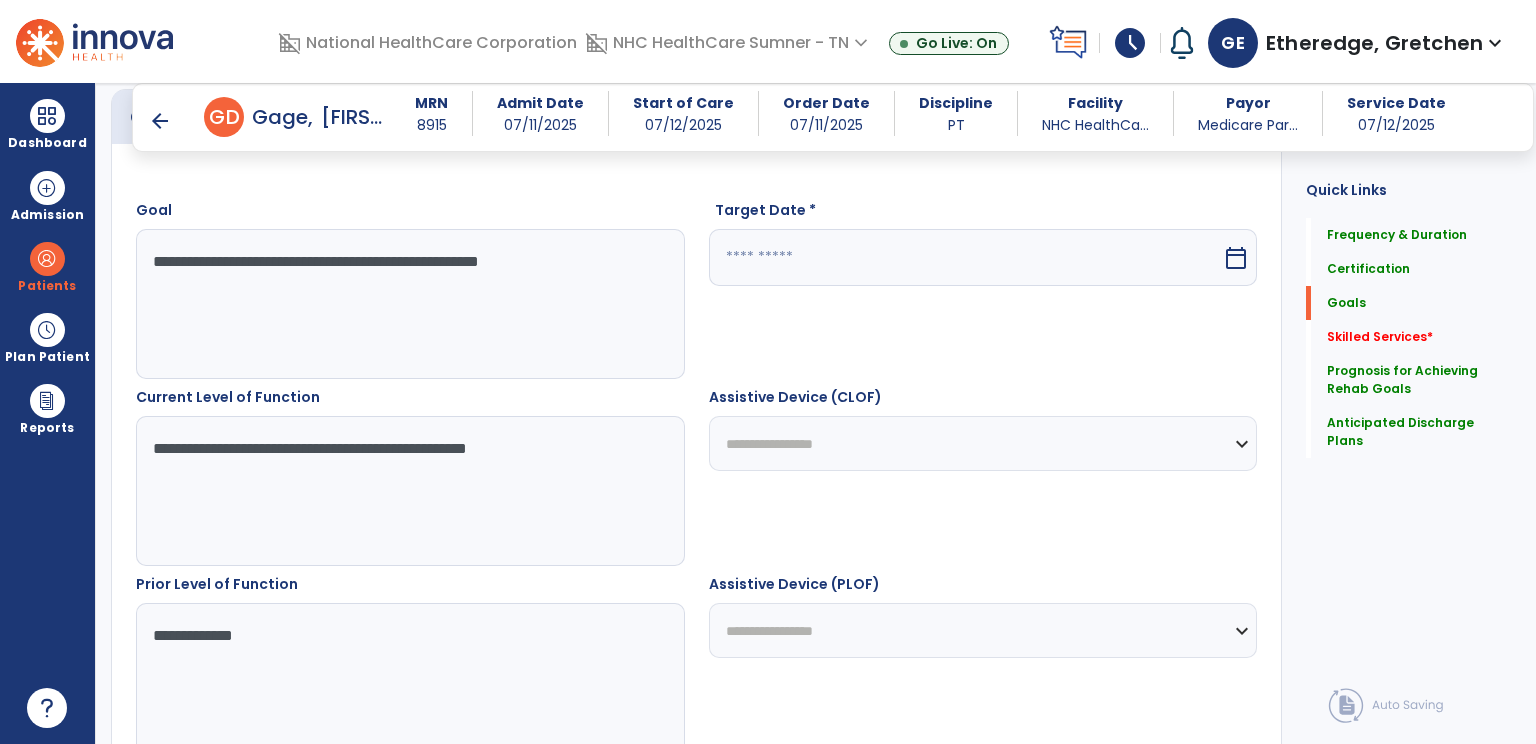 scroll, scrollTop: 490, scrollLeft: 0, axis: vertical 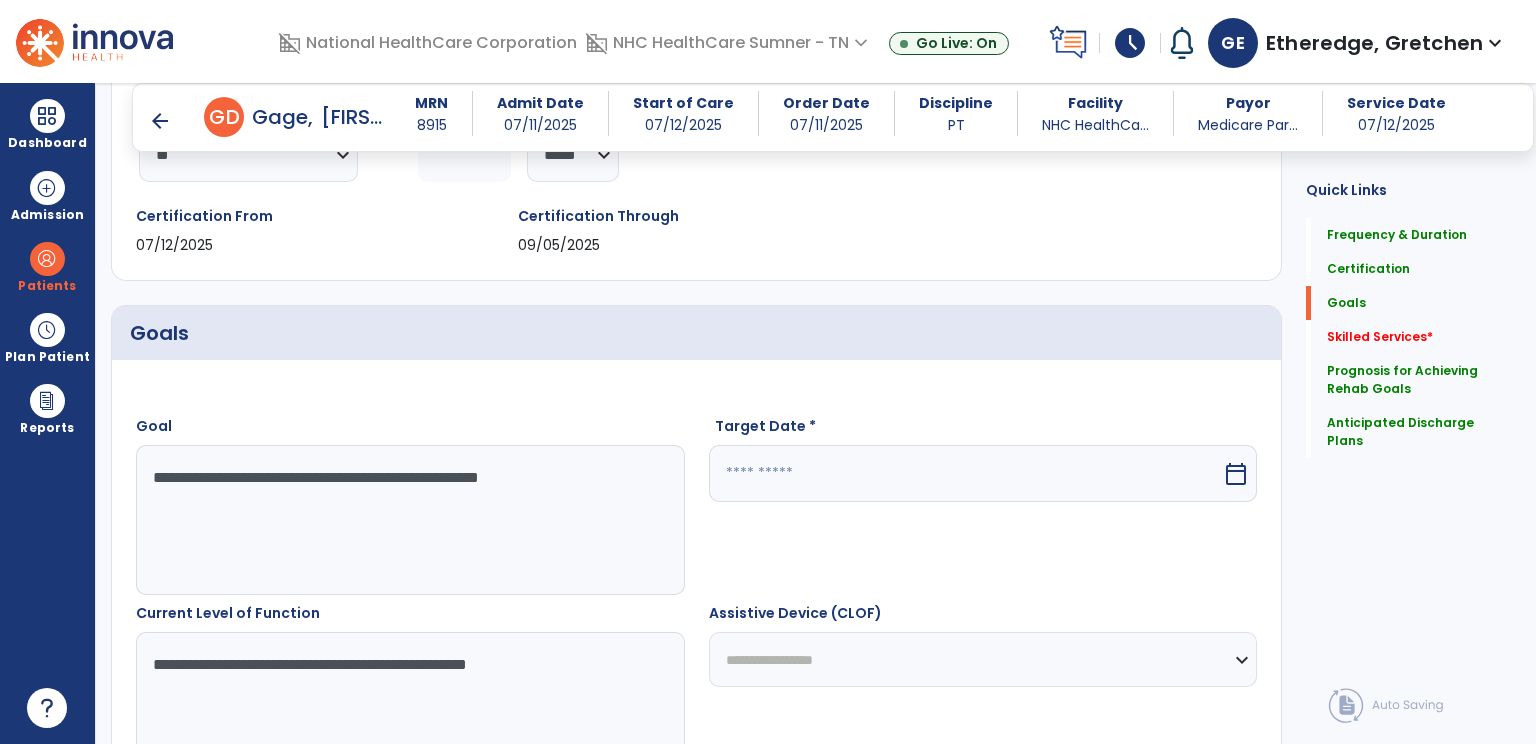 type on "**********" 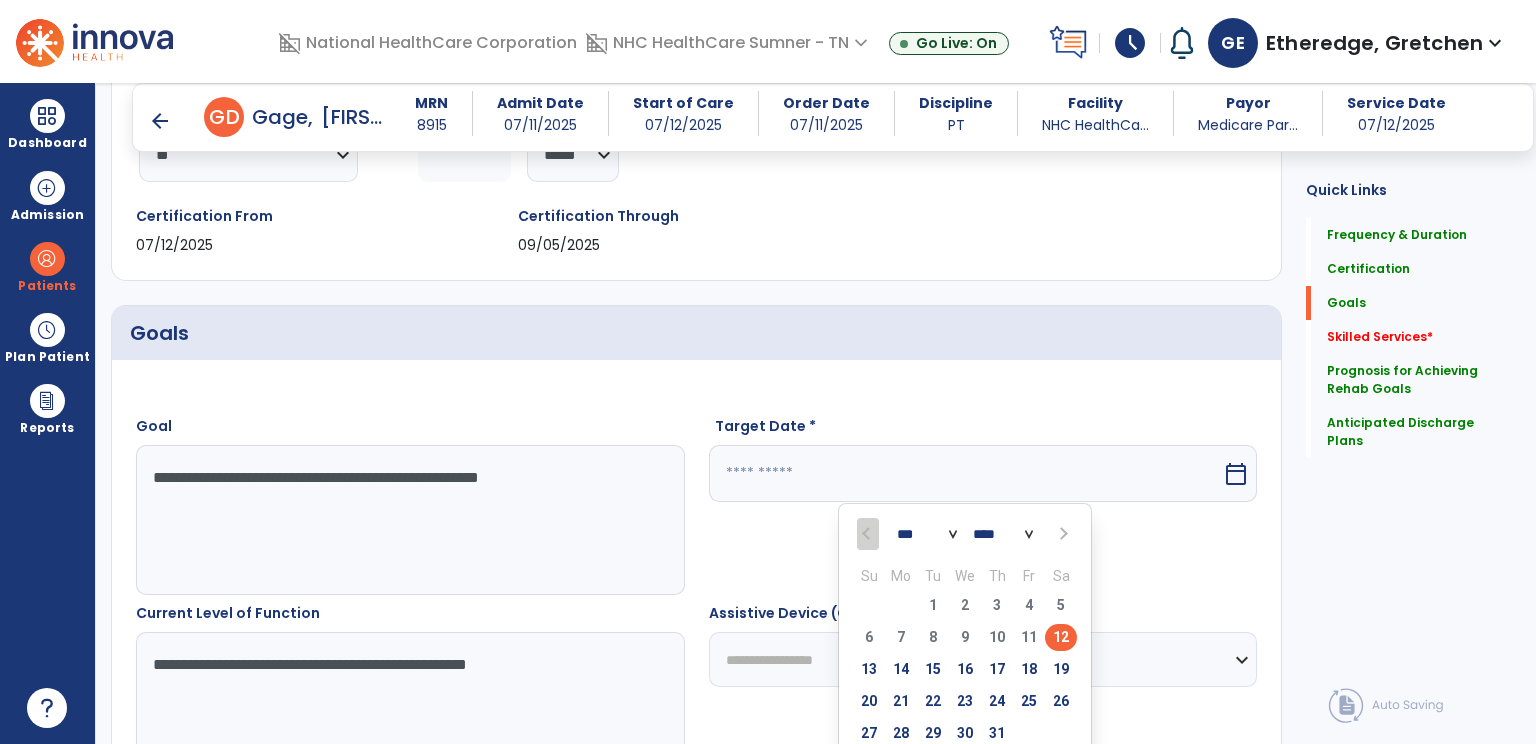 click at bounding box center [1062, 534] 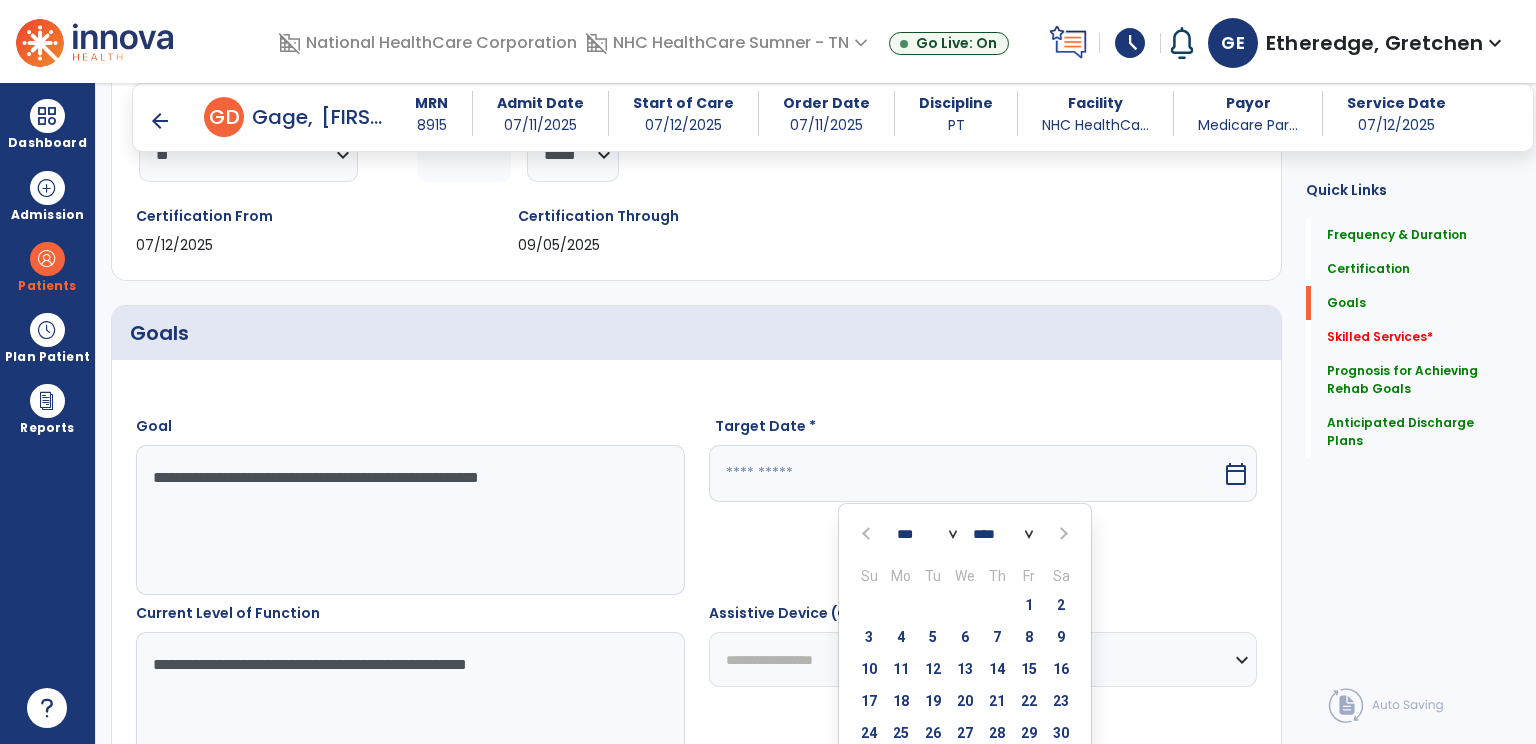 click at bounding box center [1062, 534] 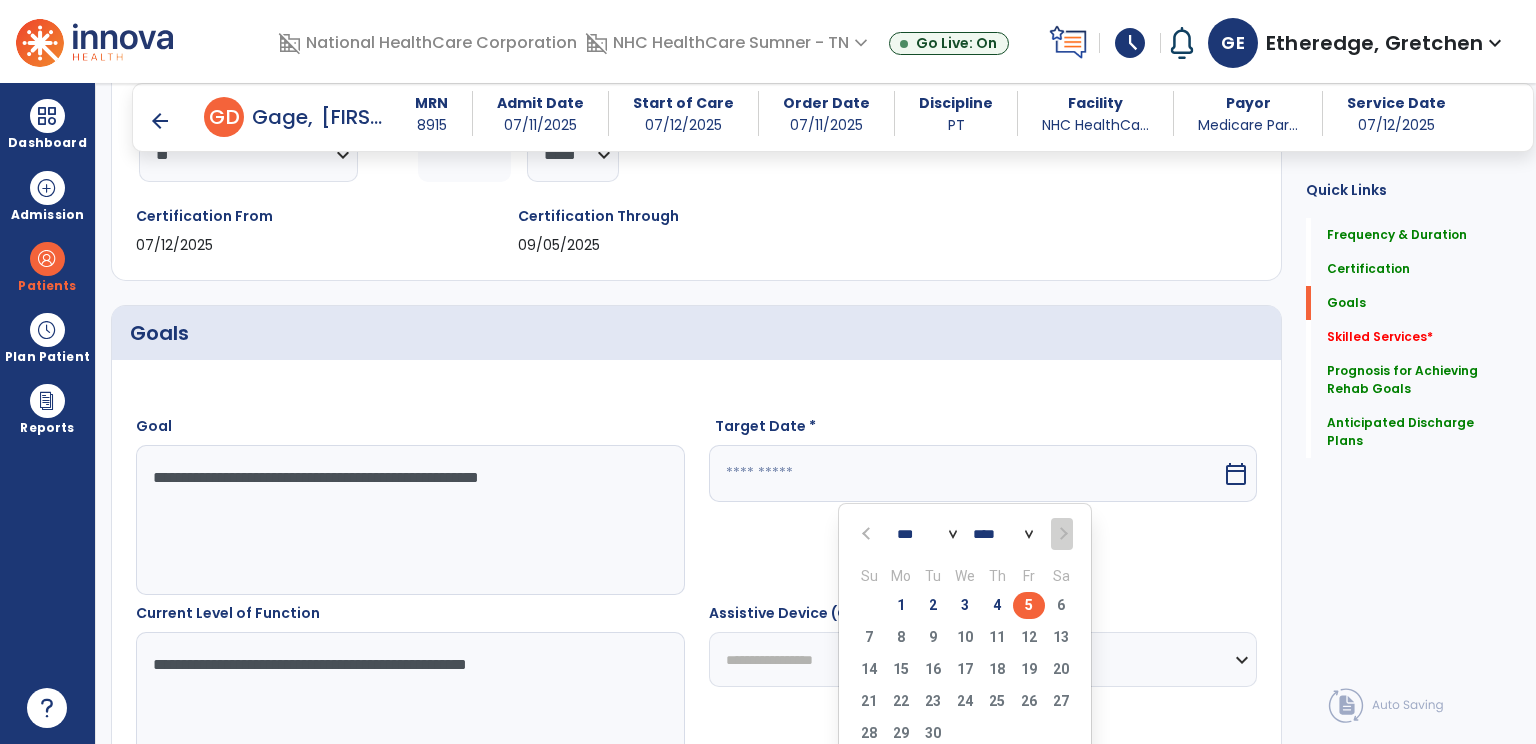 click on "5" at bounding box center [1029, 605] 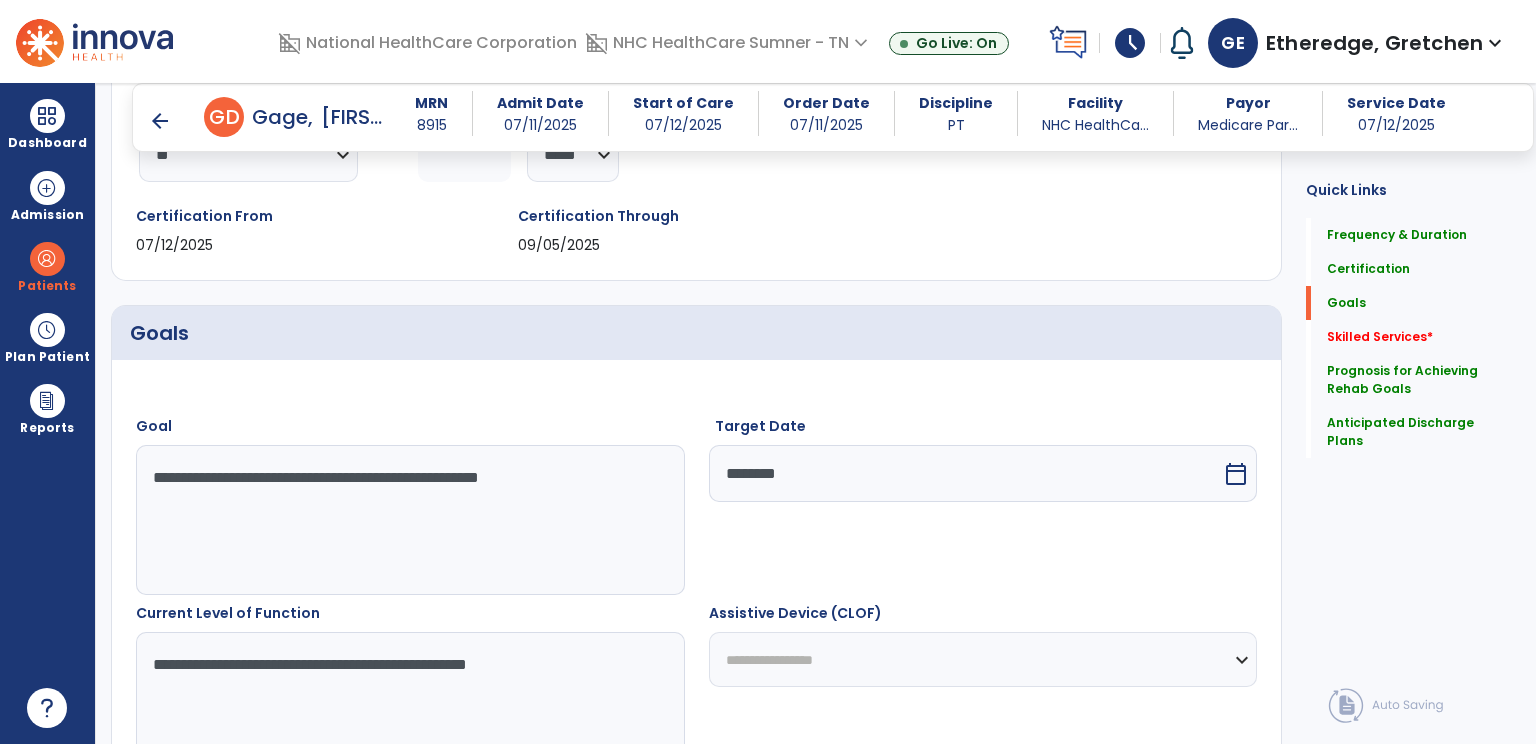 drag, startPoint x: 1530, startPoint y: 280, endPoint x: 1533, endPoint y: 294, distance: 14.3178215 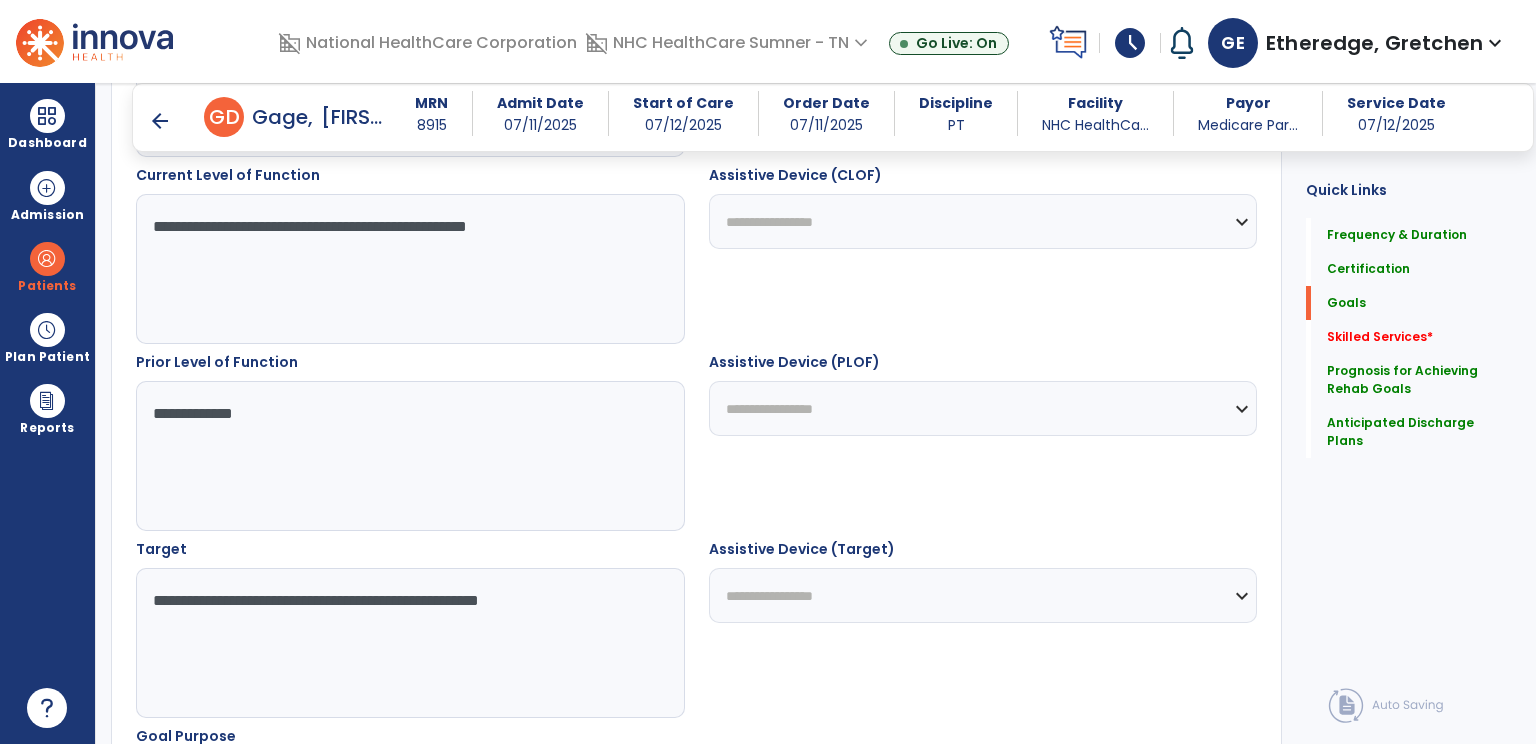 scroll, scrollTop: 753, scrollLeft: 0, axis: vertical 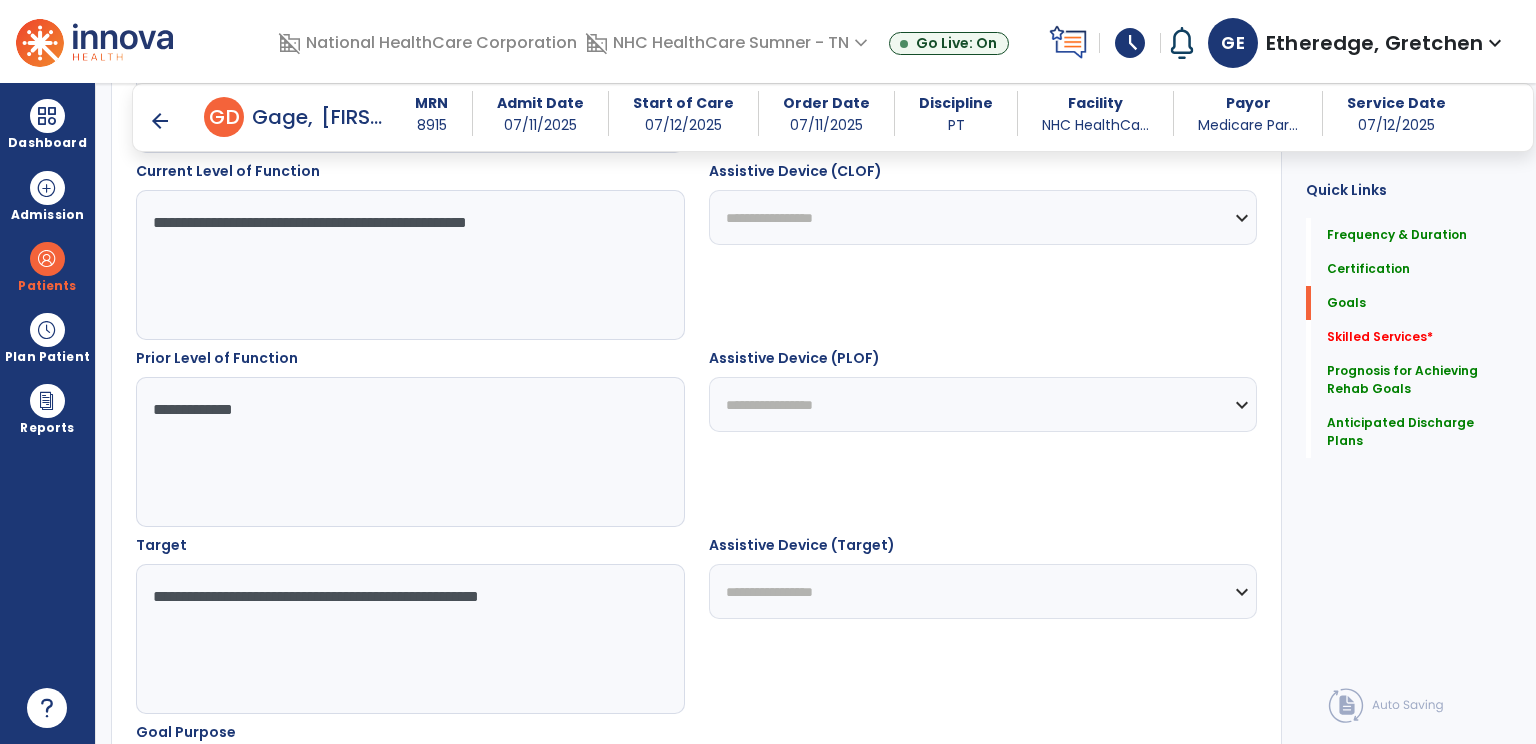 click on "**********" at bounding box center (983, 591) 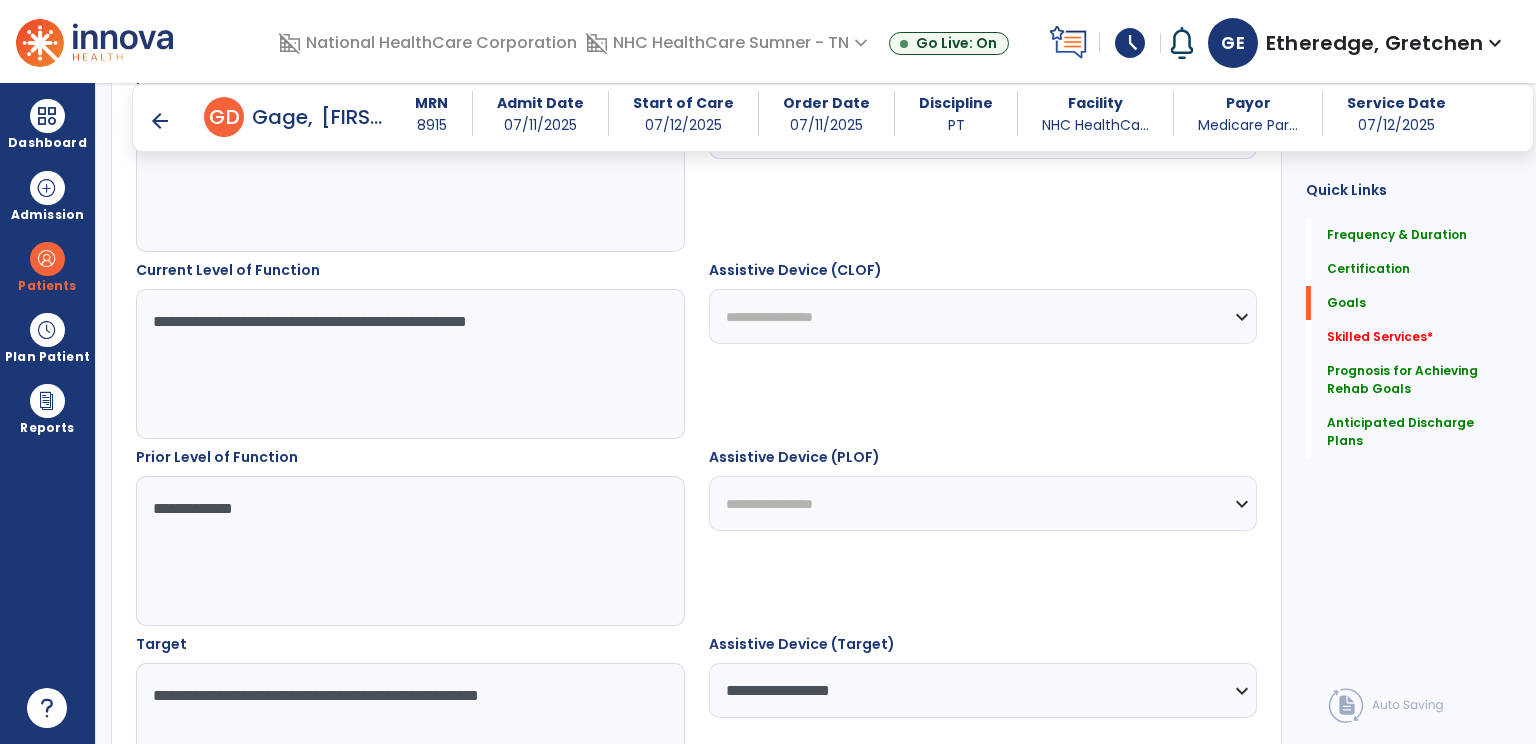 scroll, scrollTop: 626, scrollLeft: 0, axis: vertical 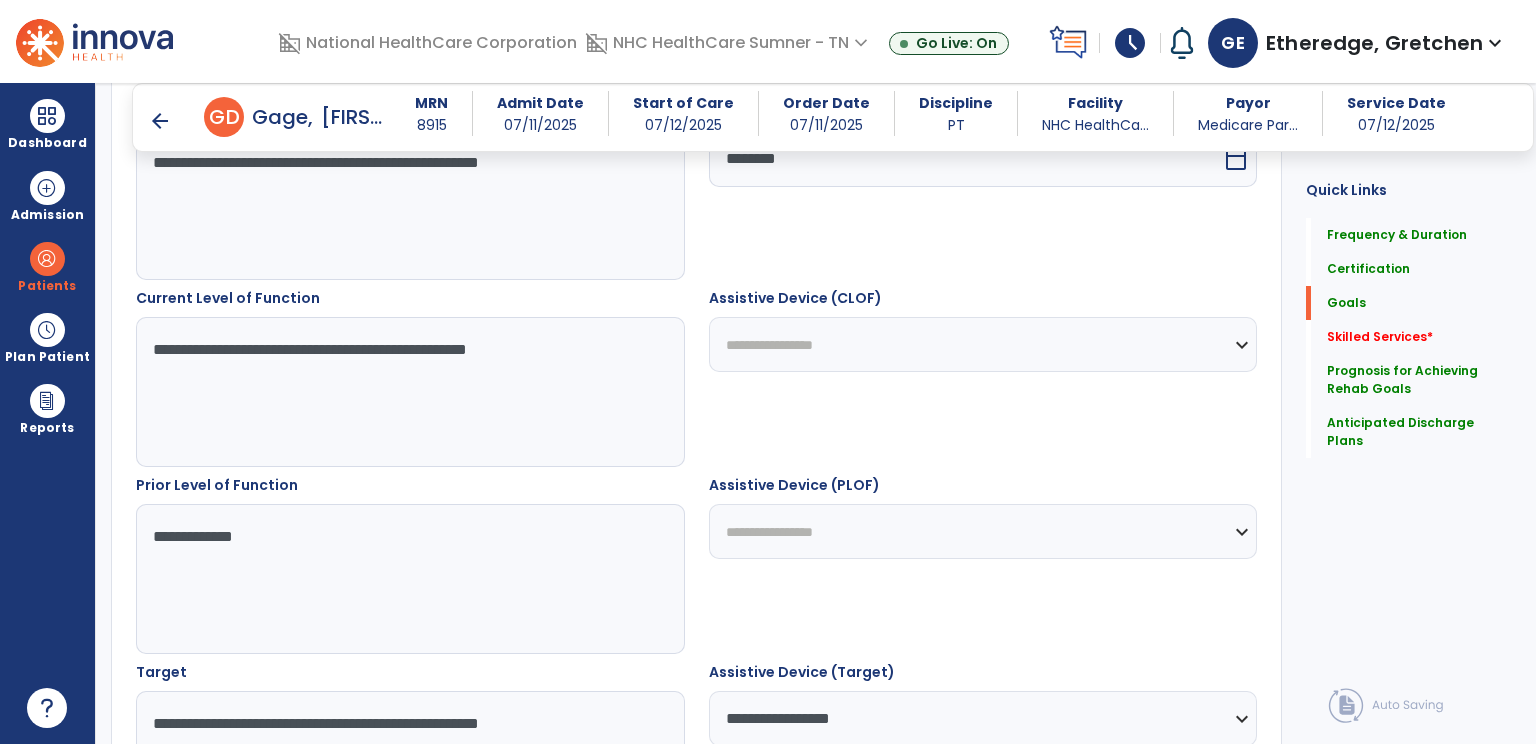 click on "**********" at bounding box center (983, 344) 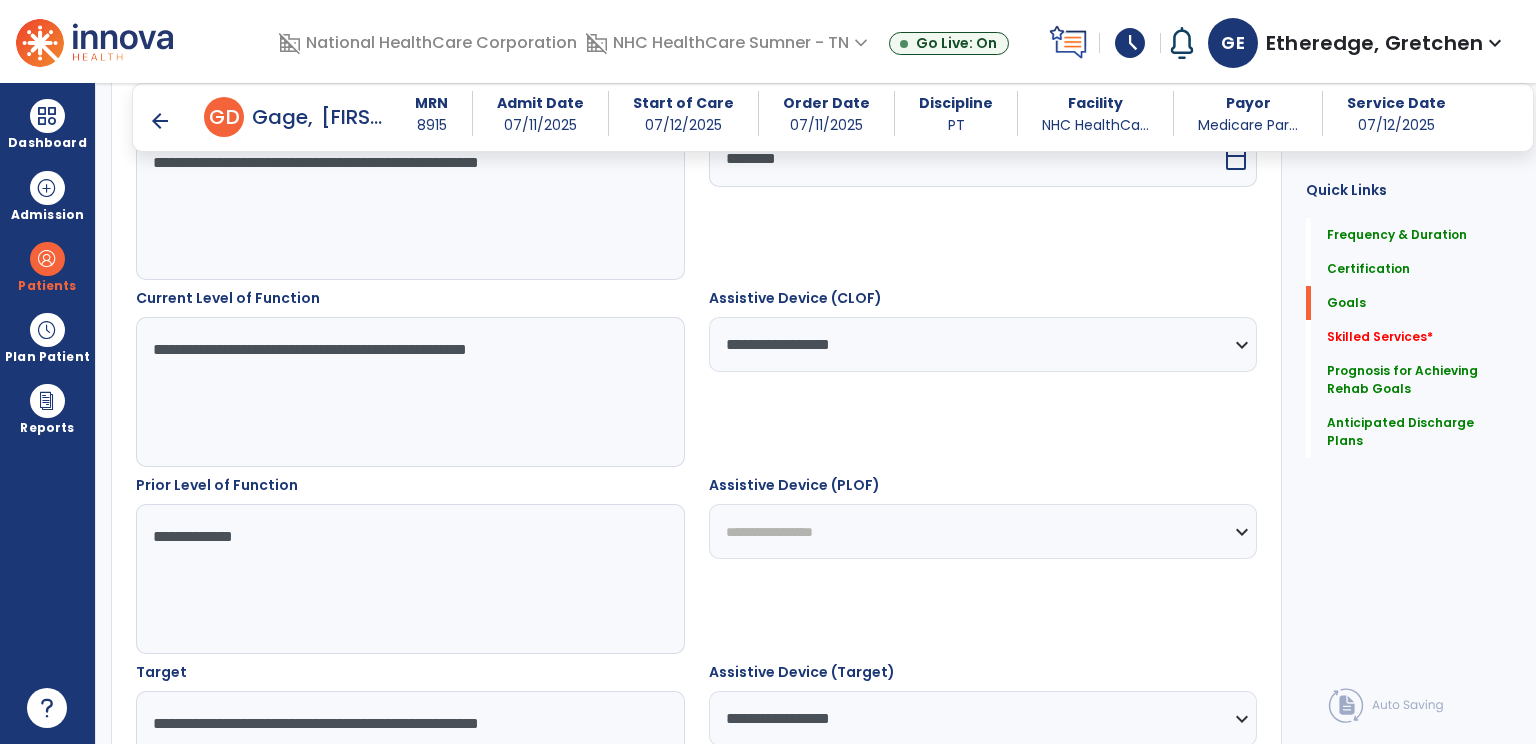 click on "**********" at bounding box center [983, 531] 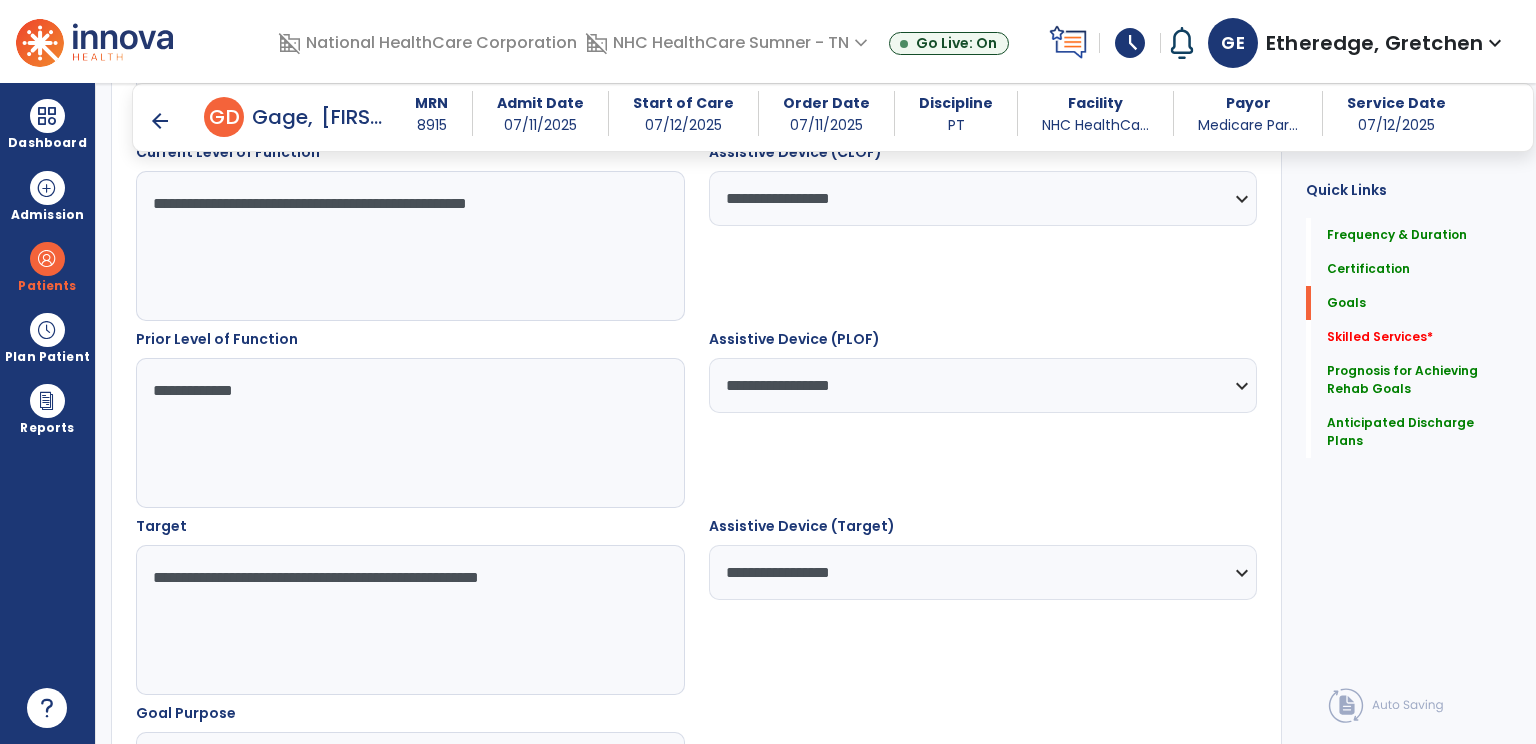 scroll, scrollTop: 833, scrollLeft: 0, axis: vertical 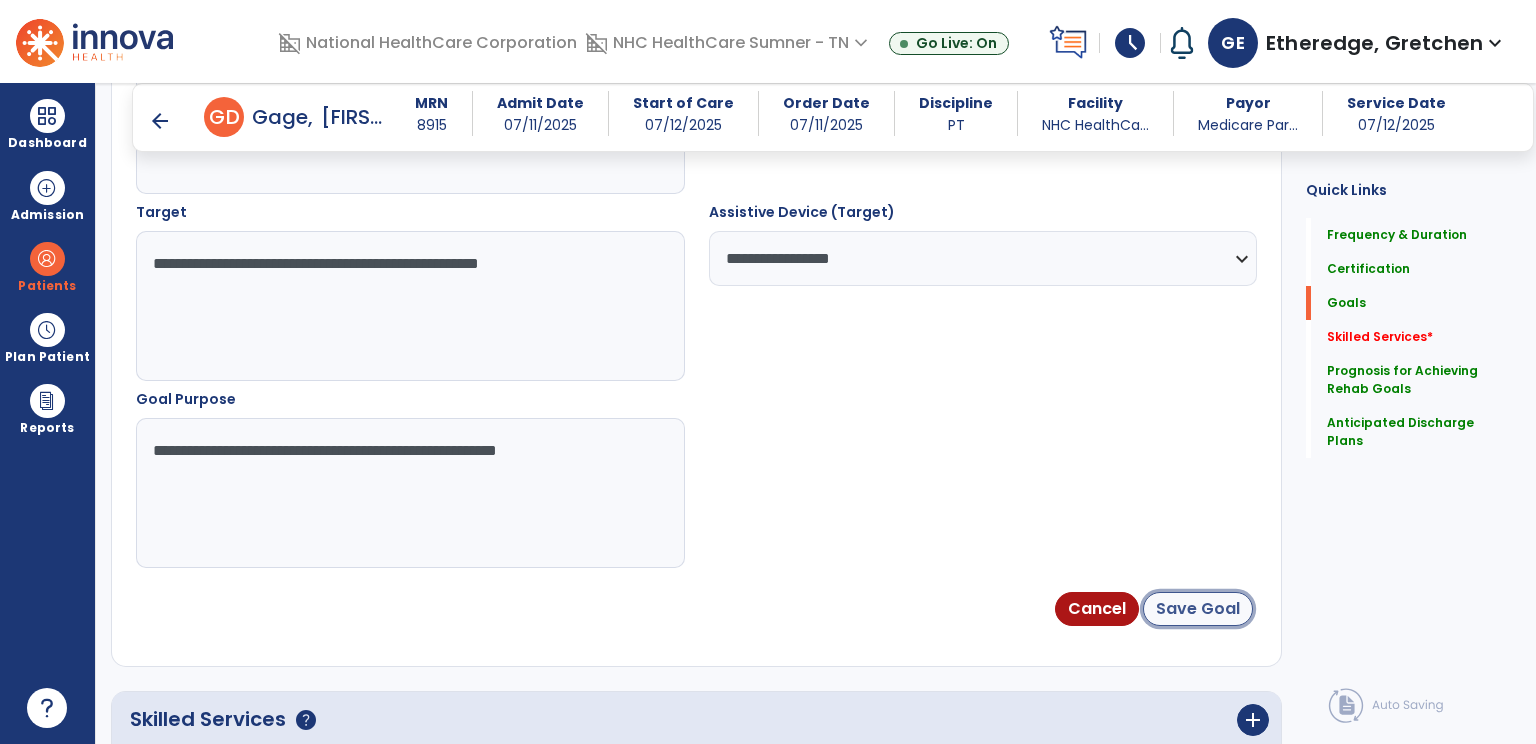 click on "Save Goal" at bounding box center [1198, 609] 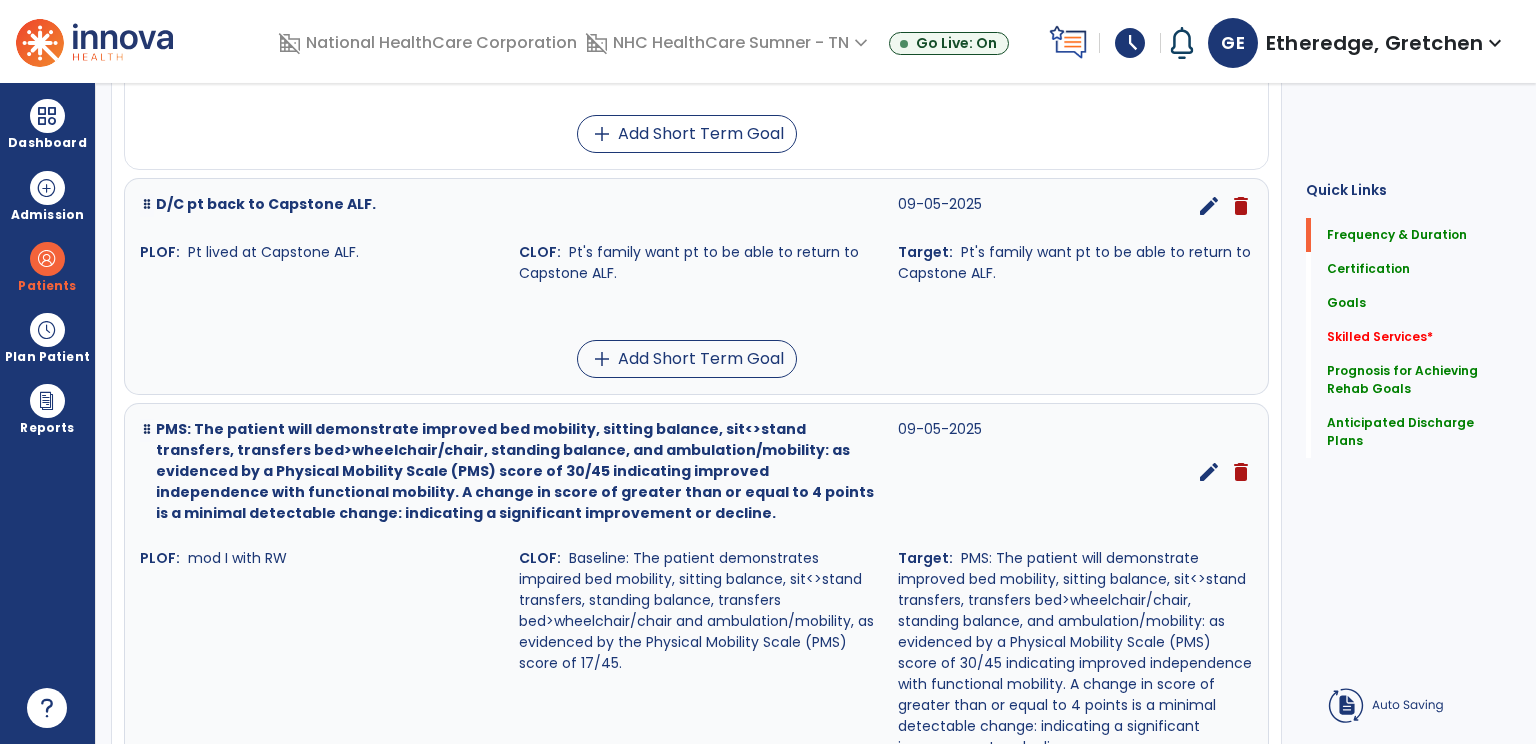 scroll, scrollTop: 10, scrollLeft: 0, axis: vertical 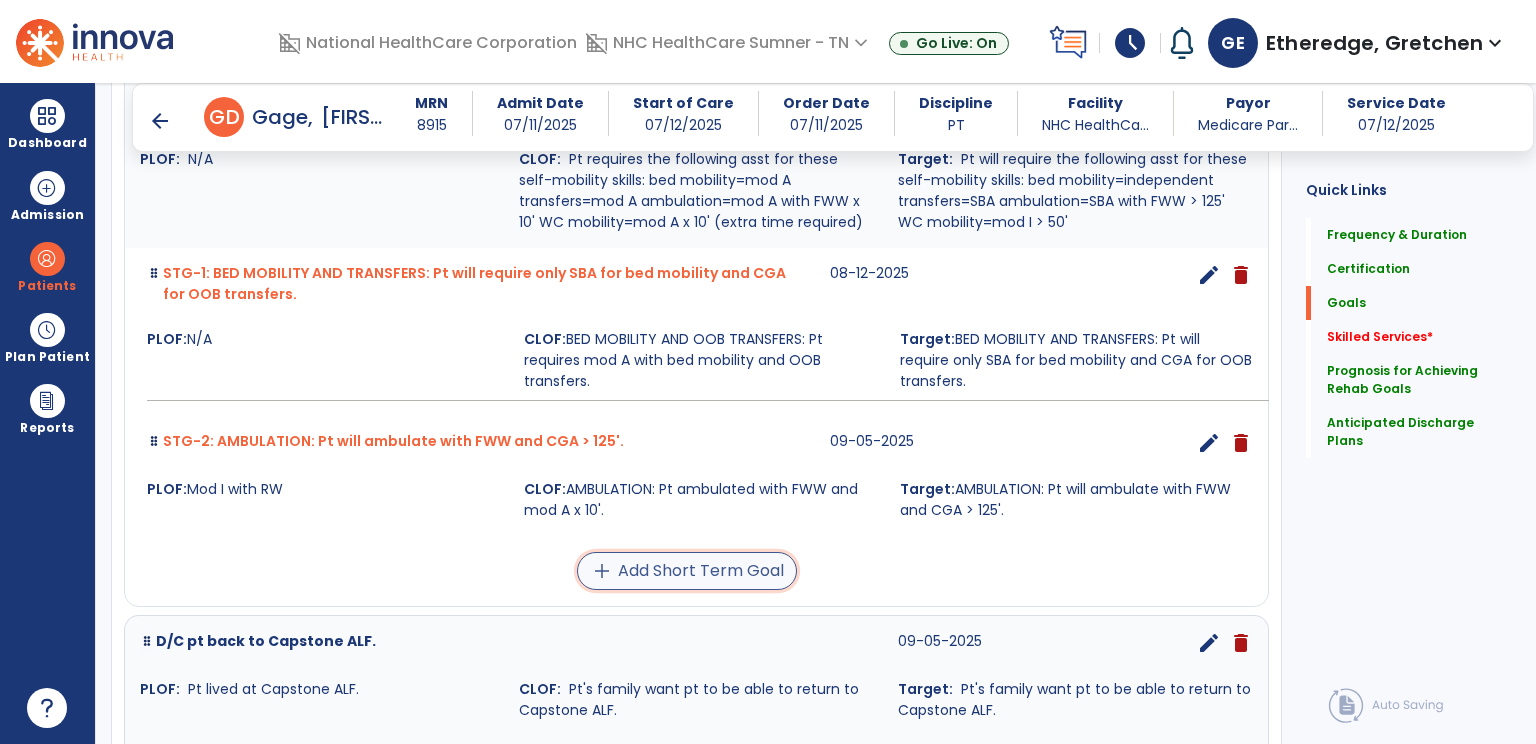 click on "add" at bounding box center [602, 571] 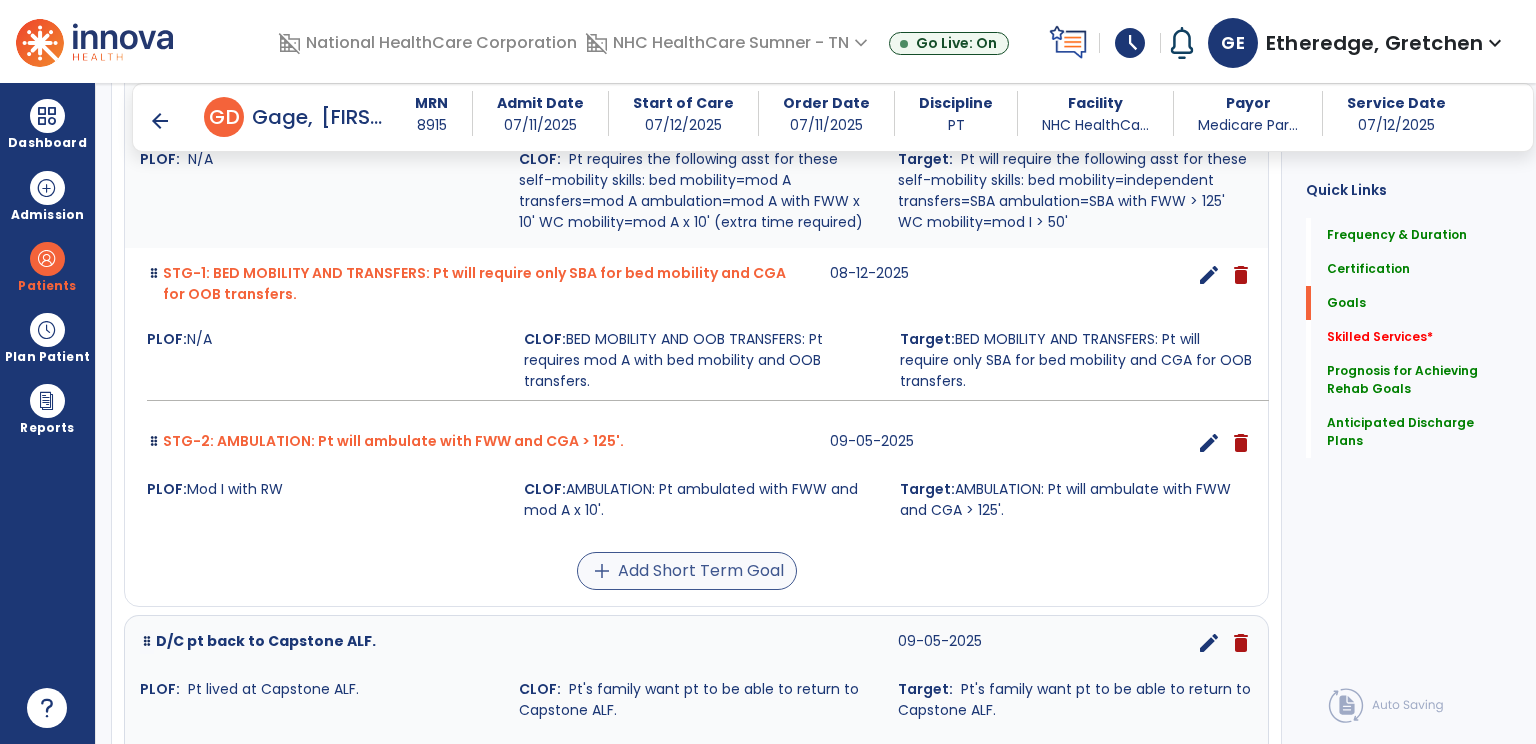 scroll, scrollTop: 1434, scrollLeft: 0, axis: vertical 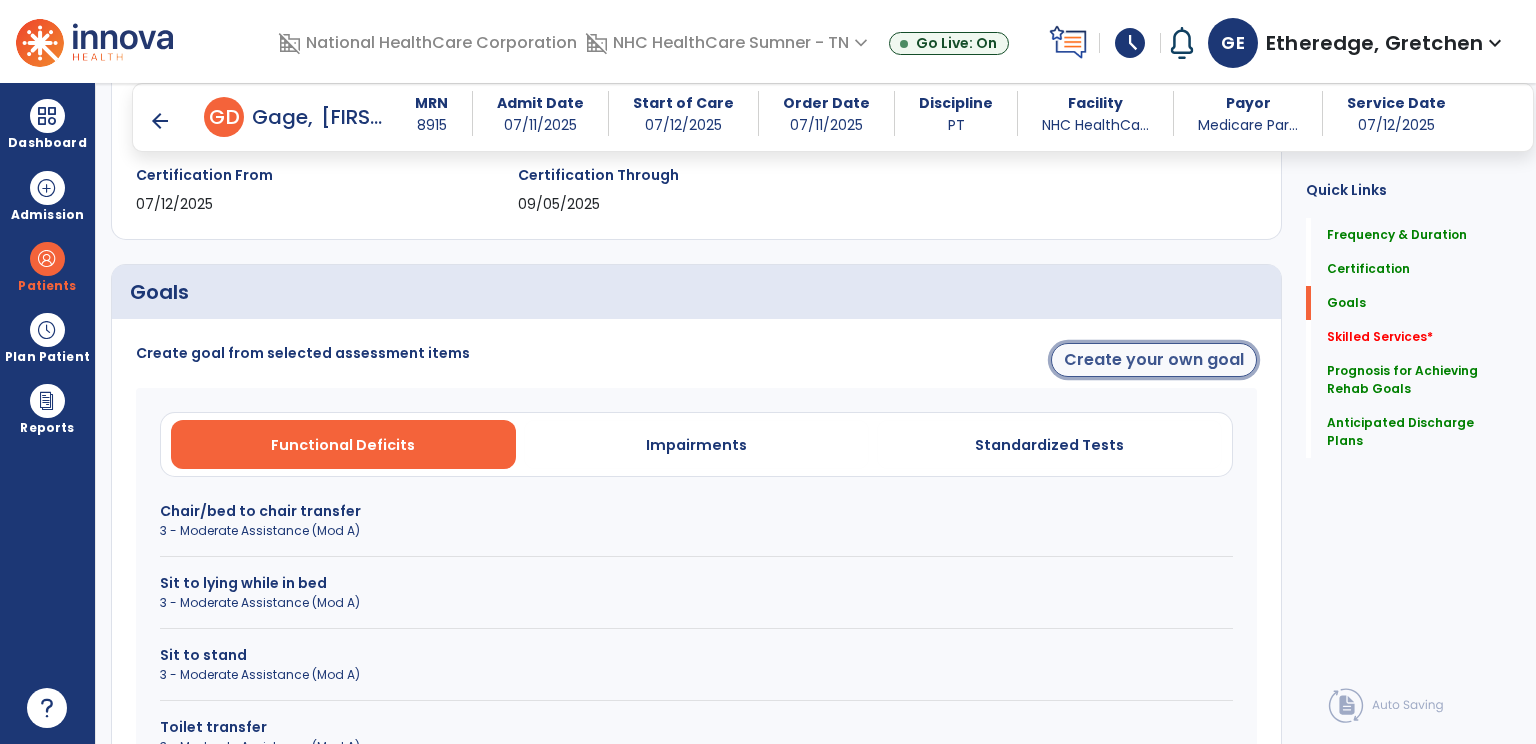 click on "Create your own goal" at bounding box center (1154, 360) 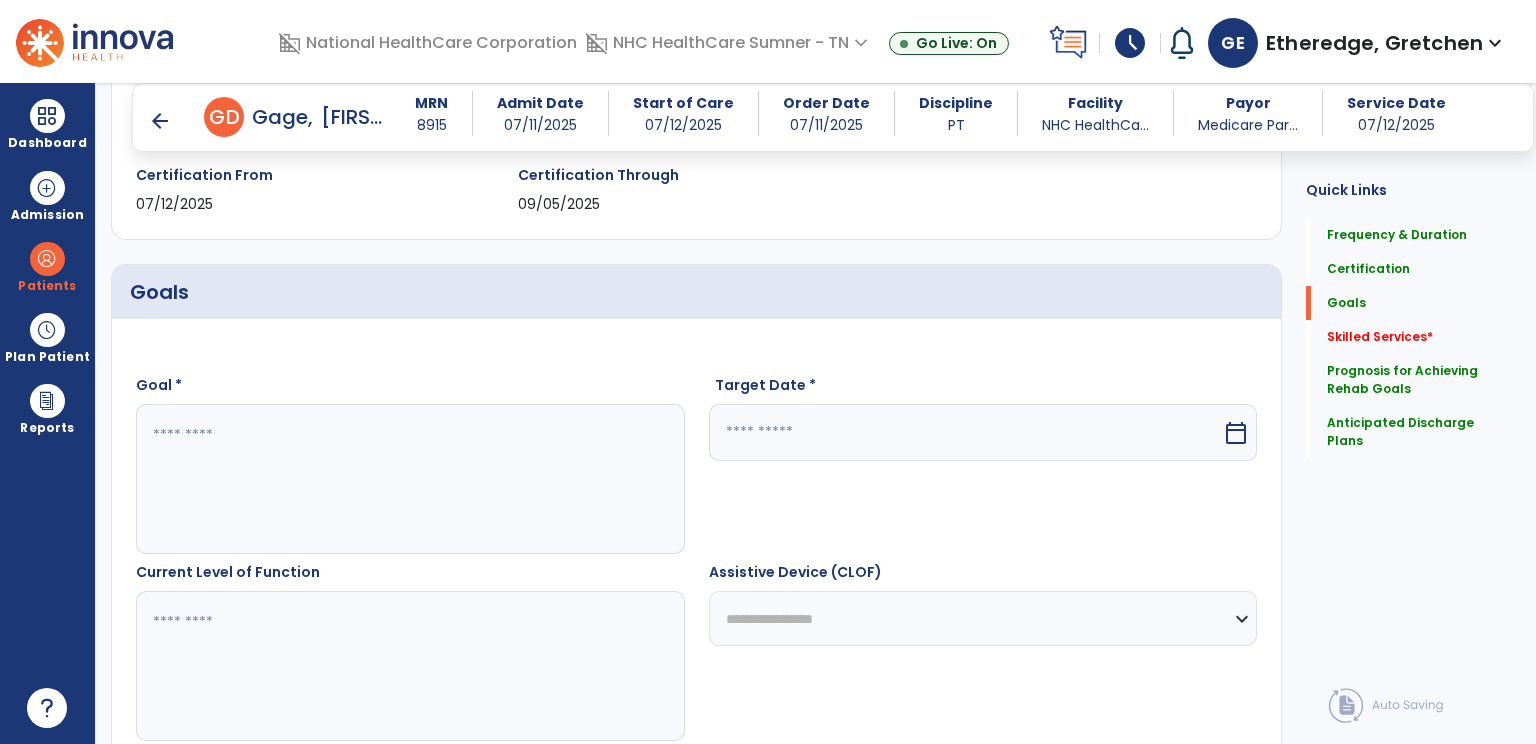 click at bounding box center (409, 666) 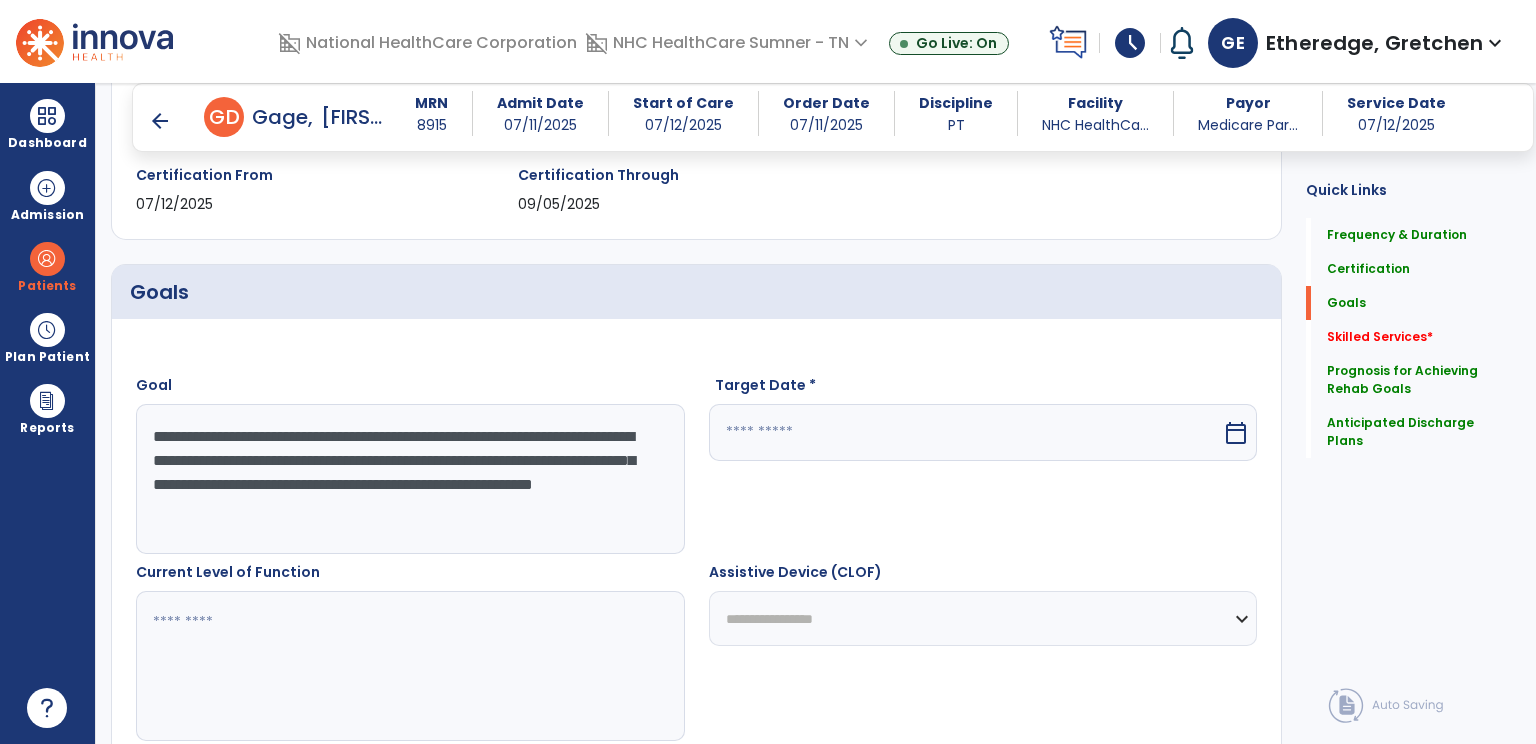 drag, startPoint x: 148, startPoint y: 428, endPoint x: 373, endPoint y: 429, distance: 225.00223 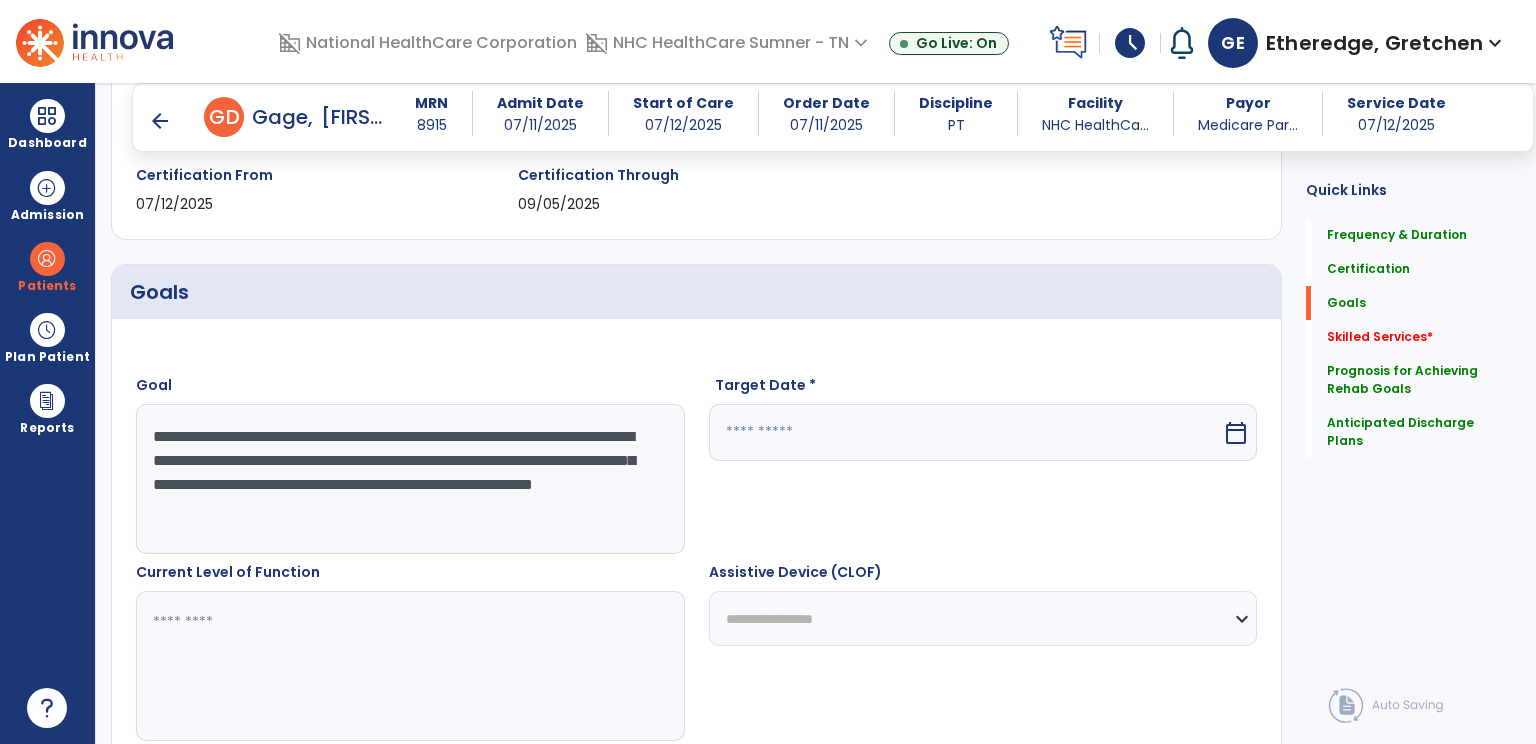 click on "**********" at bounding box center [409, 479] 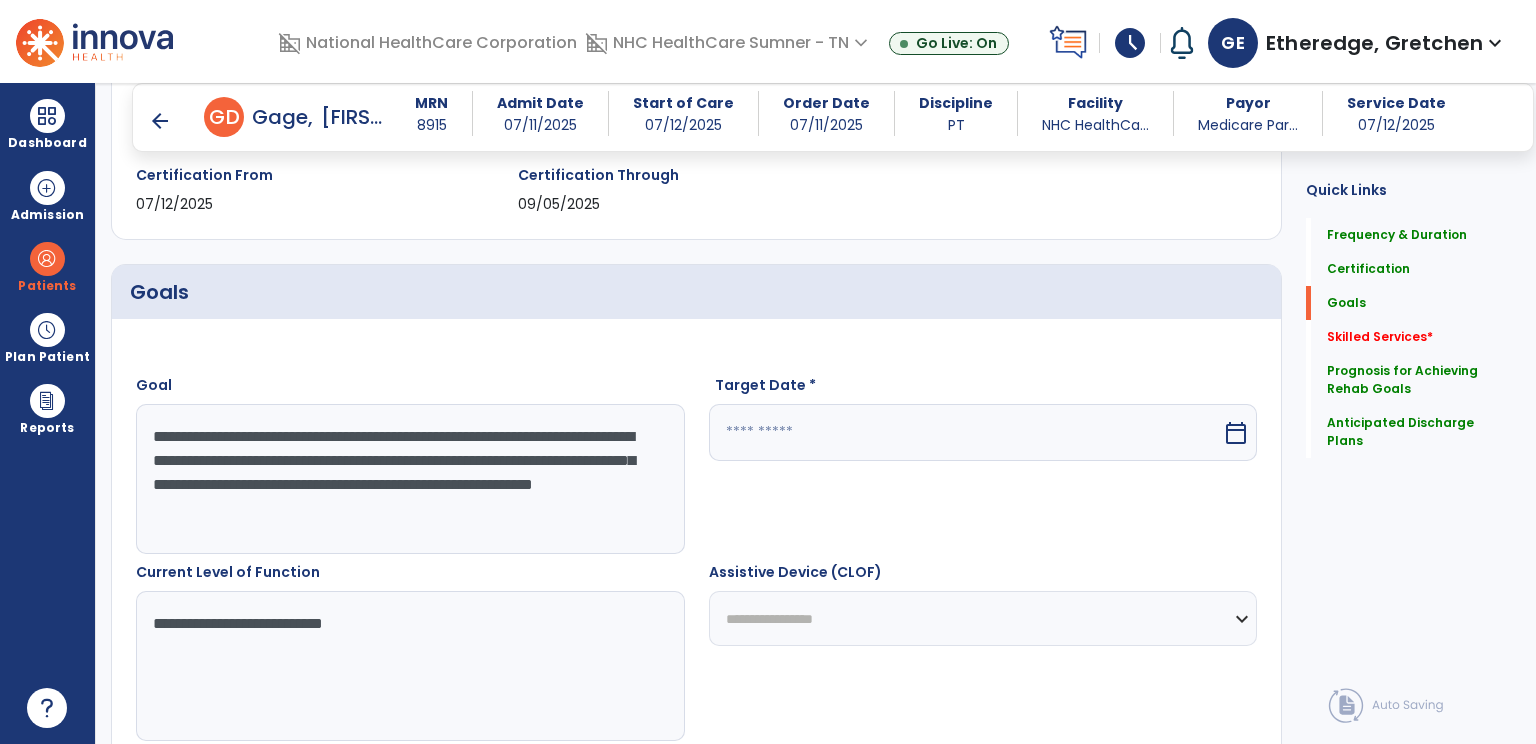 type on "**********" 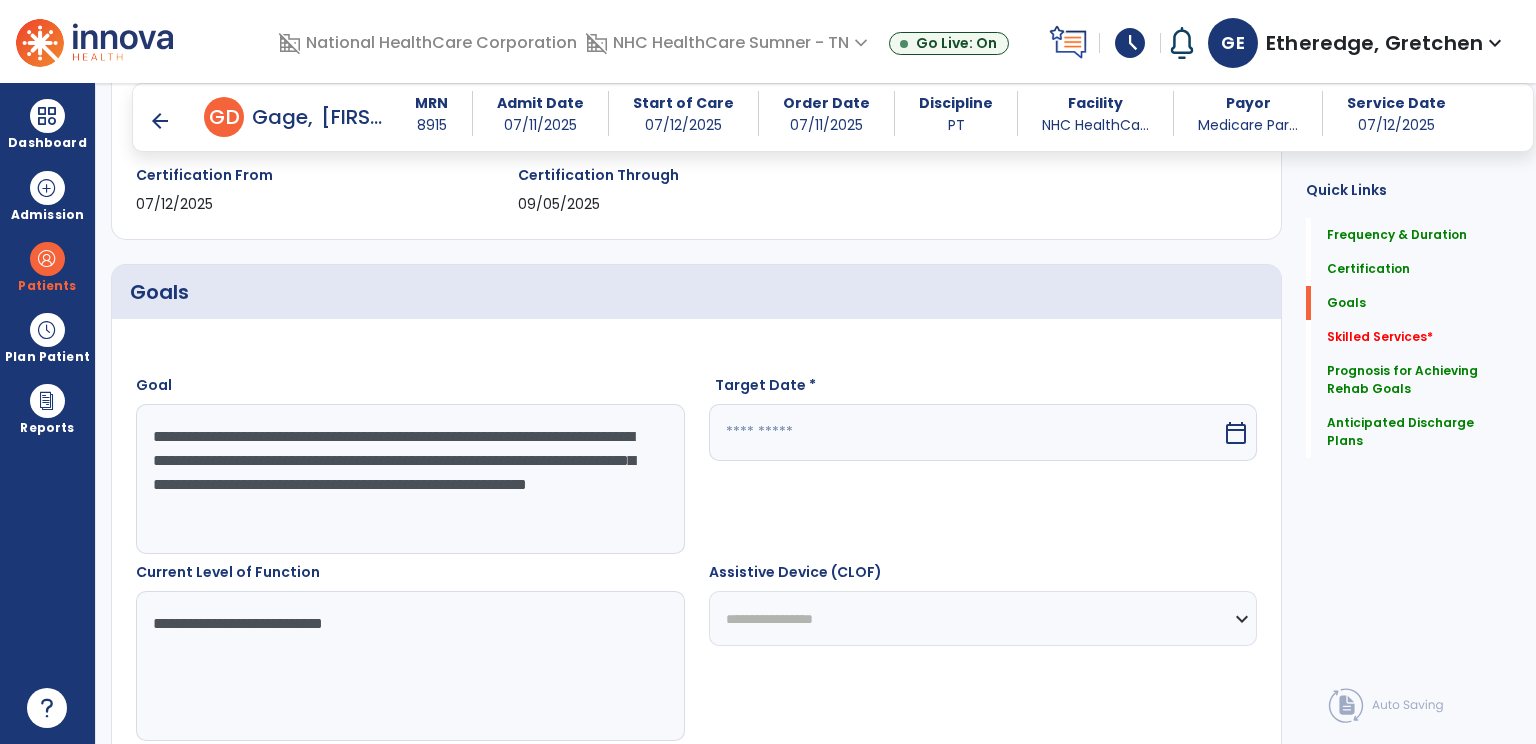 click on "**********" at bounding box center [409, 479] 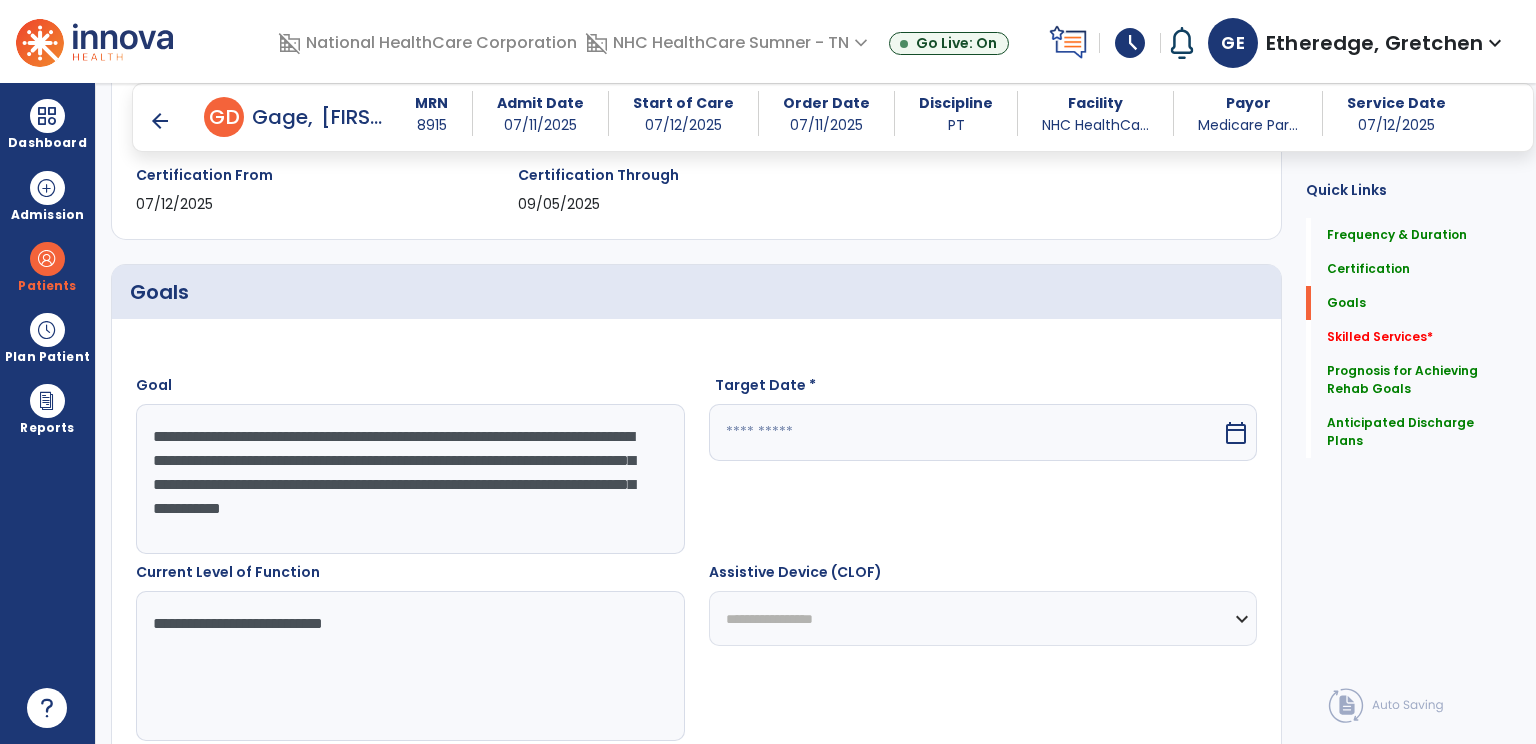click on "**********" at bounding box center [409, 479] 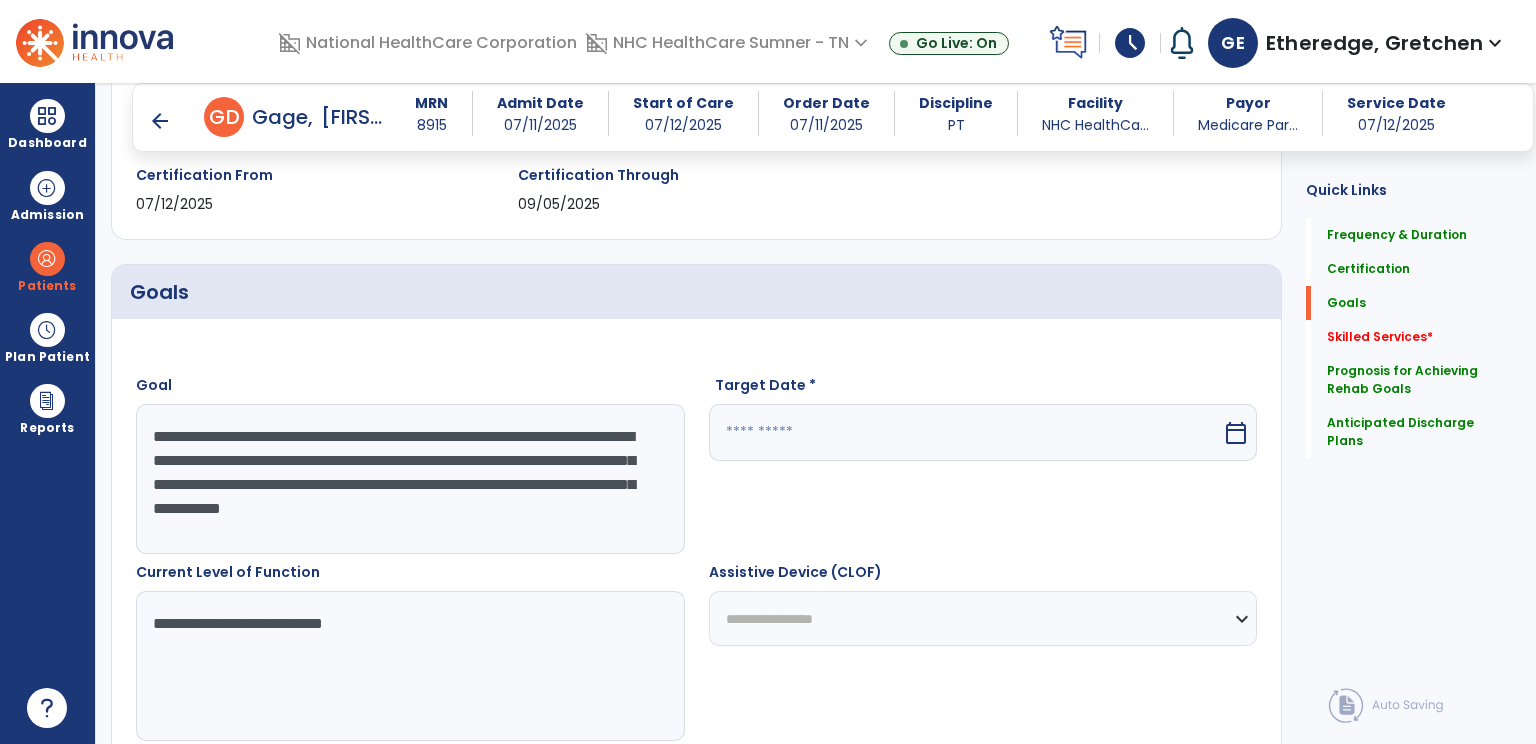 drag, startPoint x: 152, startPoint y: 428, endPoint x: 428, endPoint y: 527, distance: 293.21835 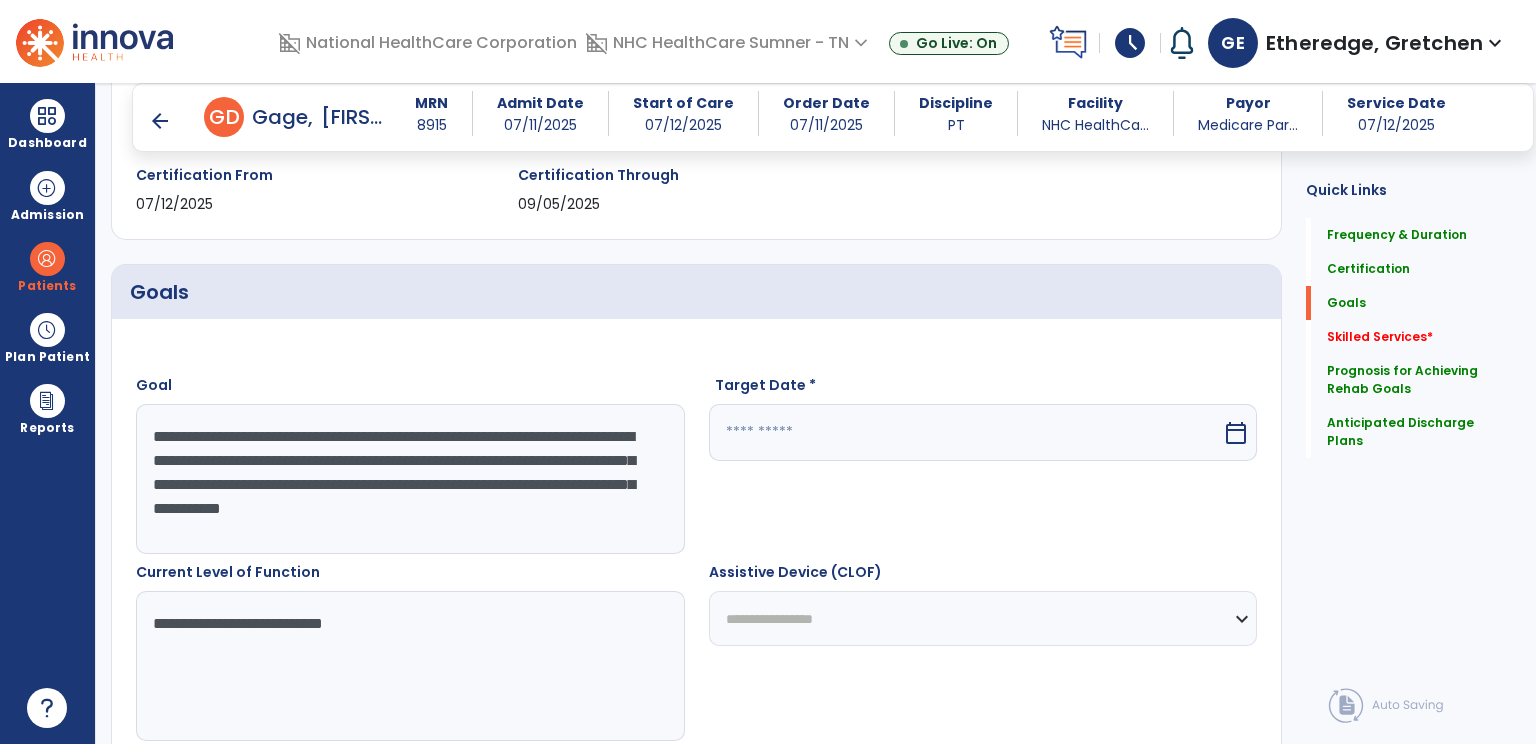click on "**********" at bounding box center [409, 479] 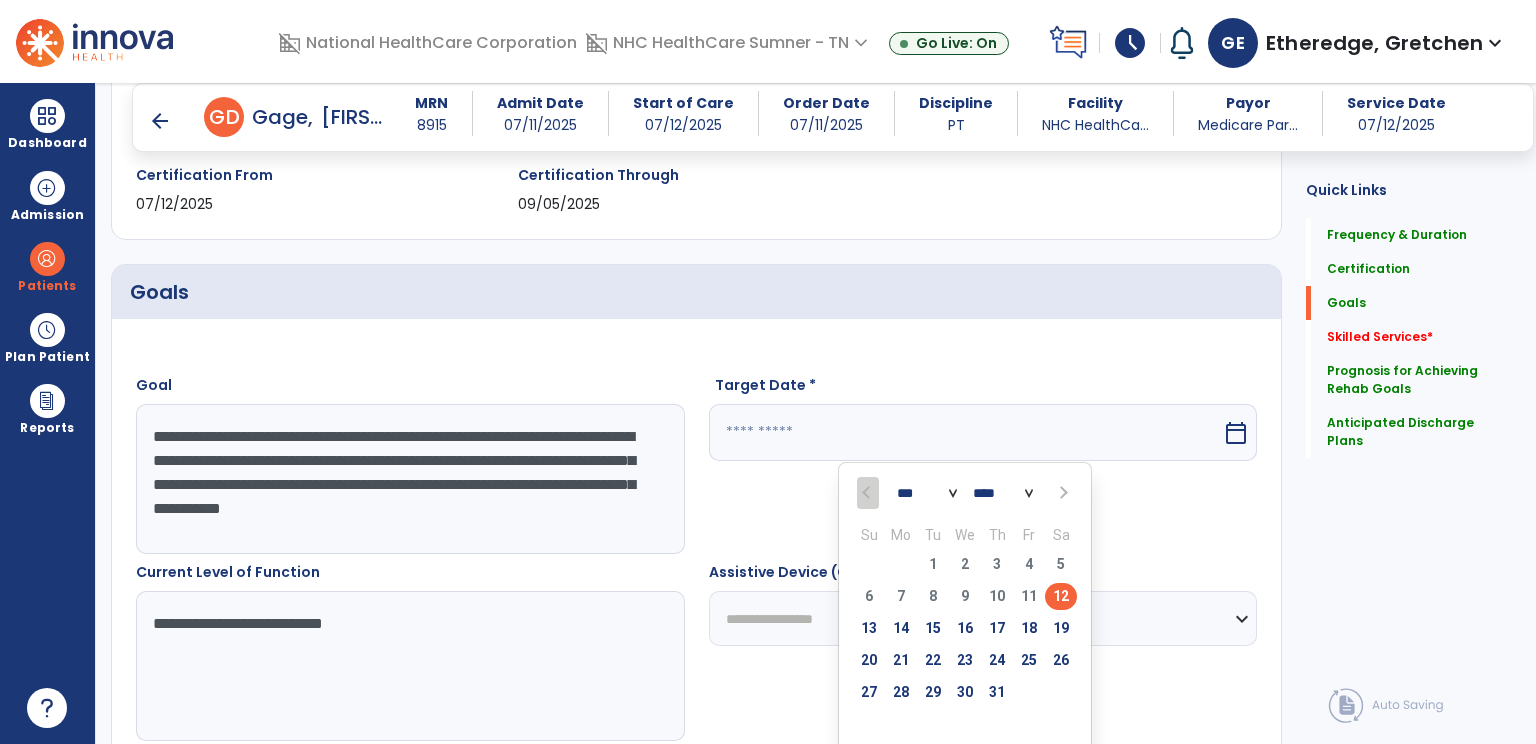 click at bounding box center (1062, 493) 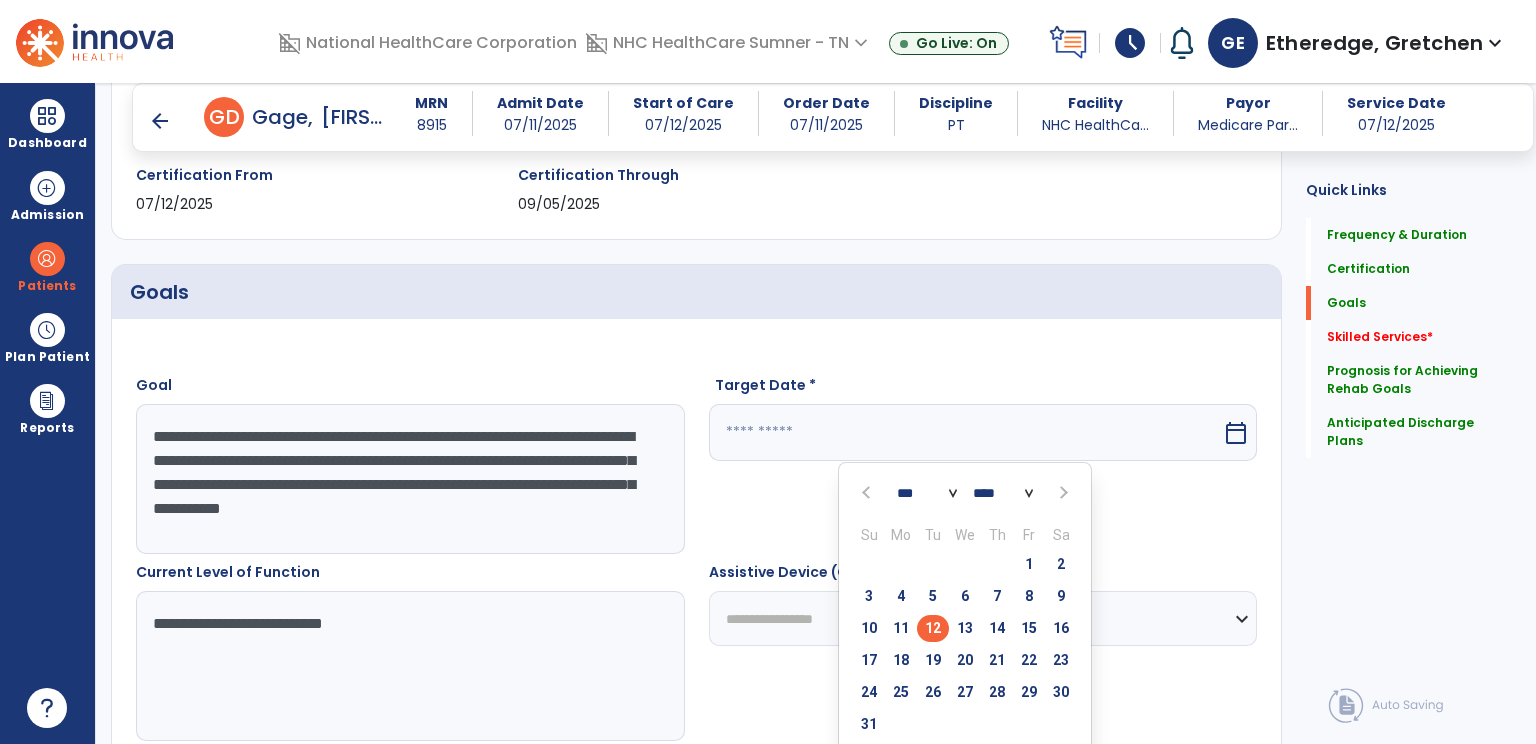 click on "12" at bounding box center (933, 628) 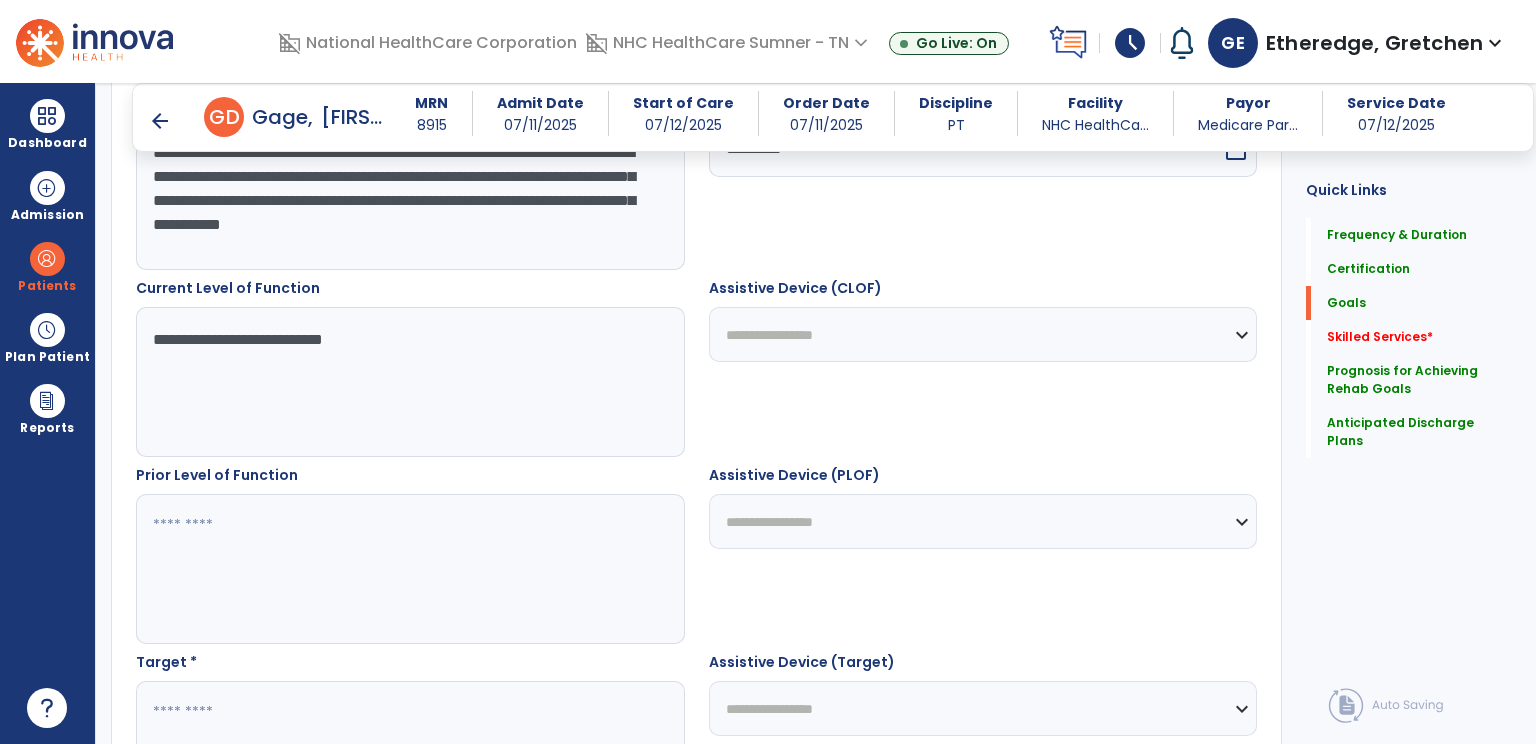 scroll, scrollTop: 648, scrollLeft: 0, axis: vertical 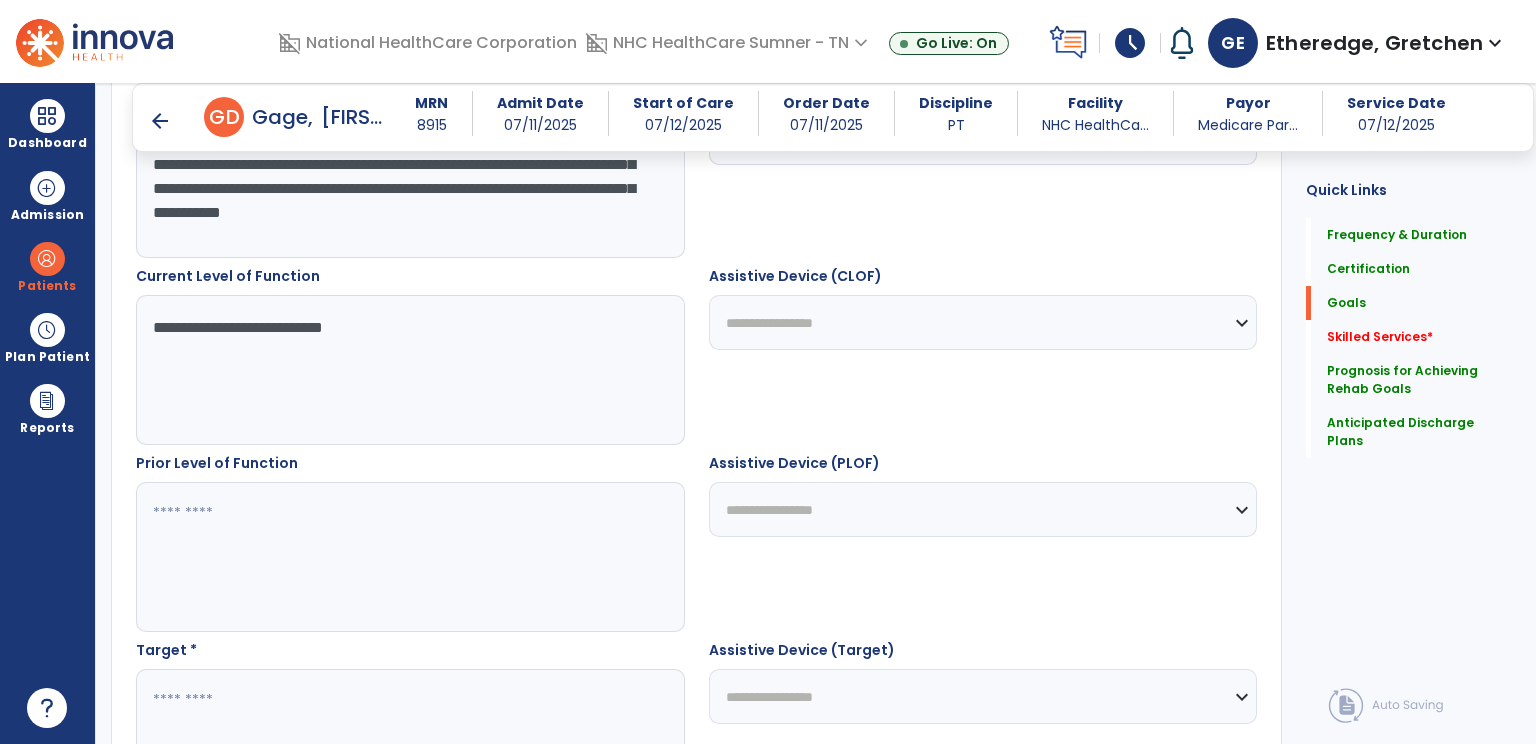 click at bounding box center (409, 744) 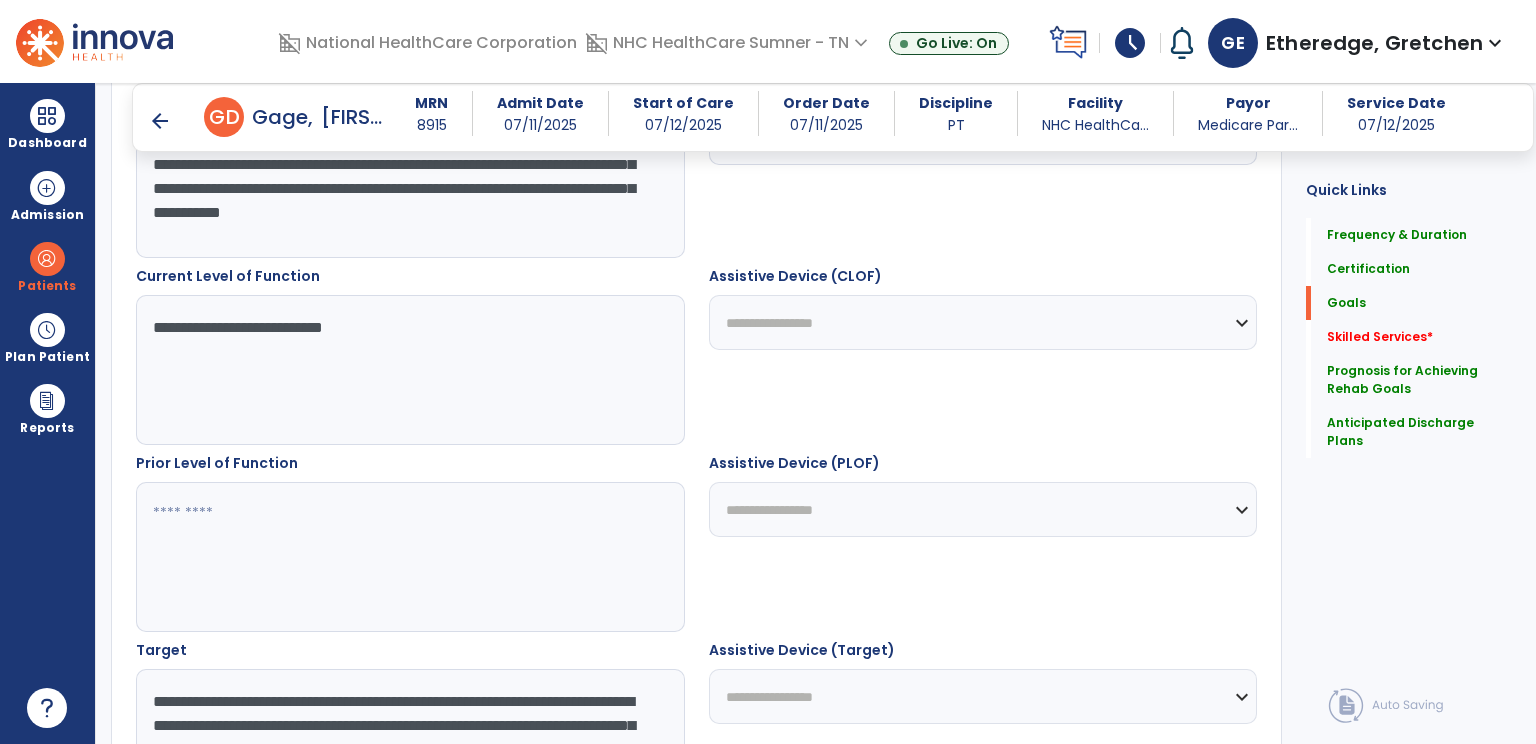scroll, scrollTop: 712, scrollLeft: 0, axis: vertical 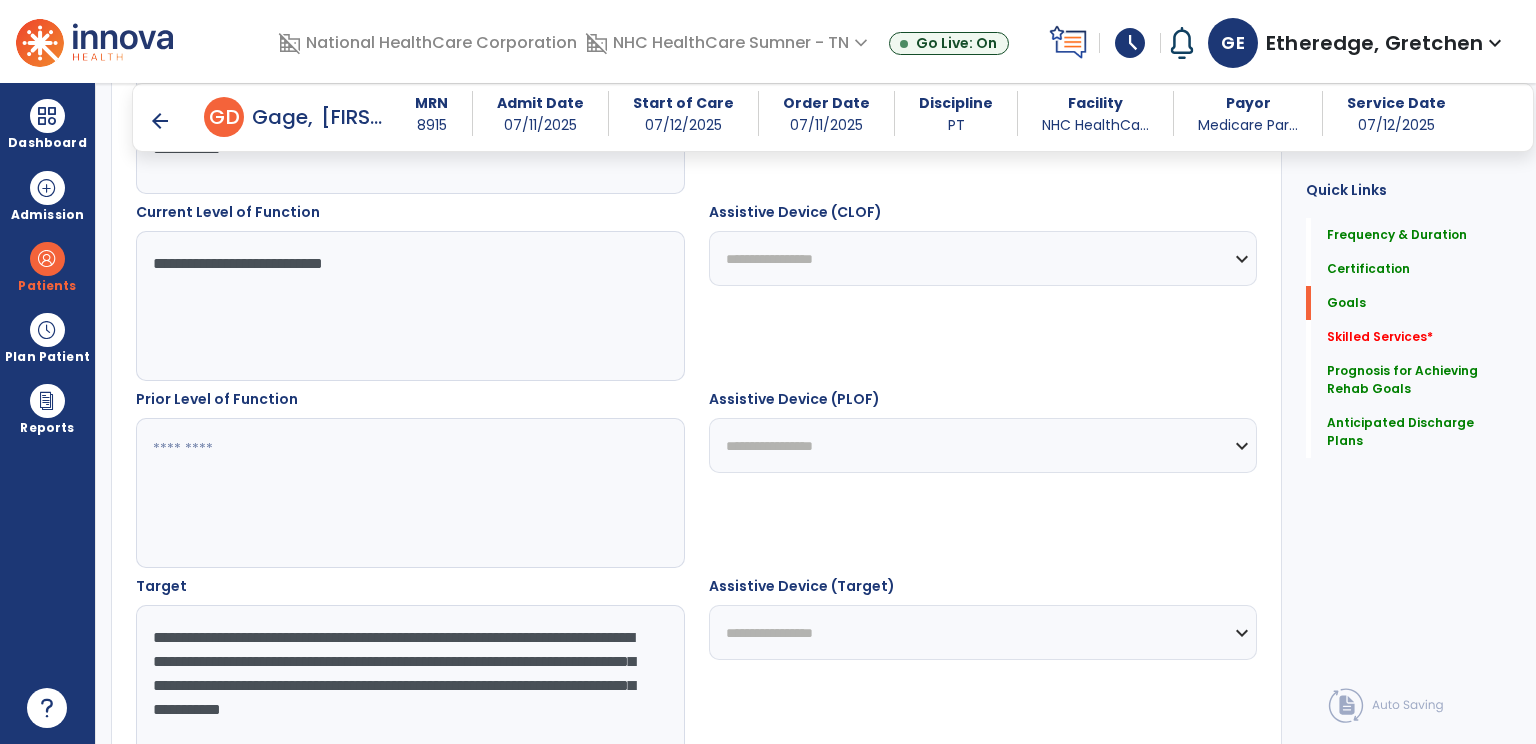 type on "**********" 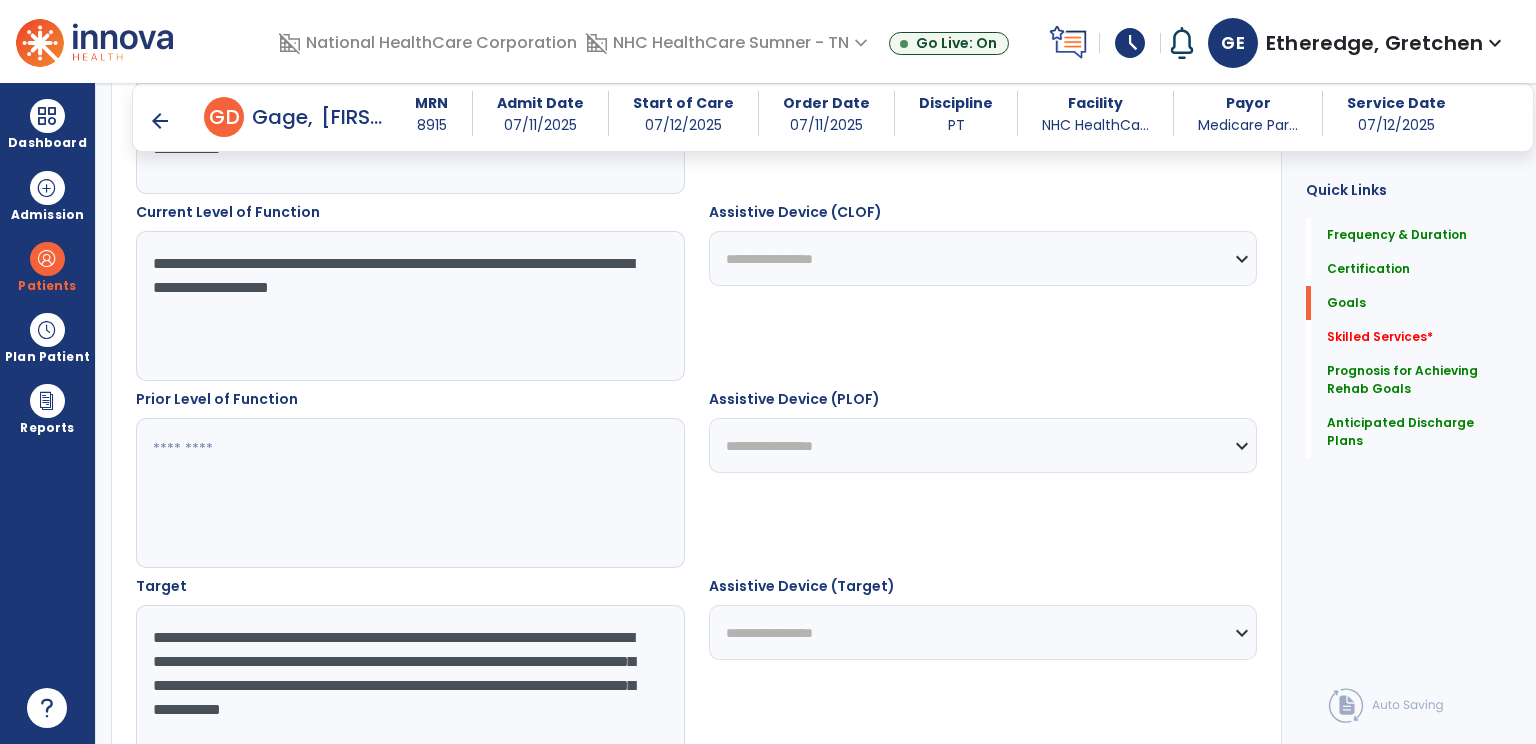 click on "**********" at bounding box center [409, 306] 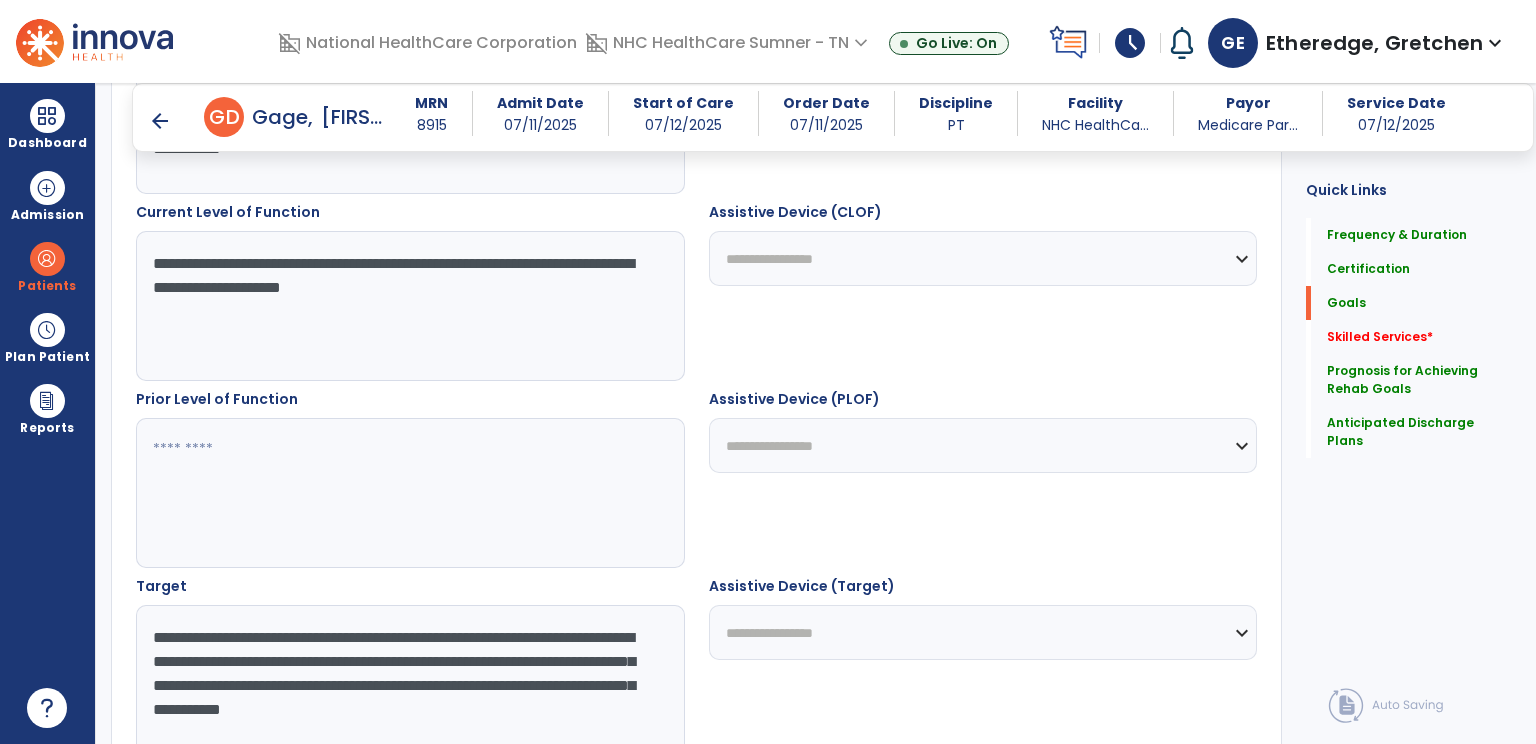 click on "**********" at bounding box center [409, 306] 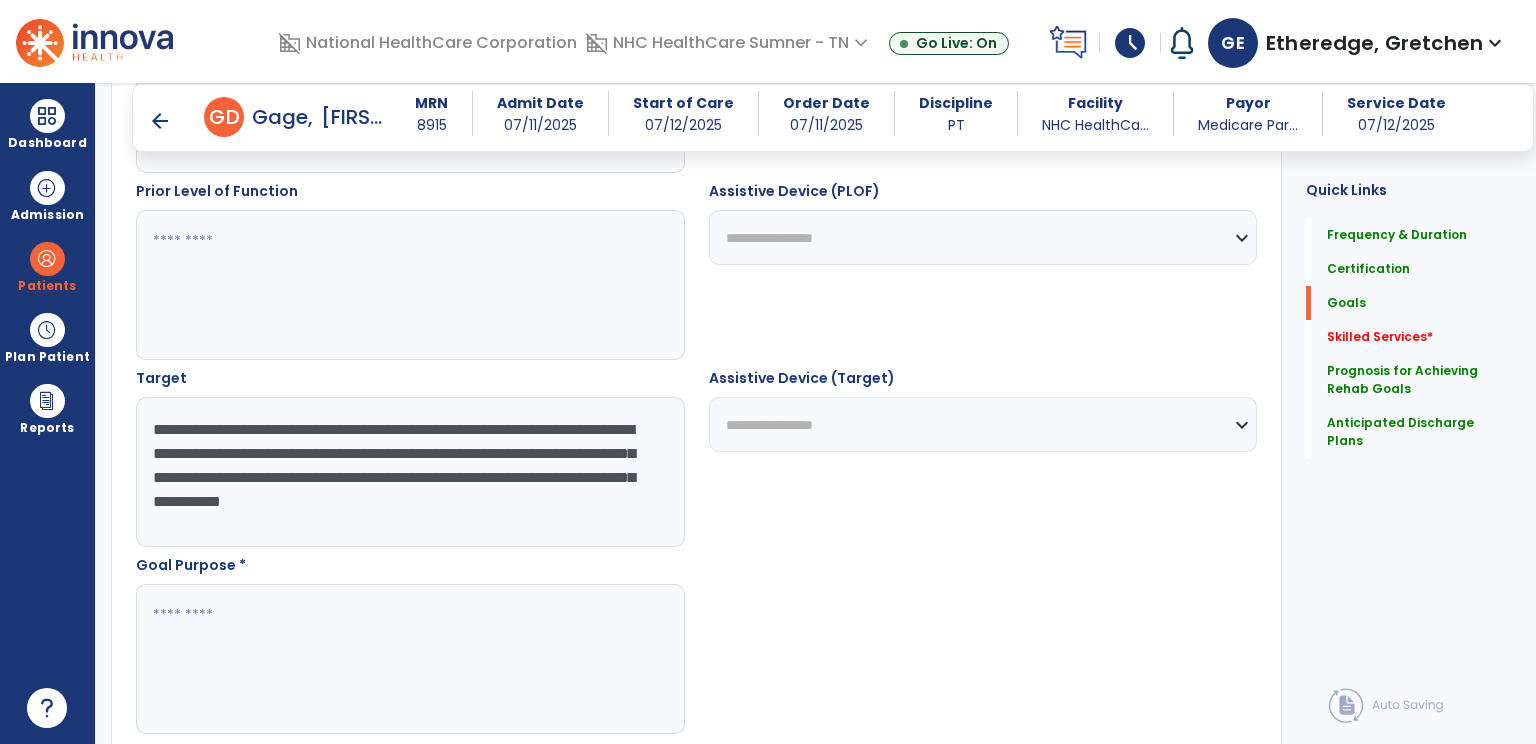 scroll, scrollTop: 978, scrollLeft: 0, axis: vertical 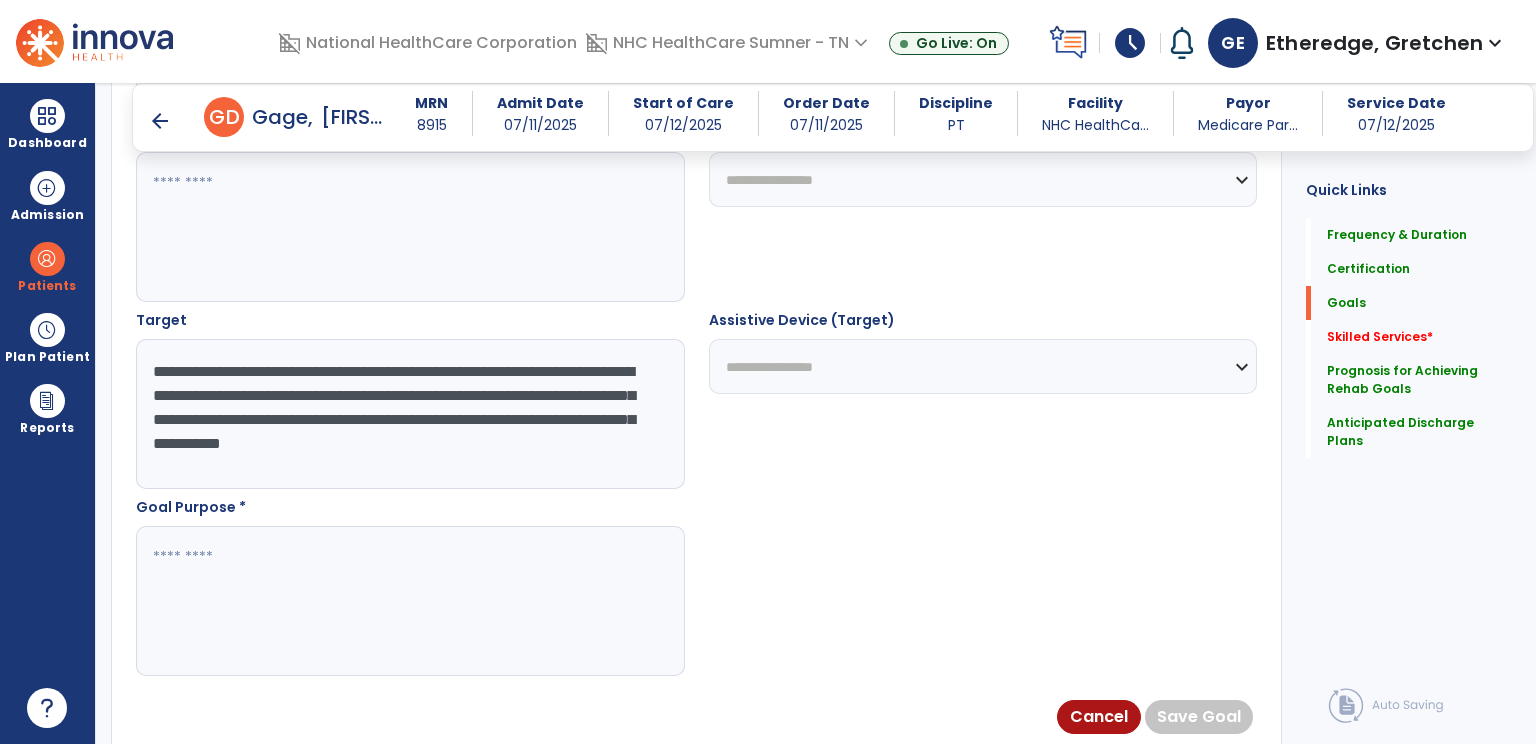 type on "**********" 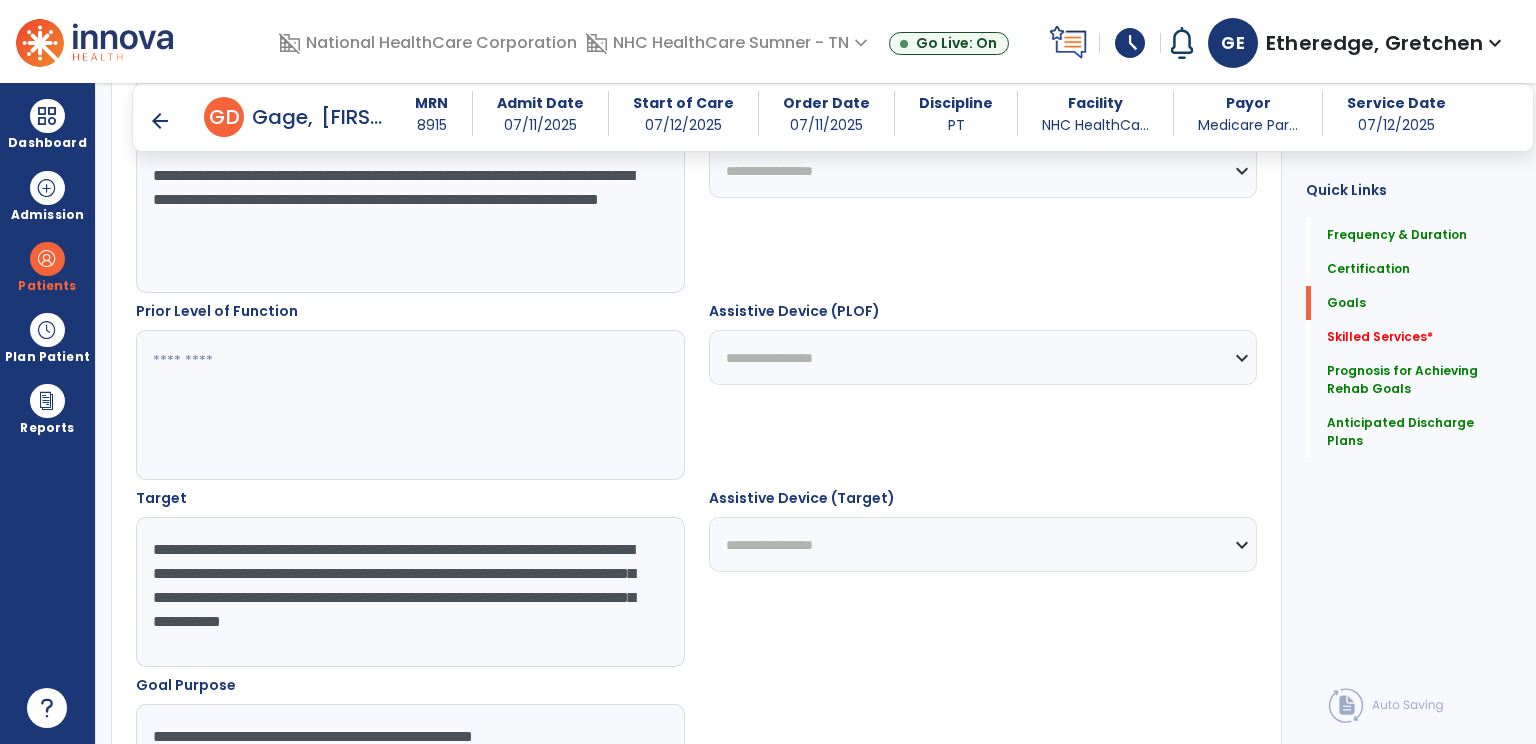 scroll, scrollTop: 907, scrollLeft: 0, axis: vertical 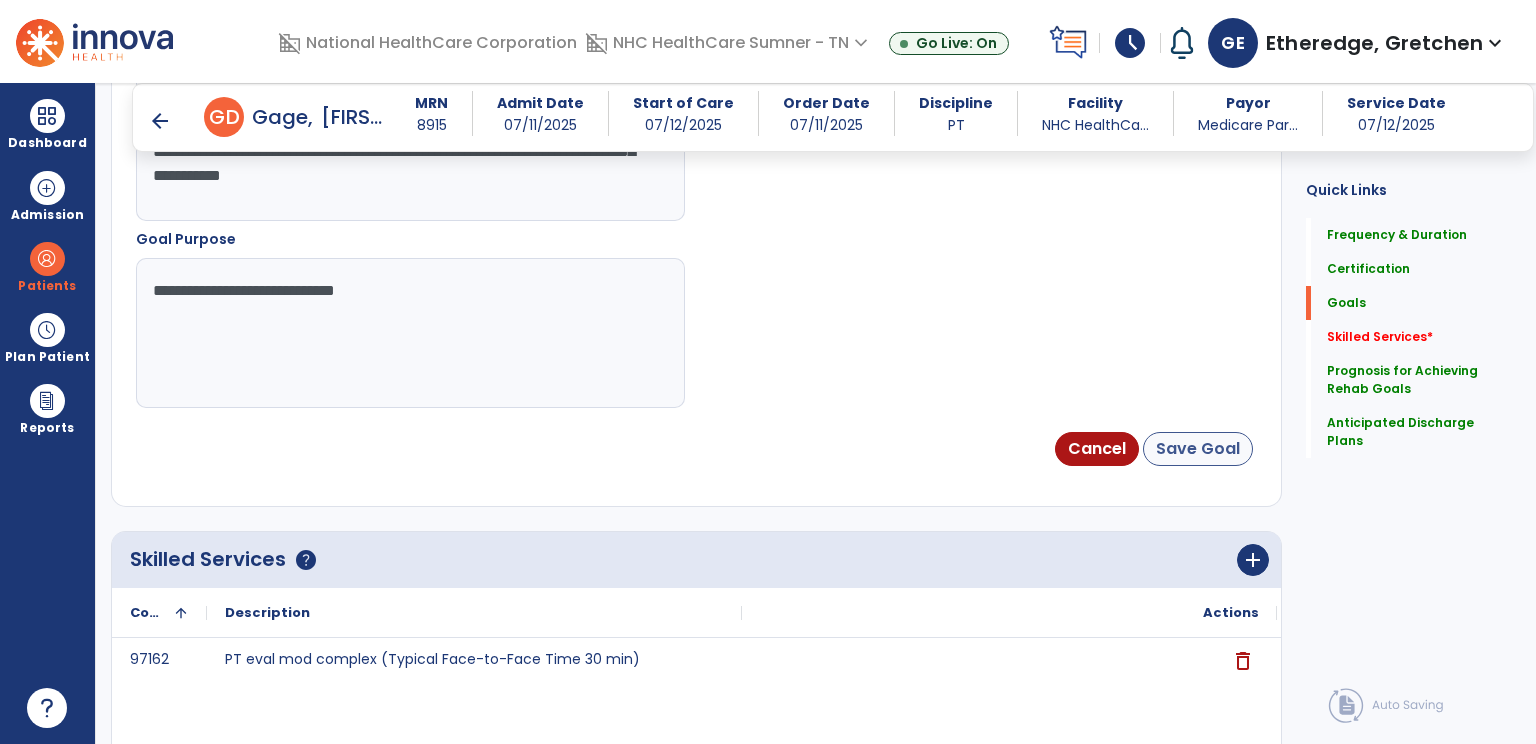 type on "**********" 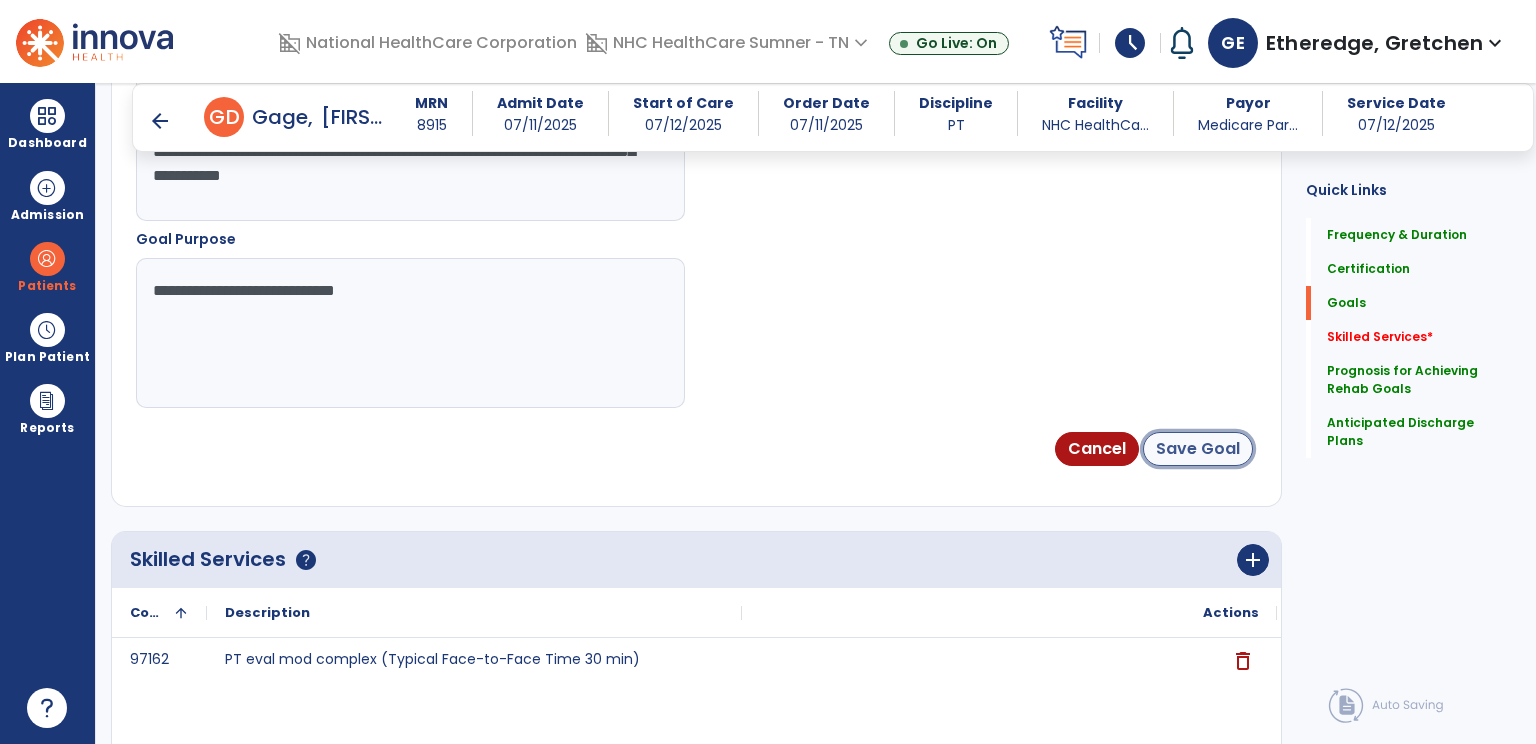 click on "Save Goal" at bounding box center (1198, 449) 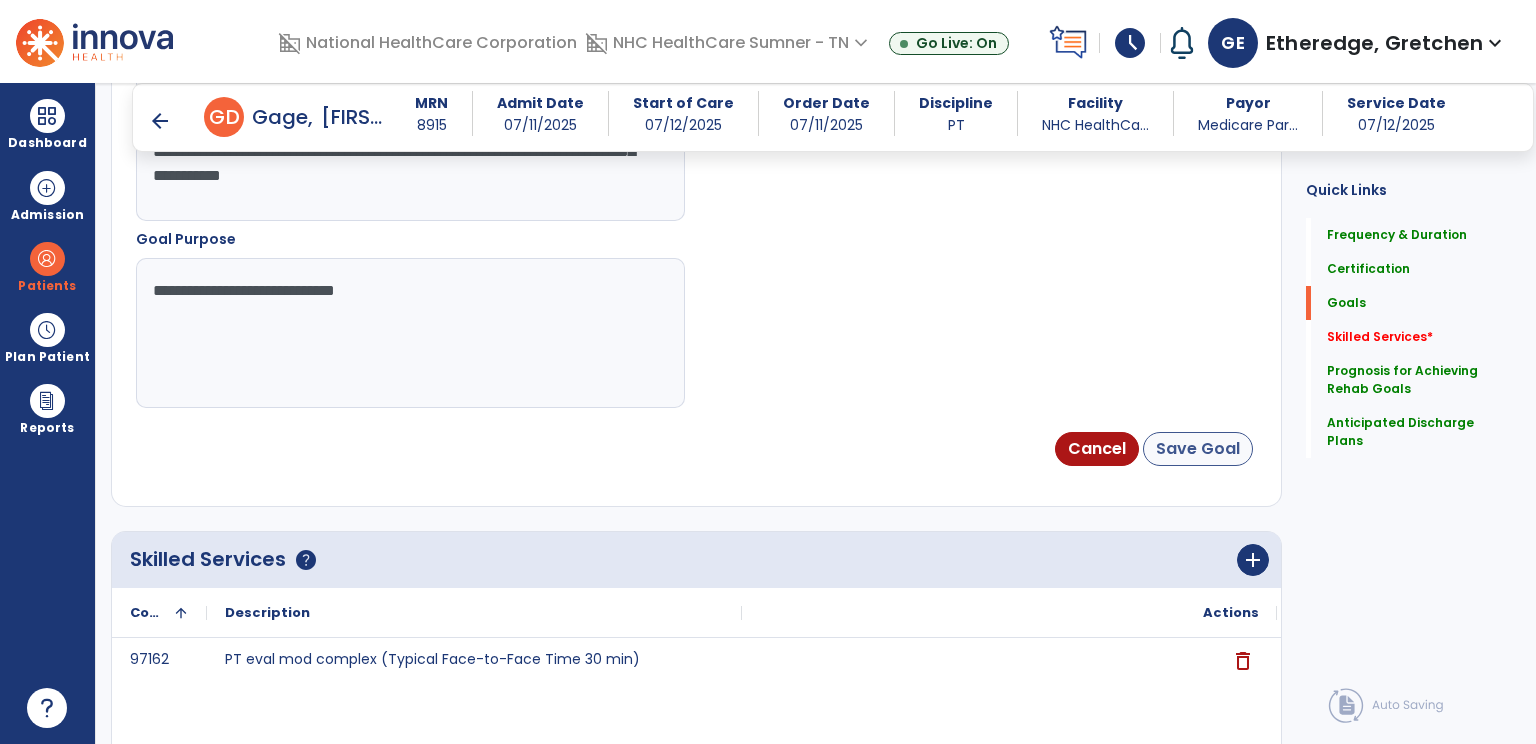 scroll, scrollTop: 169, scrollLeft: 0, axis: vertical 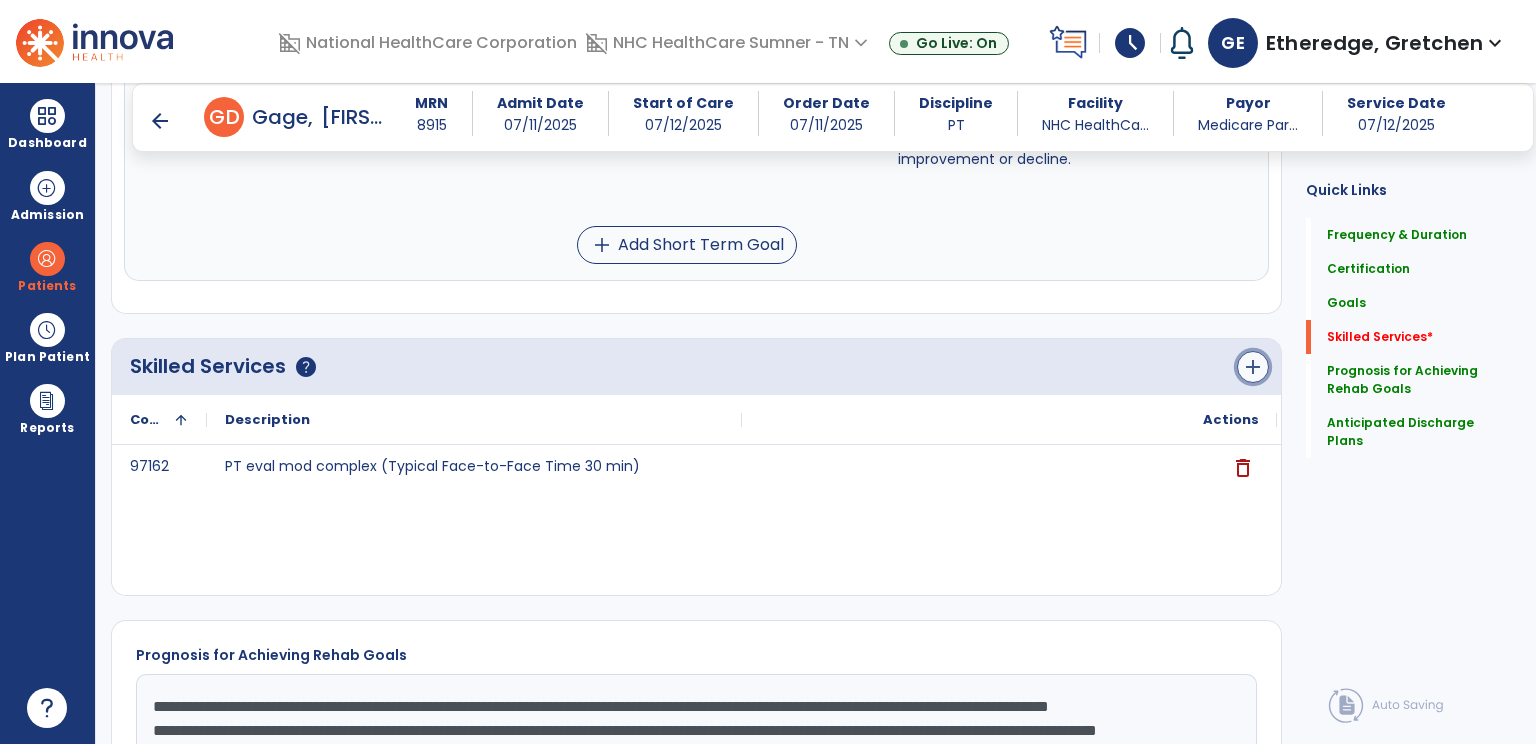click on "add" 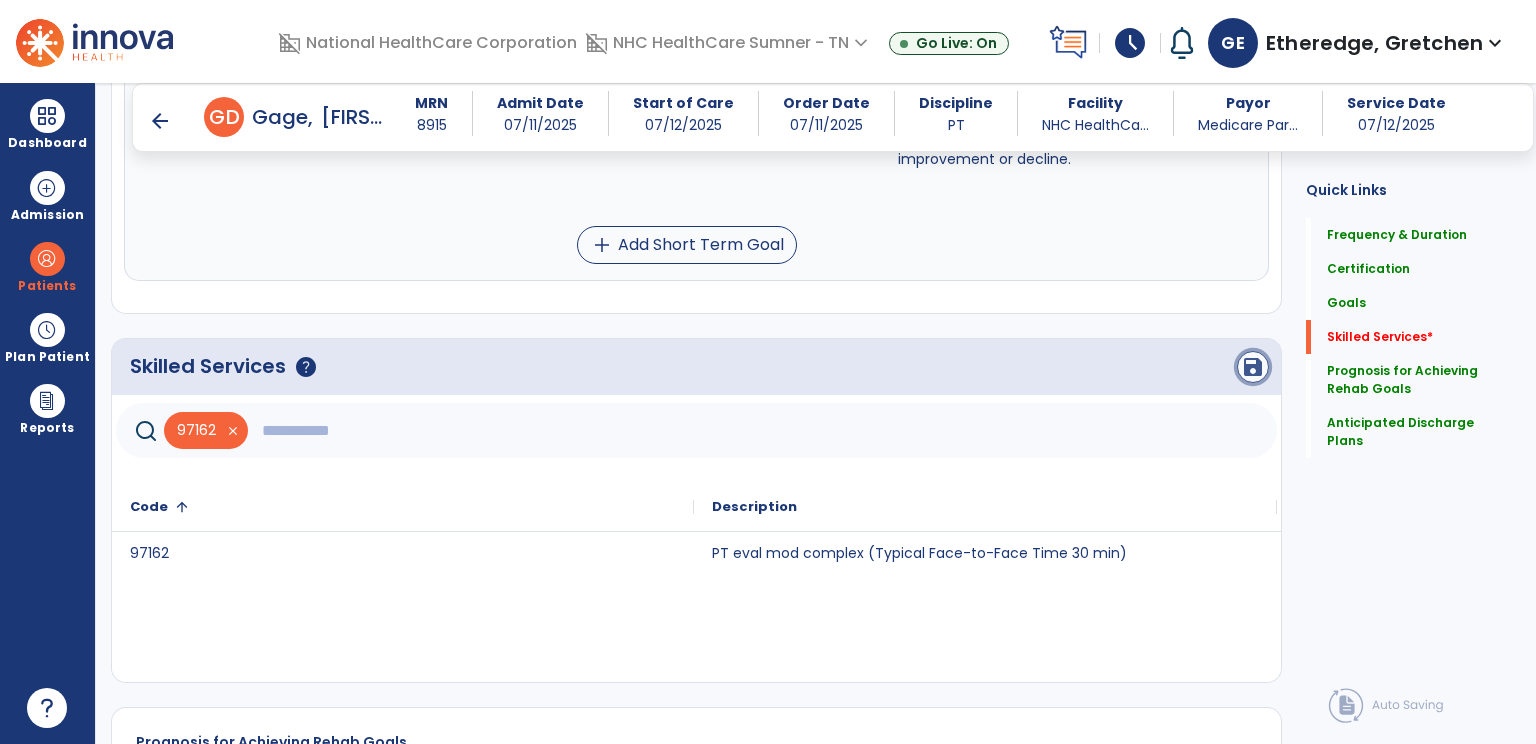click on "save" 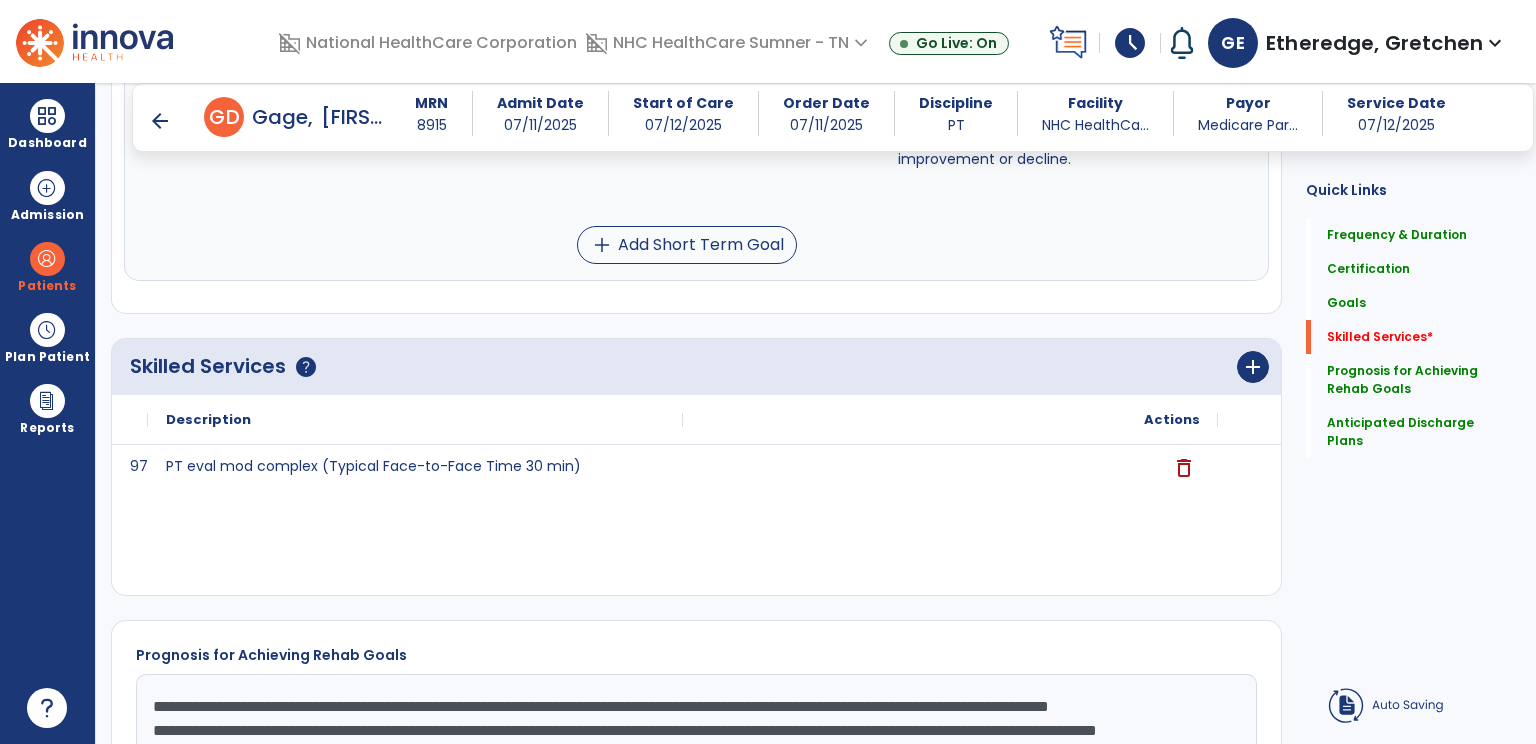 scroll, scrollTop: 411, scrollLeft: 0, axis: vertical 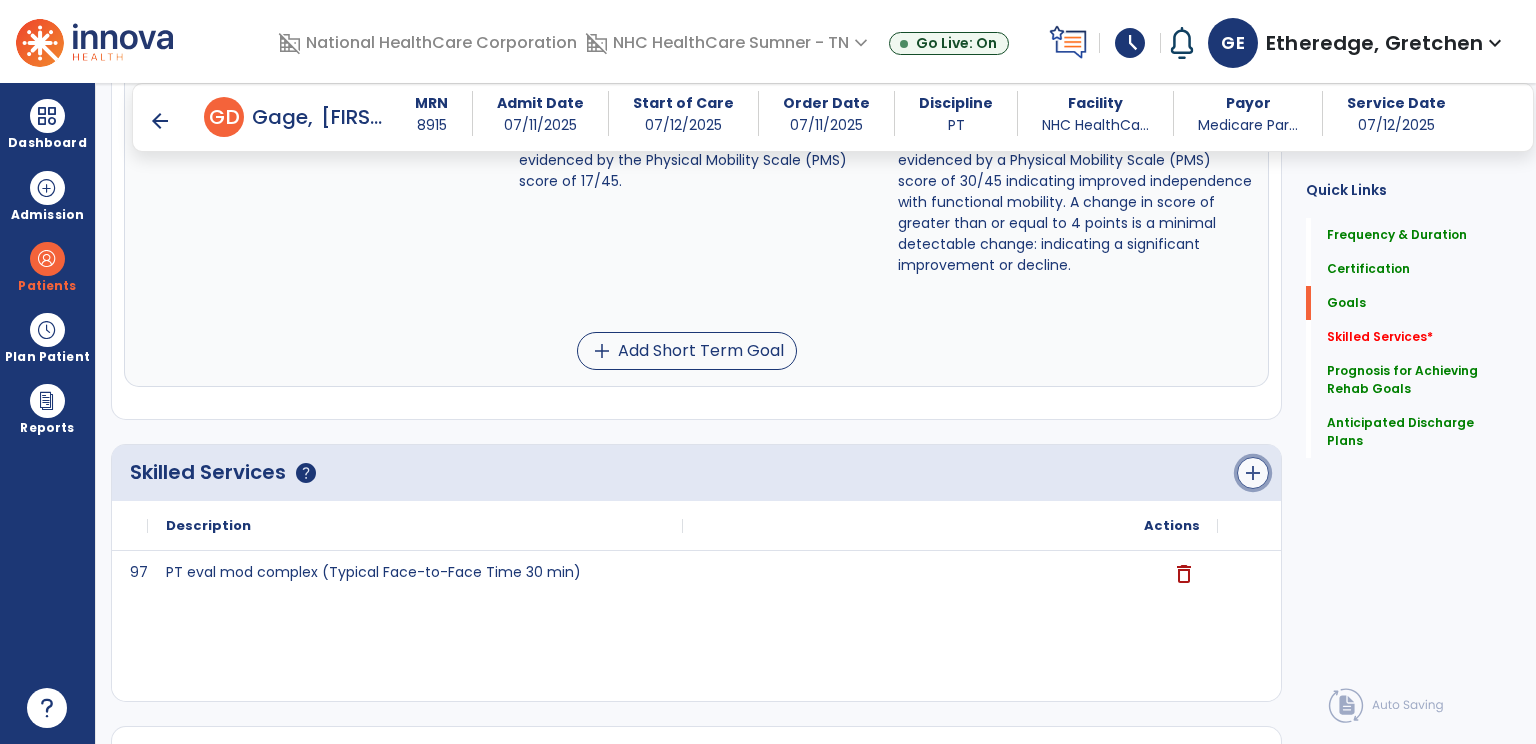 click on "add" 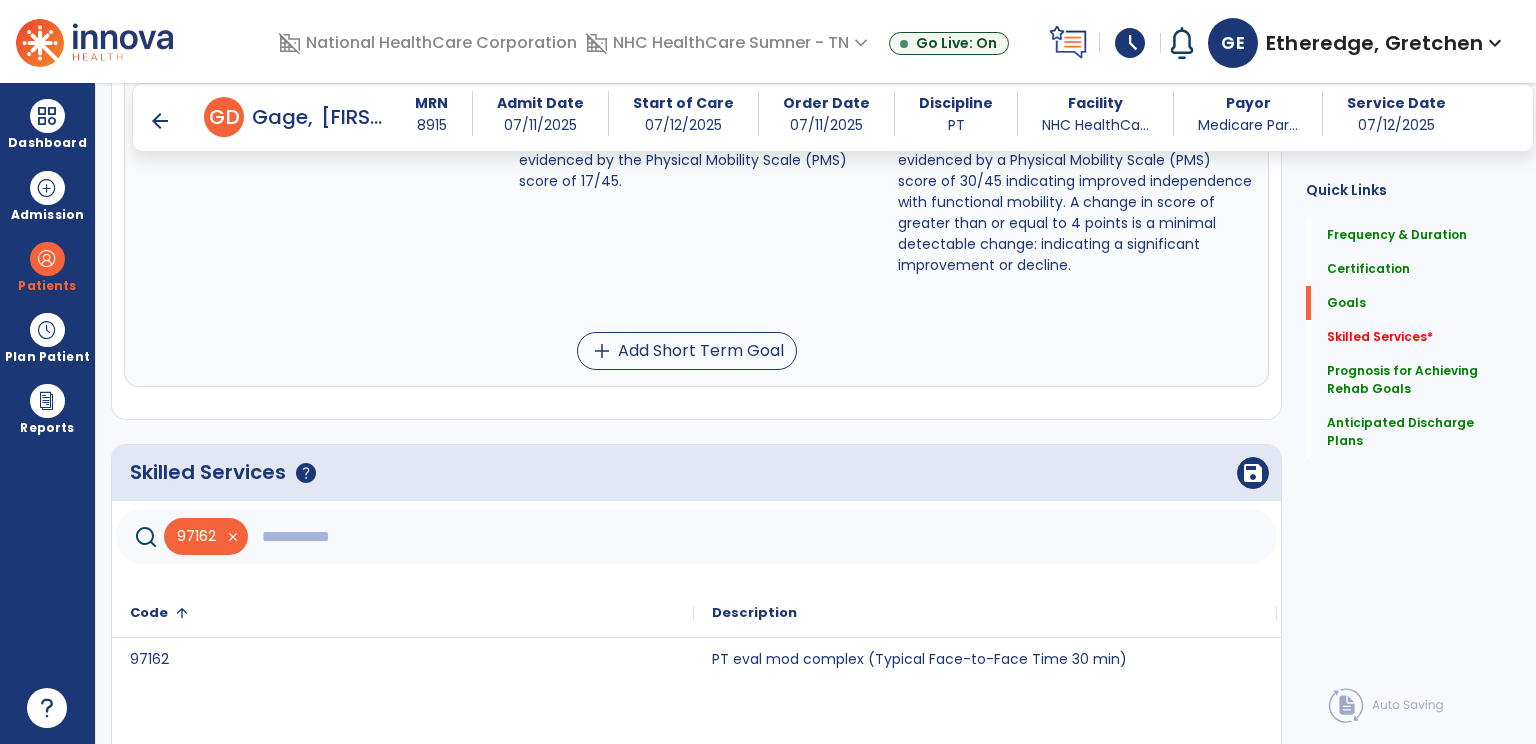 click 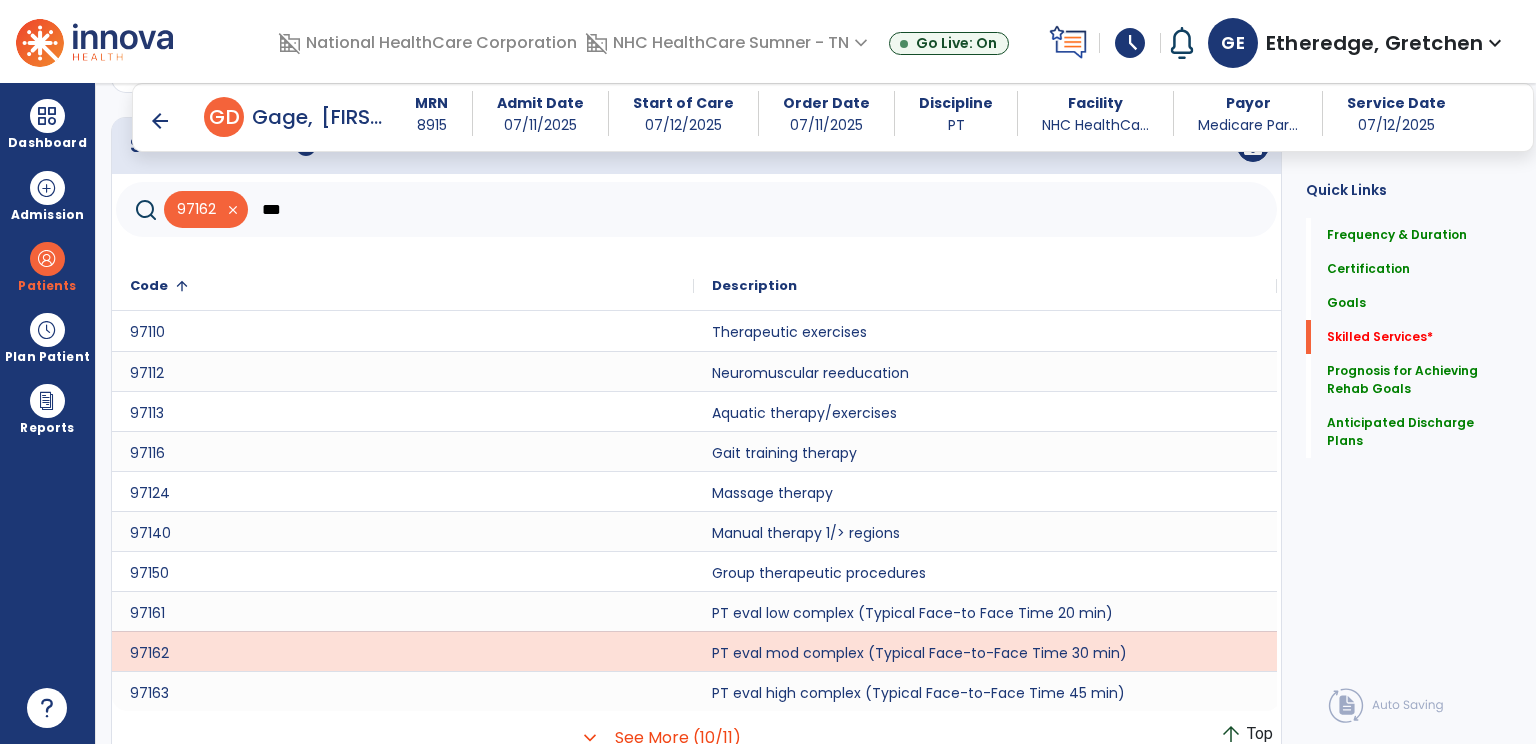 scroll, scrollTop: 2138, scrollLeft: 0, axis: vertical 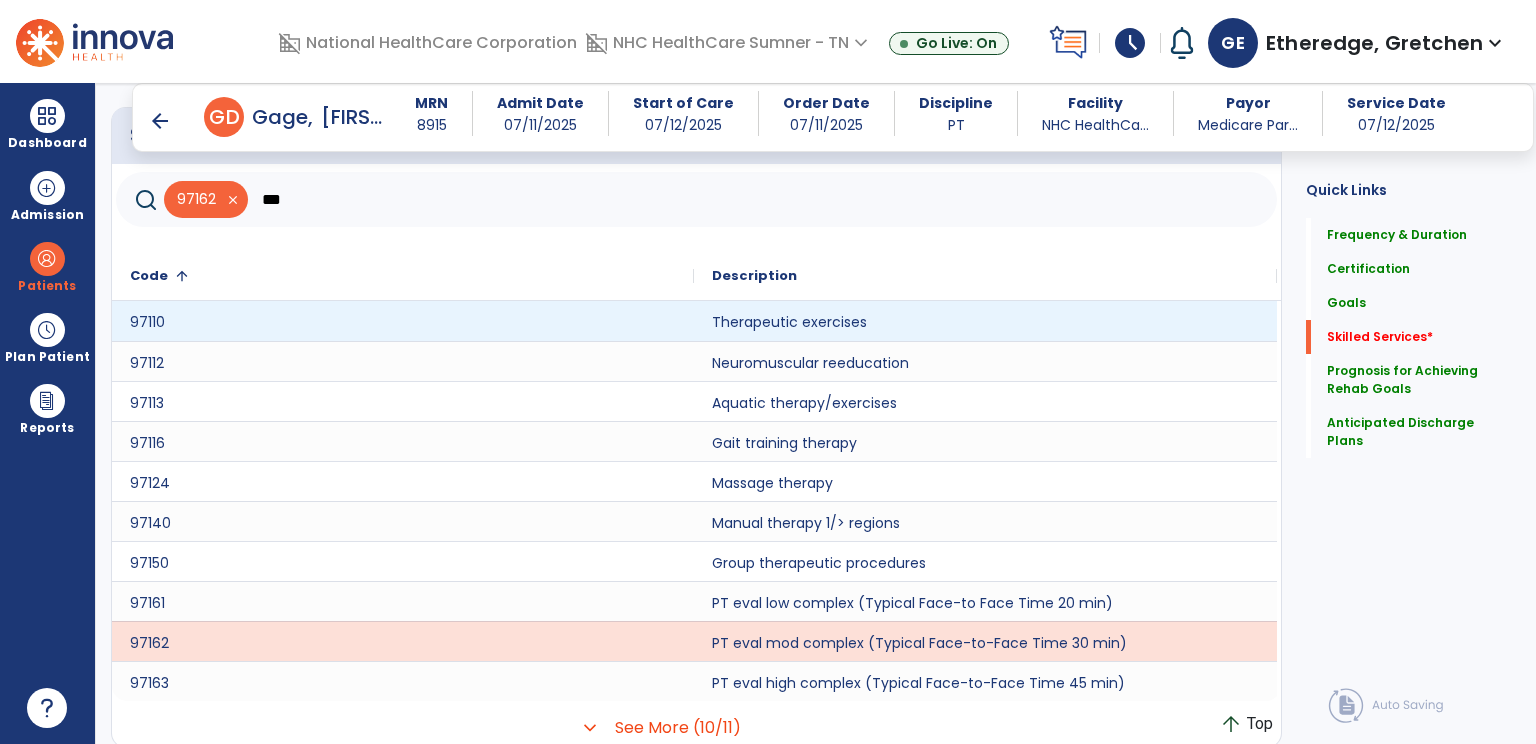 type on "***" 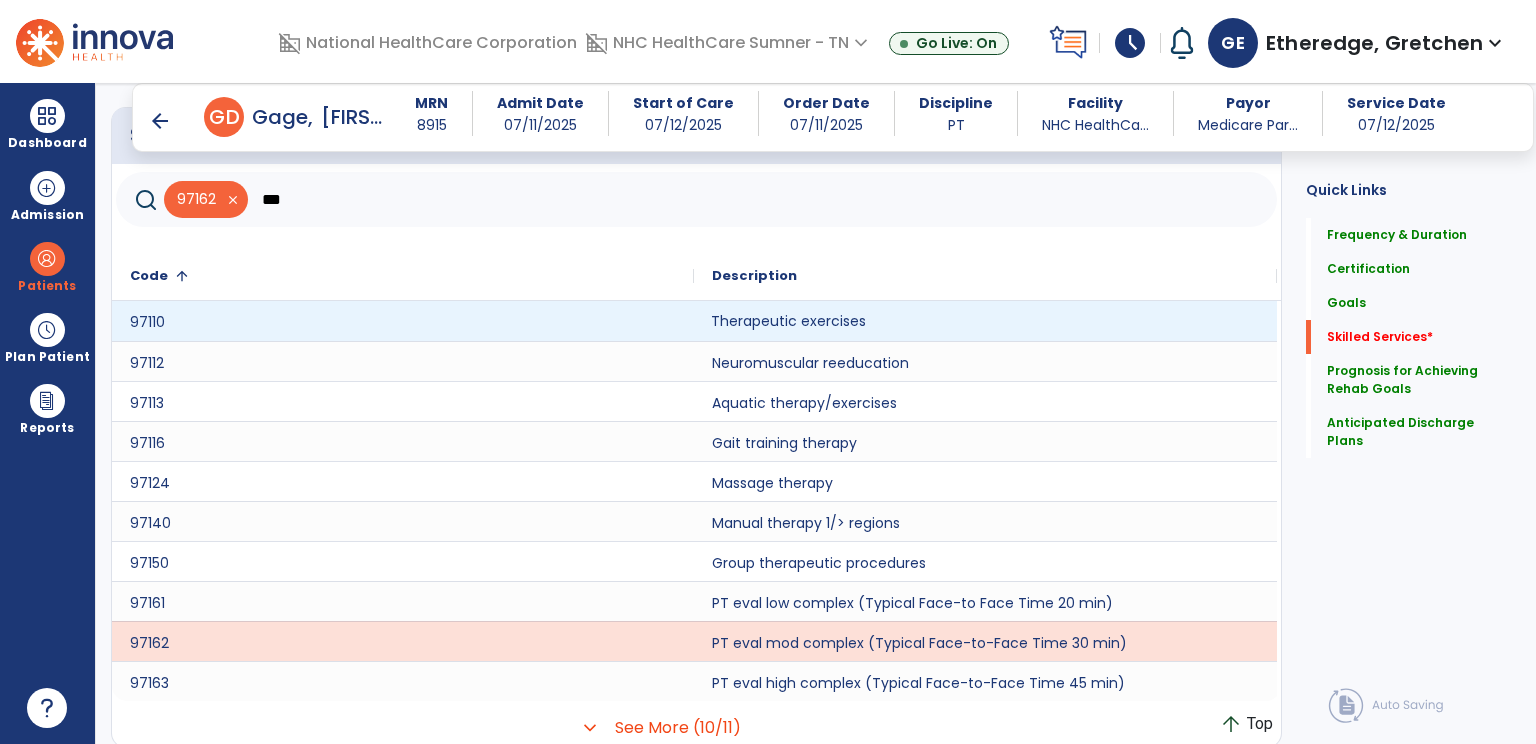 click on "Therapeutic exercises" 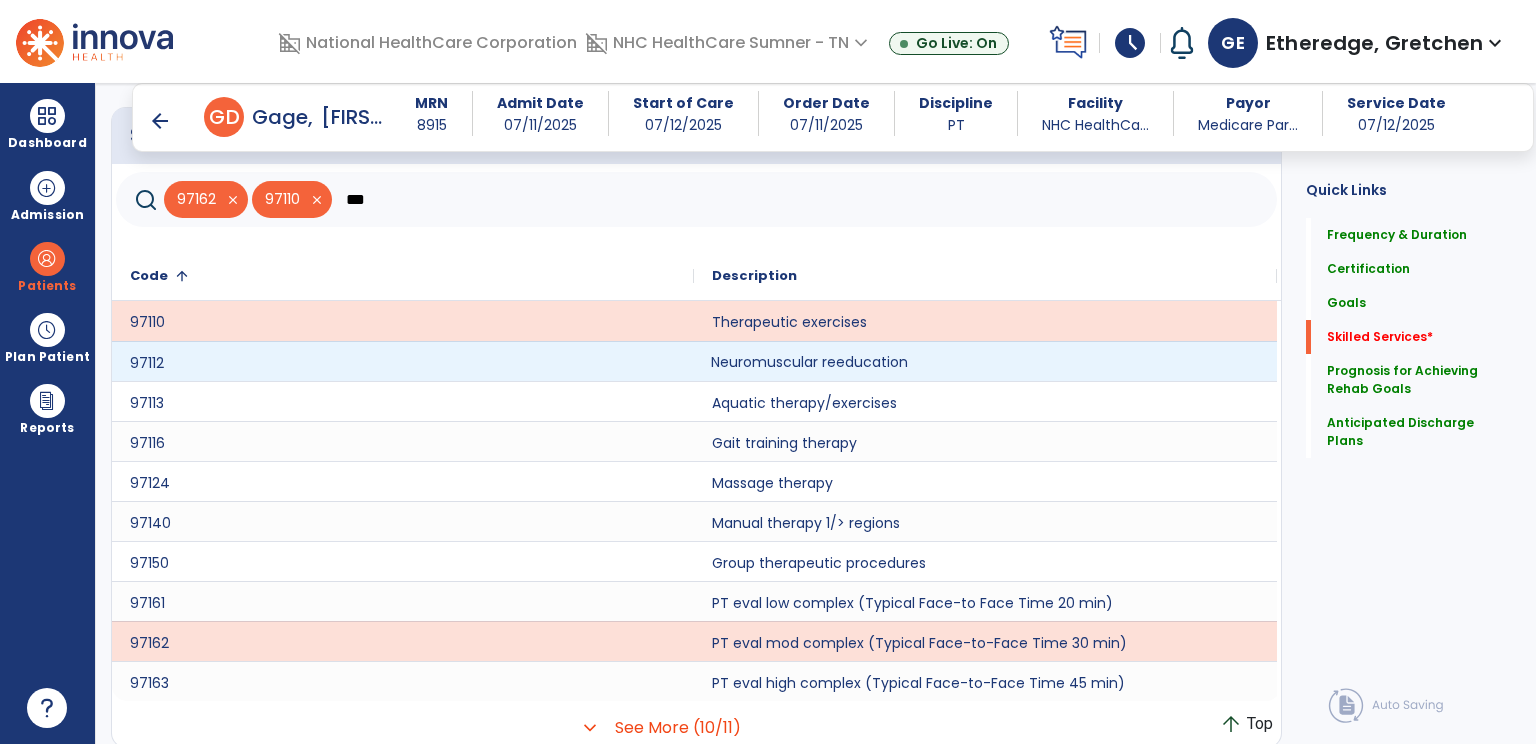 click on "Neuromuscular reeducation" 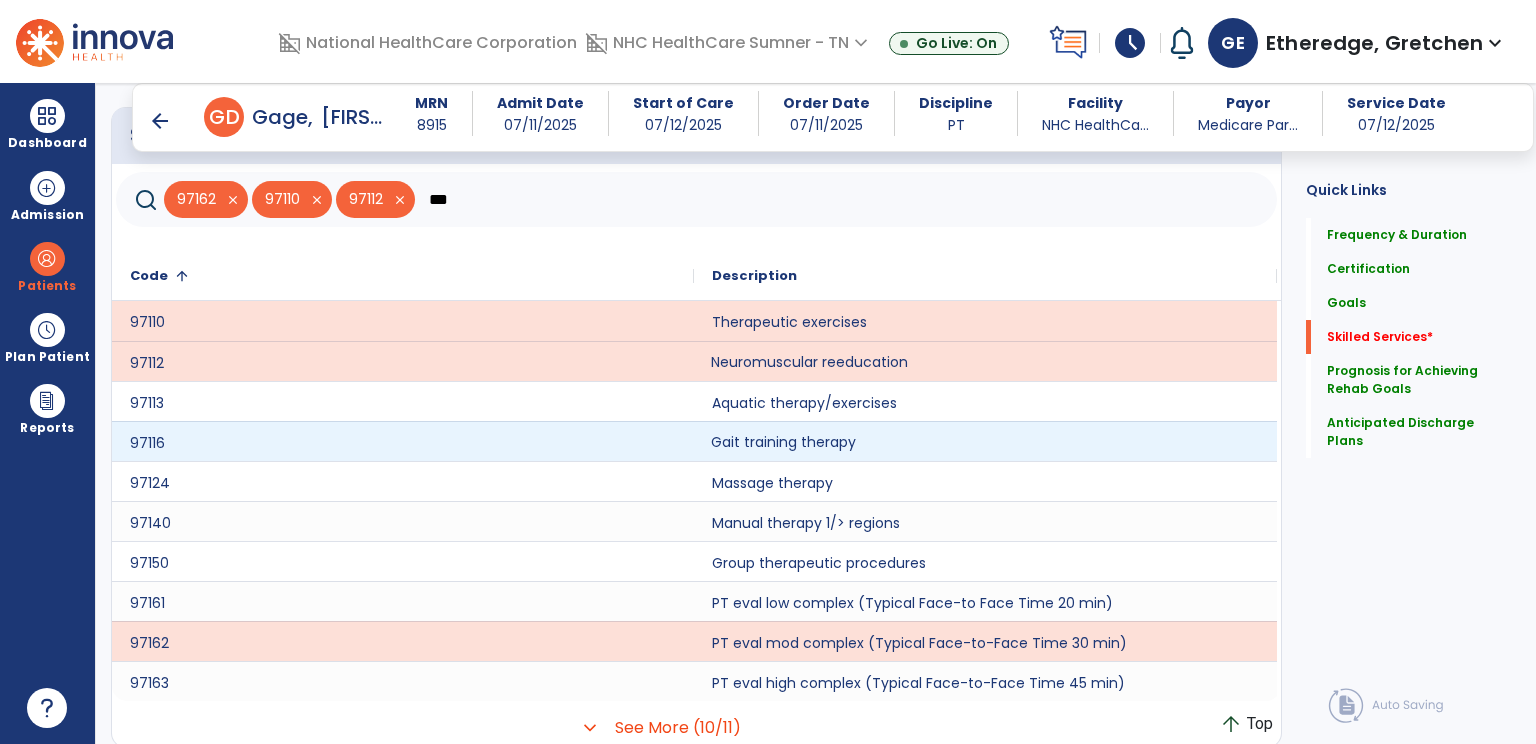 click on "Gait training therapy" 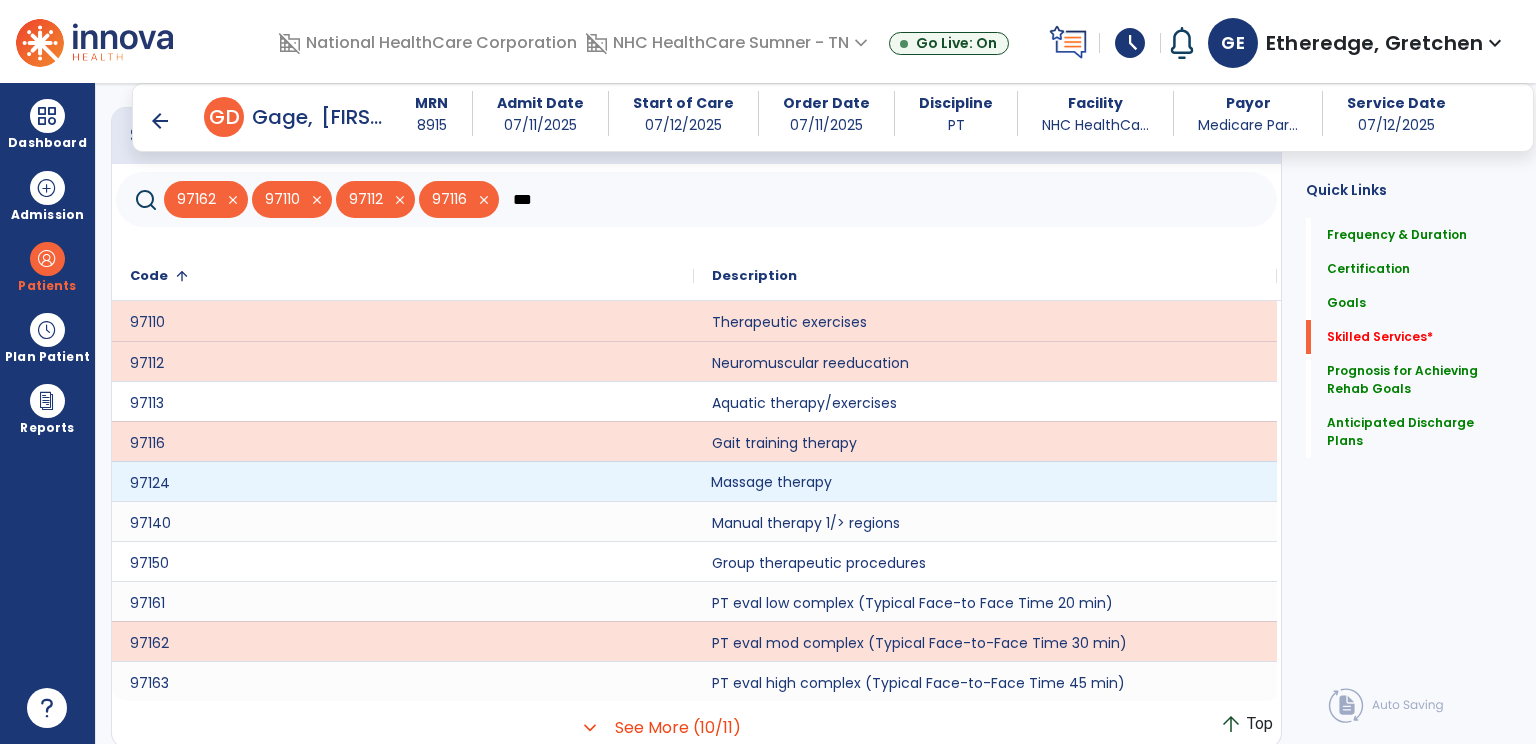 click on "Massage therapy" 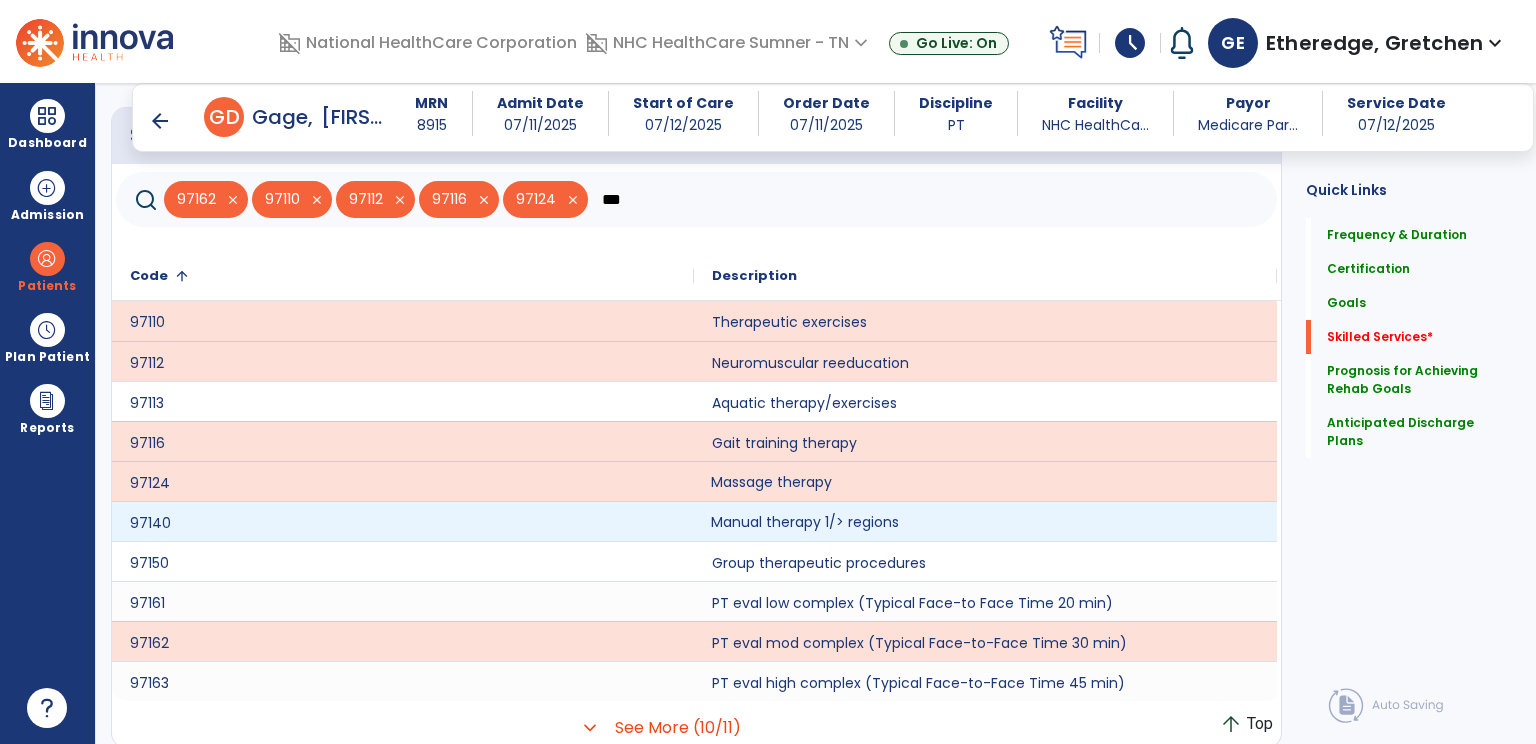 click on "Manual therapy 1/> regions" 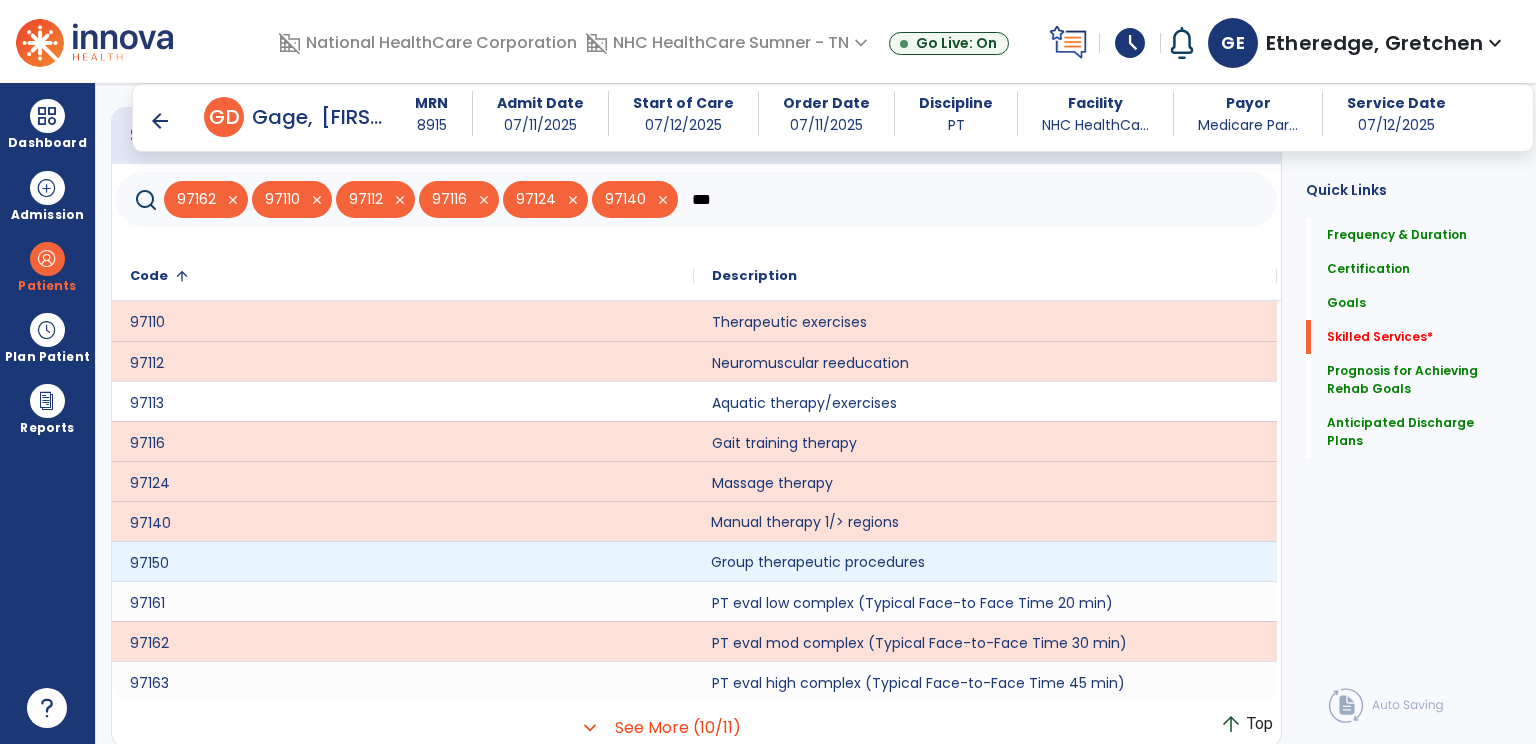 click on "Group therapeutic procedures" 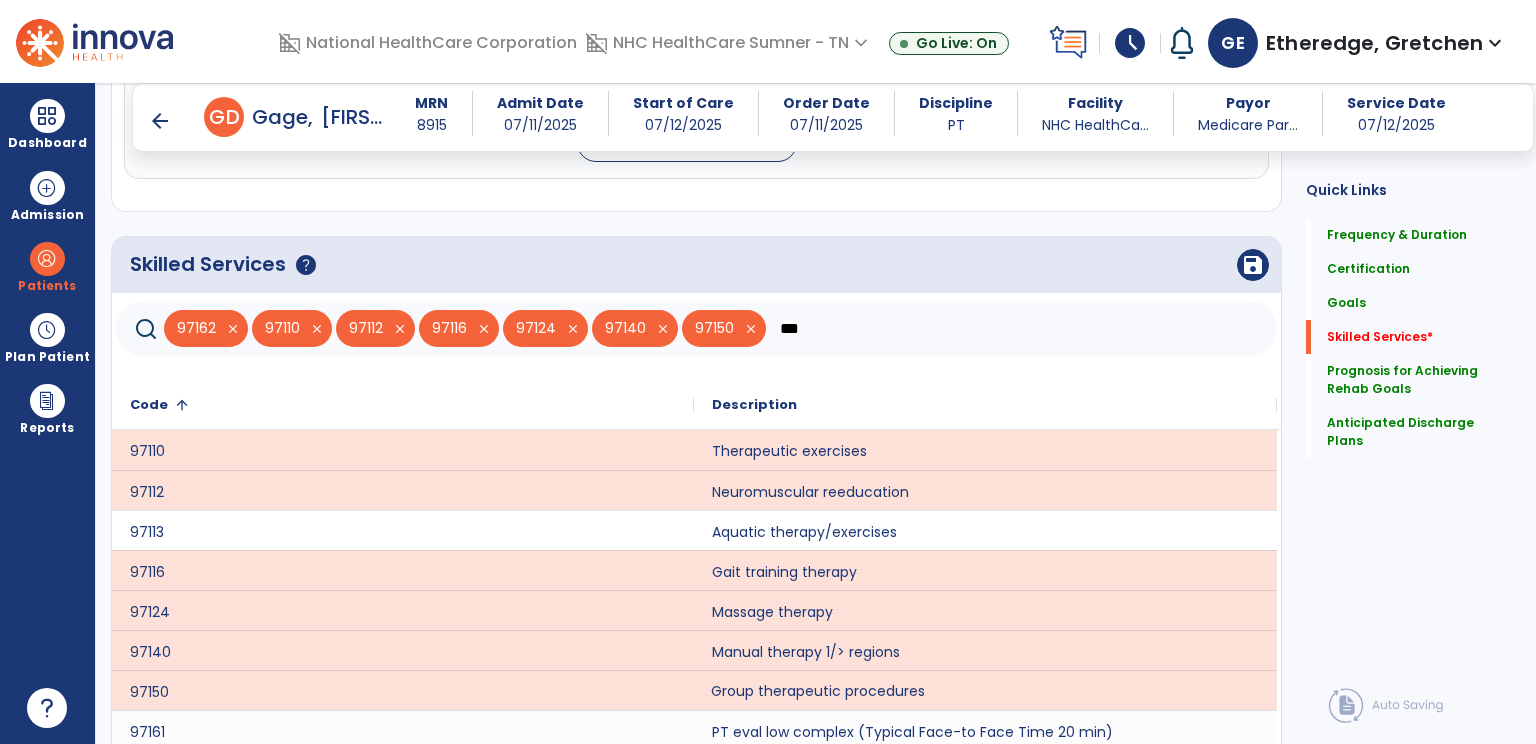 scroll, scrollTop: 1940, scrollLeft: 0, axis: vertical 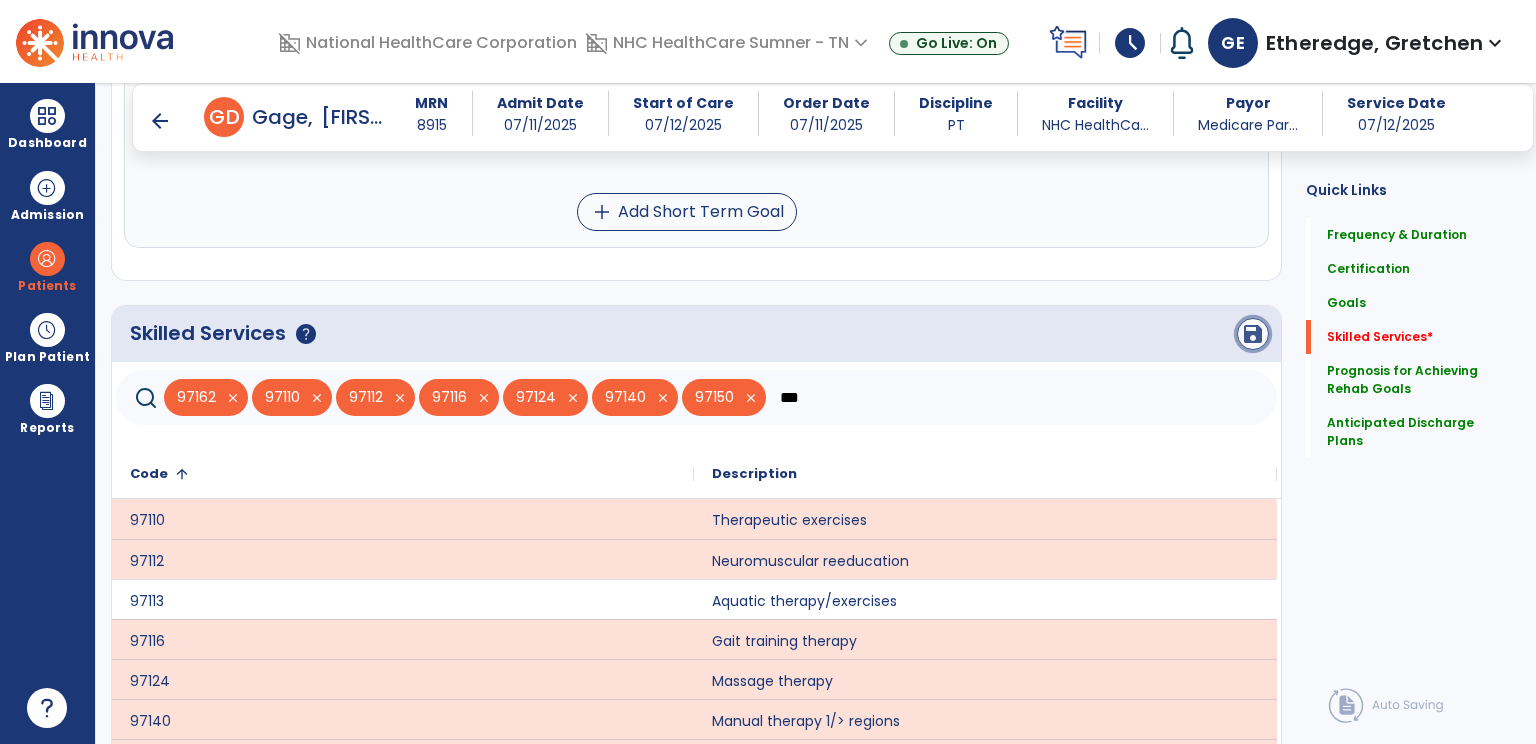 click on "save" 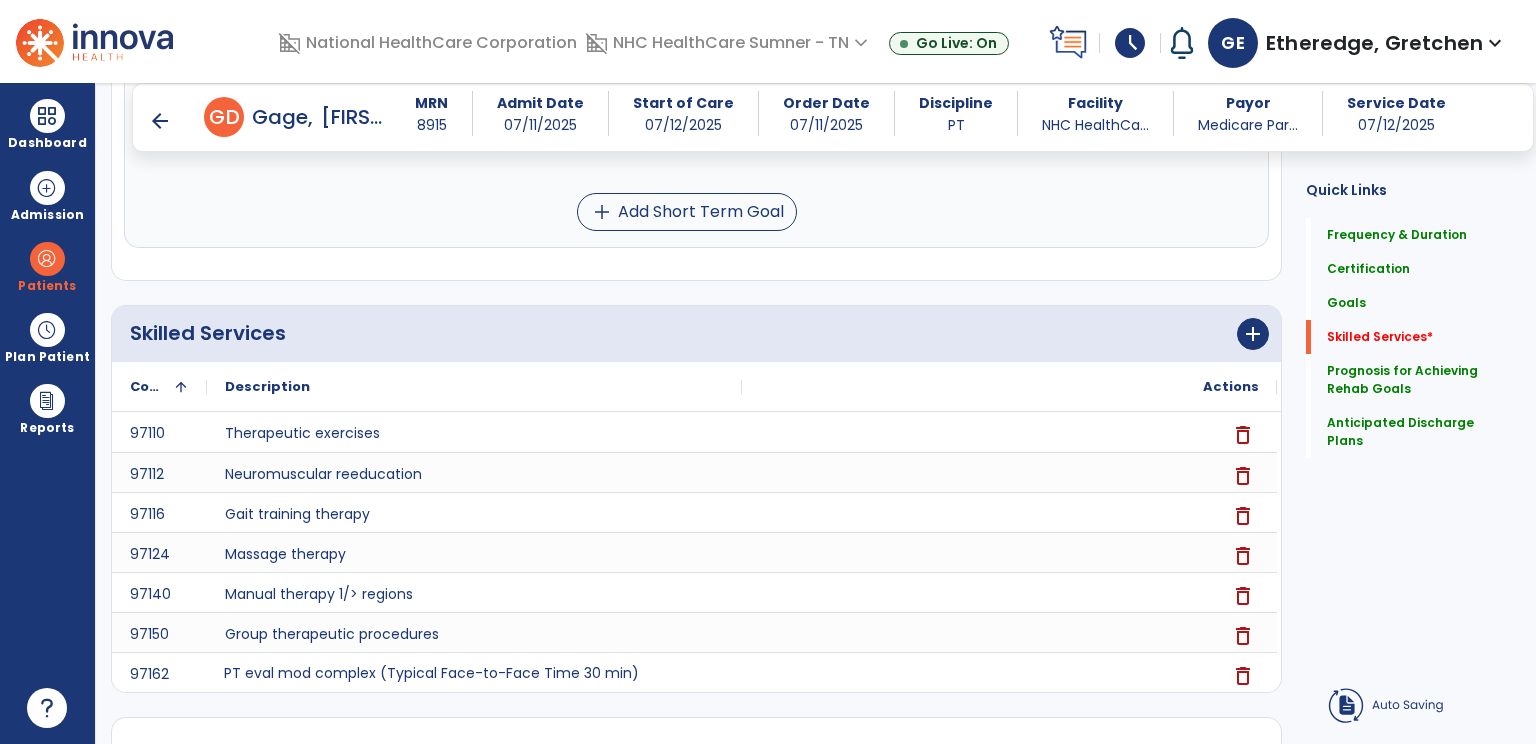 scroll, scrollTop: 444, scrollLeft: 0, axis: vertical 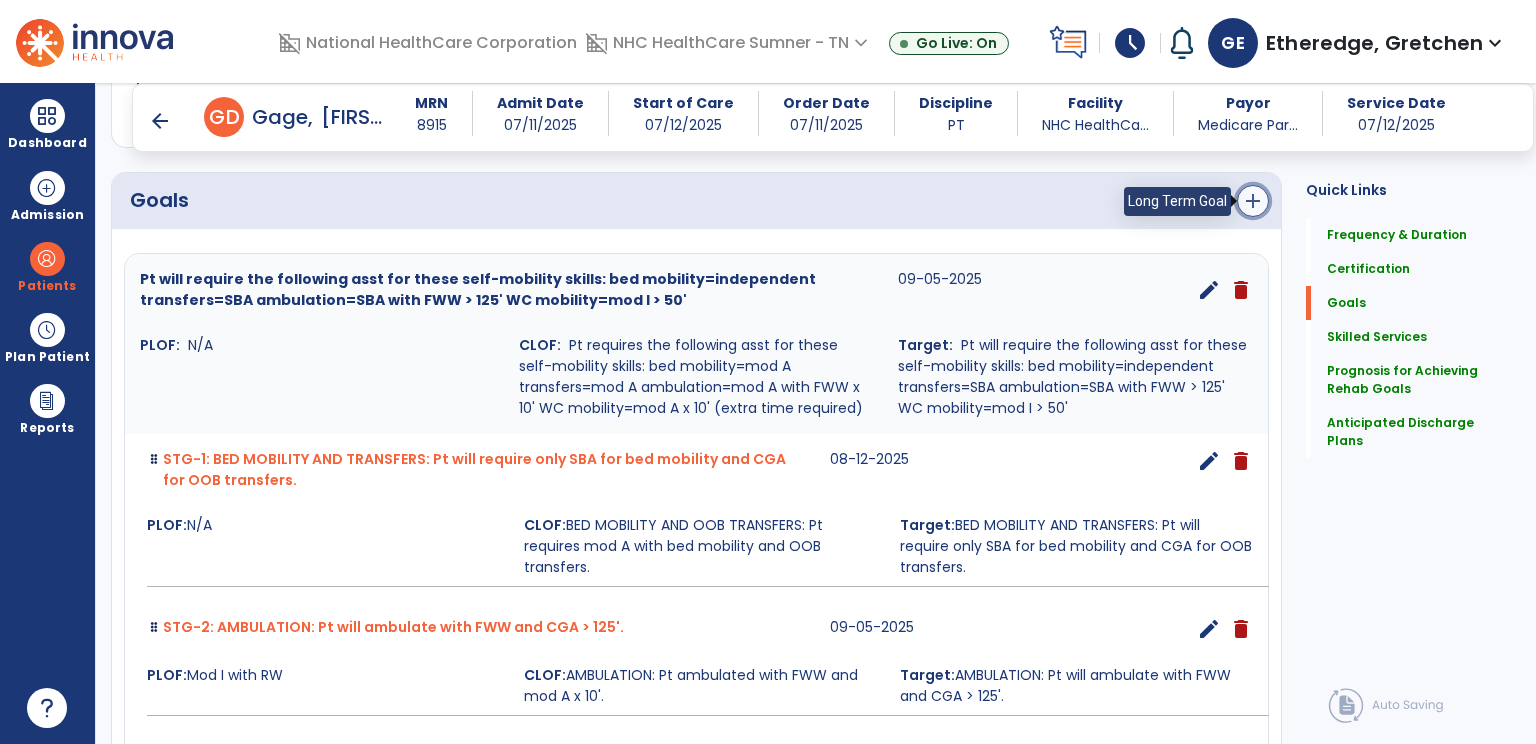 click on "add" at bounding box center [1253, 201] 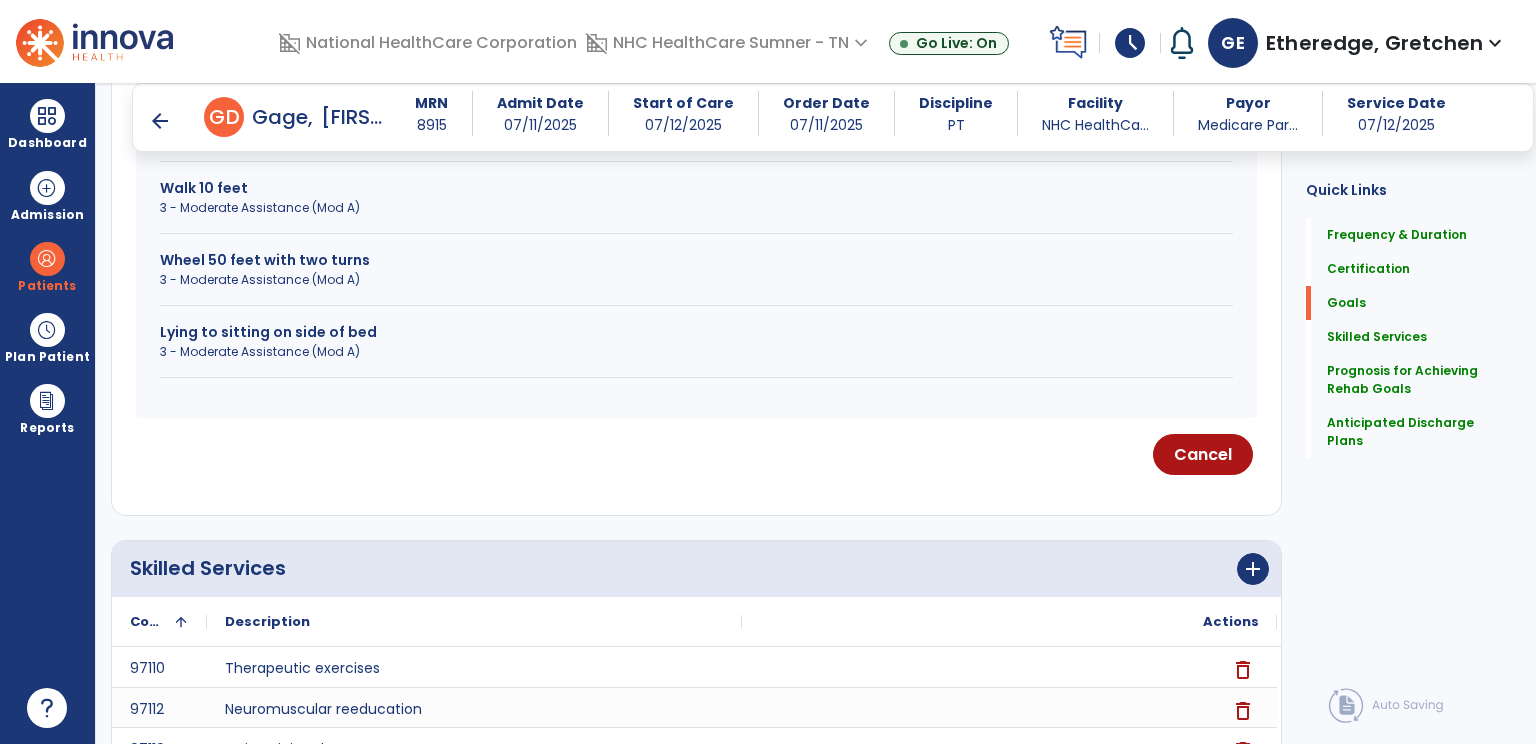 scroll, scrollTop: 1053, scrollLeft: 0, axis: vertical 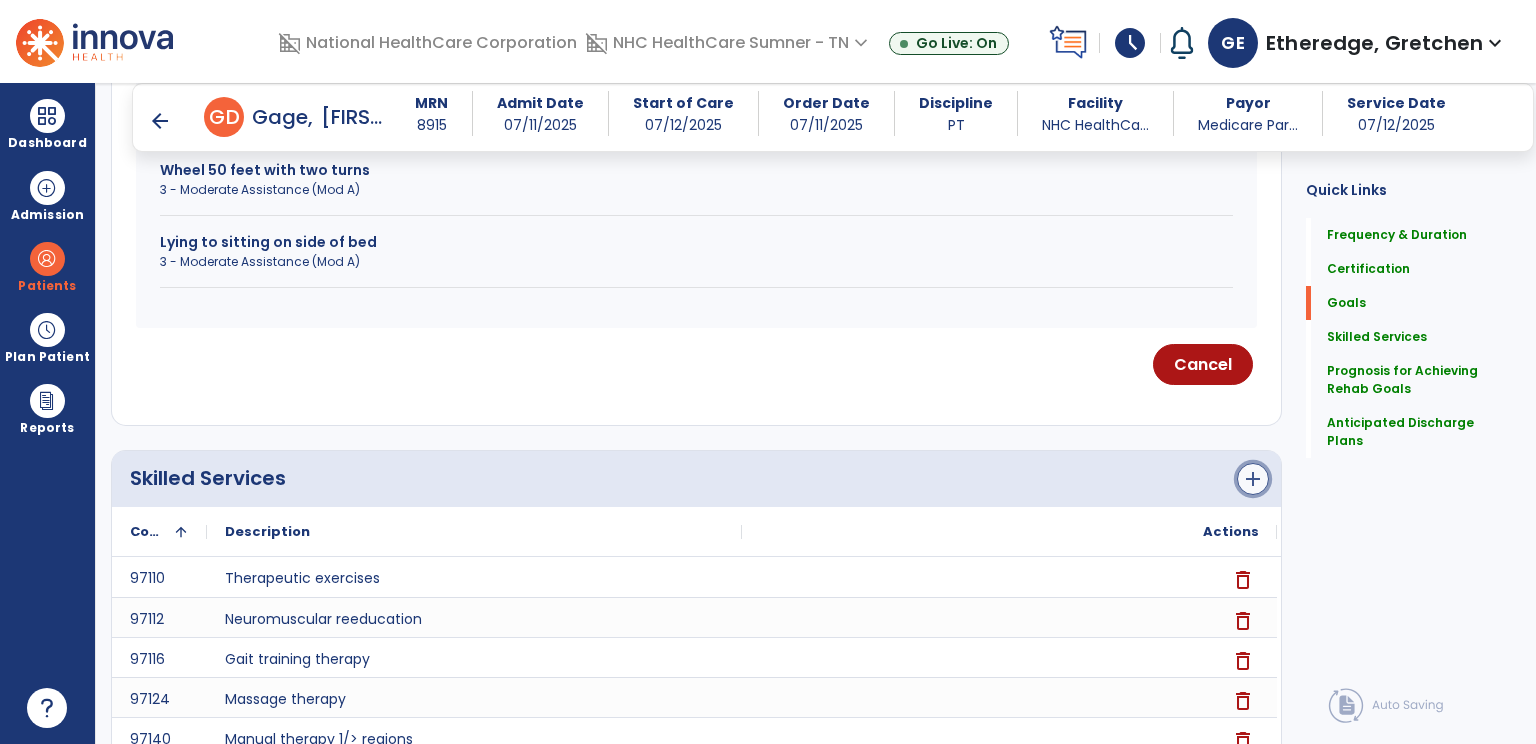 click on "add" 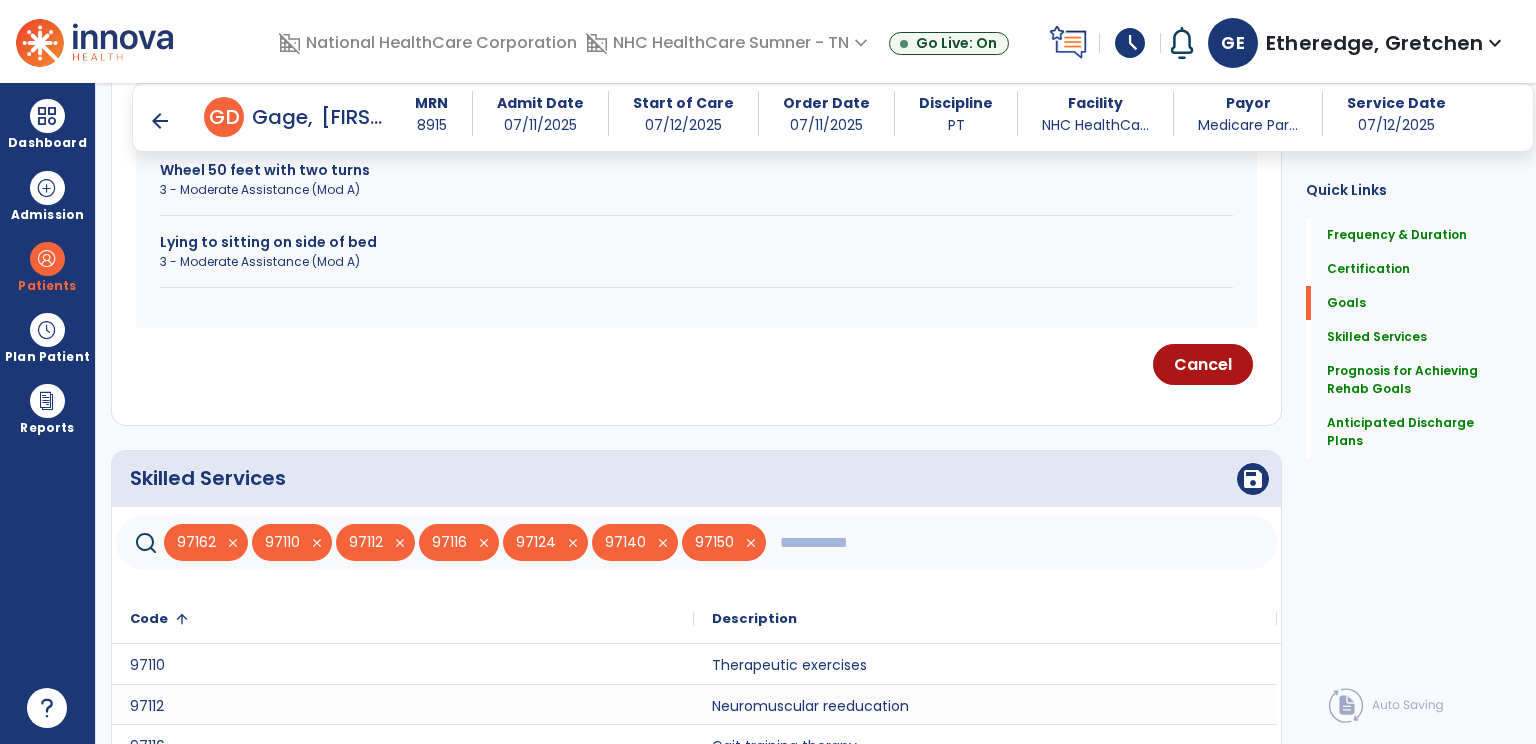click 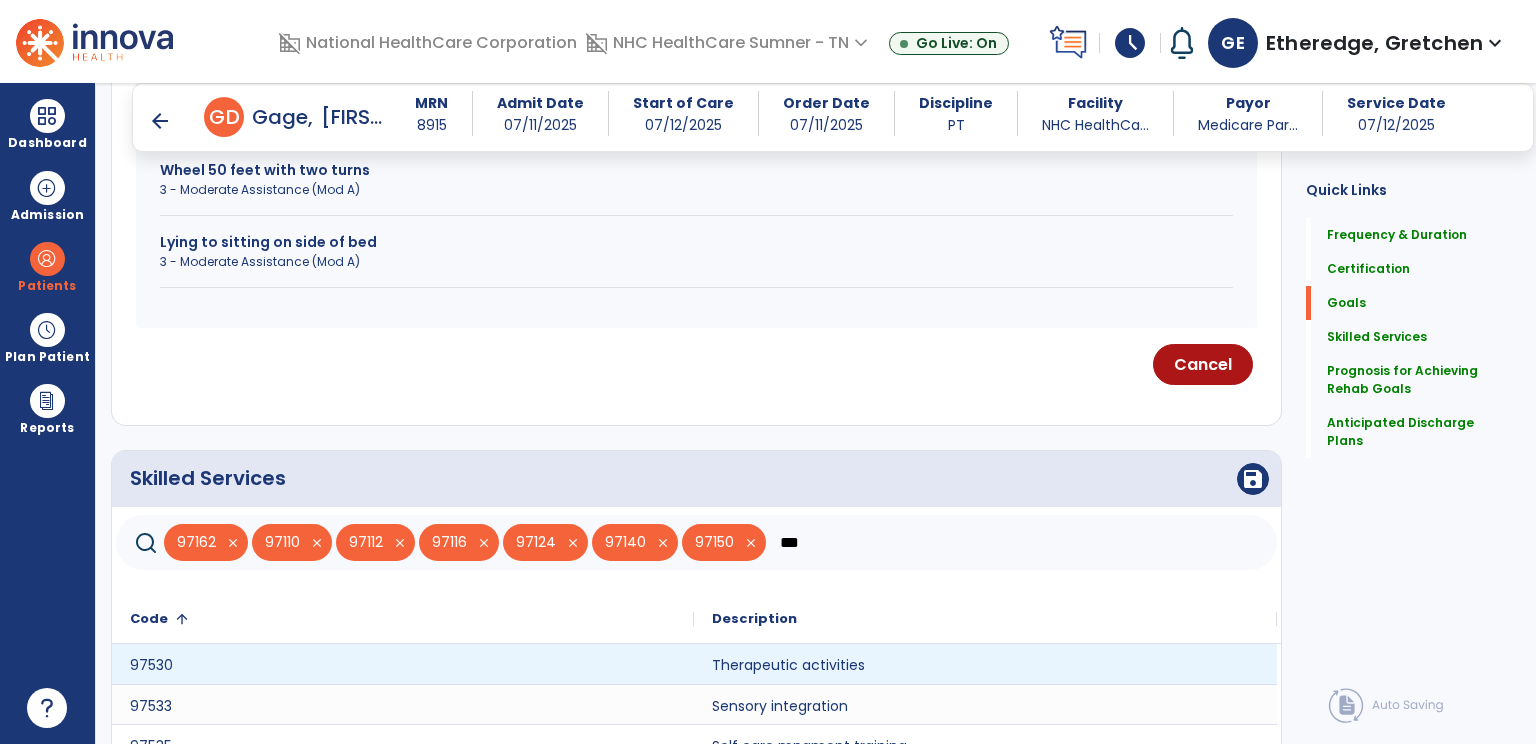 type on "***" 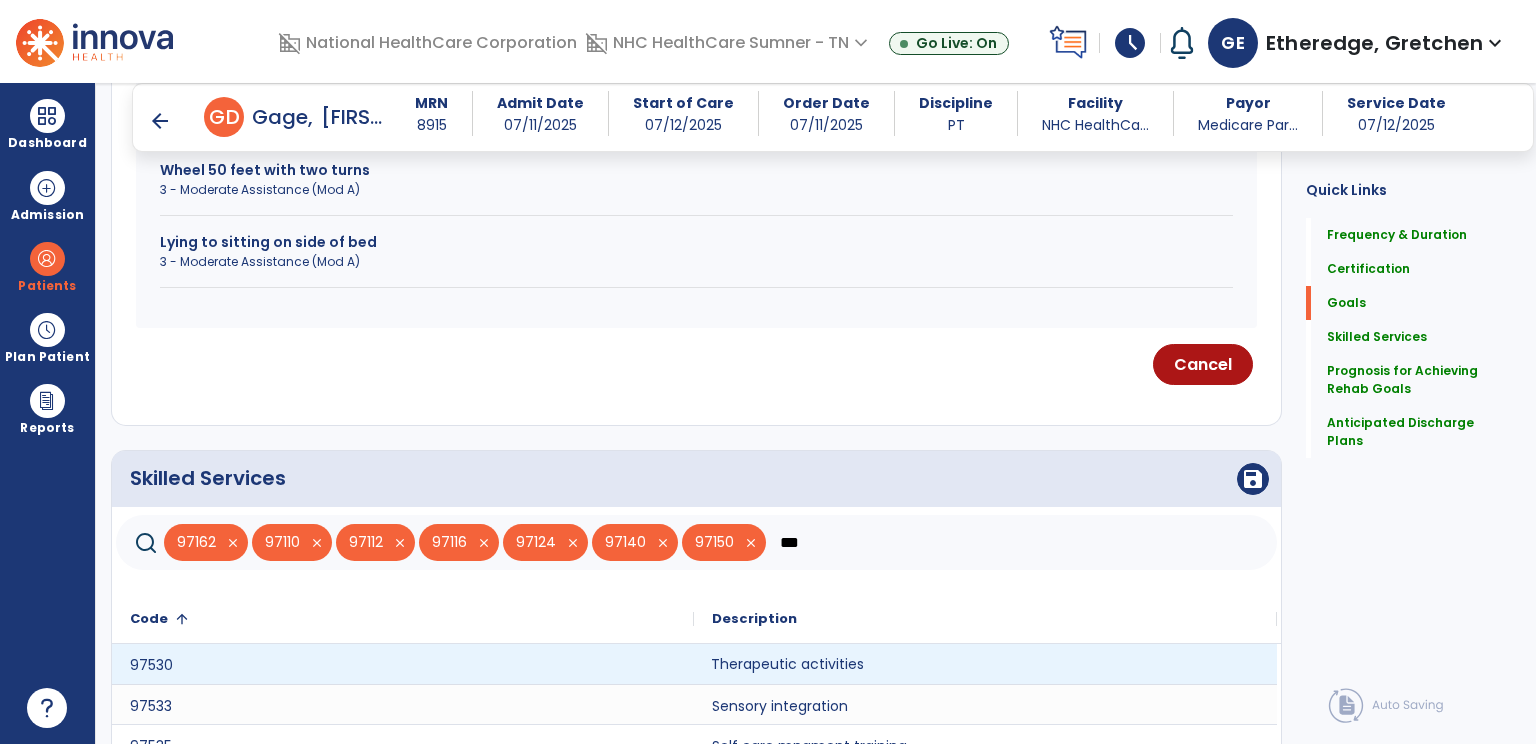 click on "Therapeutic activities" 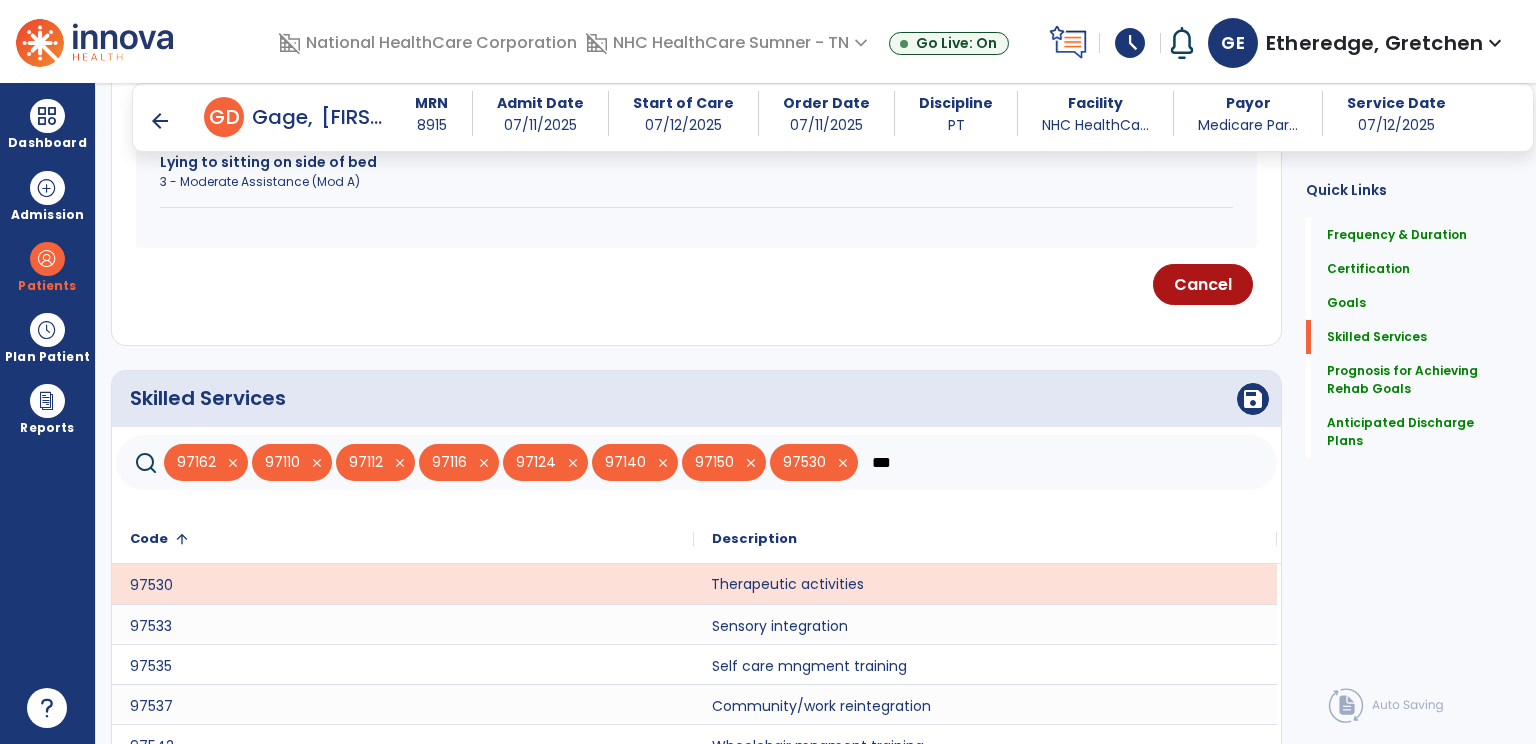 scroll, scrollTop: 1248, scrollLeft: 0, axis: vertical 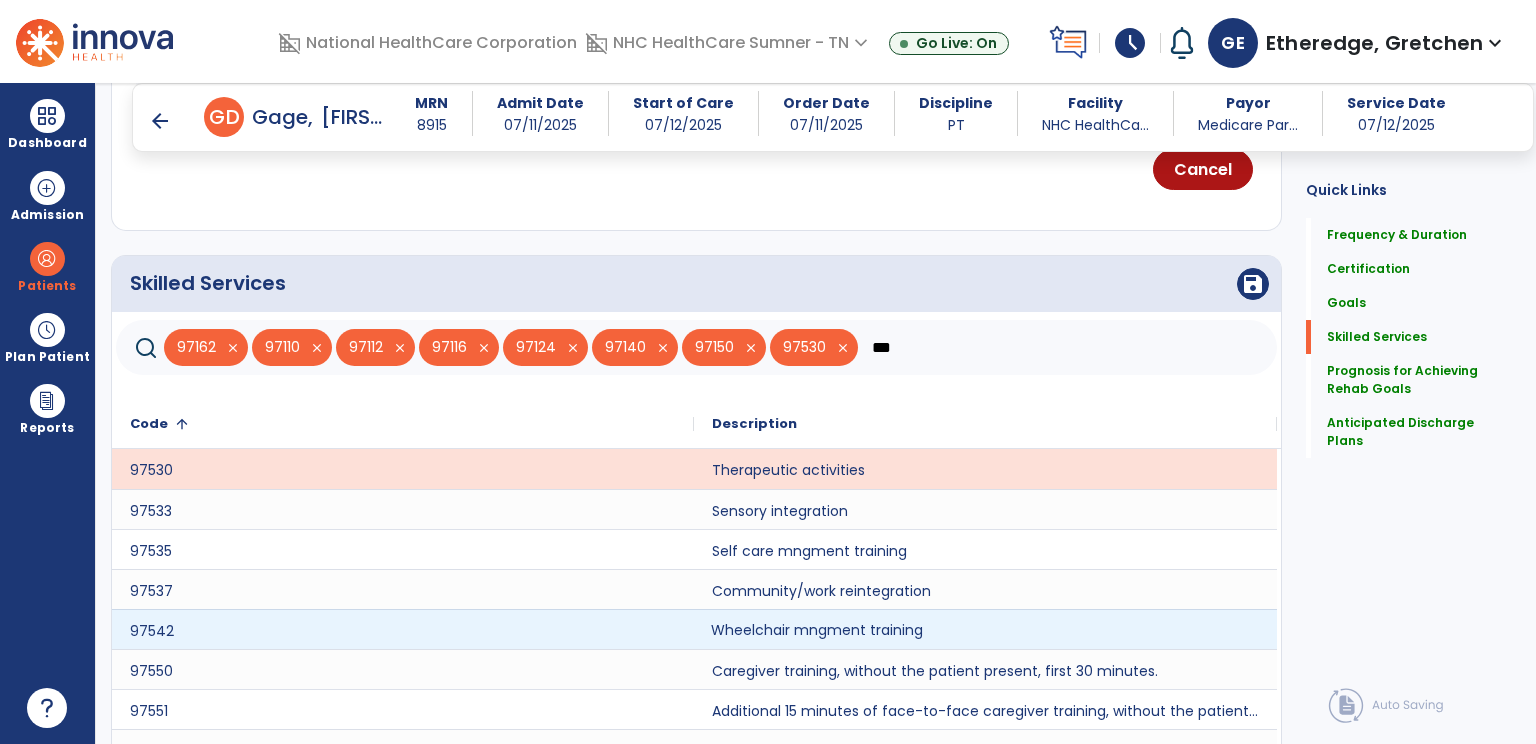 click on "Wheelchair mngment training" 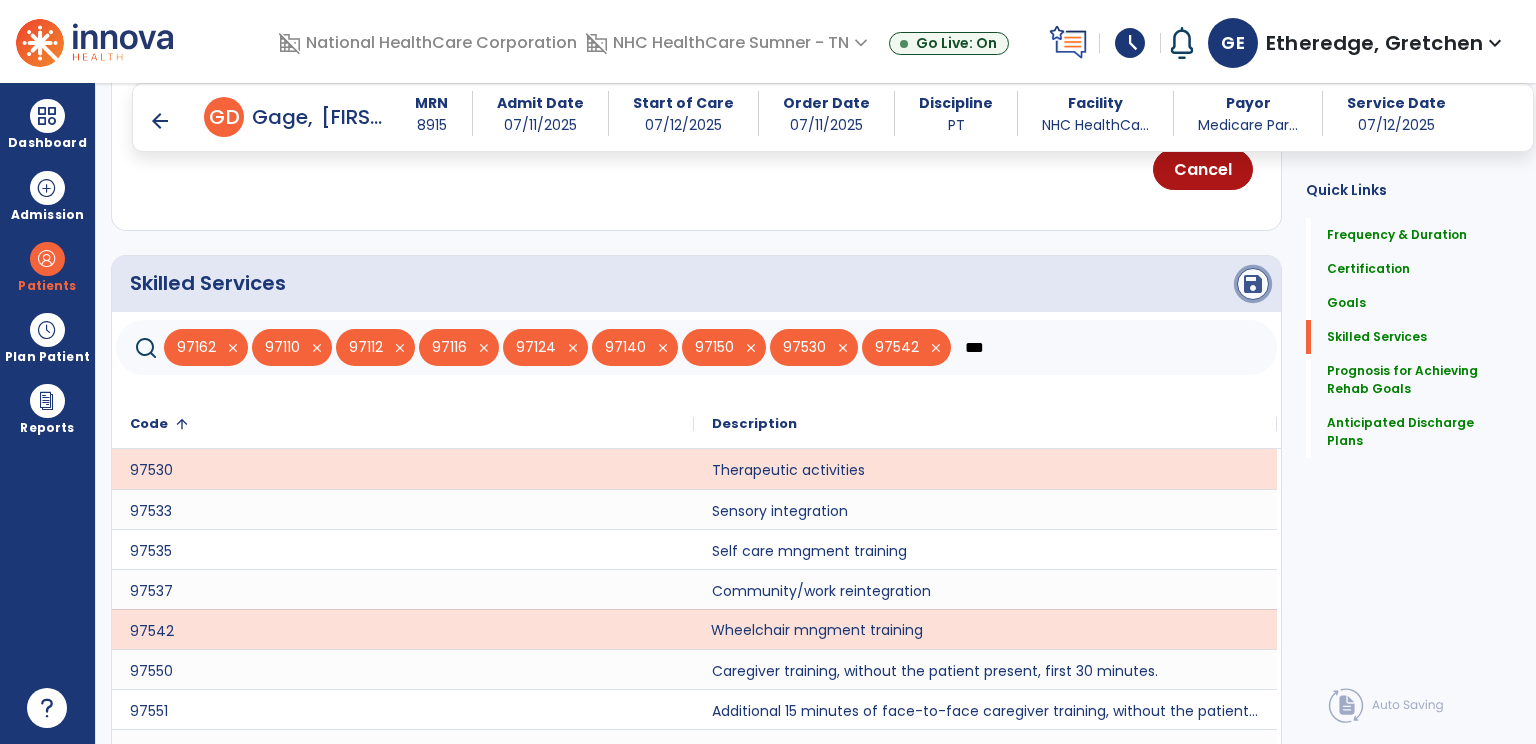 click on "save" 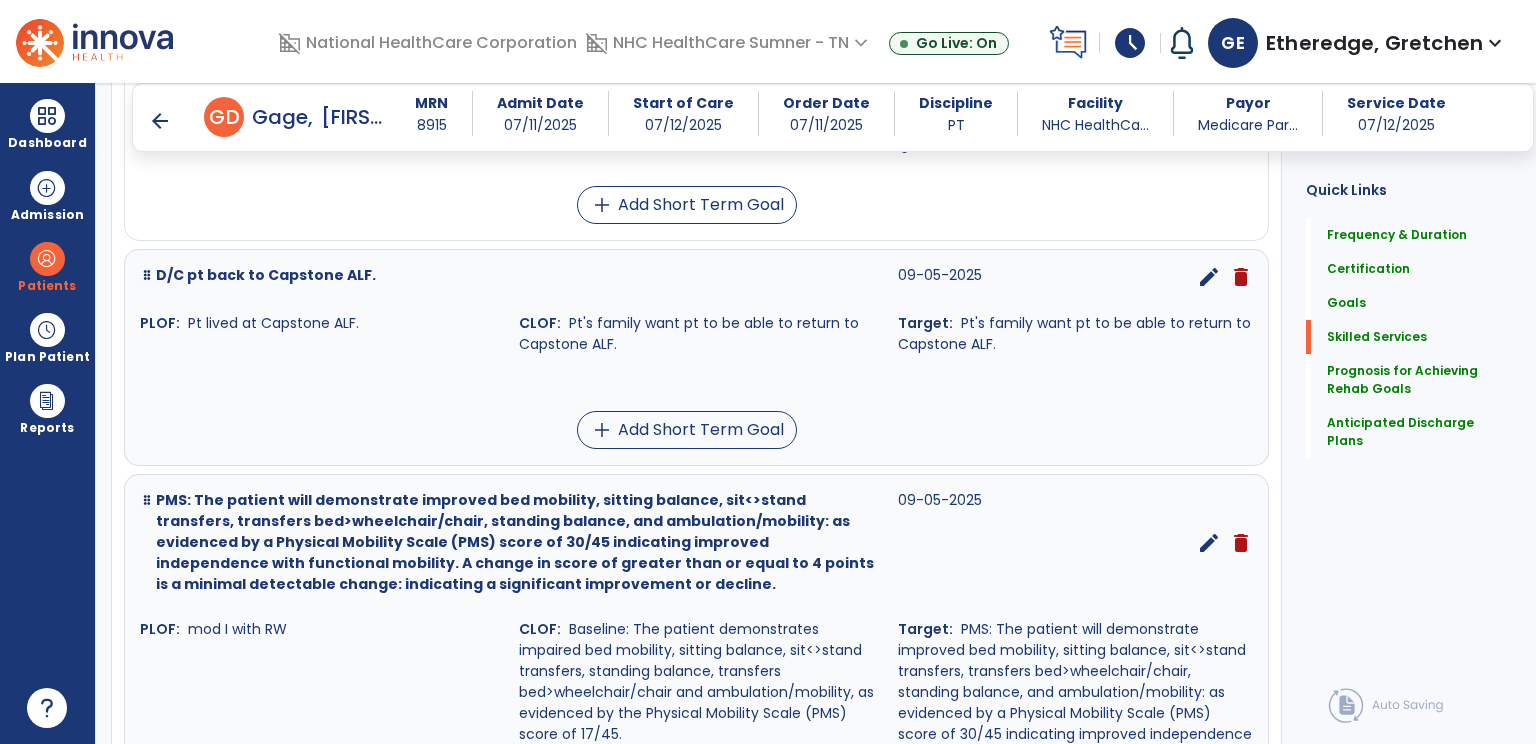 scroll, scrollTop: 444, scrollLeft: 0, axis: vertical 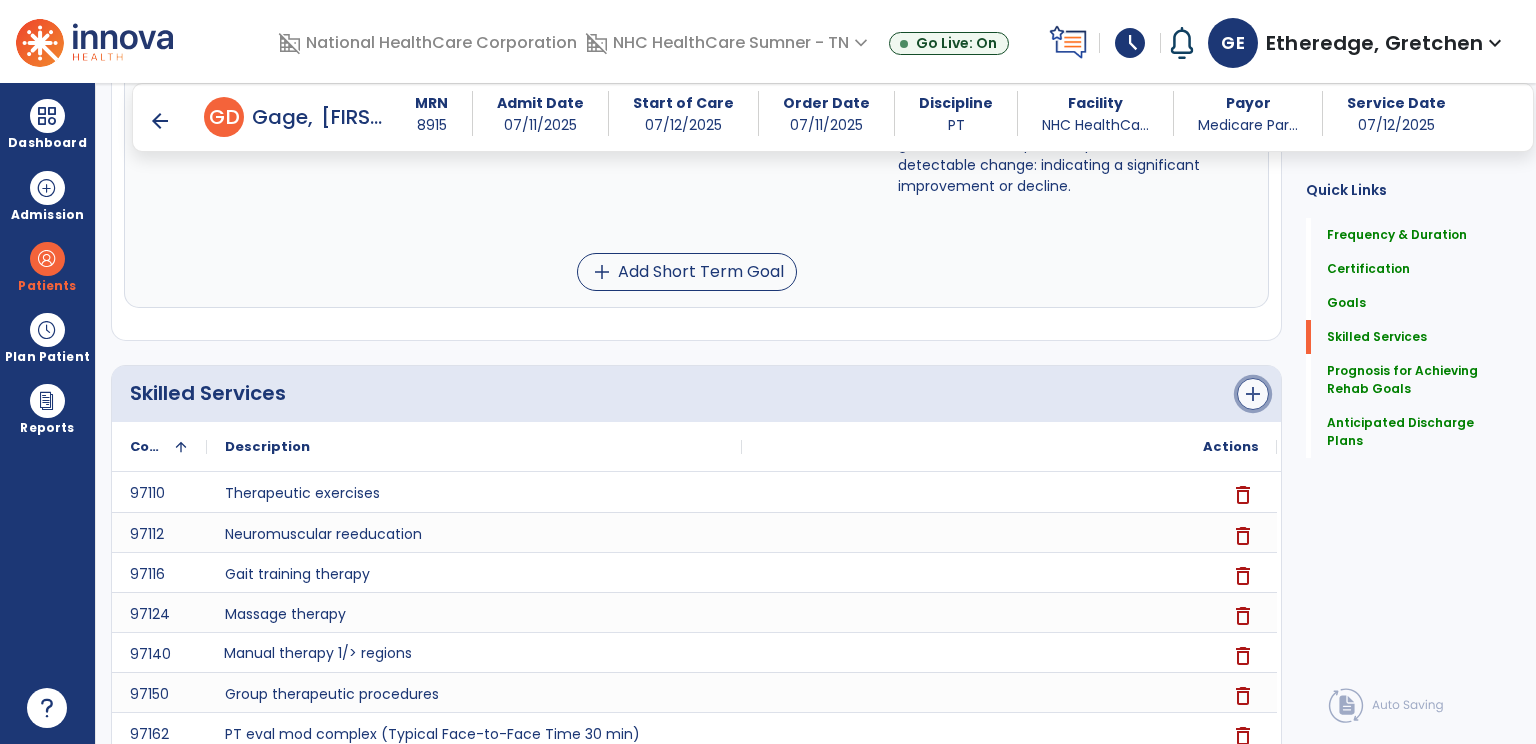 click on "add" 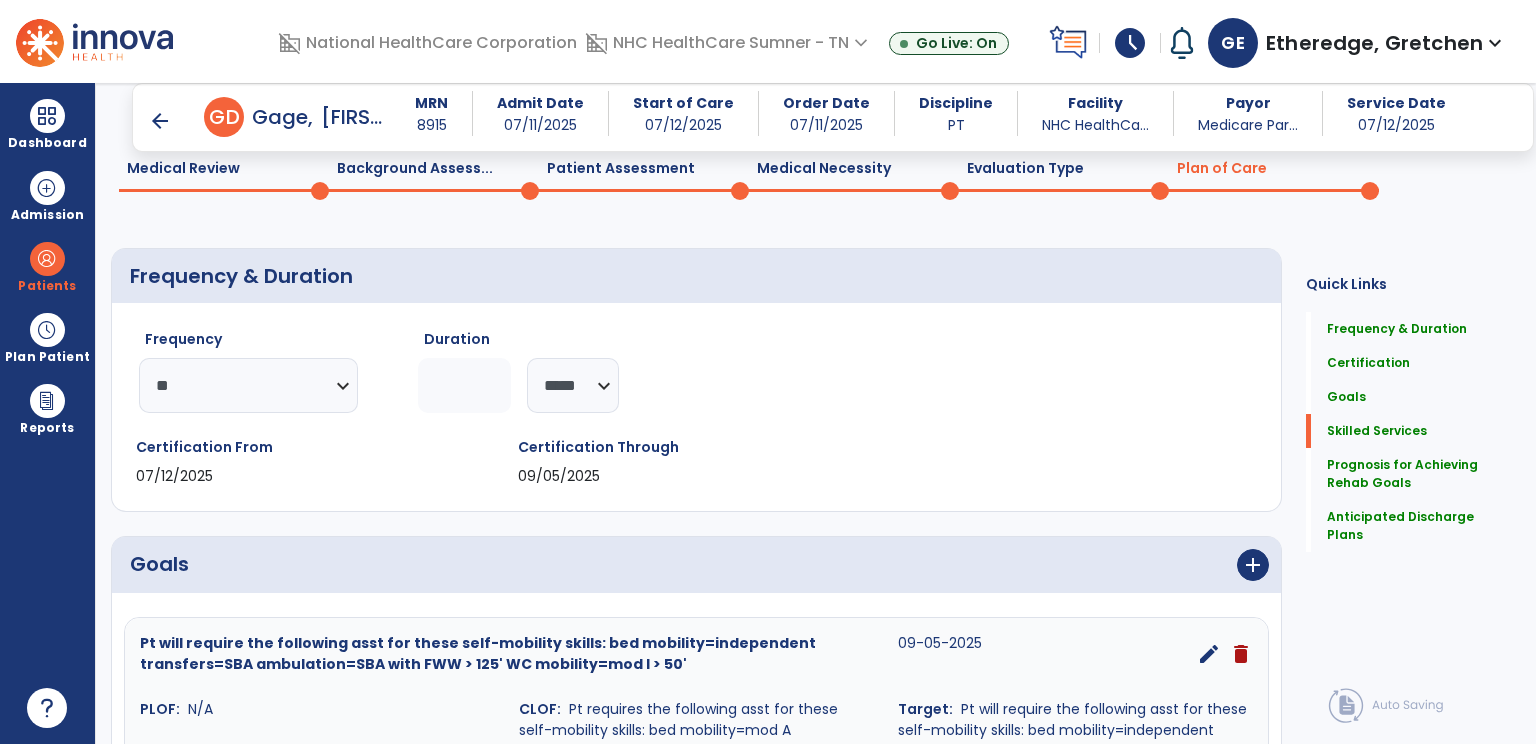 scroll, scrollTop: 1880, scrollLeft: 0, axis: vertical 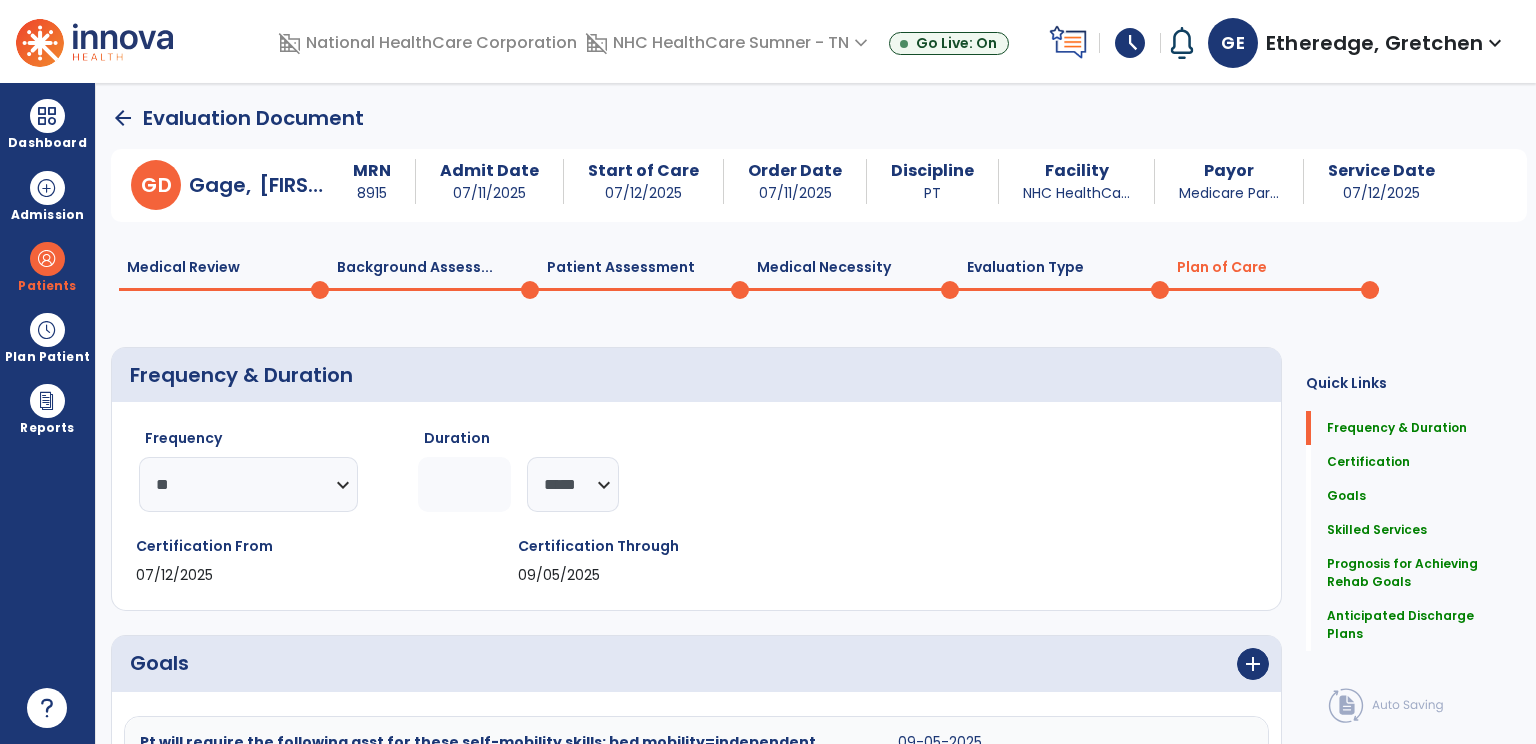 click on "Patient Assessment  0" 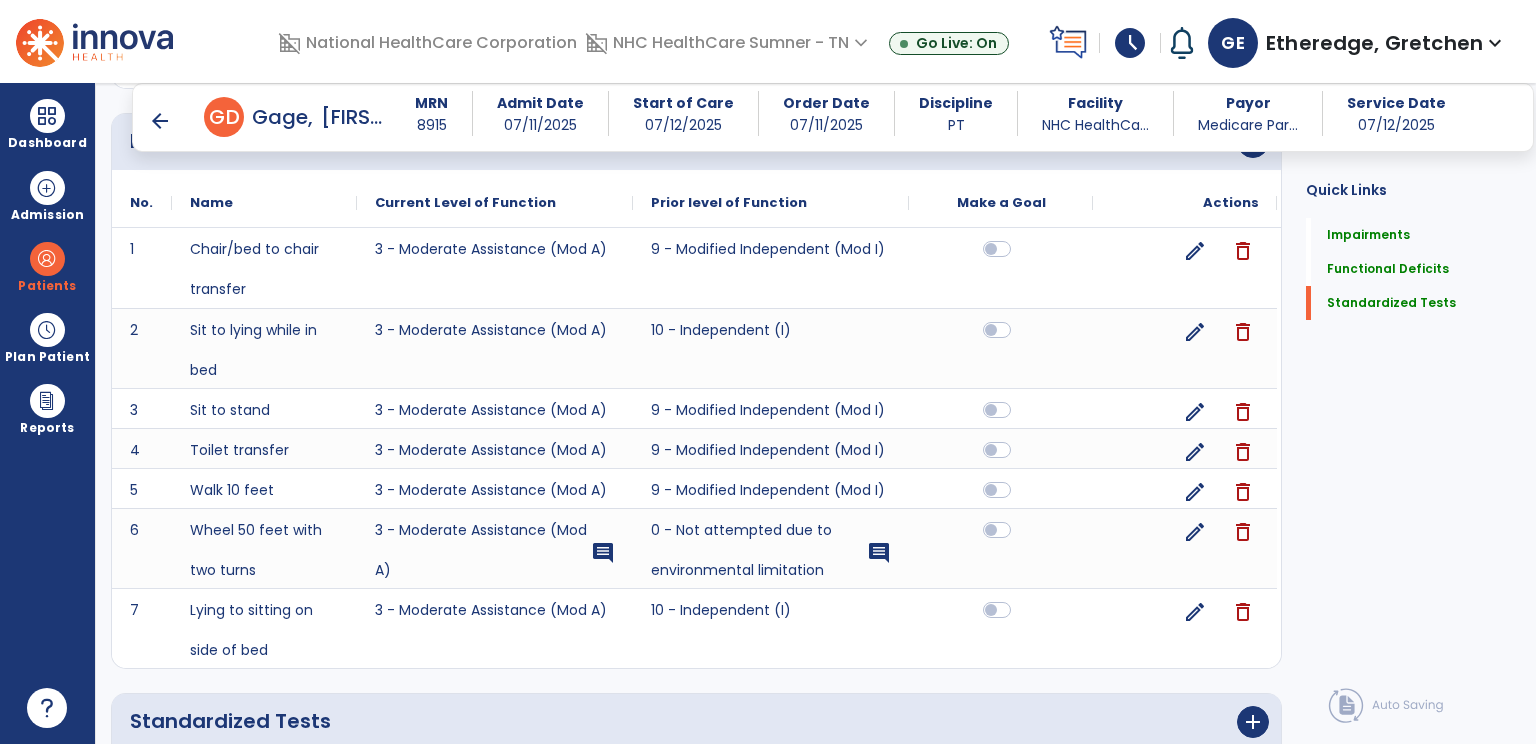scroll, scrollTop: 1424, scrollLeft: 0, axis: vertical 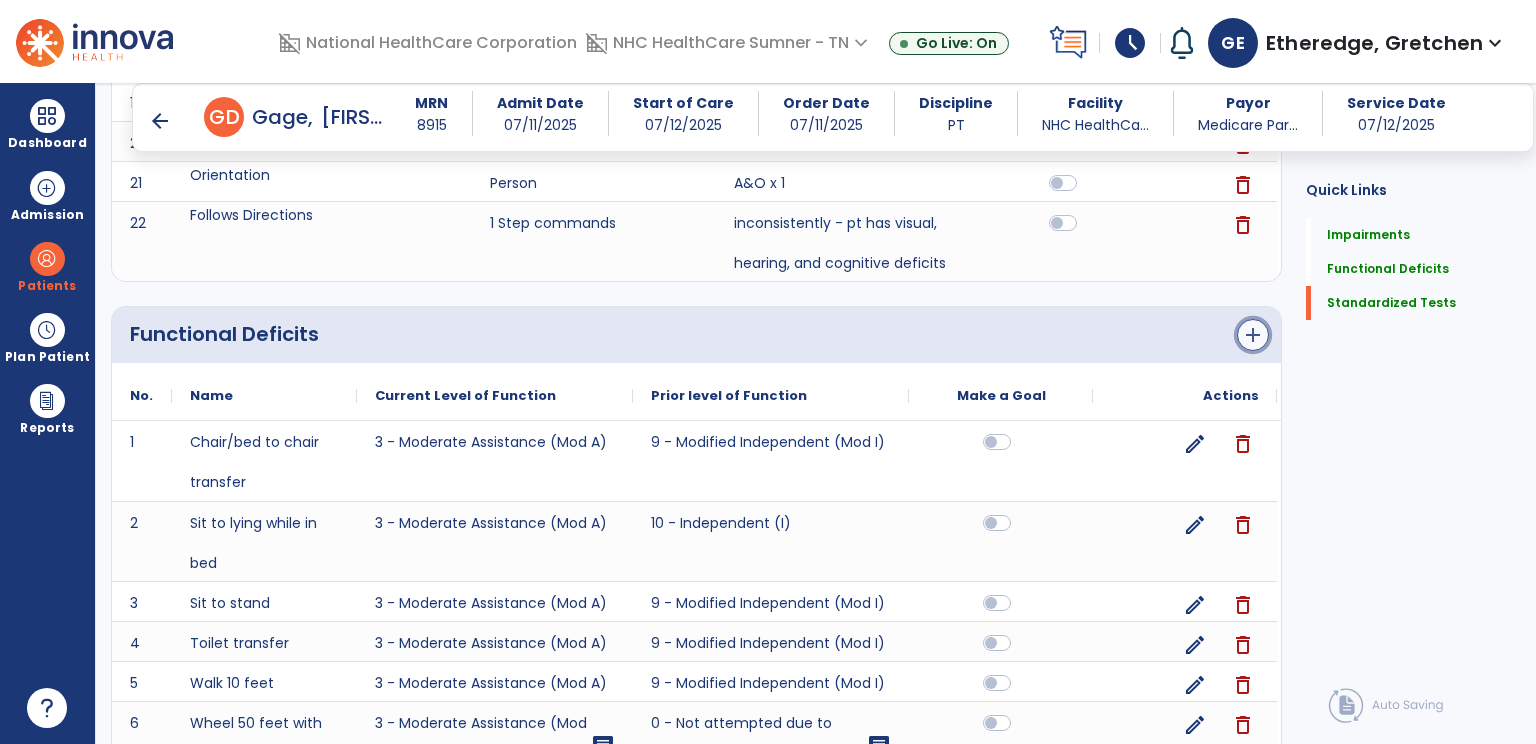click on "add" 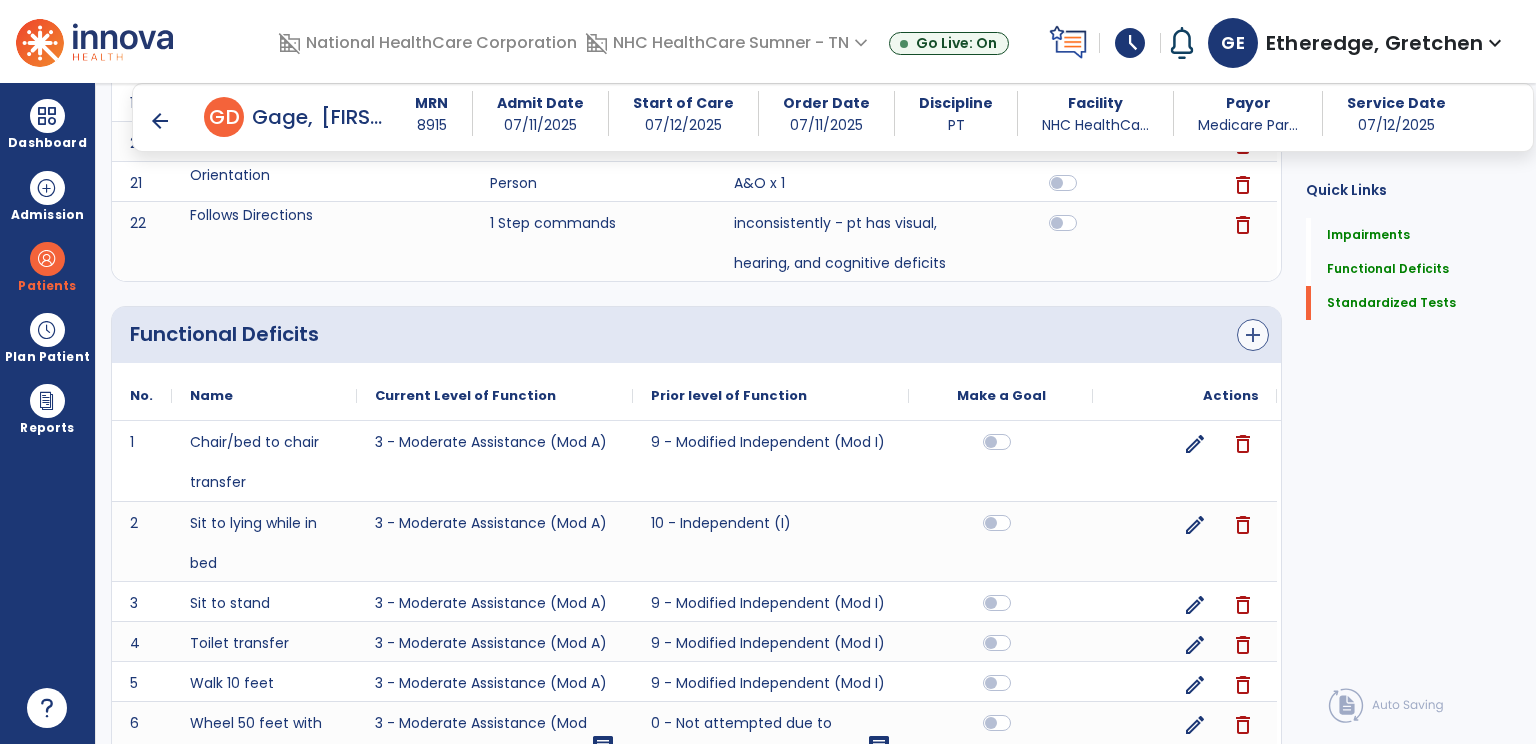 scroll, scrollTop: 0, scrollLeft: 0, axis: both 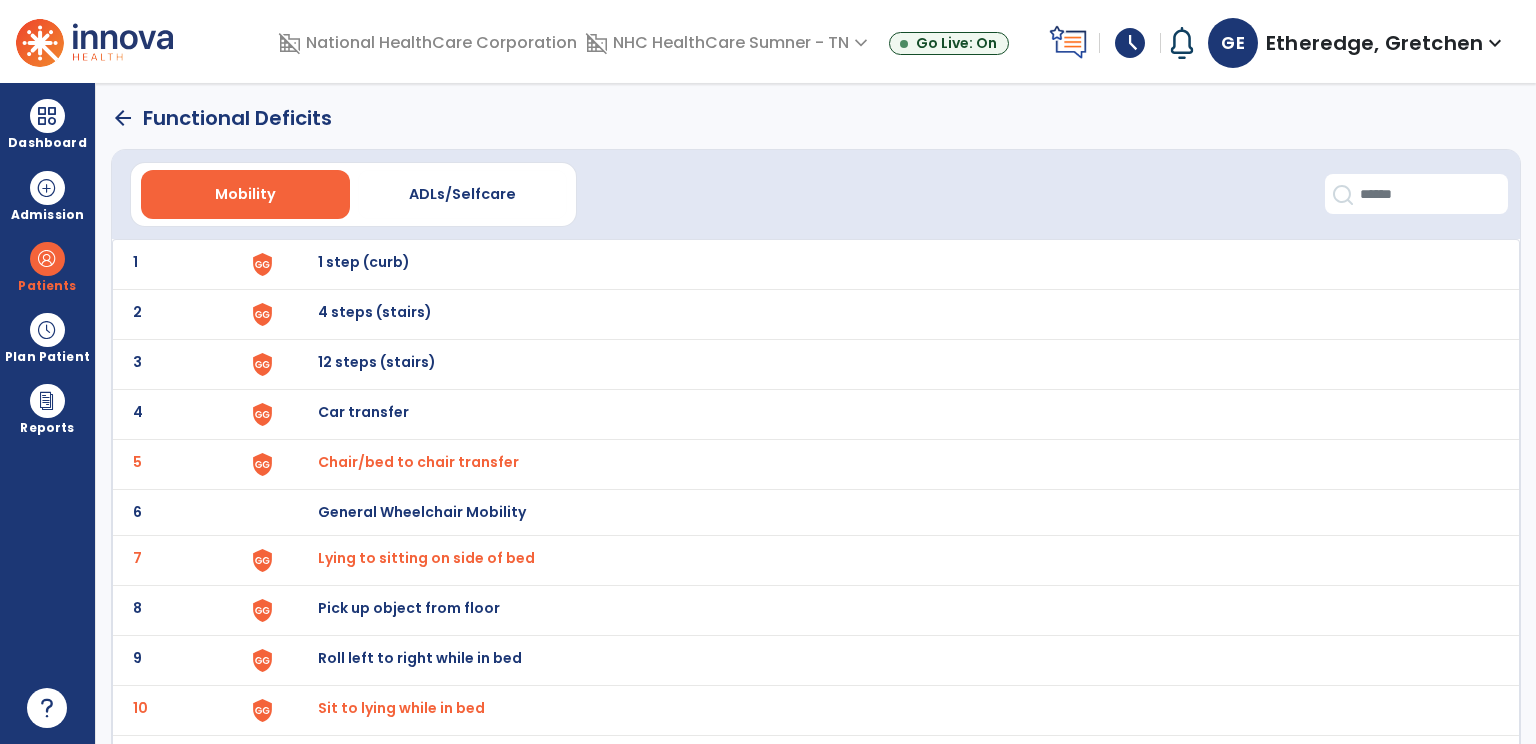 click on "arrow_back" 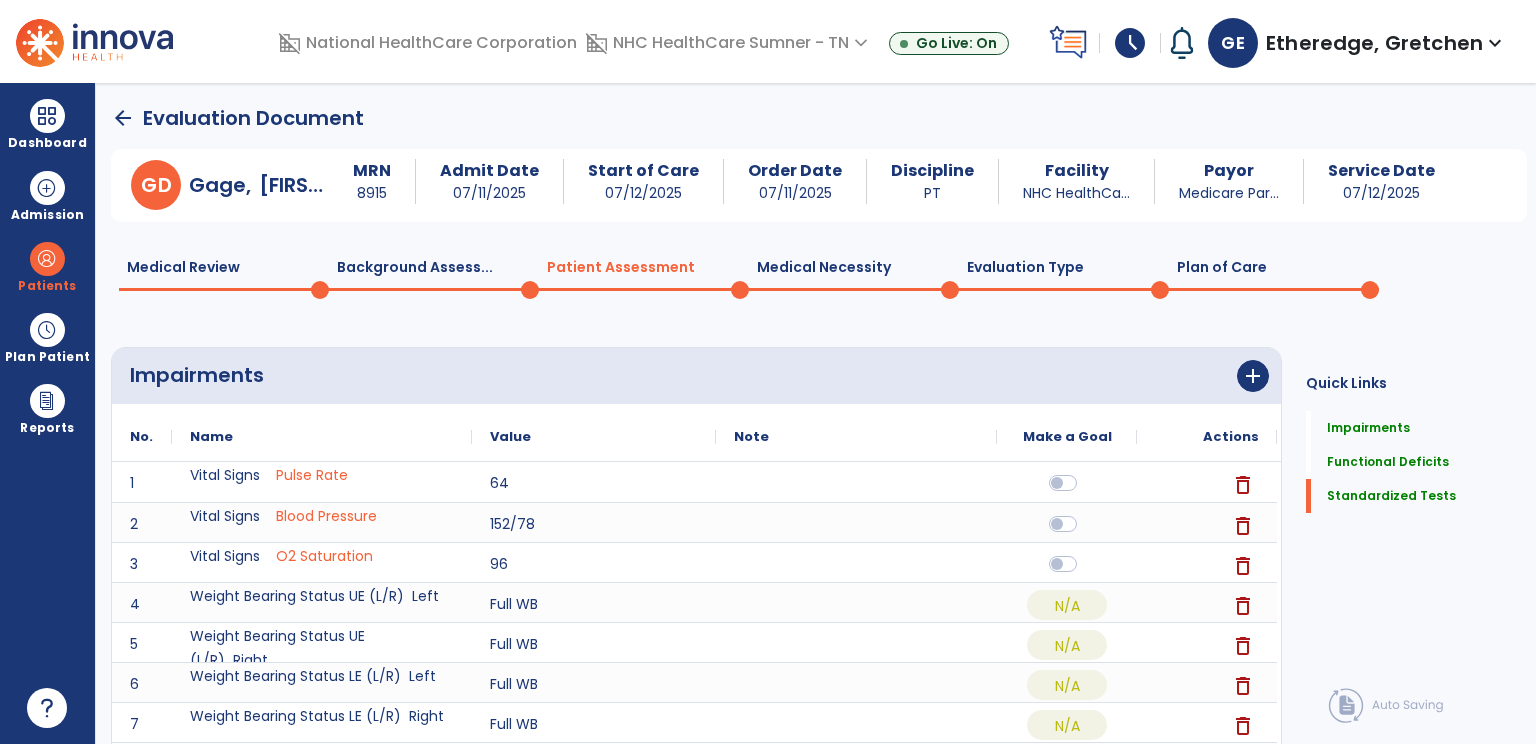 scroll, scrollTop: 0, scrollLeft: 0, axis: both 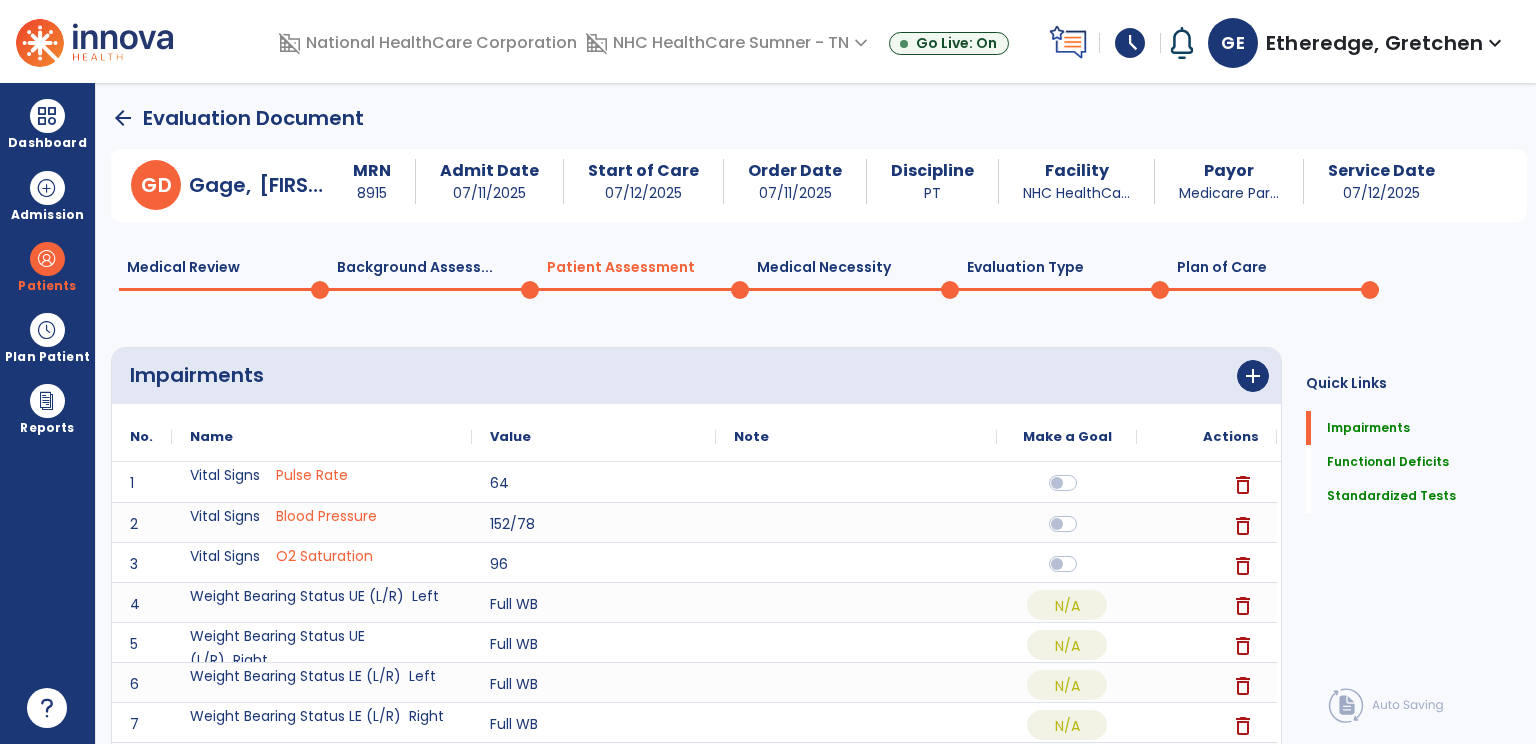 click on "Plan of Care  0" 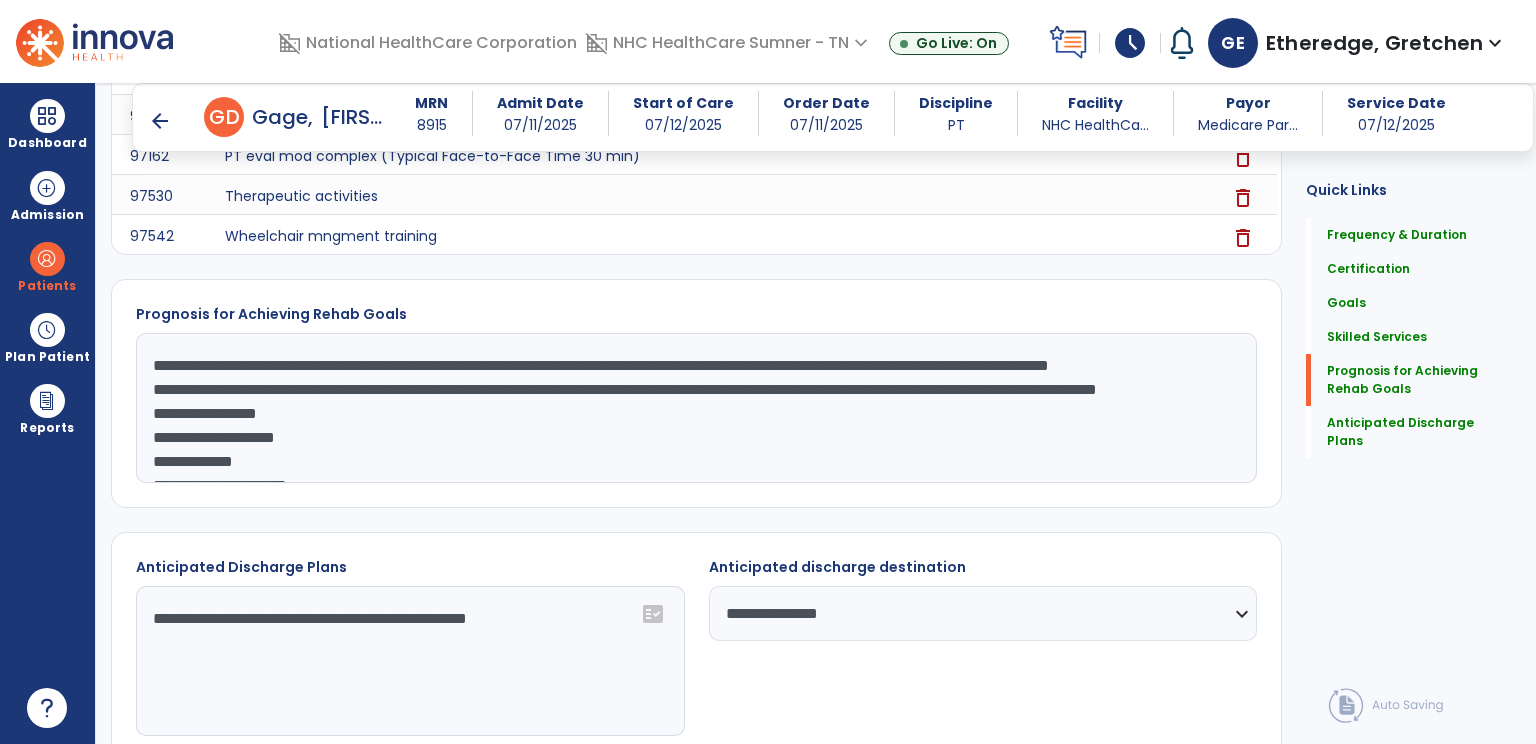 scroll, scrollTop: 2568, scrollLeft: 0, axis: vertical 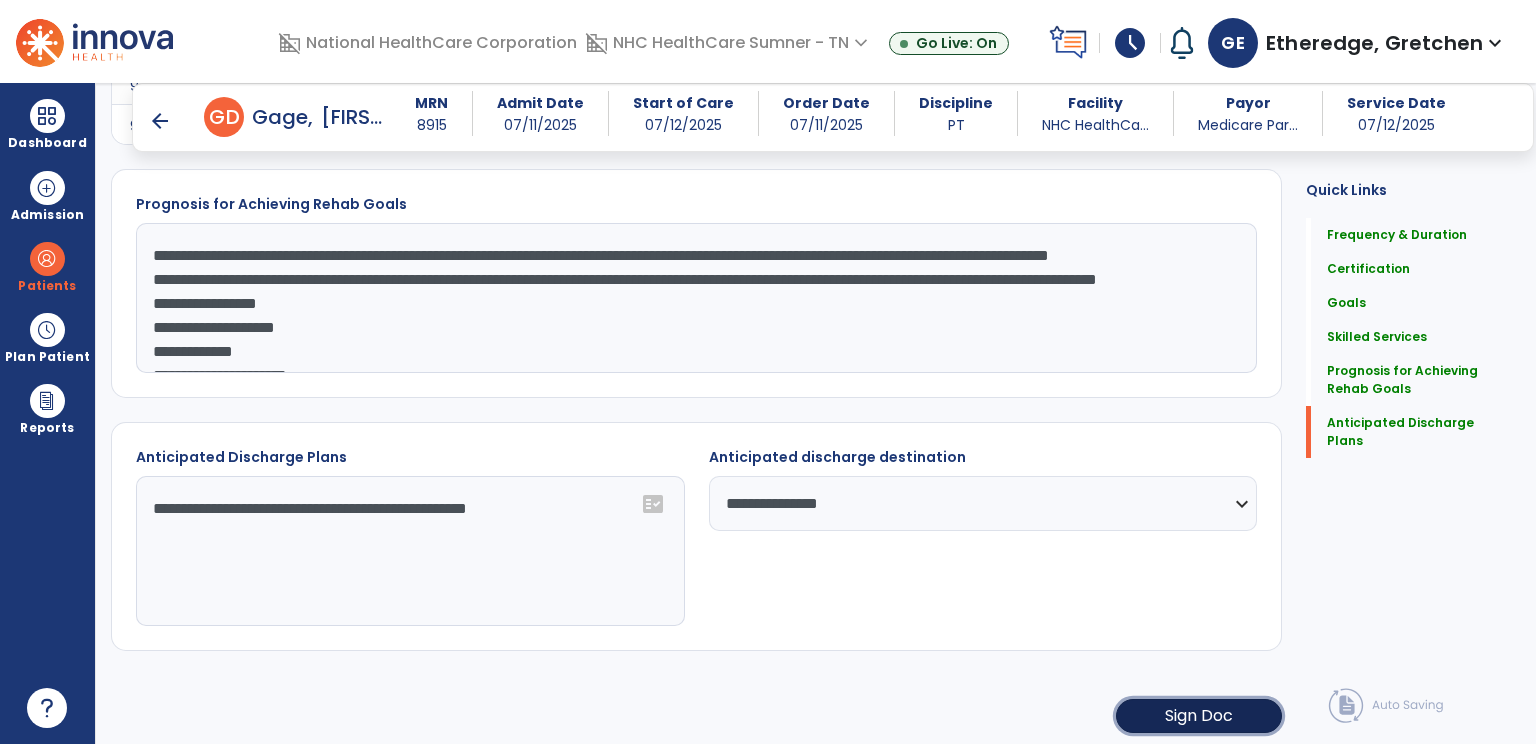 click on "Sign Doc" 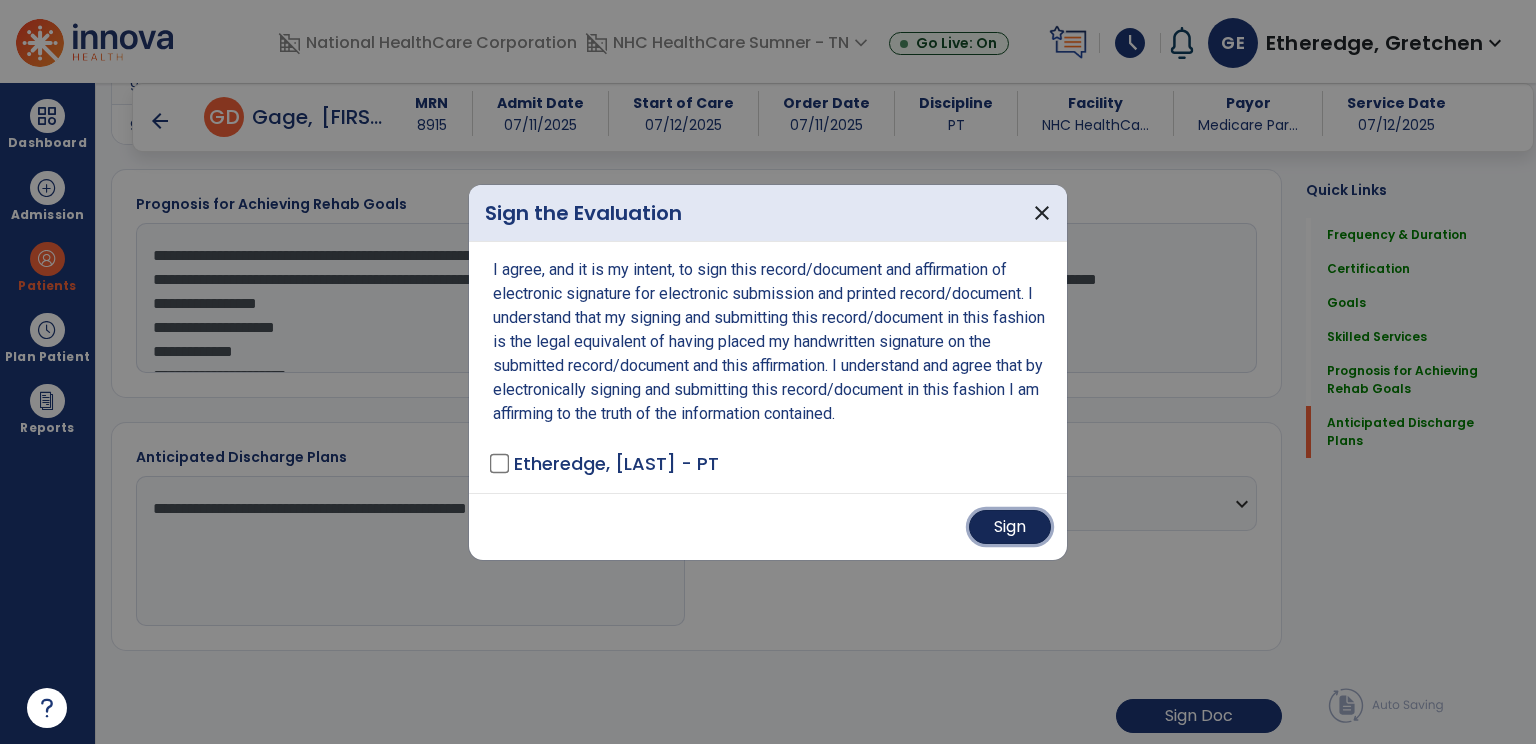 click on "Sign" at bounding box center [1010, 527] 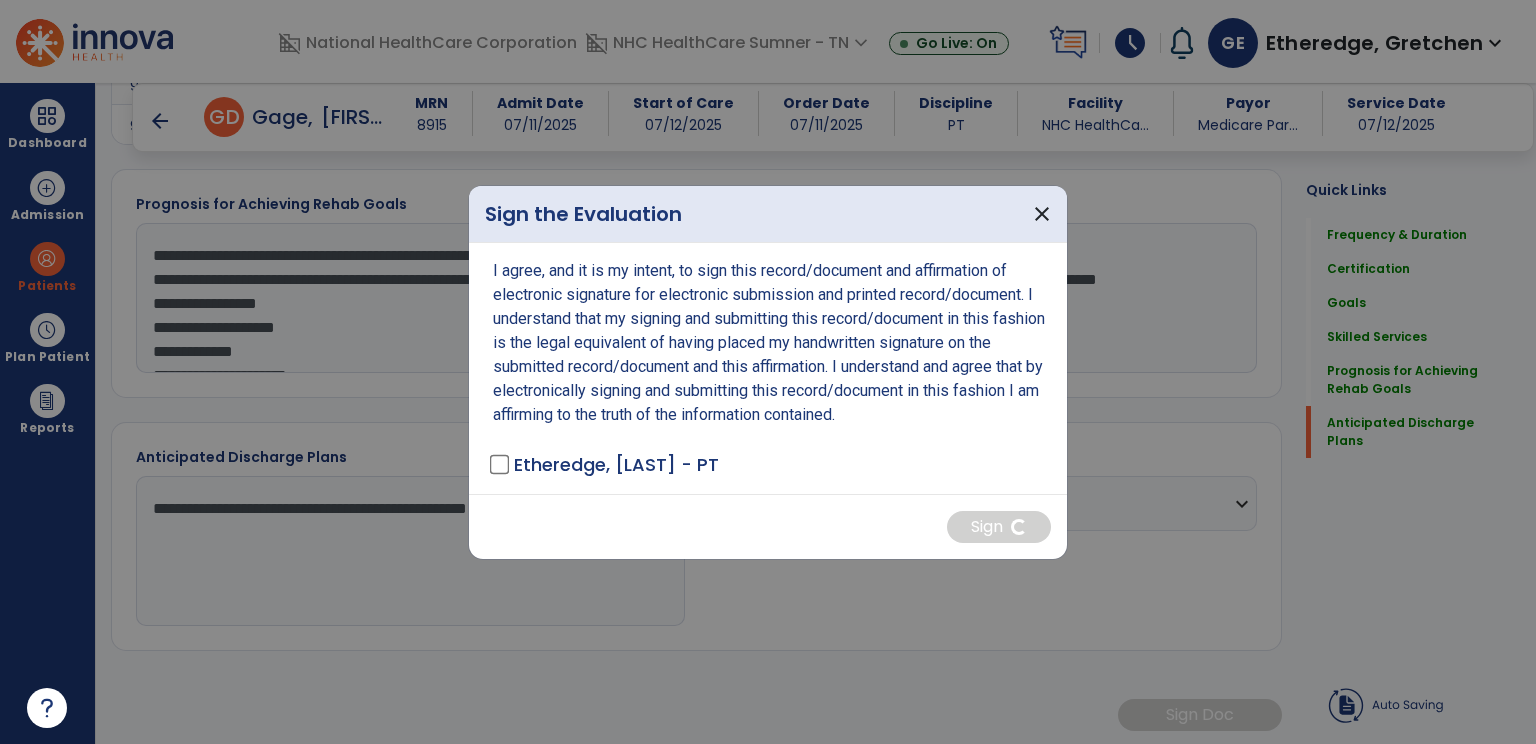 scroll, scrollTop: 2566, scrollLeft: 0, axis: vertical 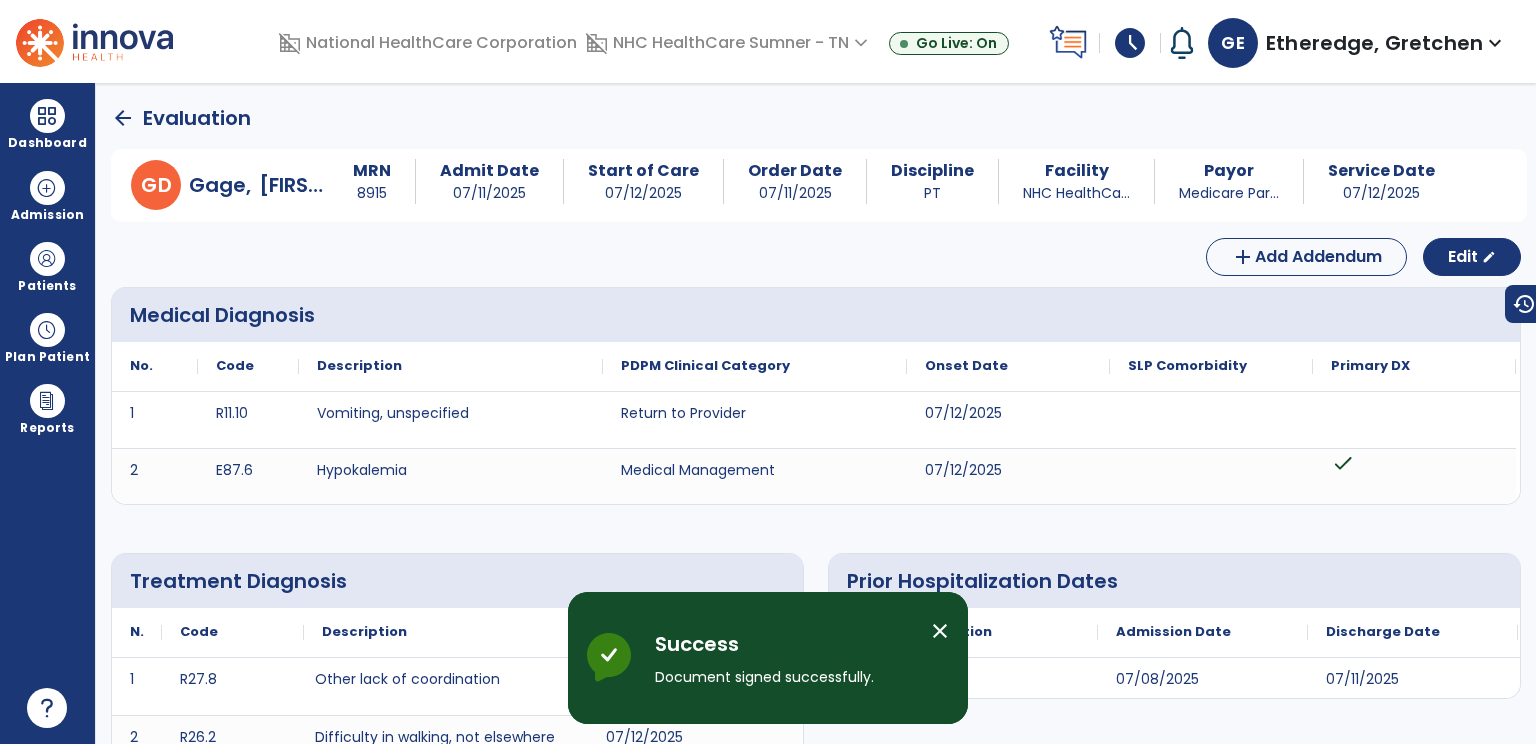 click on "arrow_back" 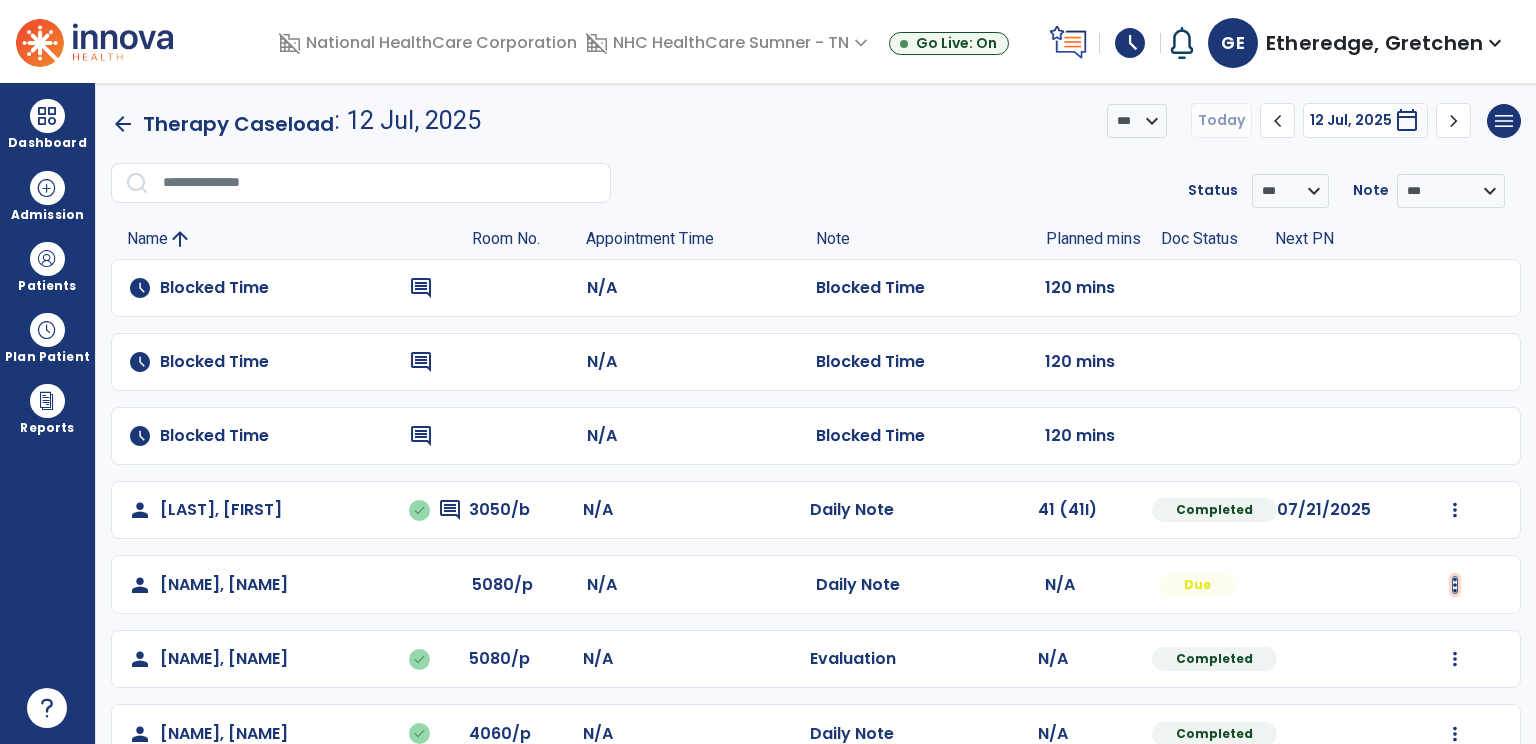 click at bounding box center (1455, 510) 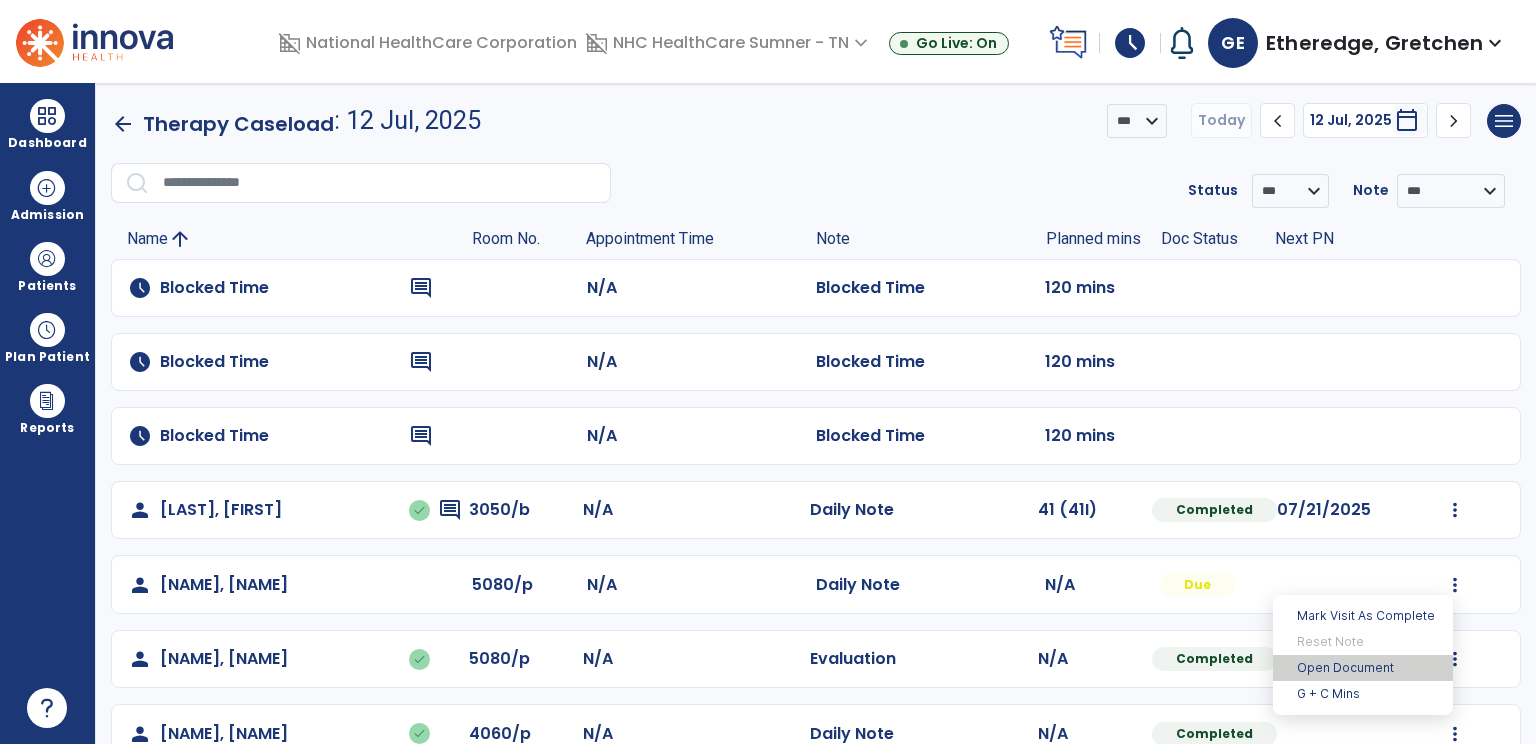 click on "Open Document" at bounding box center [1363, 668] 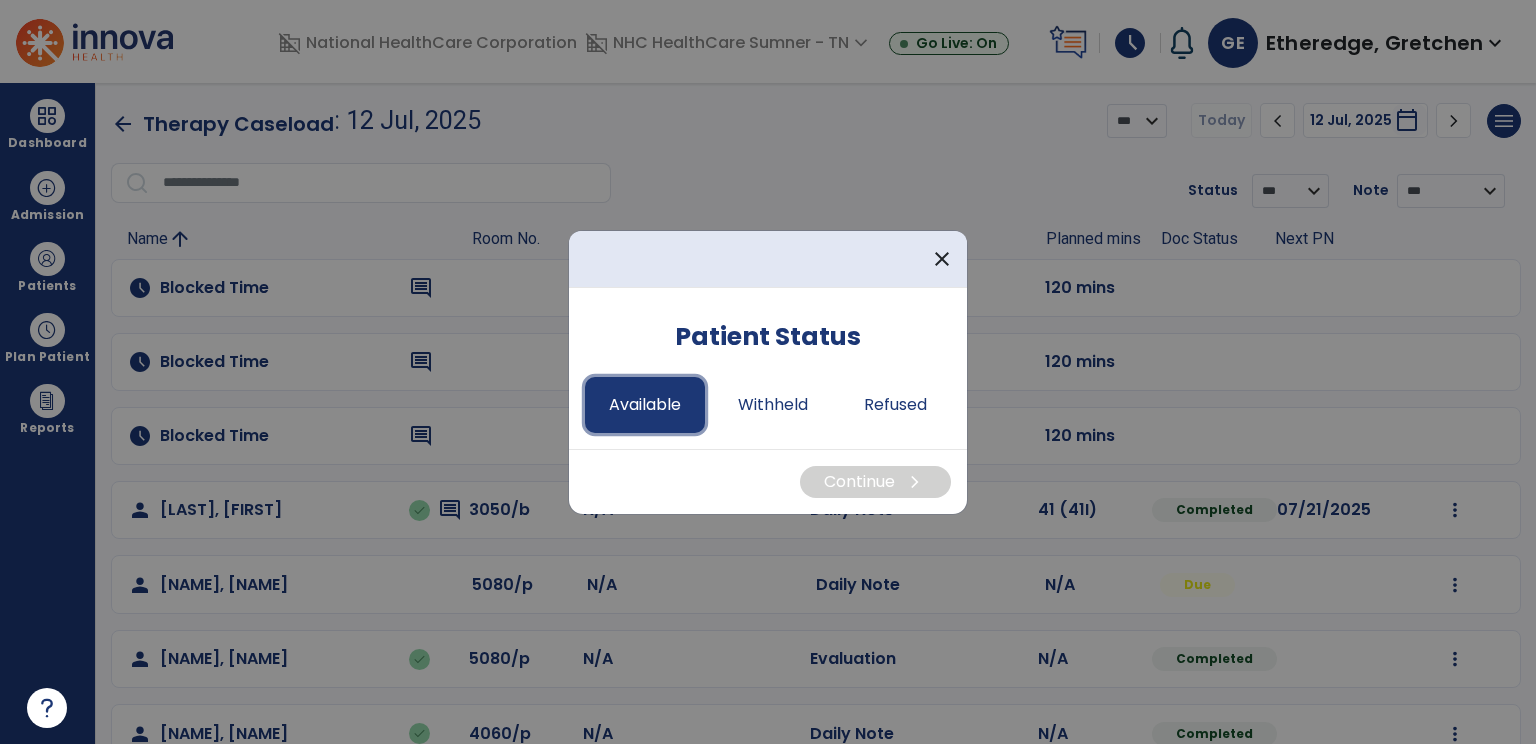 click on "Available" at bounding box center (645, 405) 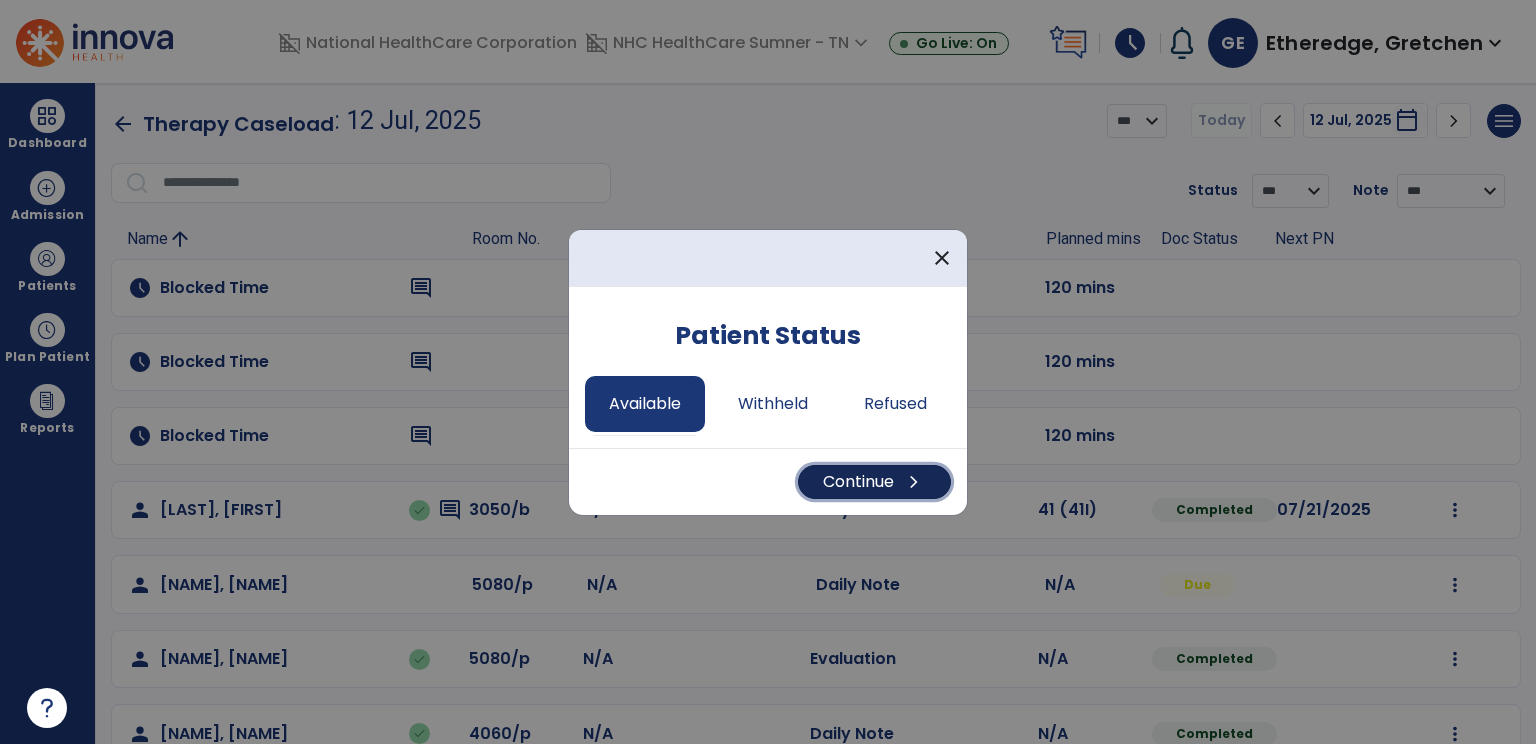 click on "Continue   chevron_right" at bounding box center (874, 482) 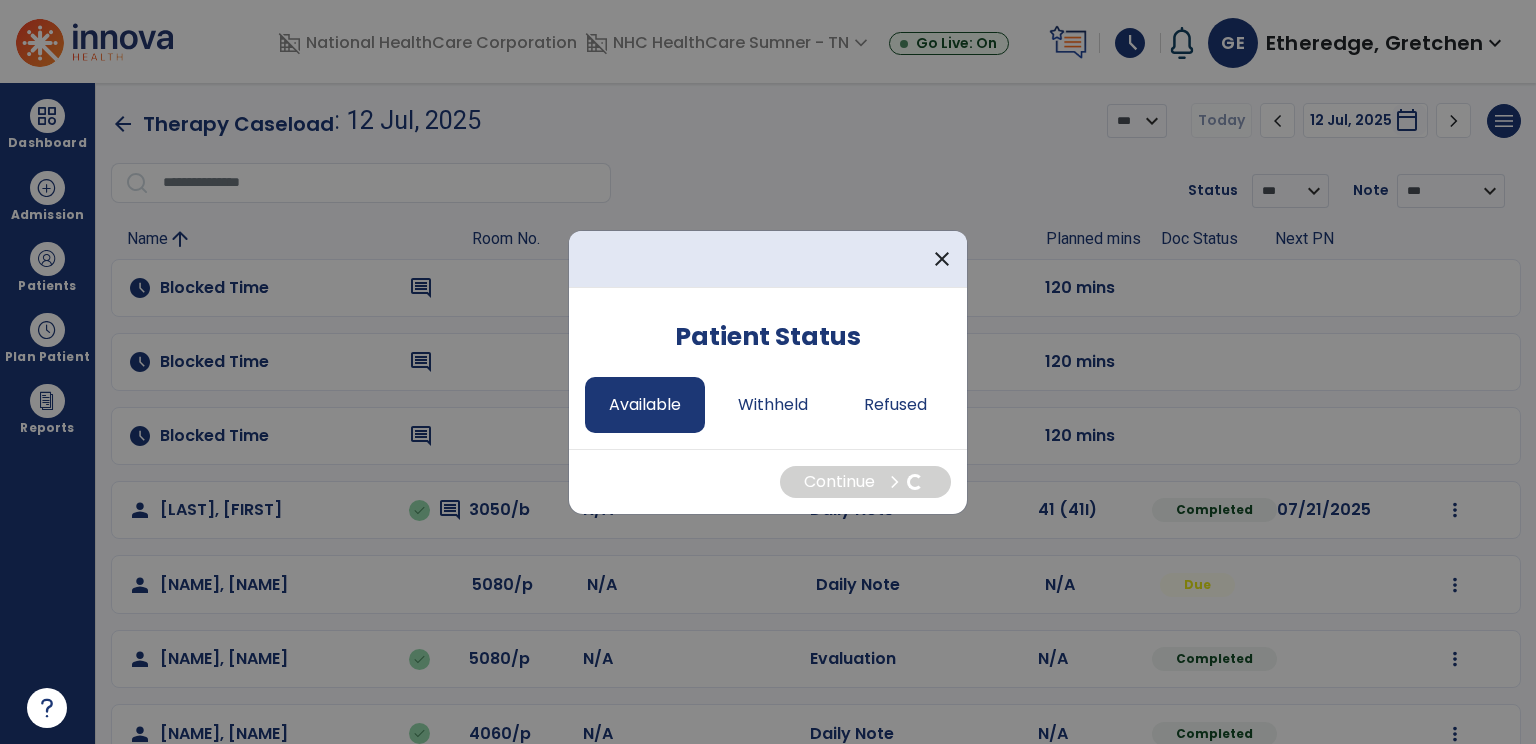 select on "*" 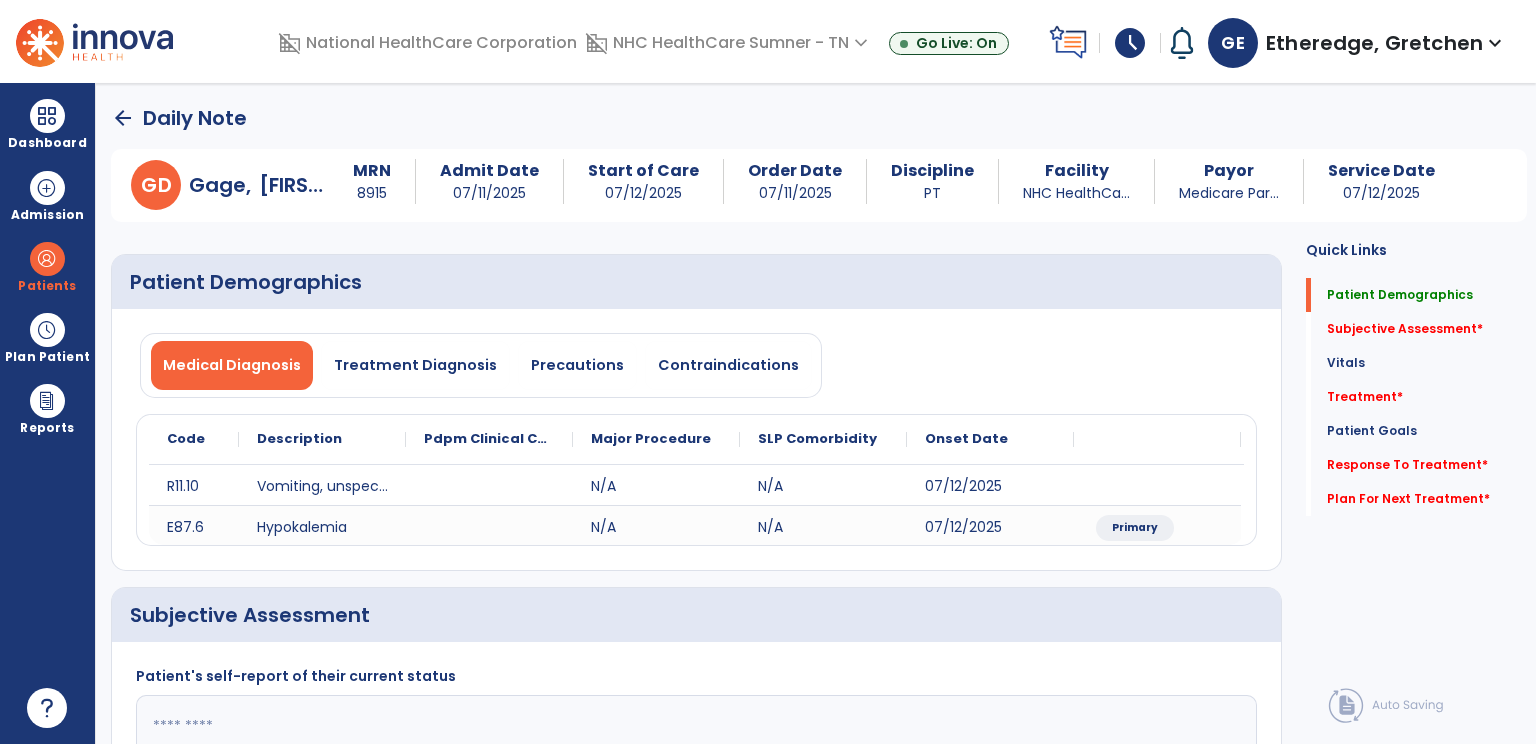 click 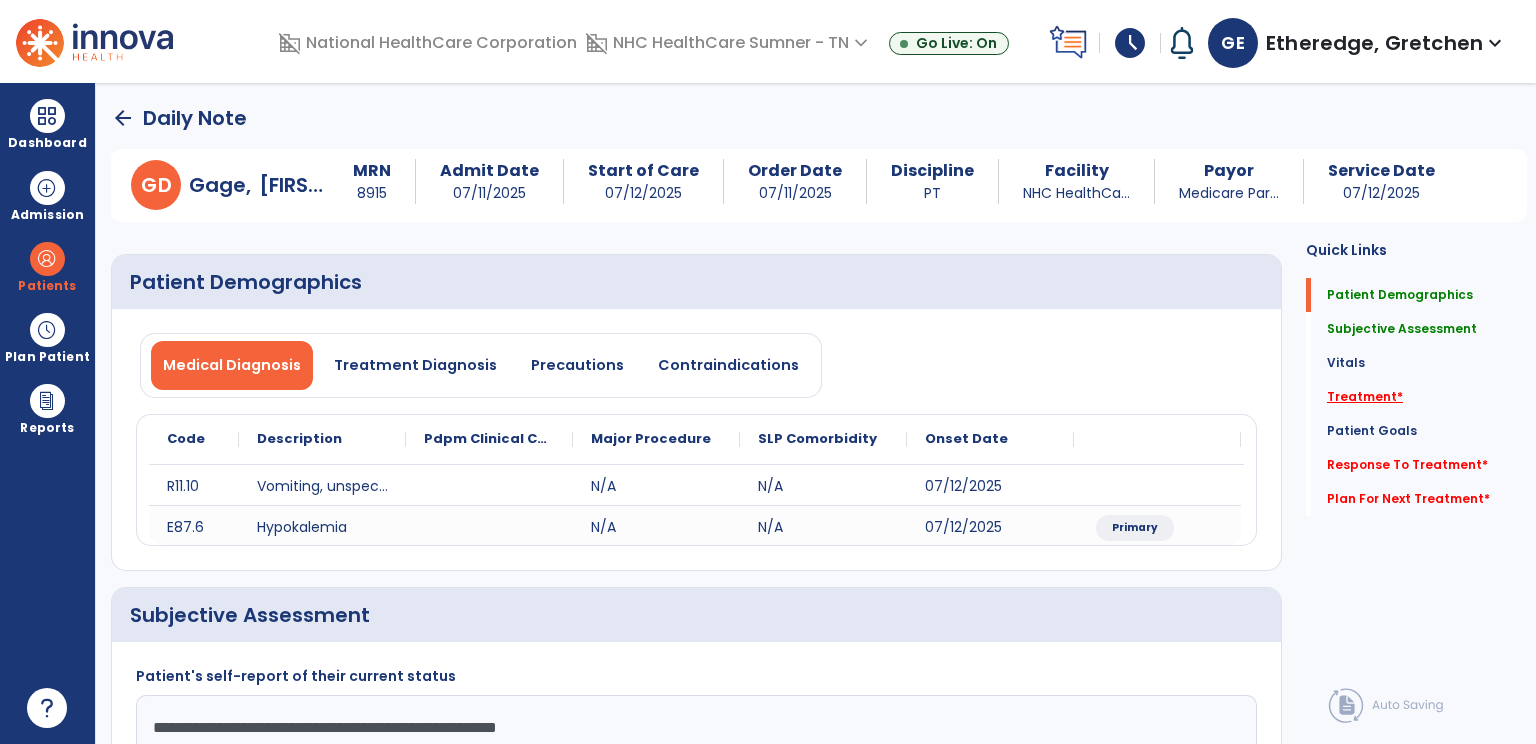 type on "**********" 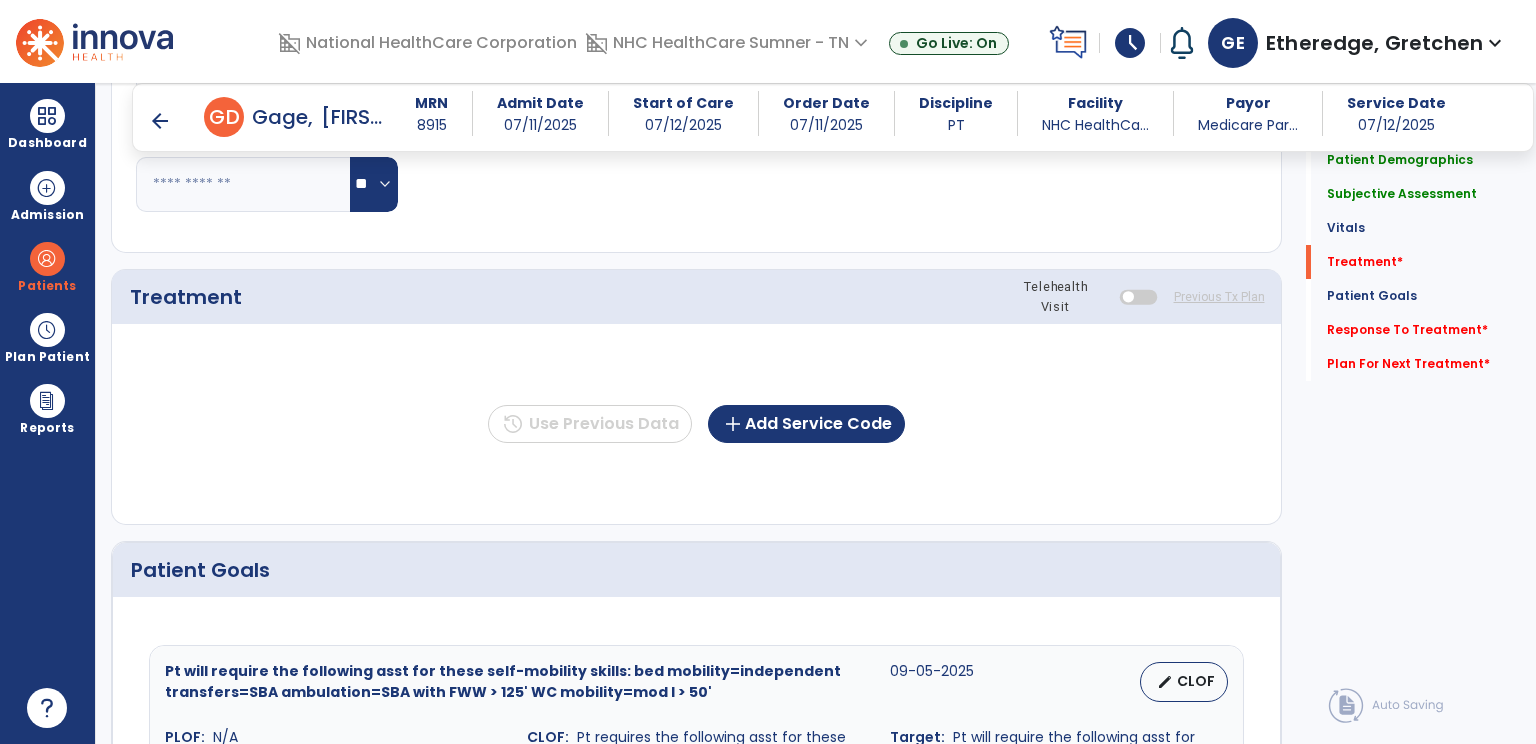 scroll, scrollTop: 1021, scrollLeft: 0, axis: vertical 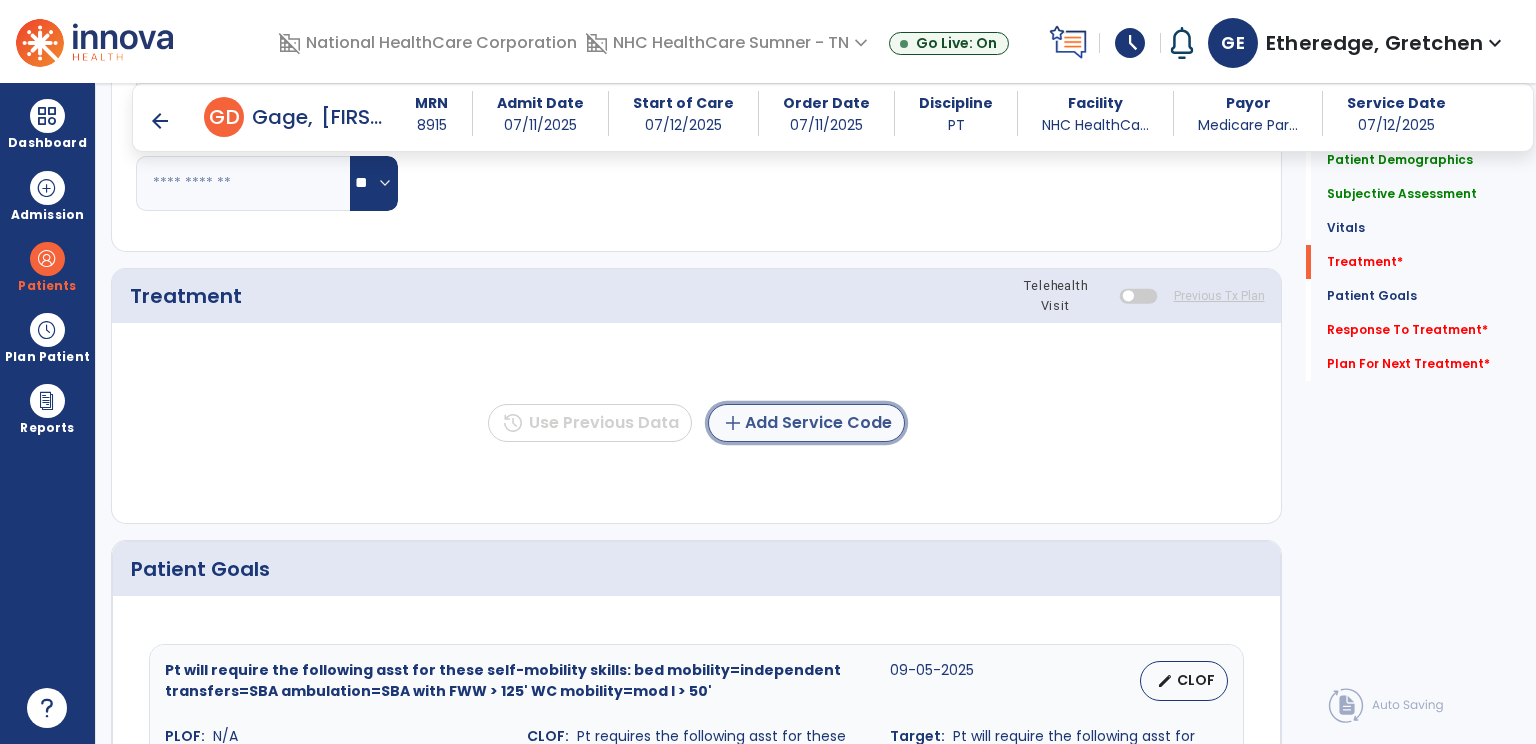 click on "add" 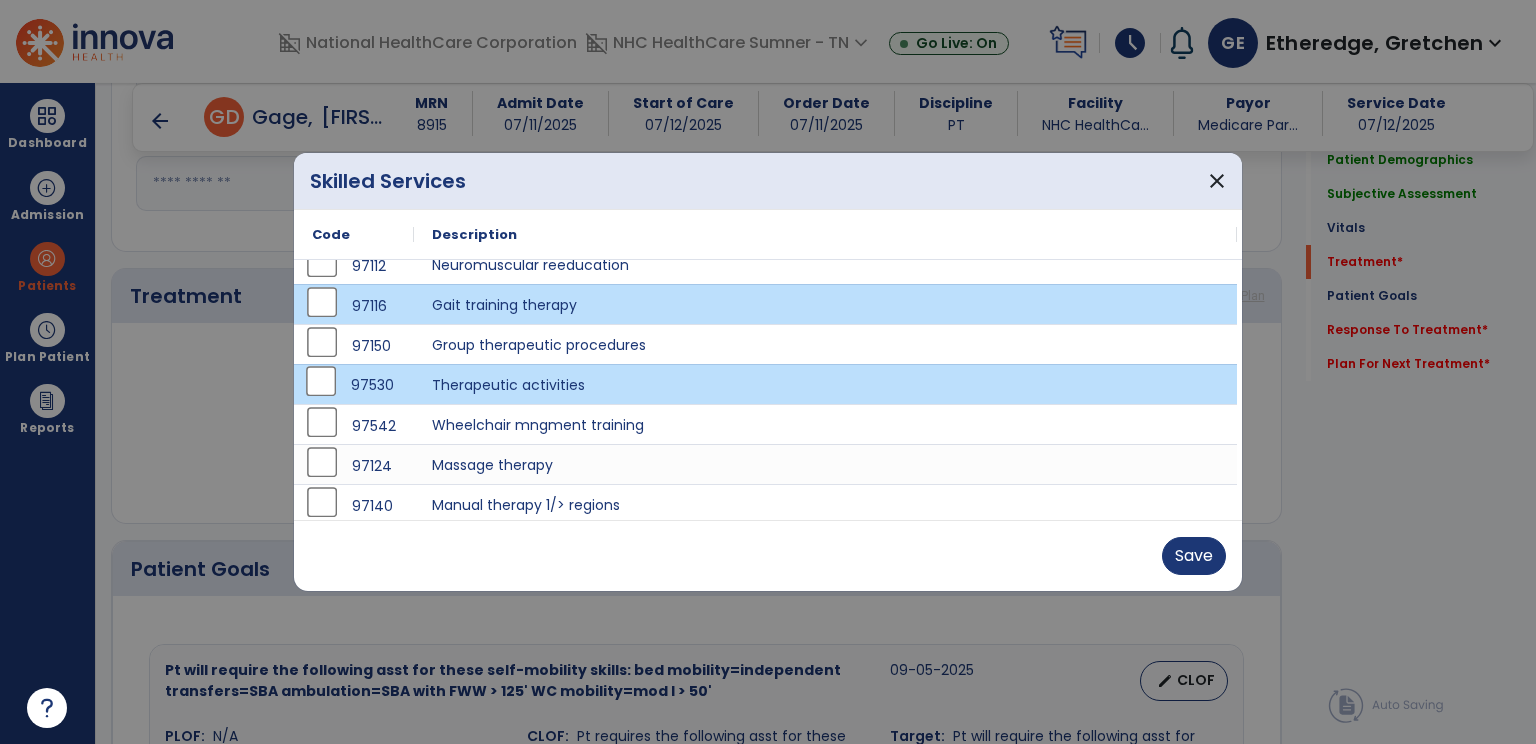 scroll, scrollTop: 100, scrollLeft: 0, axis: vertical 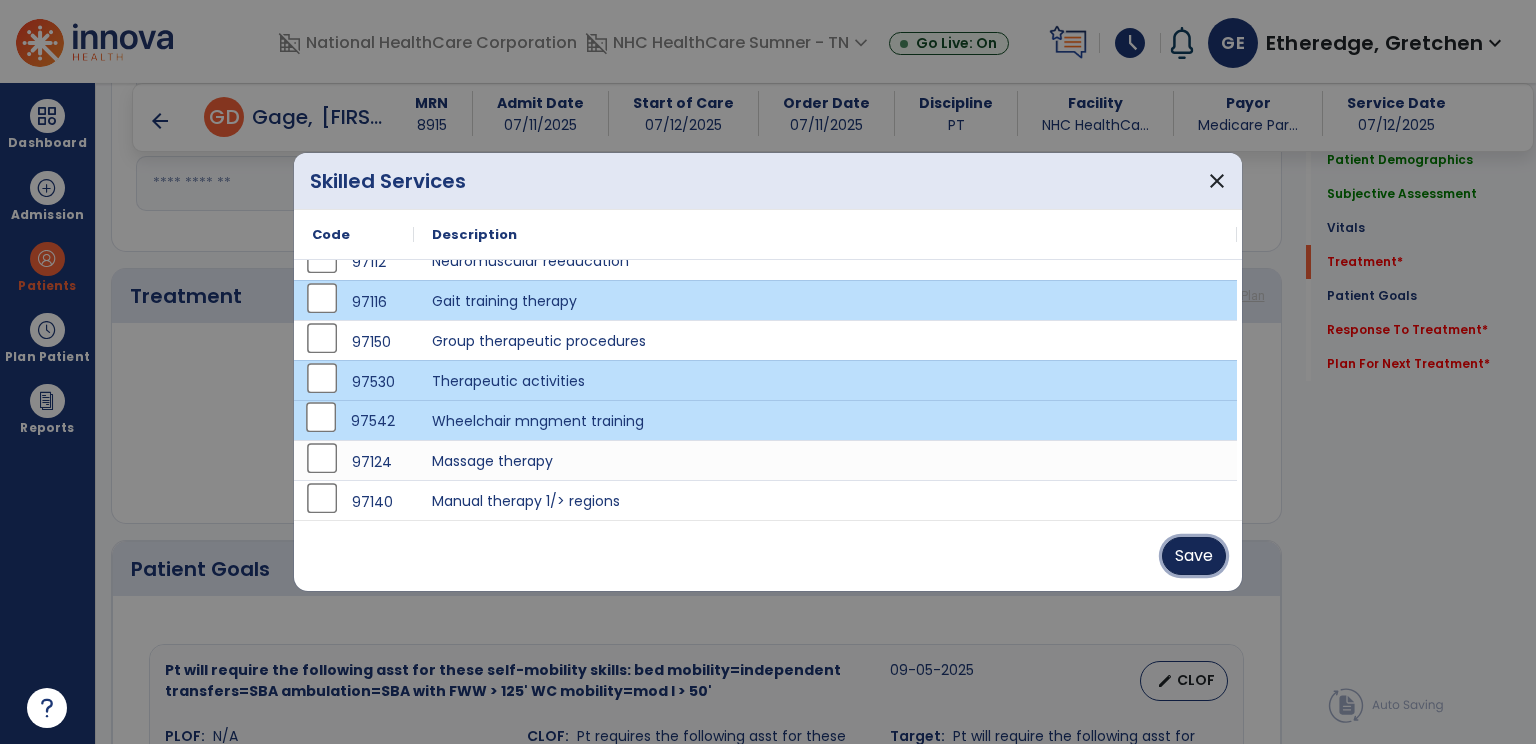 click on "Save" at bounding box center (1194, 556) 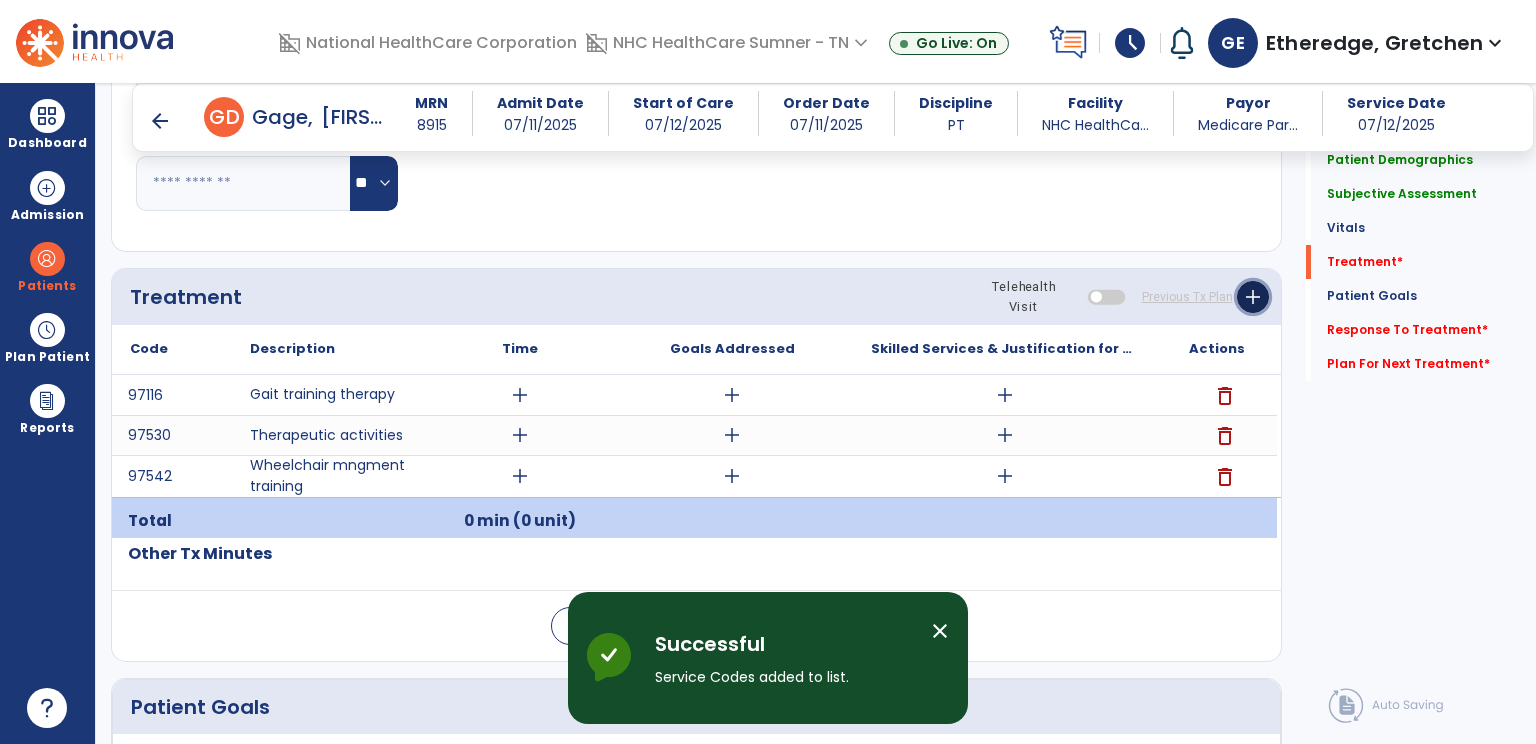 click on "add" 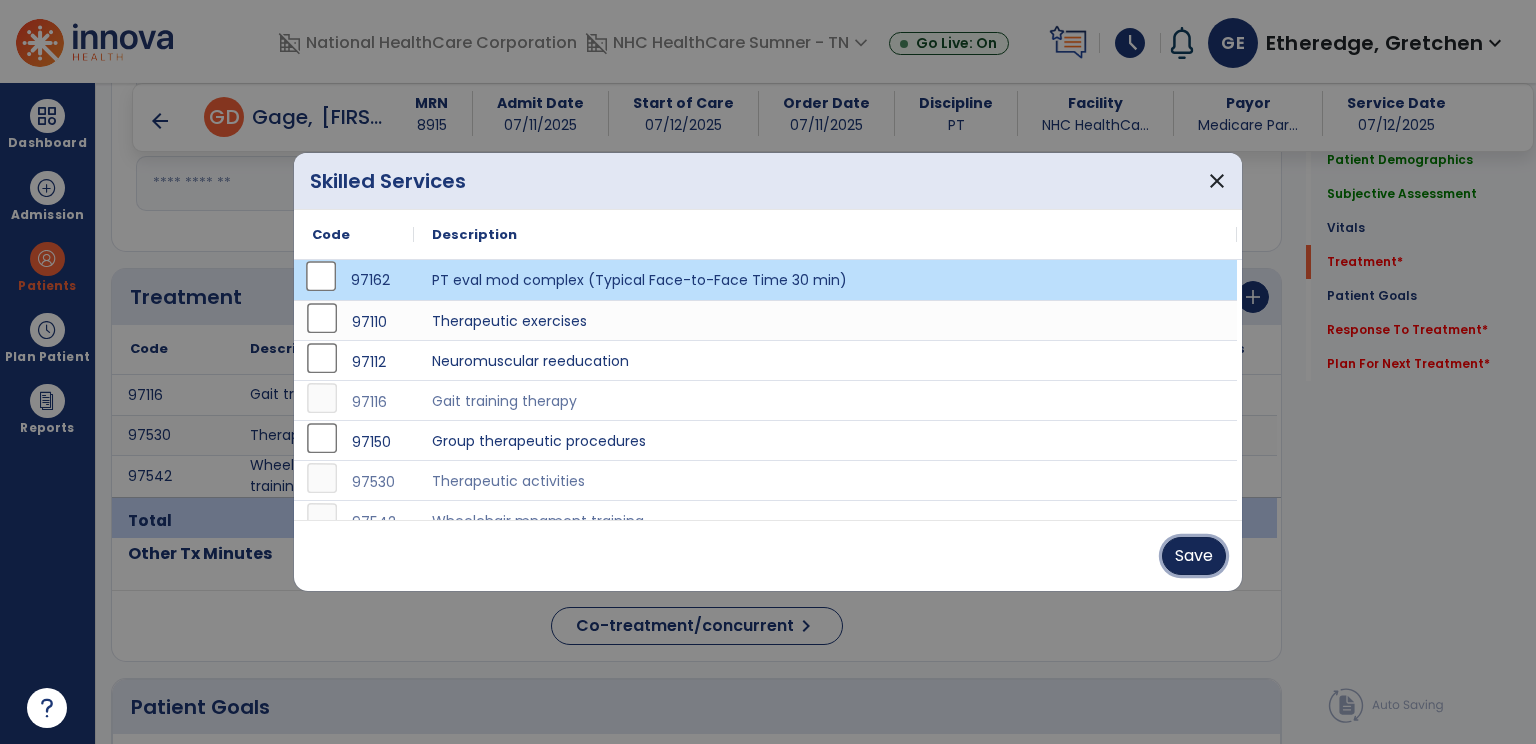 click on "Save" at bounding box center (1194, 556) 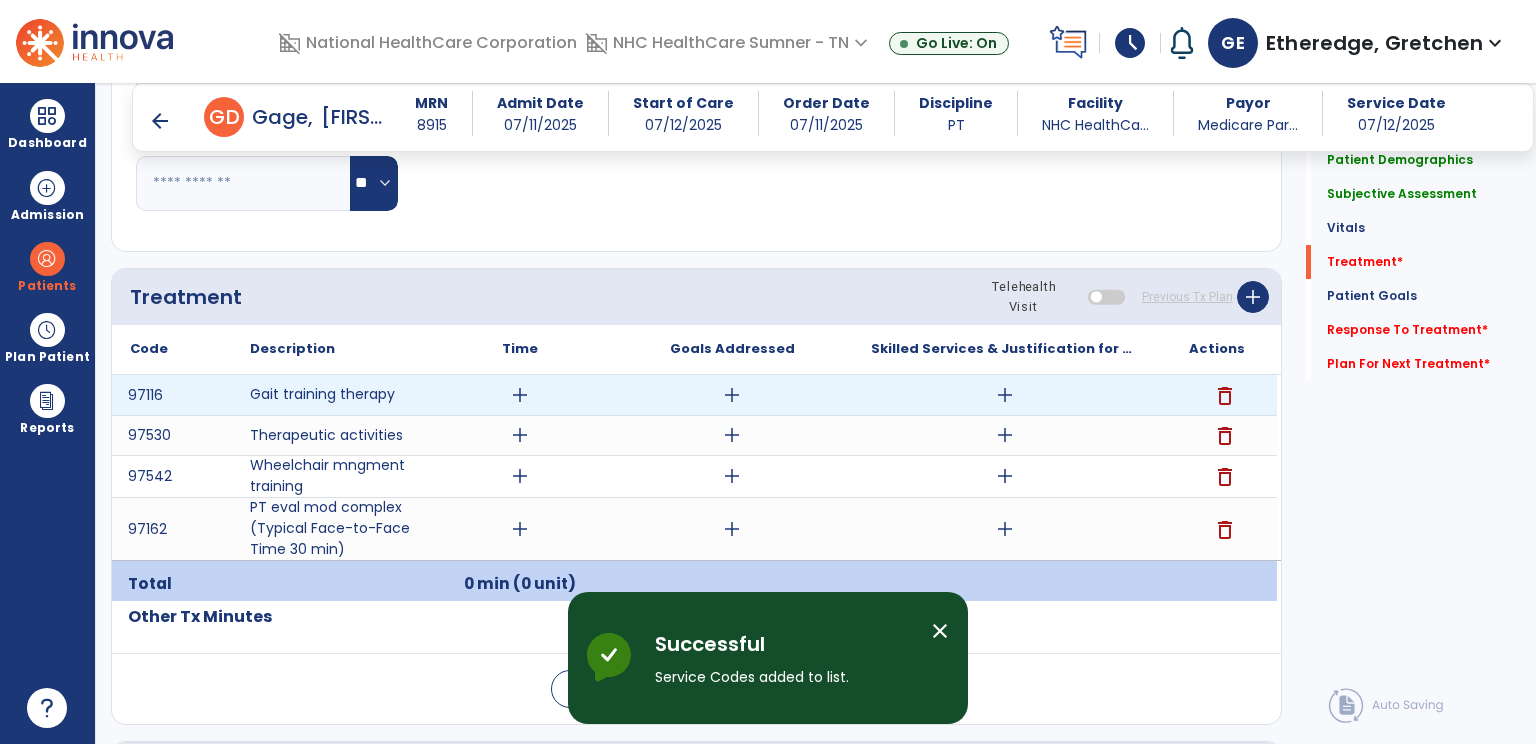 click on "add" at bounding box center (1005, 395) 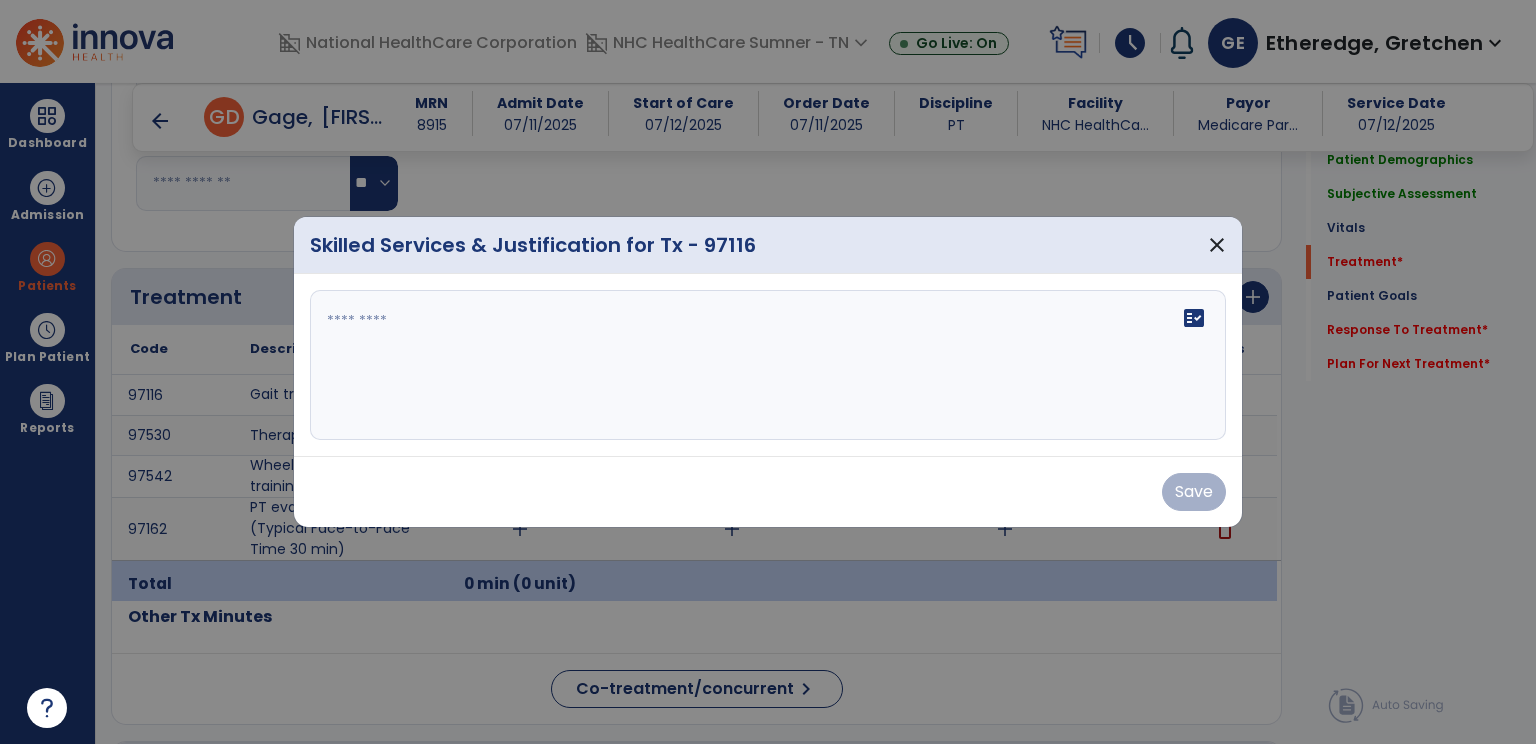 click at bounding box center [768, 365] 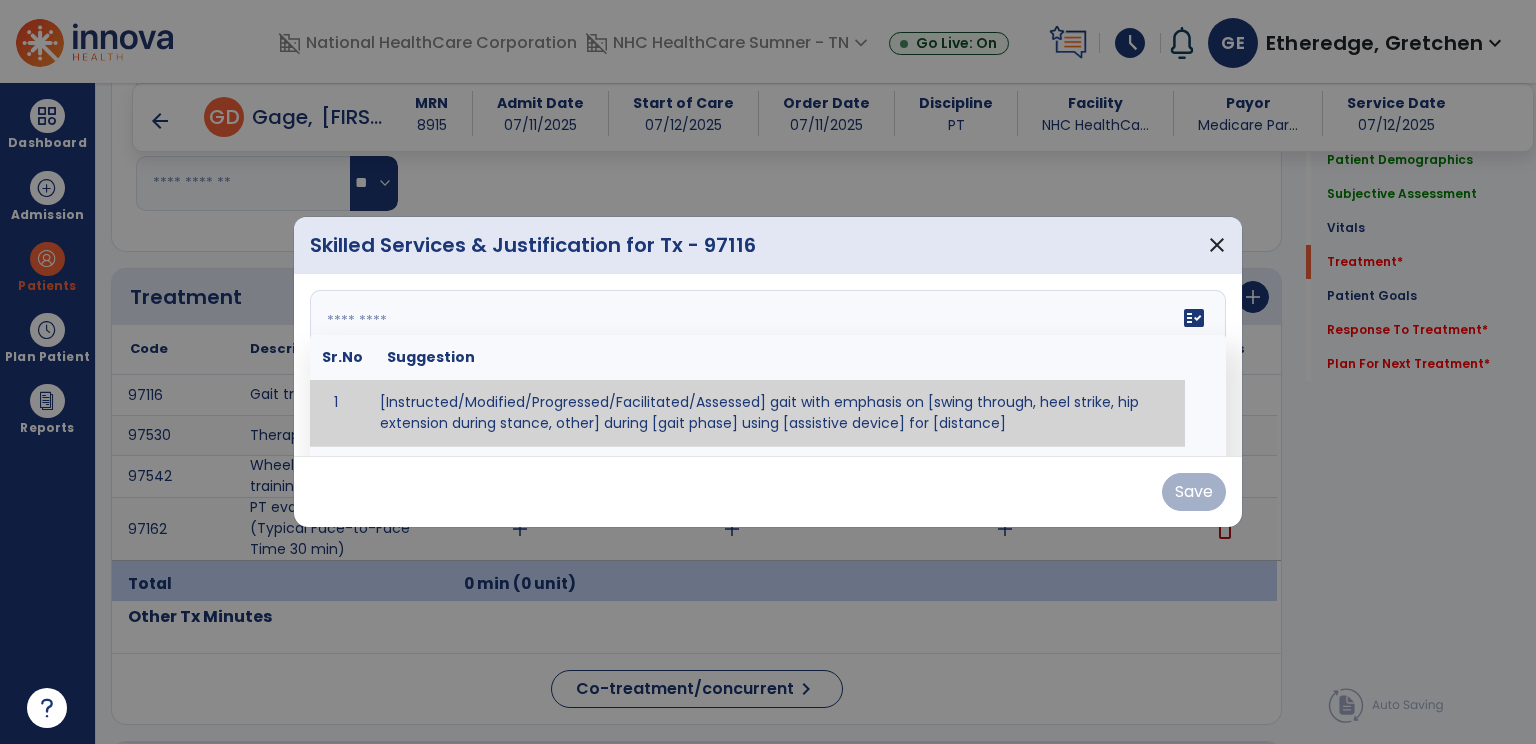 paste on "**********" 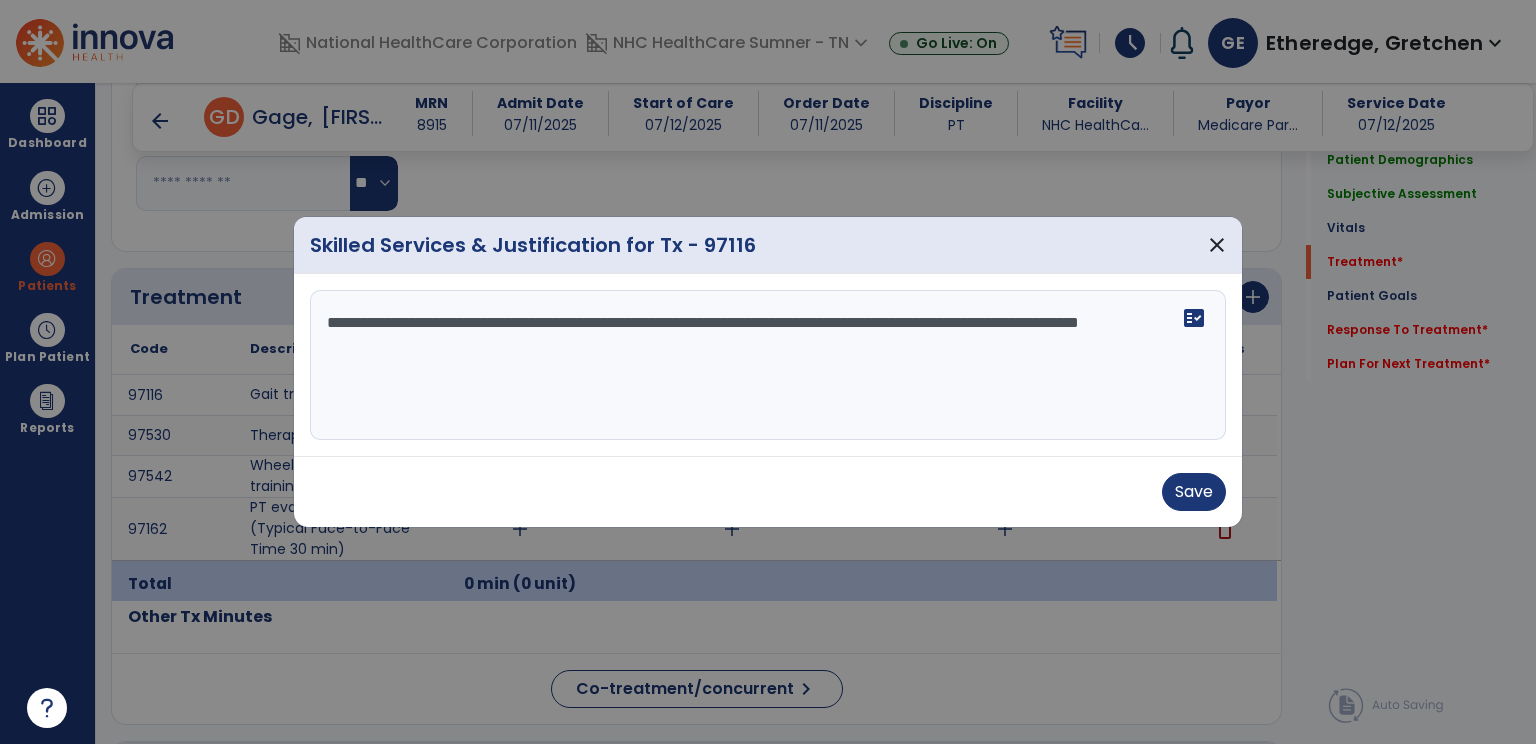 click on "**********" at bounding box center [768, 365] 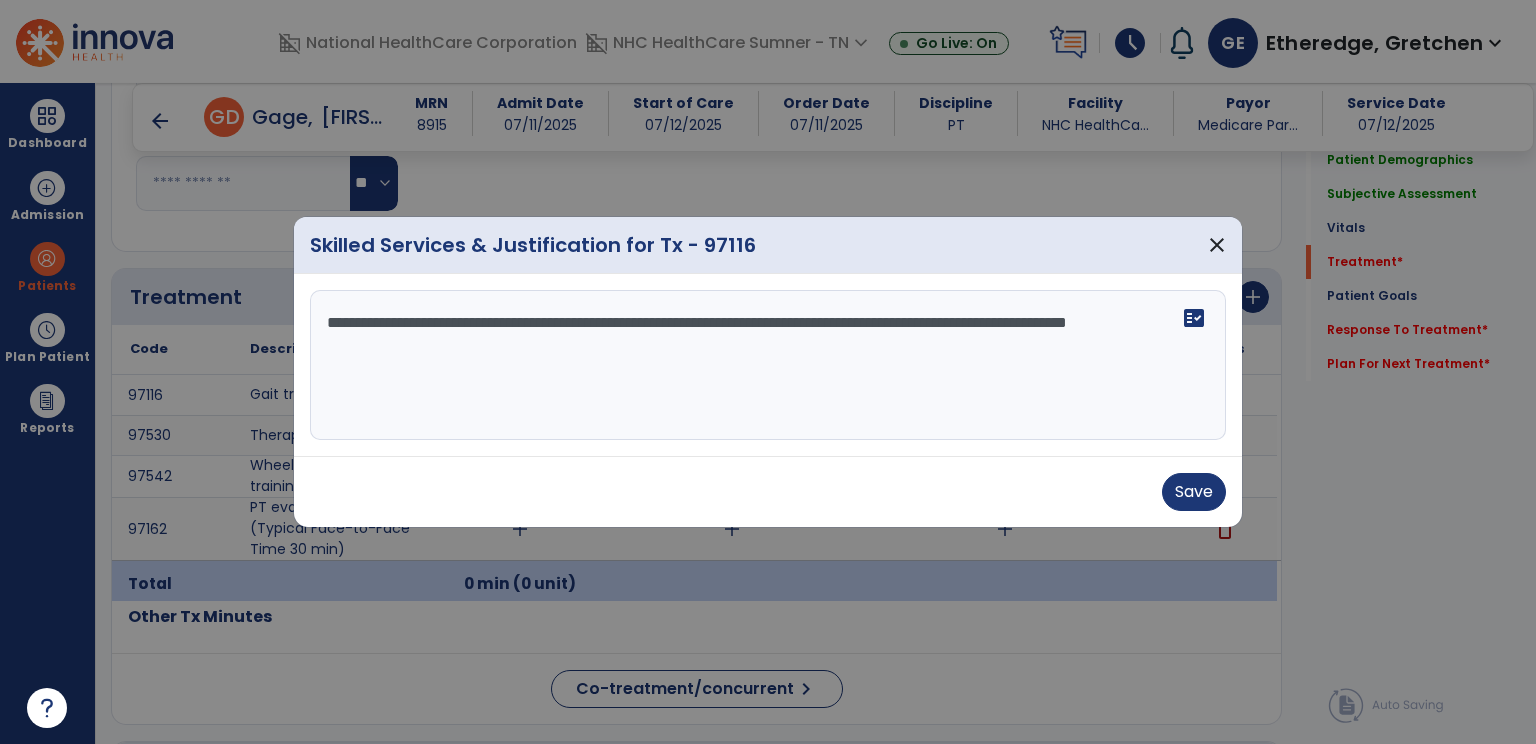 click on "**********" at bounding box center [768, 365] 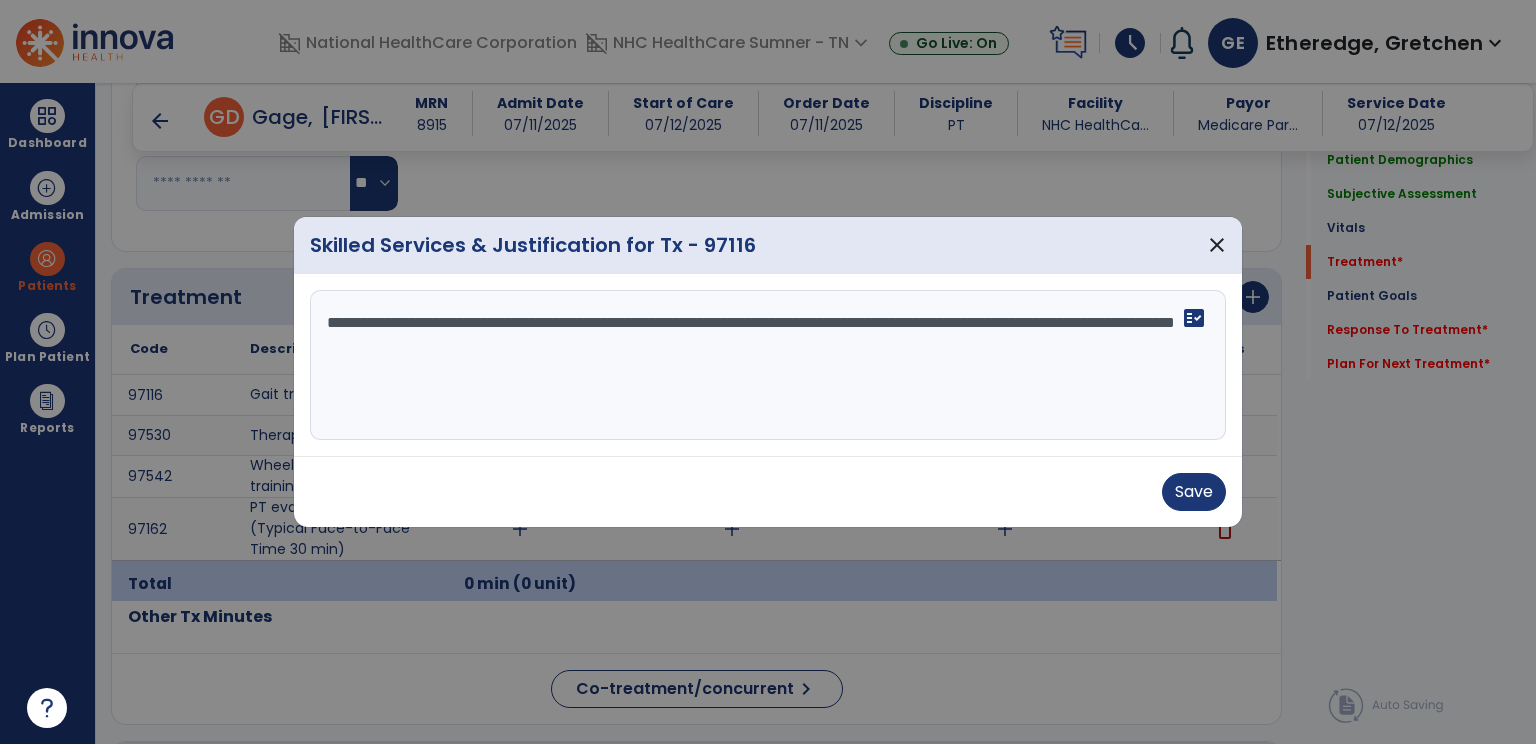 click on "**********" at bounding box center [768, 365] 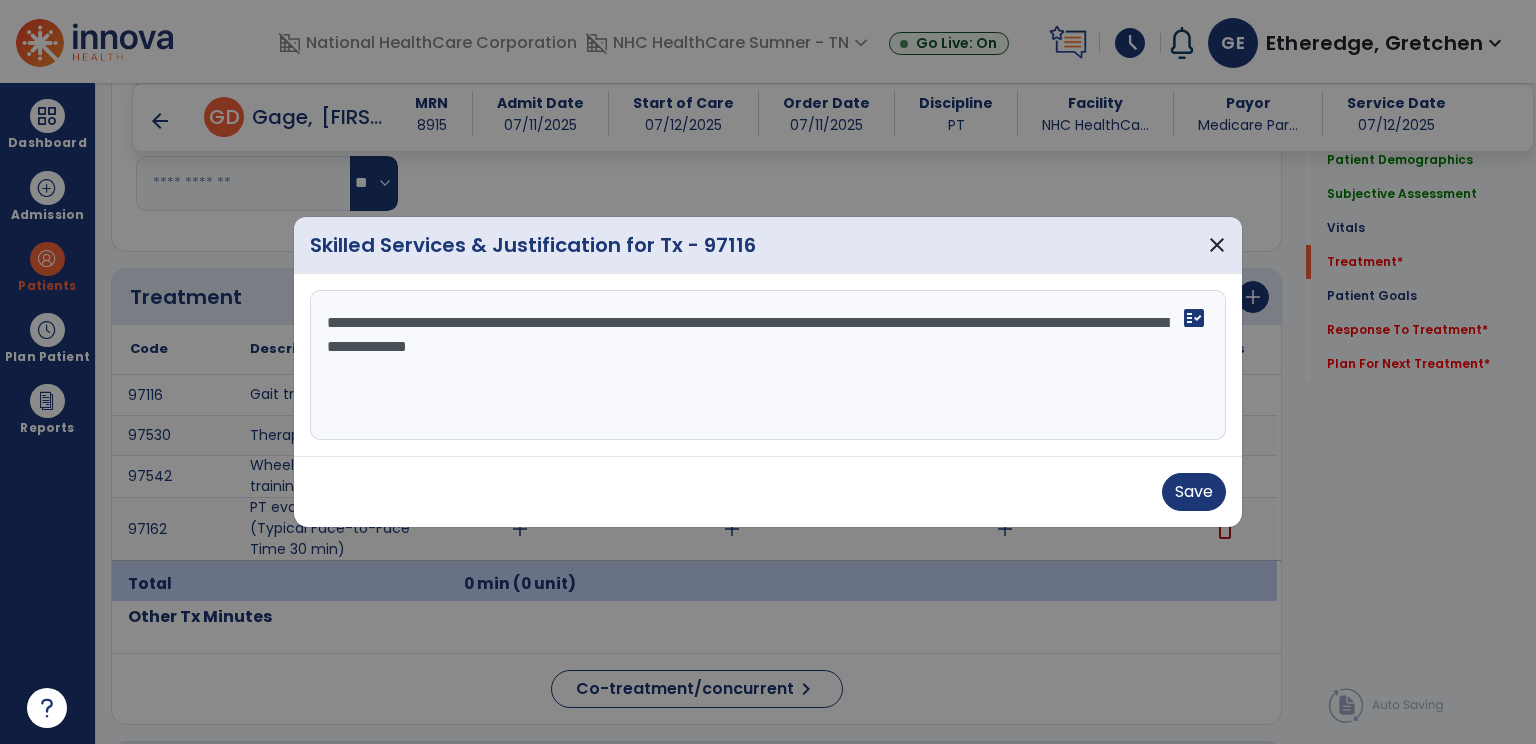 drag, startPoint x: 325, startPoint y: 318, endPoint x: 674, endPoint y: 397, distance: 357.82956 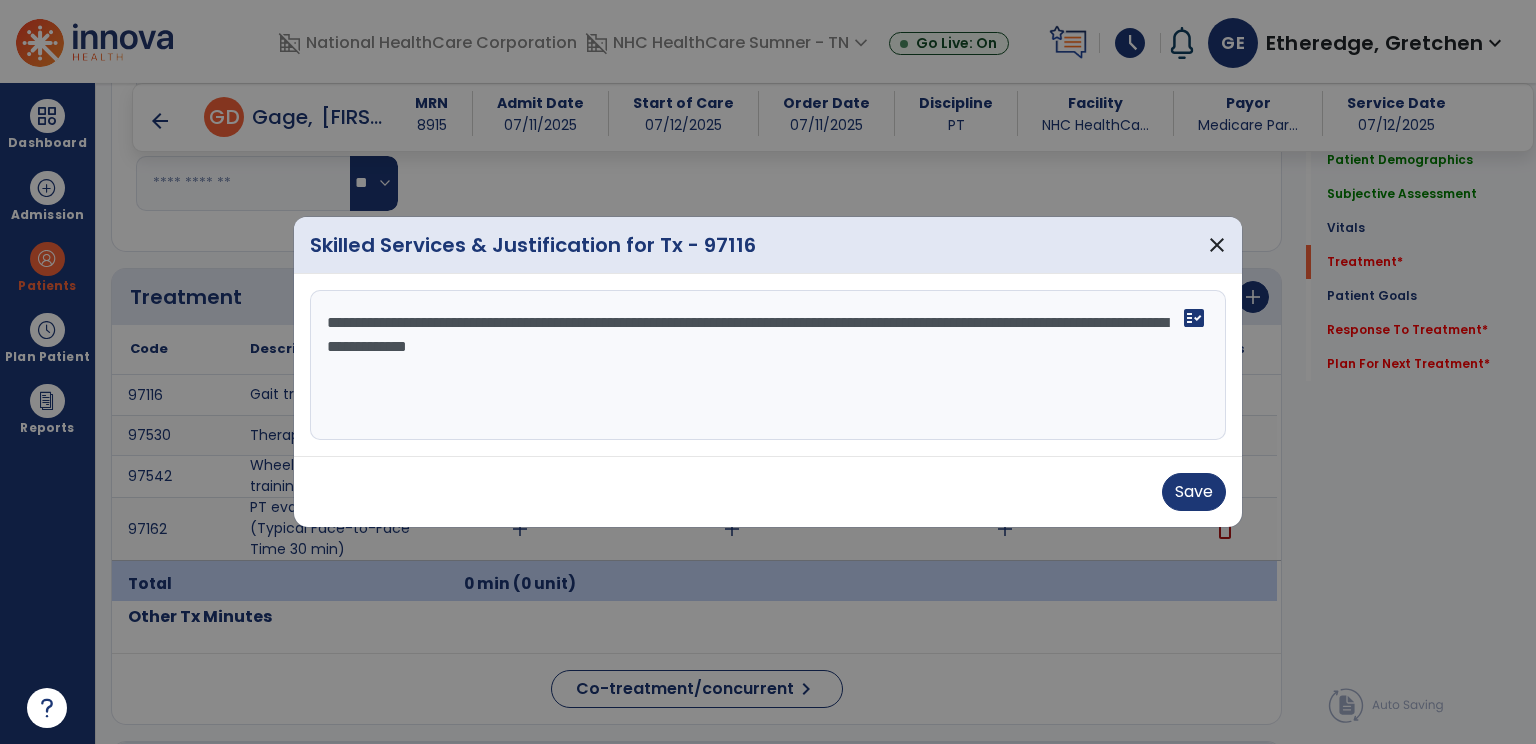 click on "**********" at bounding box center [768, 365] 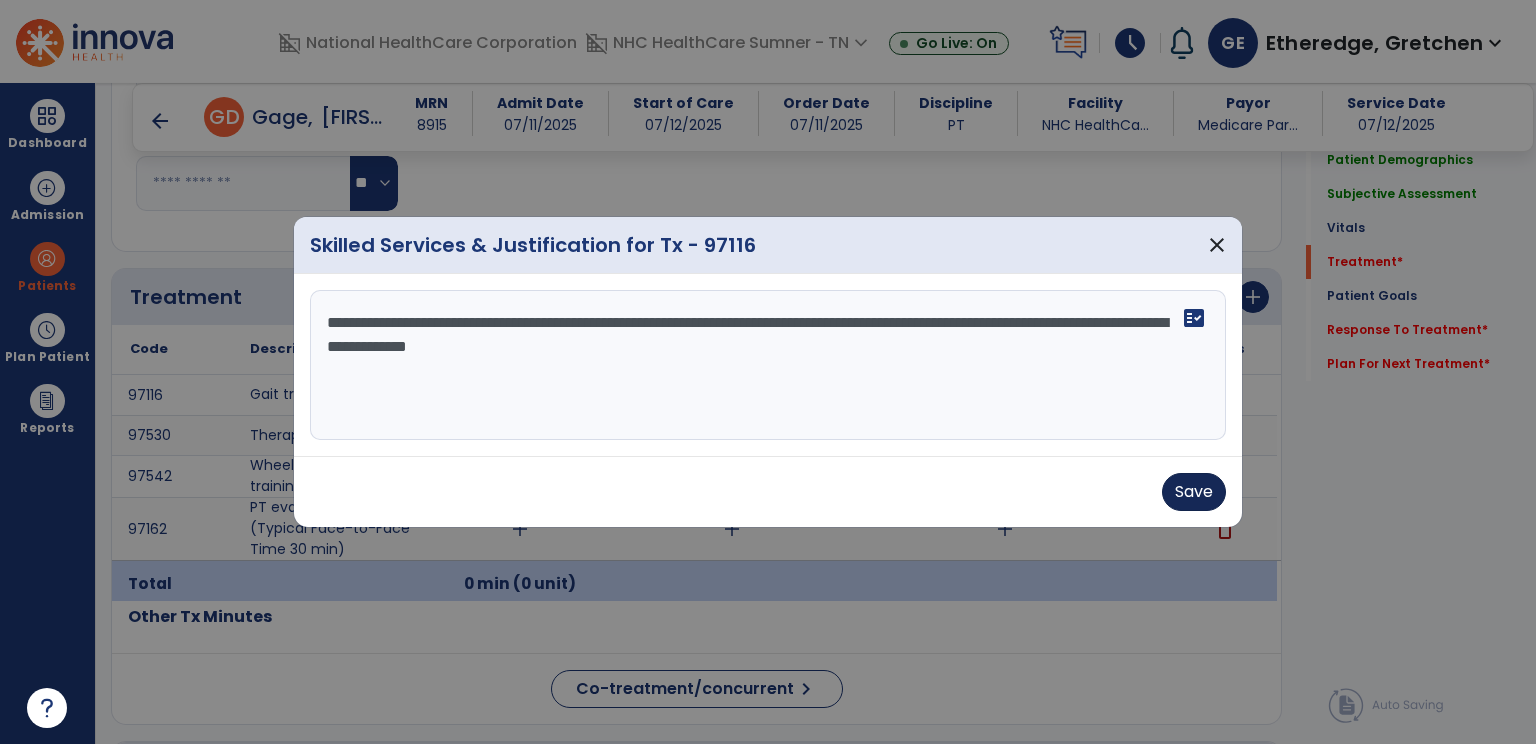 type on "**********" 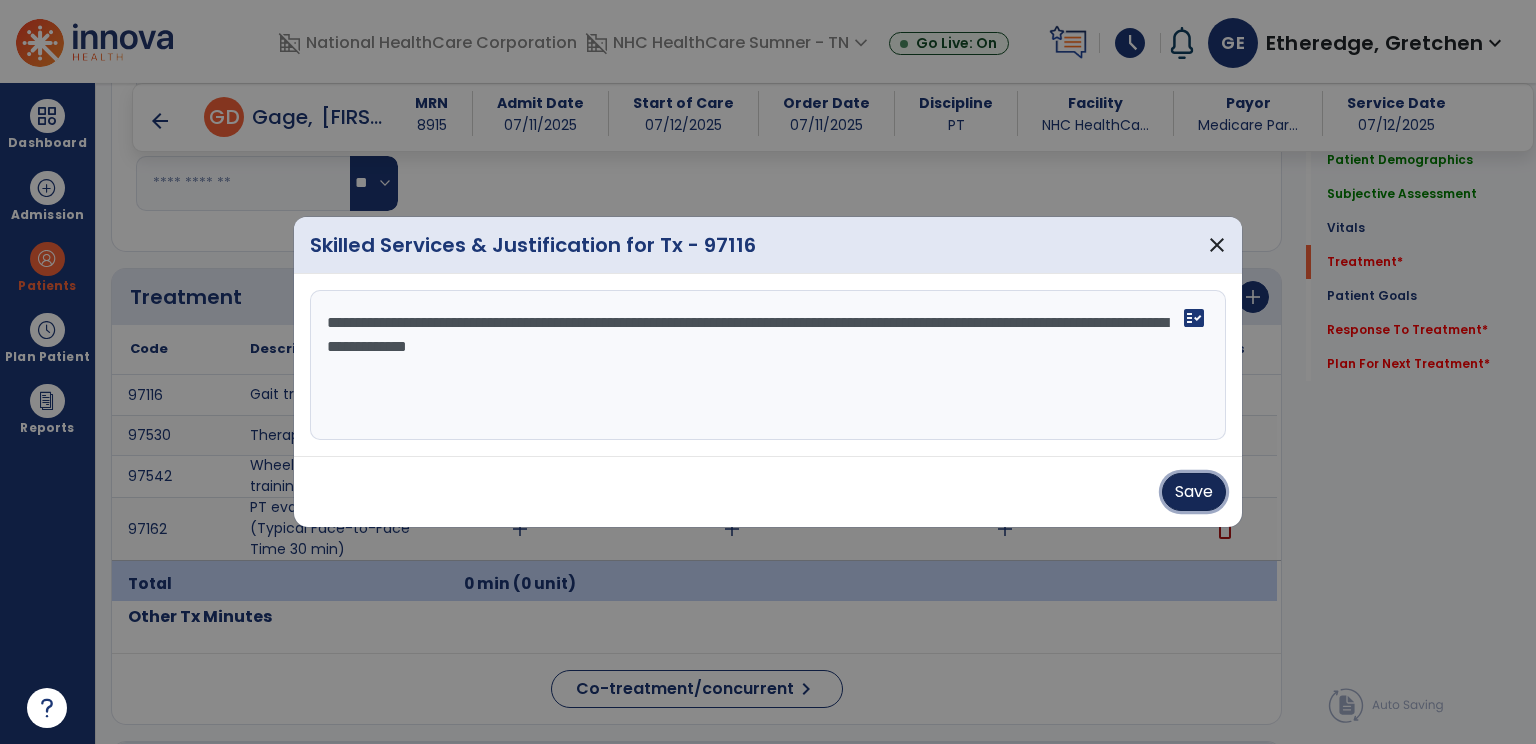 click on "Save" at bounding box center [1194, 492] 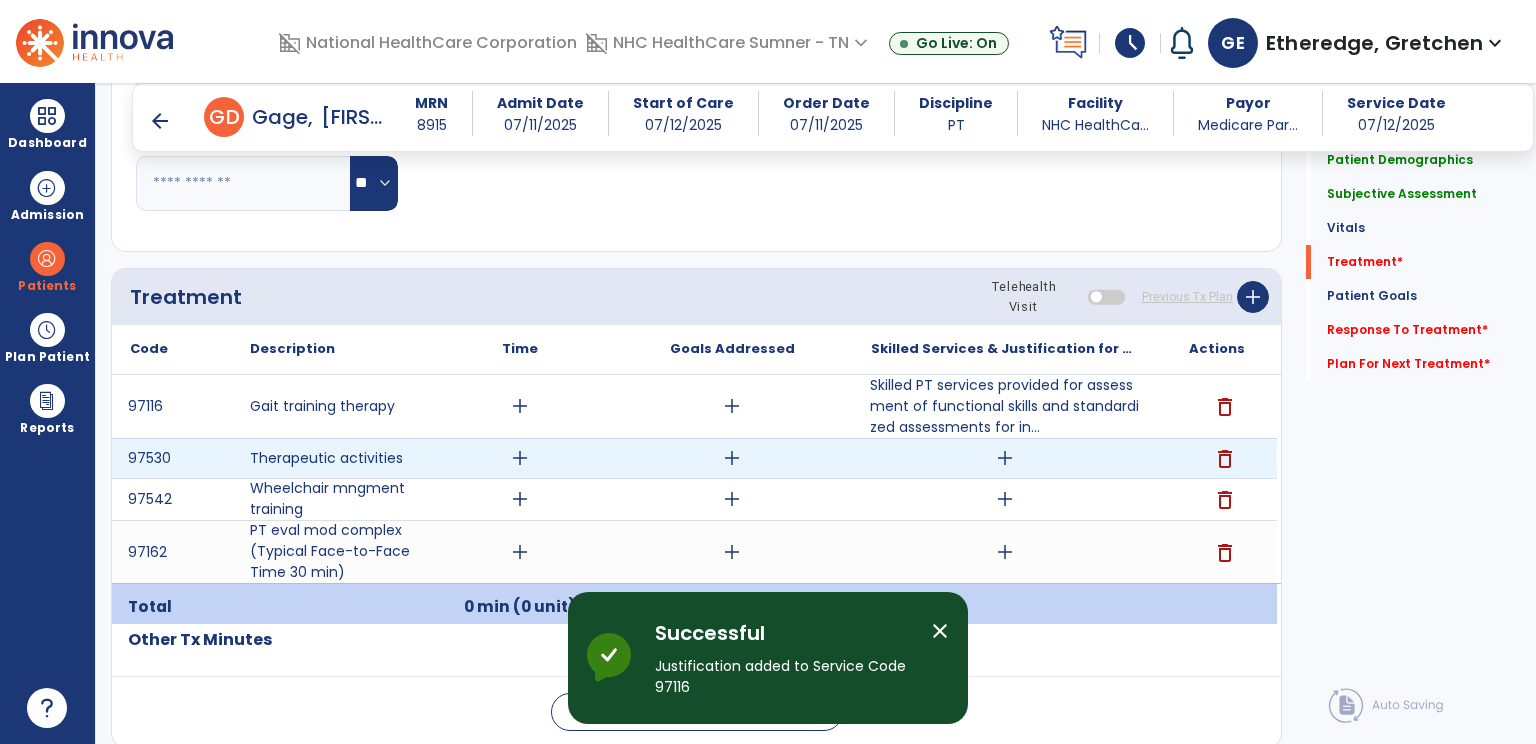click on "add" at bounding box center [1005, 458] 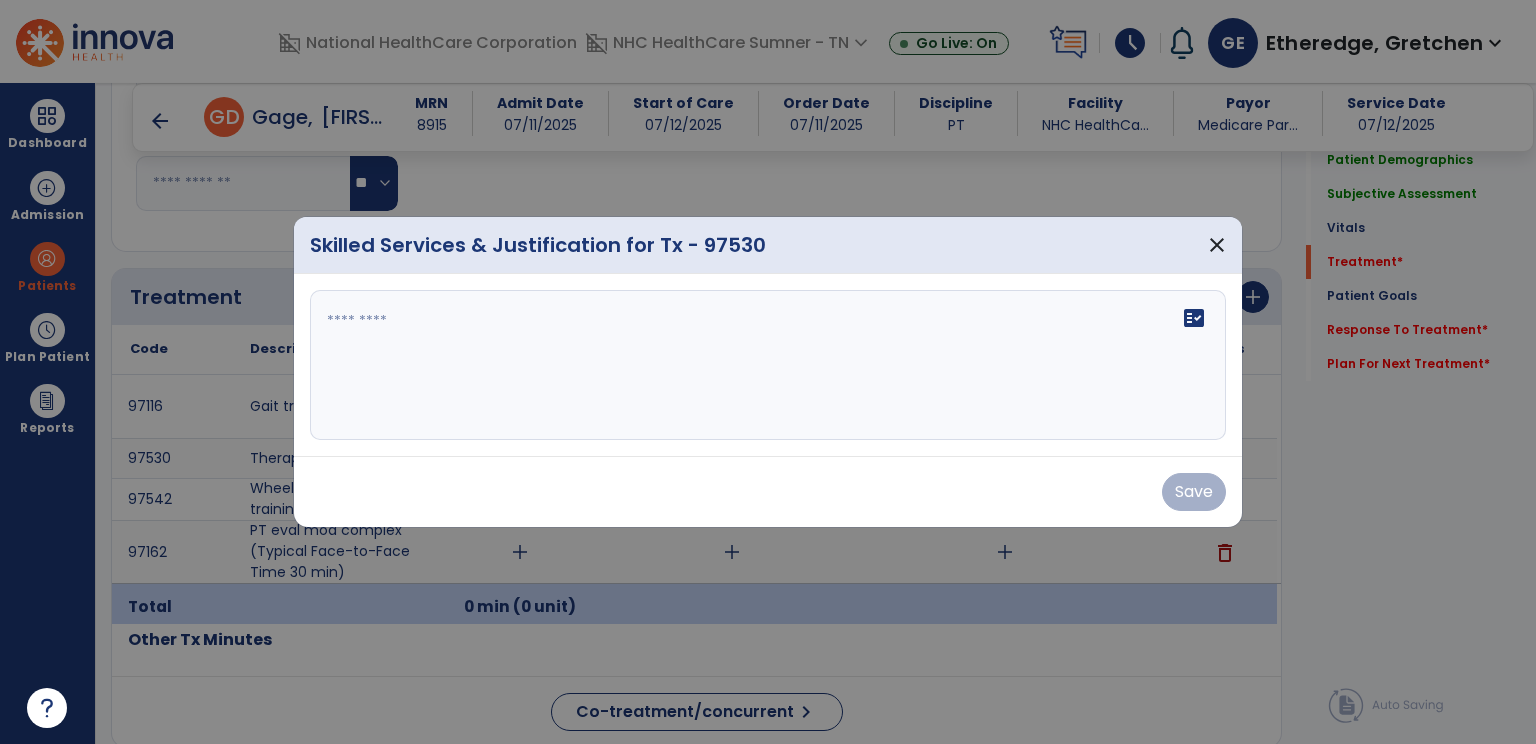 click on "fact_check" at bounding box center [768, 365] 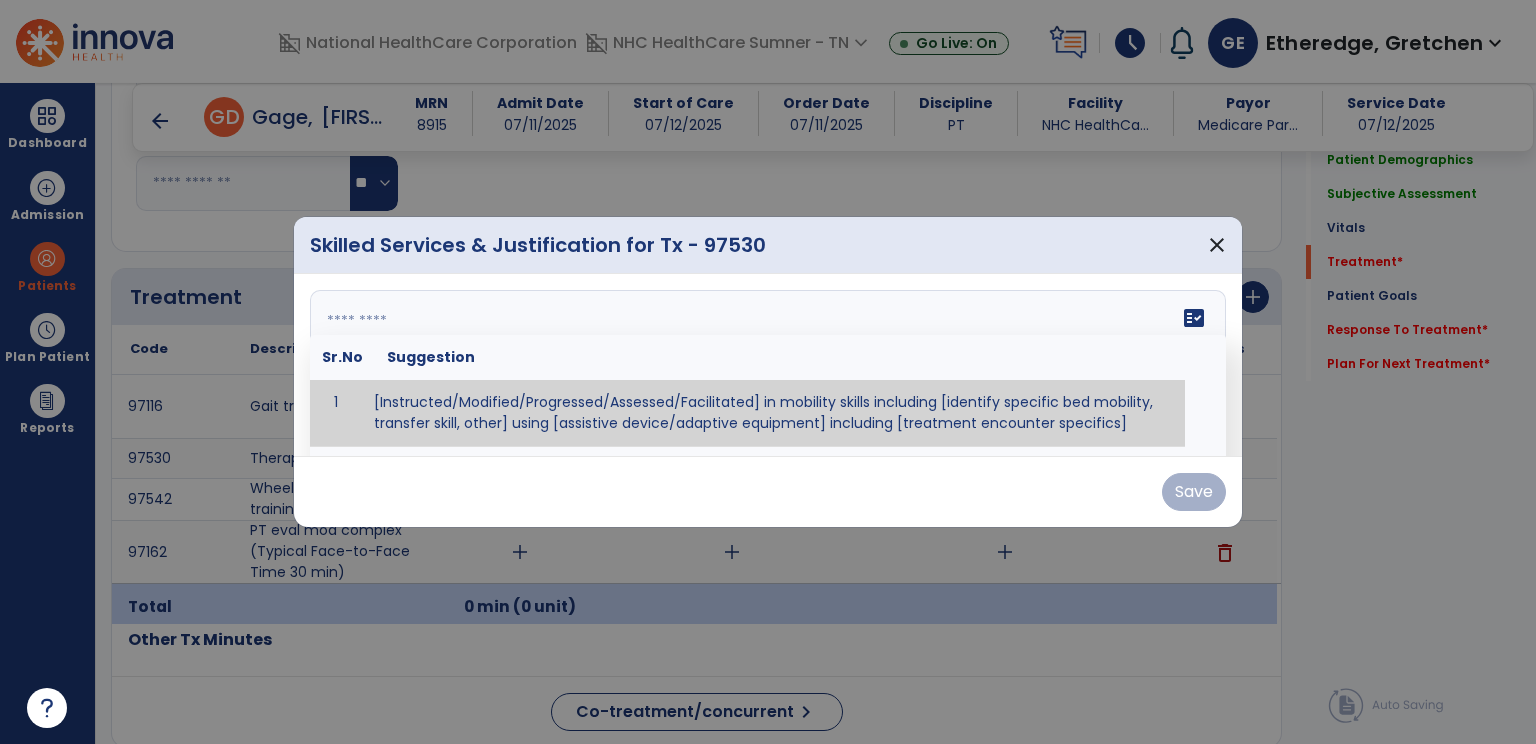 paste on "**********" 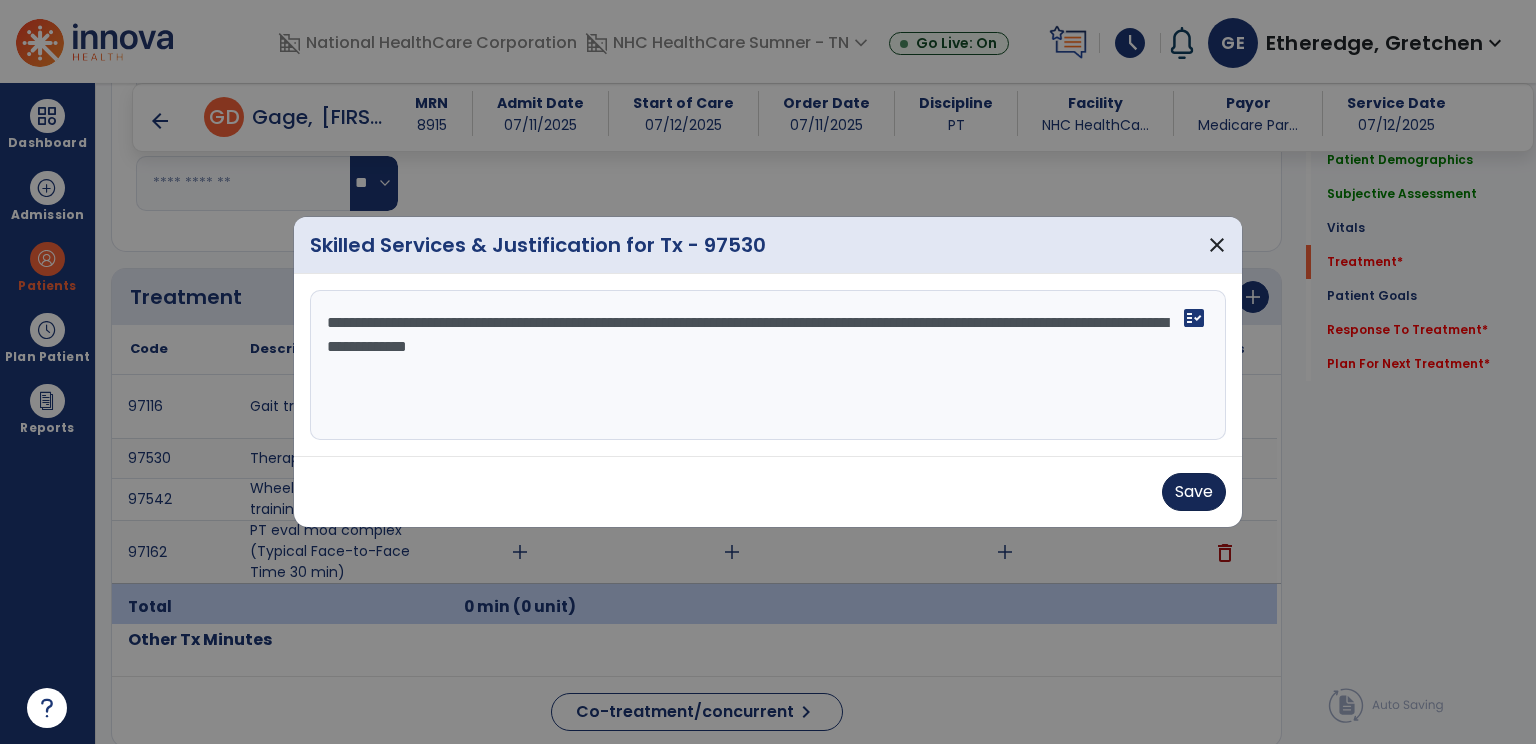 type on "**********" 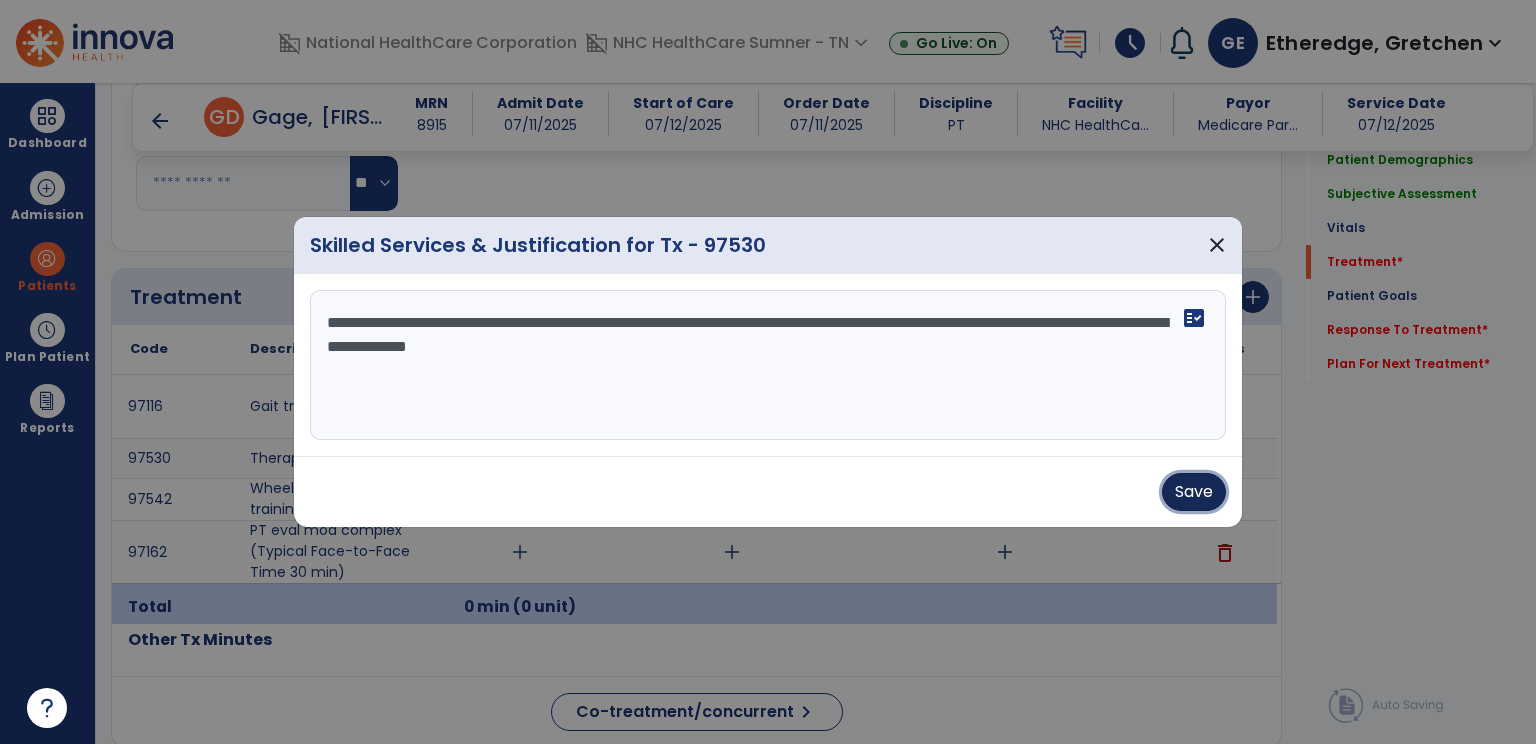 click on "Save" at bounding box center (1194, 492) 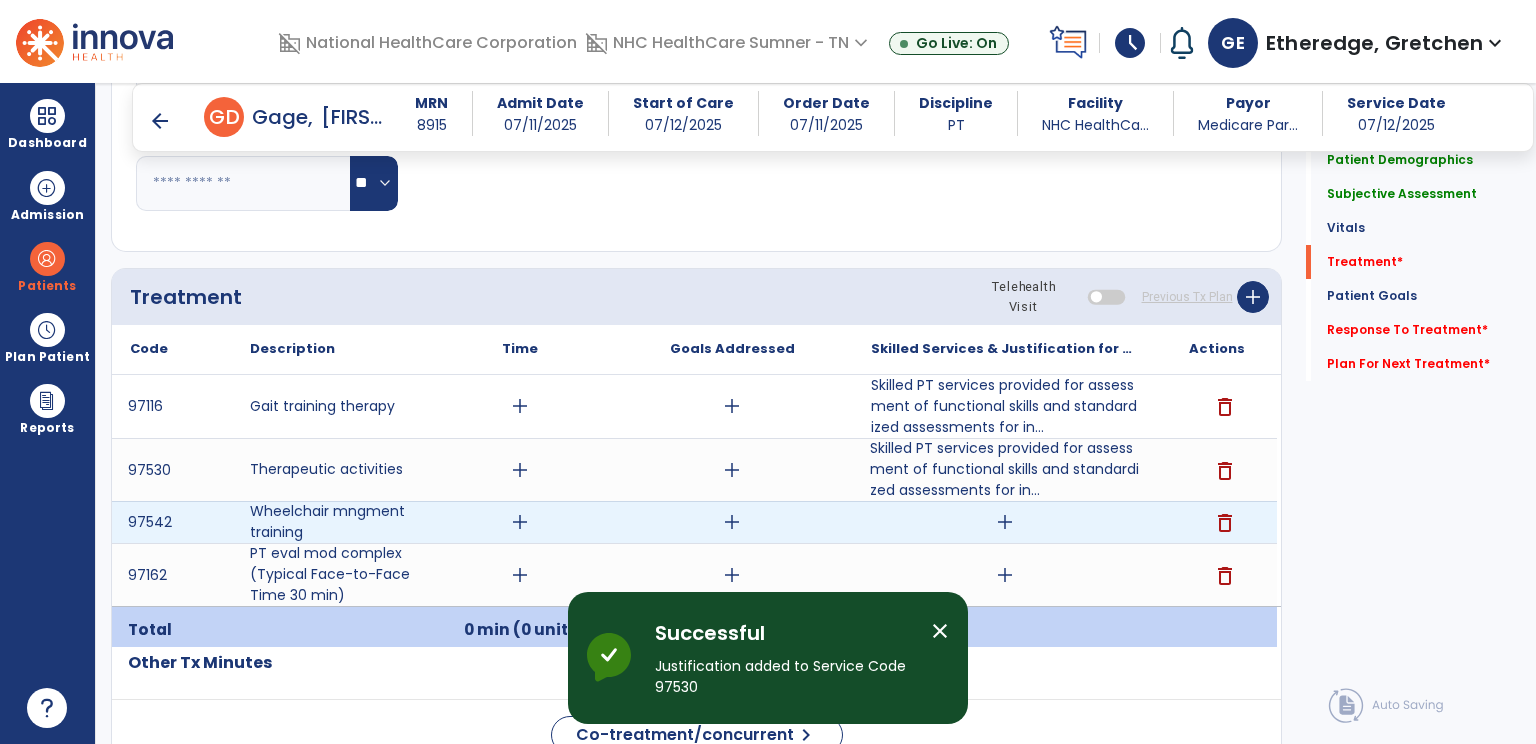 click on "add" at bounding box center (1005, 522) 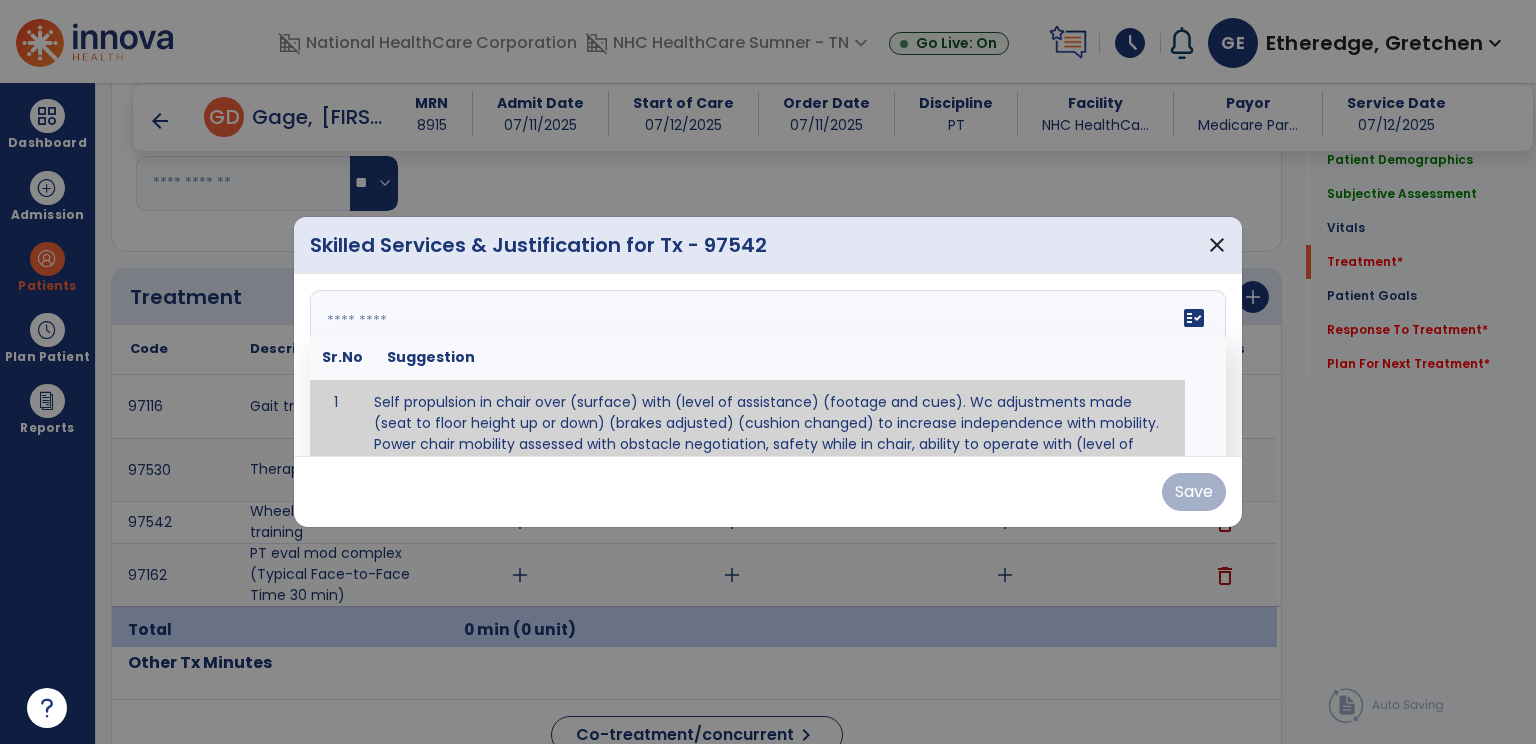click on "fact_check  Sr.No Suggestion 1 Self propulsion in chair over (surface) with (level of assistance) (footage and cues). Wc adjustments made (seat to floor height up or down) (brakes adjusted) (cushion changed) to increase independence with mobility. Power chair mobility assessed with obstacle negotiation, safety while in chair, ability to operate with (level of assistance).  postural alignment, facilitation of normal mvmt, postural control, prevention of skin breakdown, trunk stabilization." at bounding box center [768, 365] 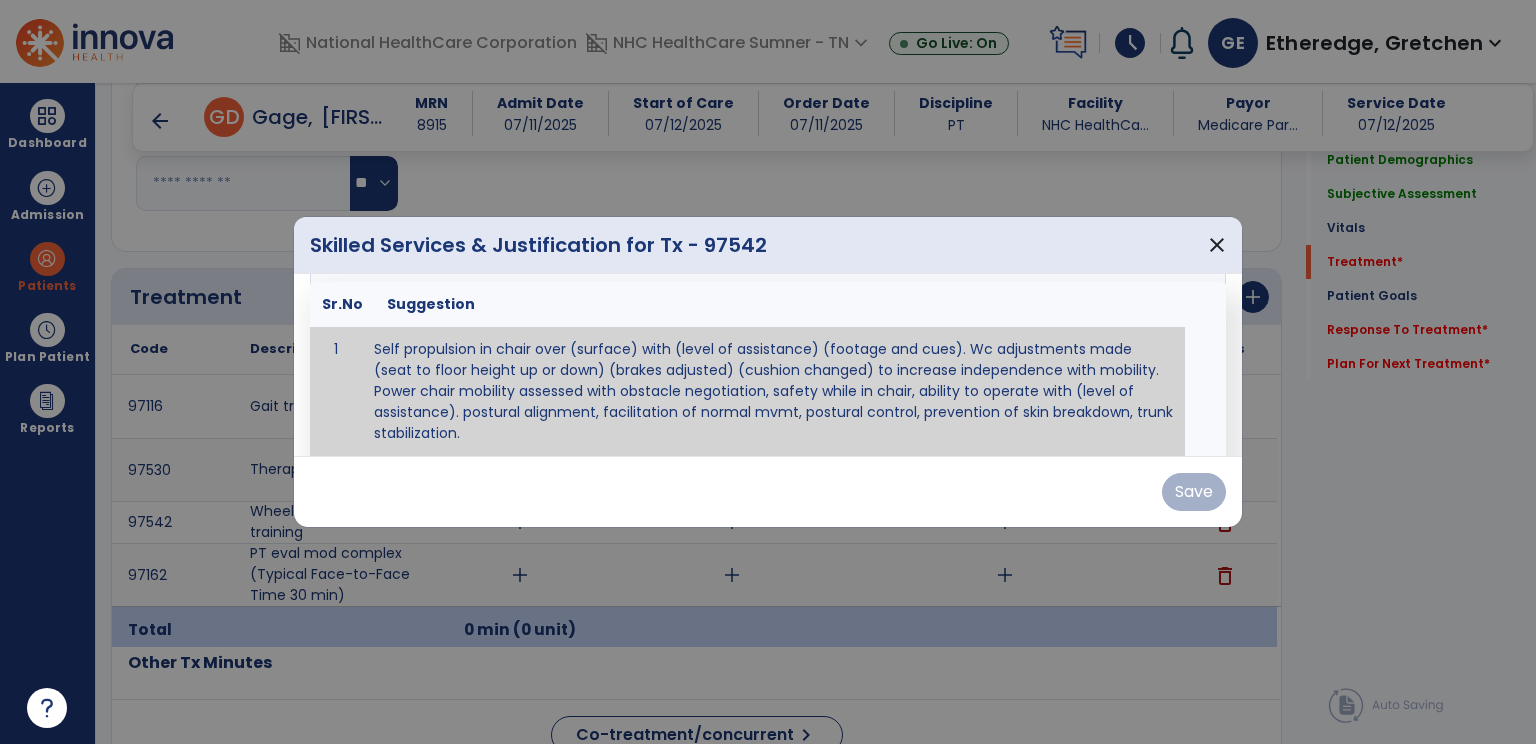 paste on "**********" 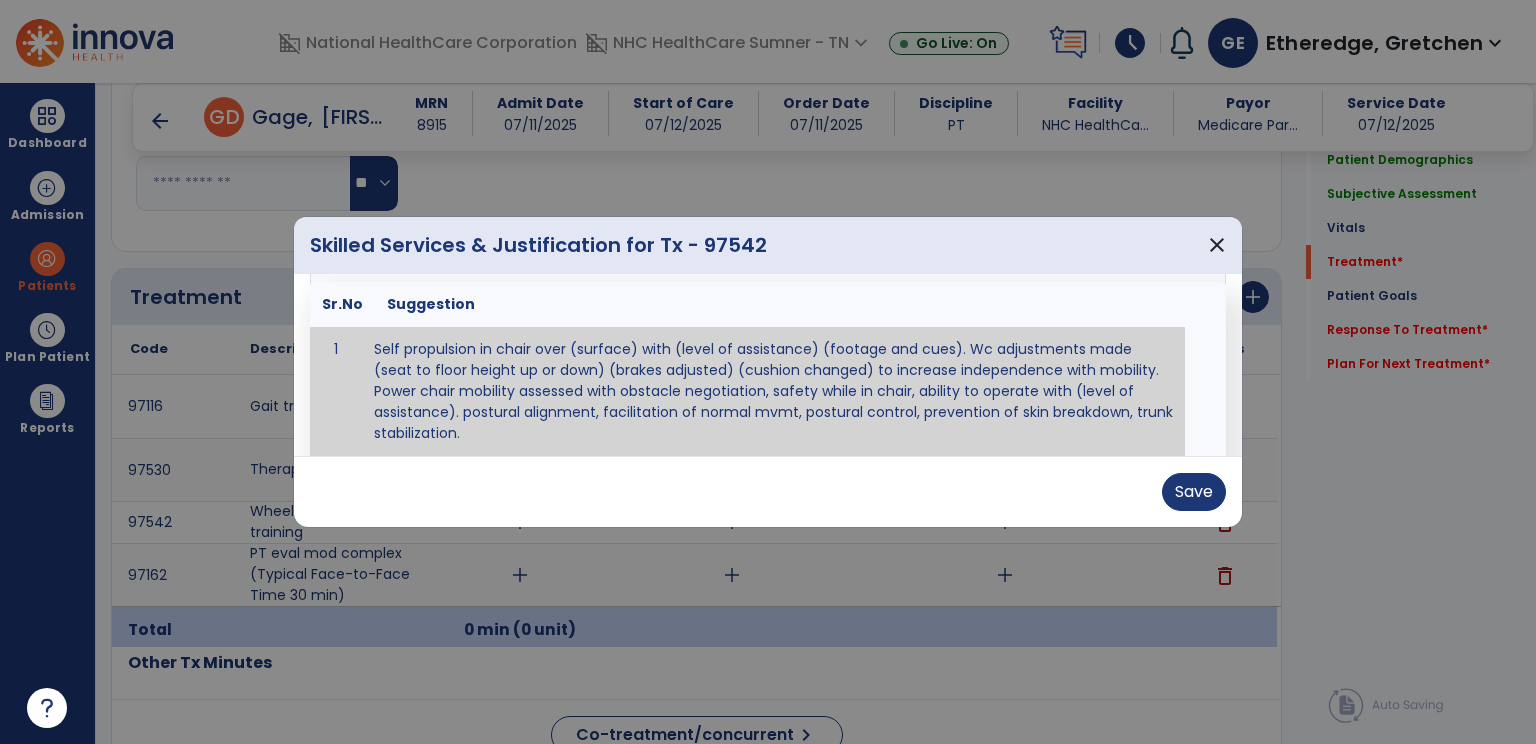 scroll, scrollTop: 0, scrollLeft: 0, axis: both 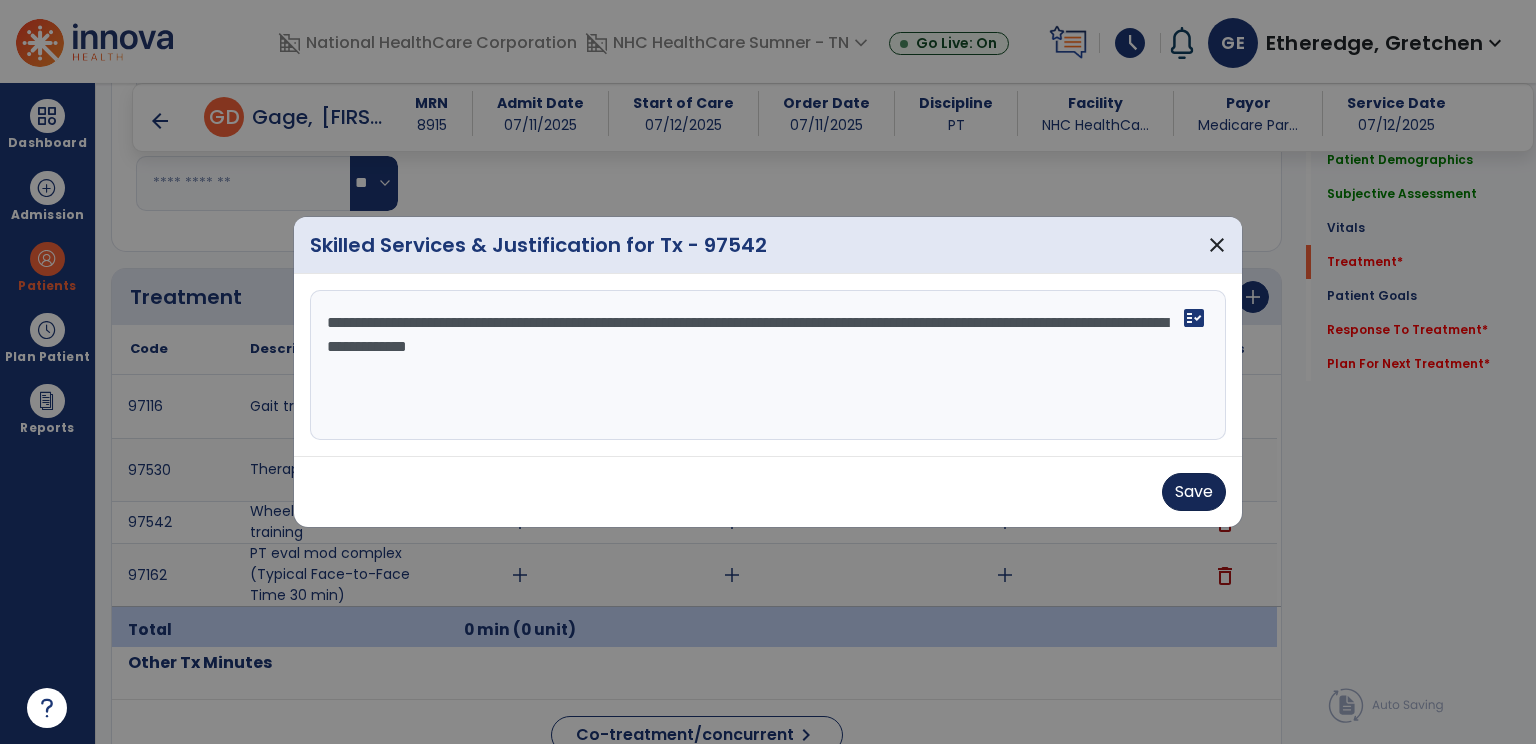 type on "**********" 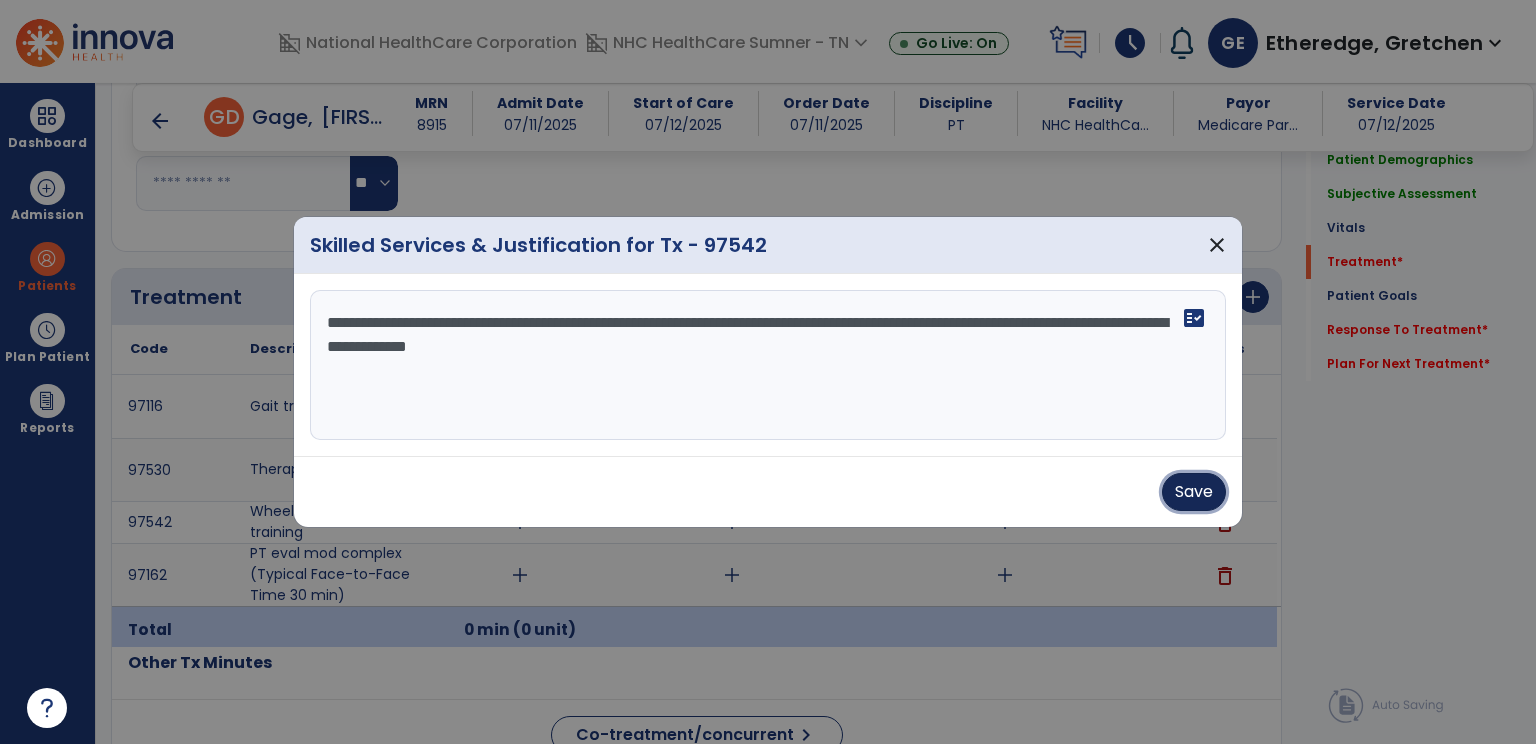 click on "Save" at bounding box center [1194, 492] 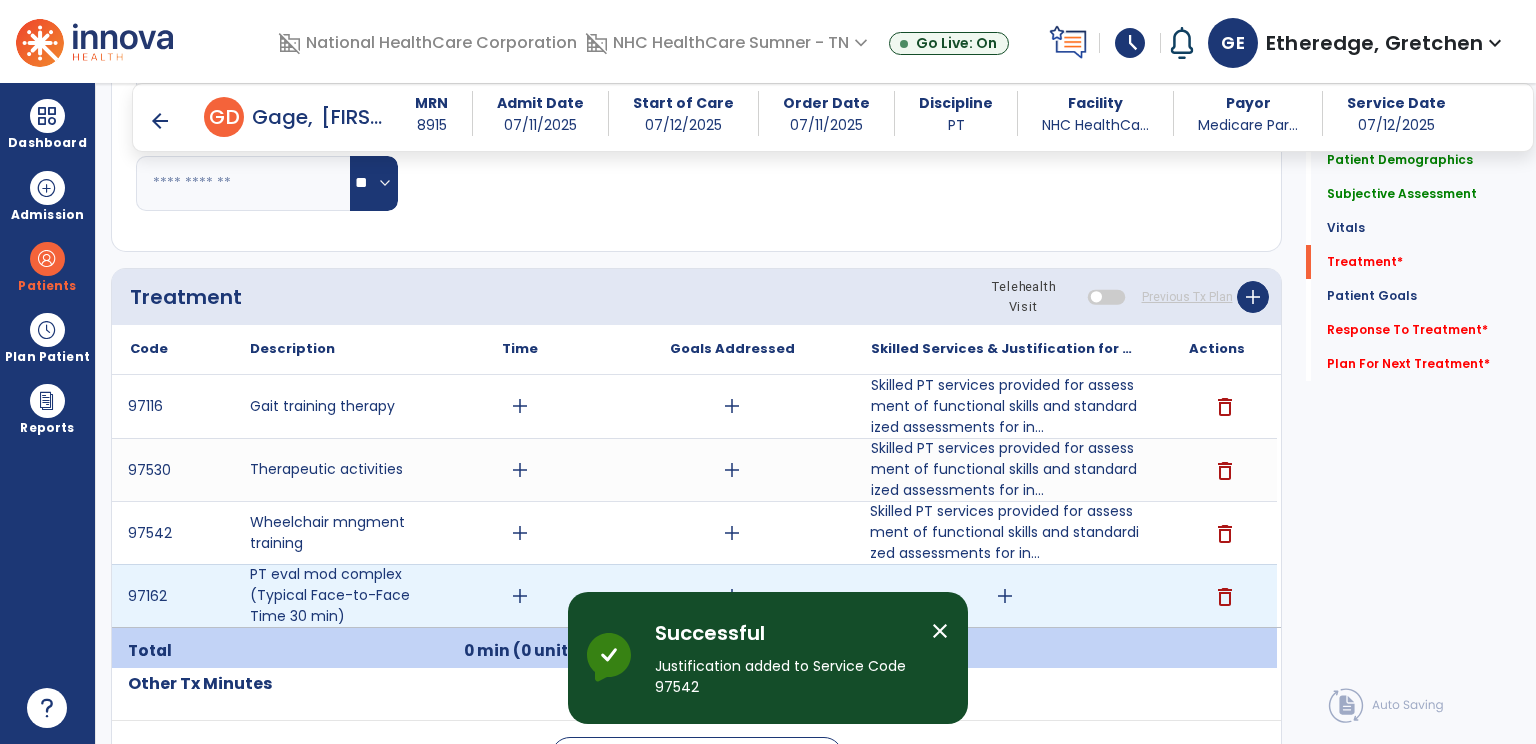click on "add" at bounding box center [1005, 596] 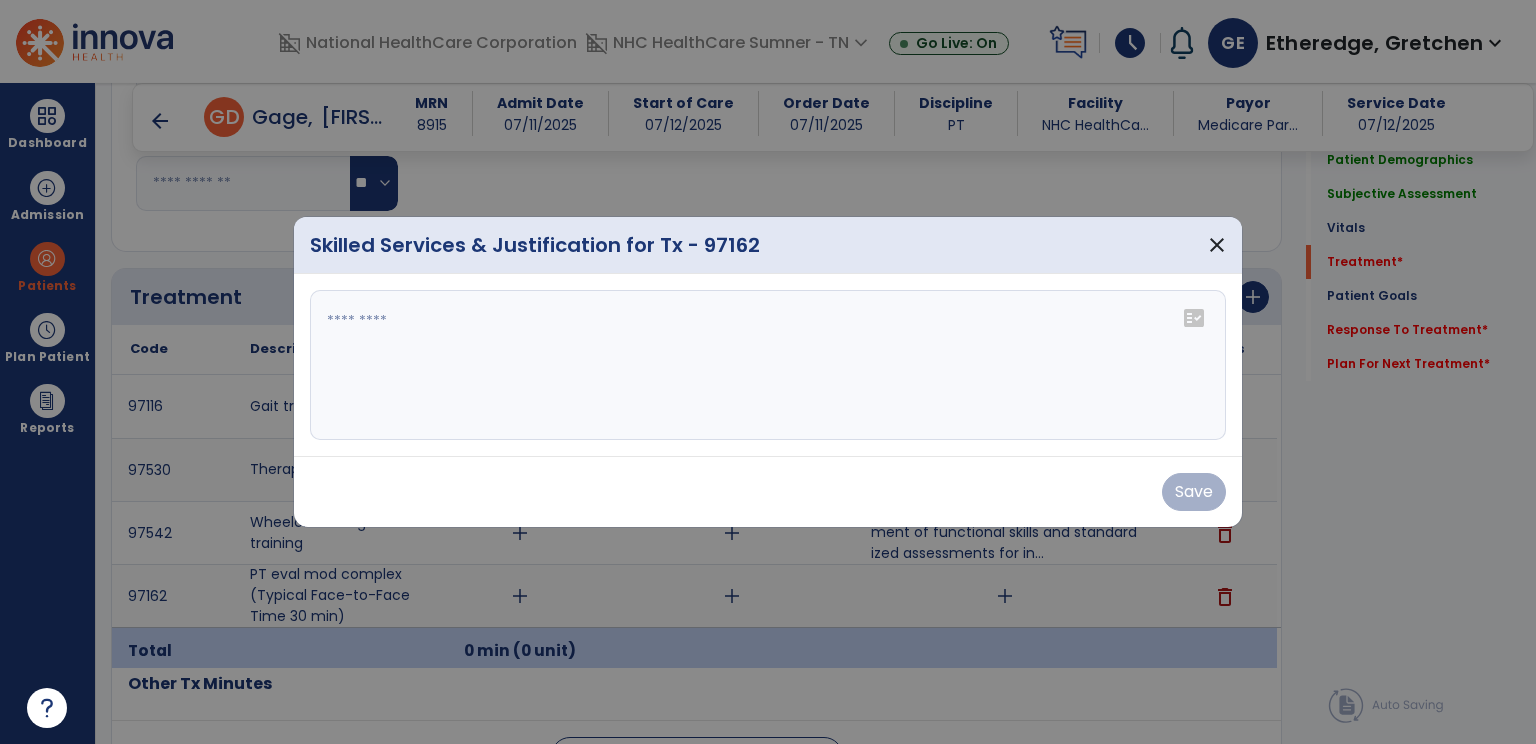 click at bounding box center (768, 365) 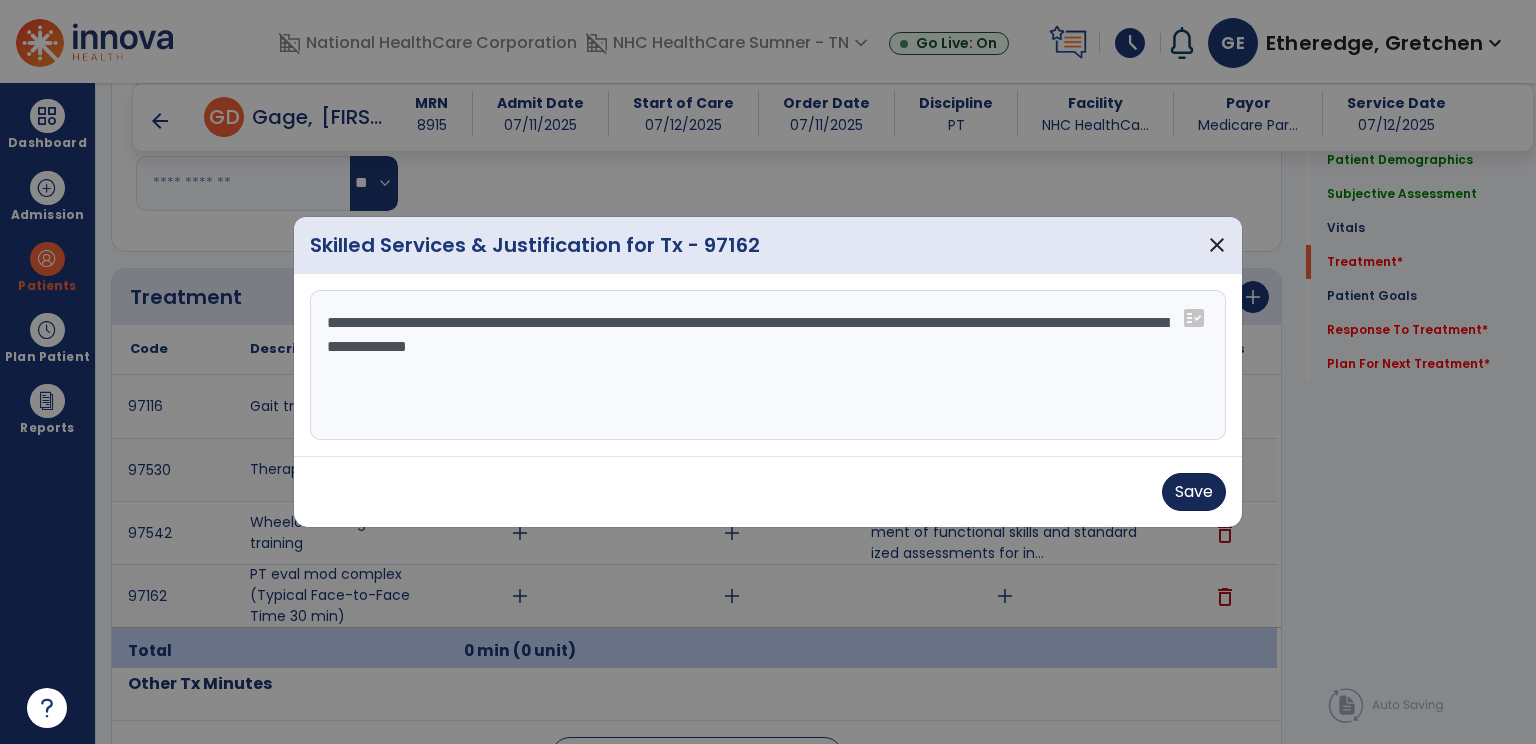 type on "**********" 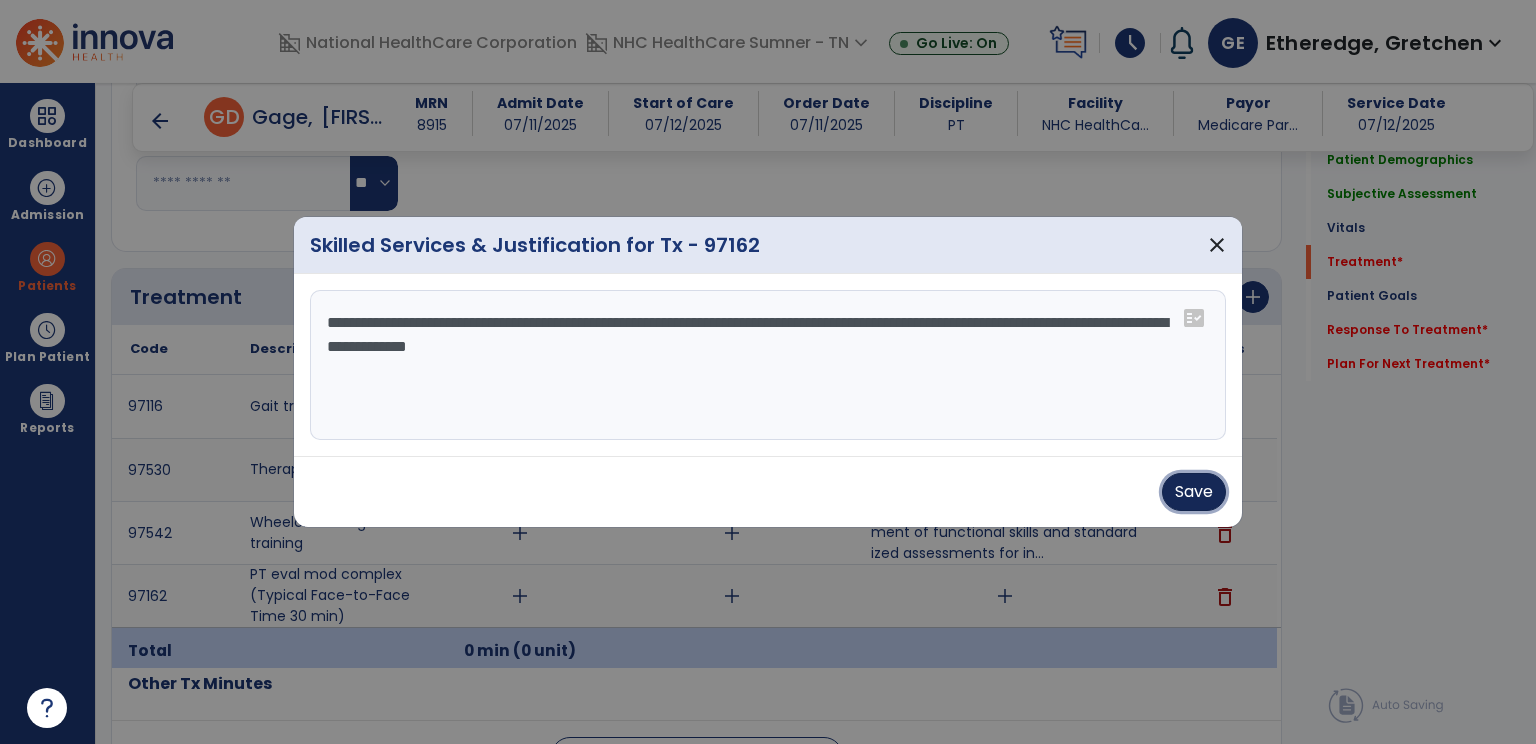 click on "Save" at bounding box center [1194, 492] 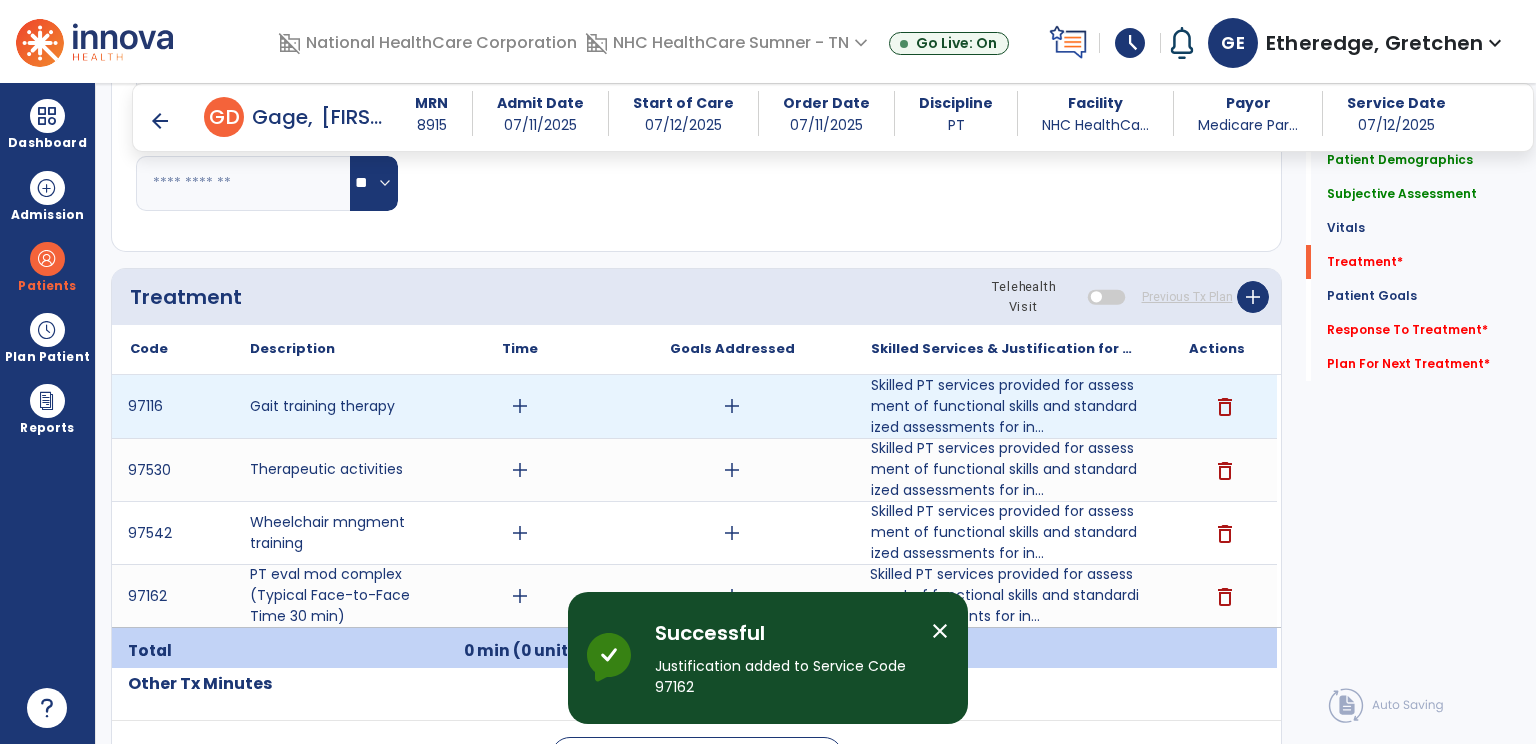 click on "add" at bounding box center [520, 406] 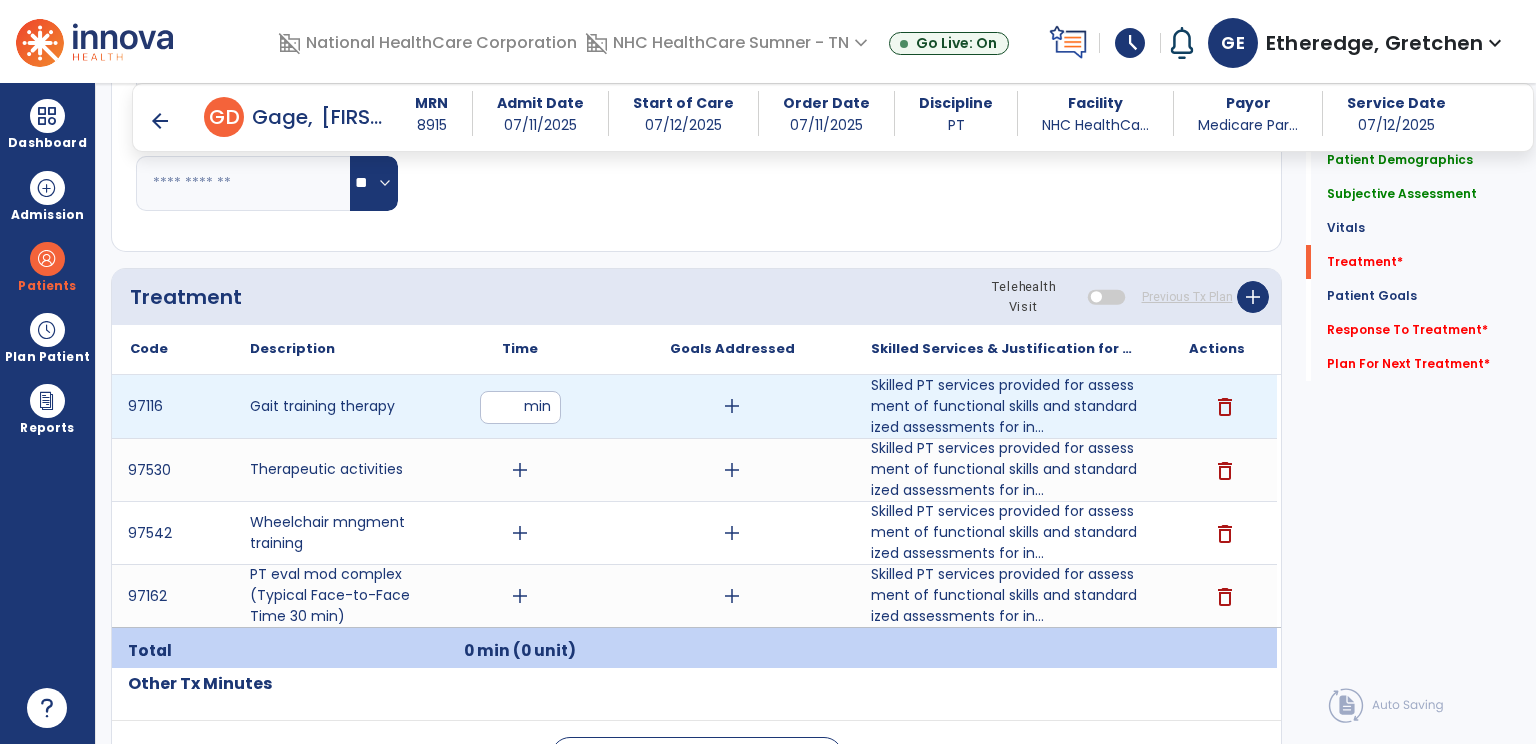 type on "**" 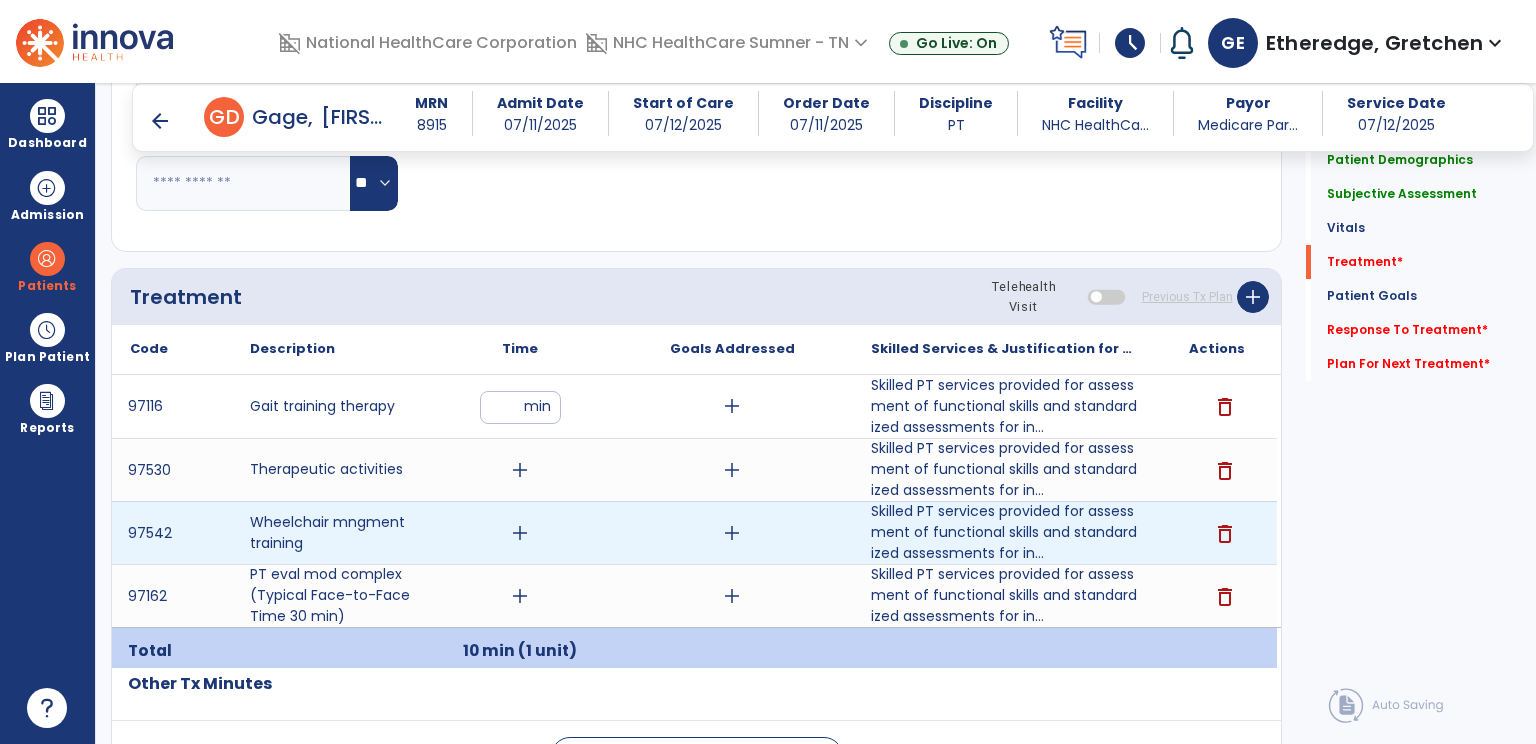 click on "add" at bounding box center [520, 533] 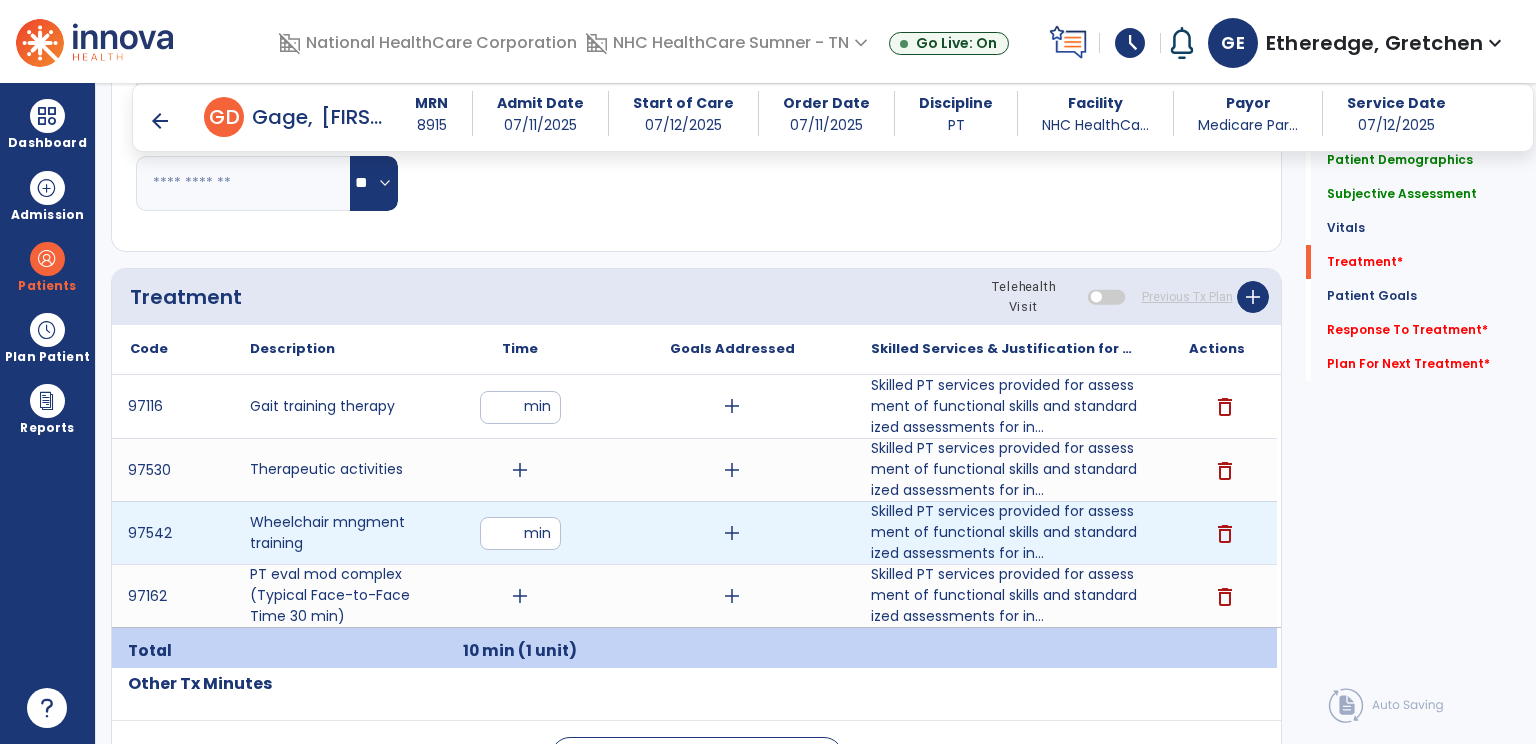 type on "*" 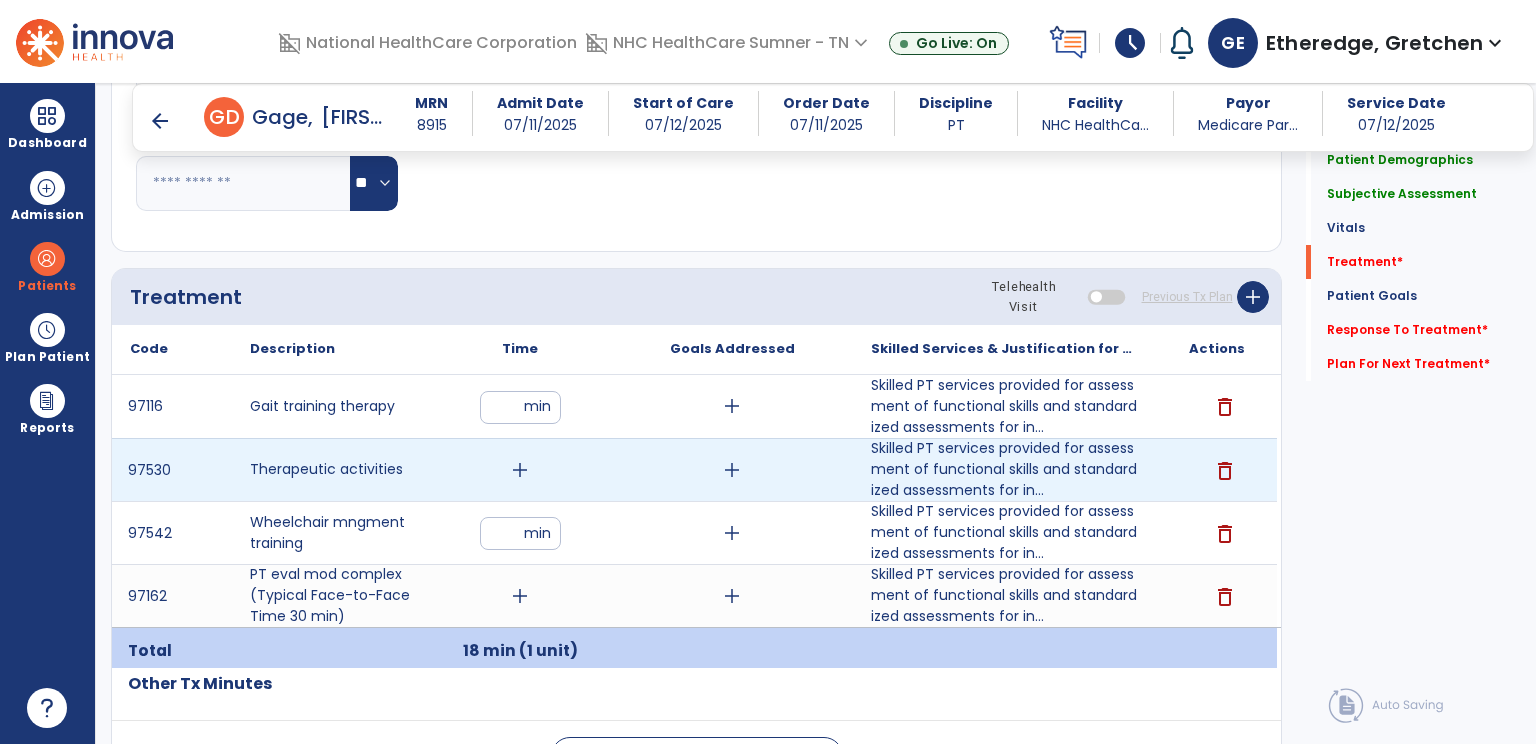 click on "add" at bounding box center (520, 470) 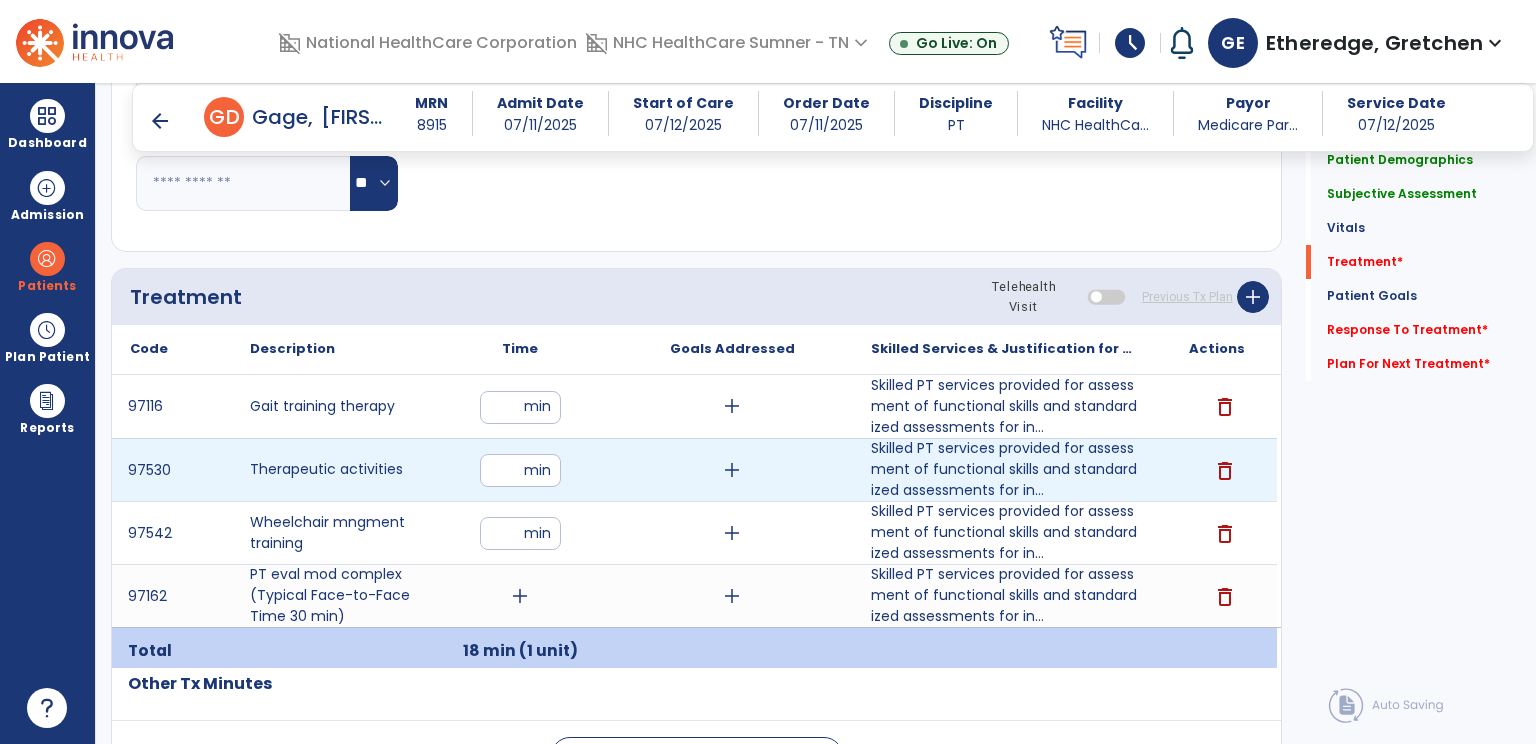 type on "**" 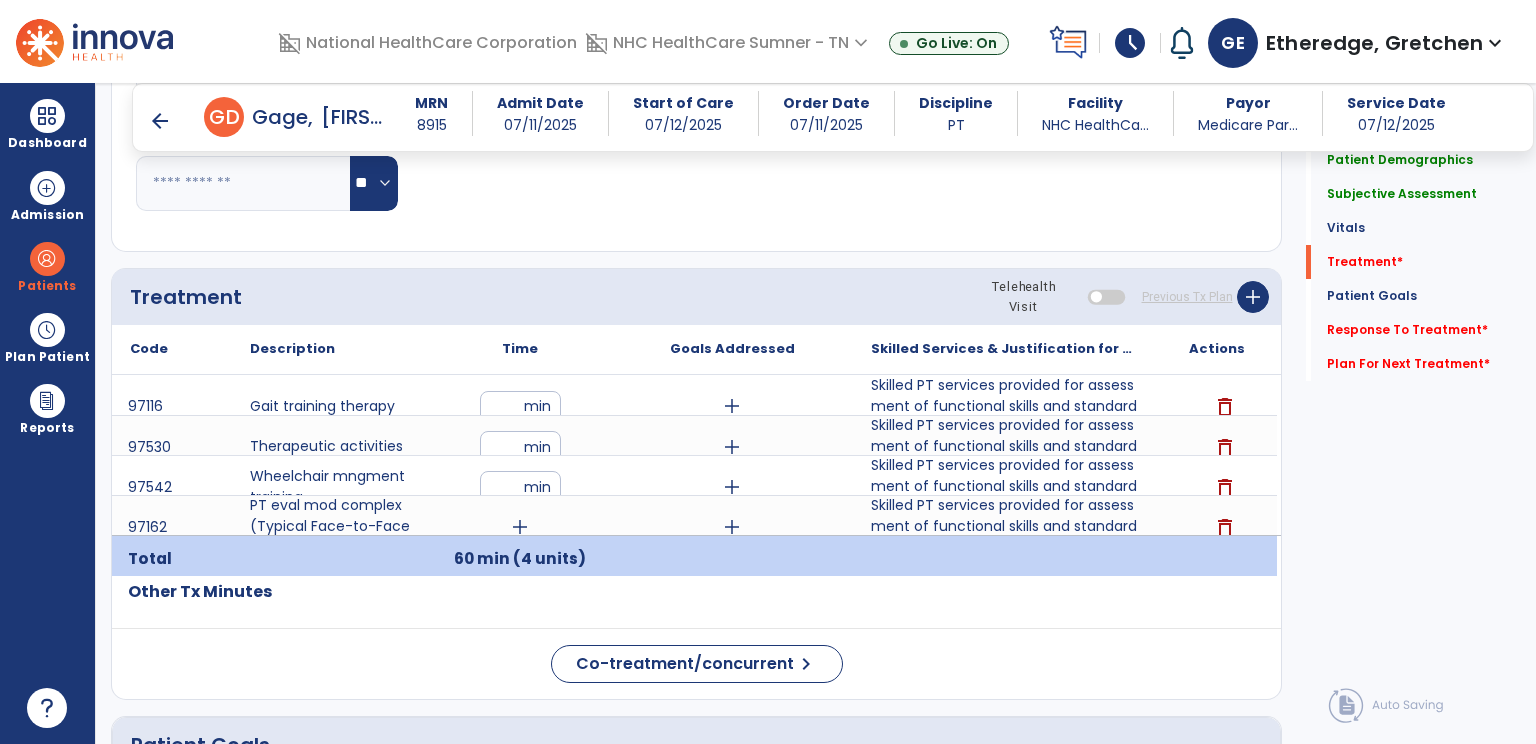click on "Code
Description
Time" 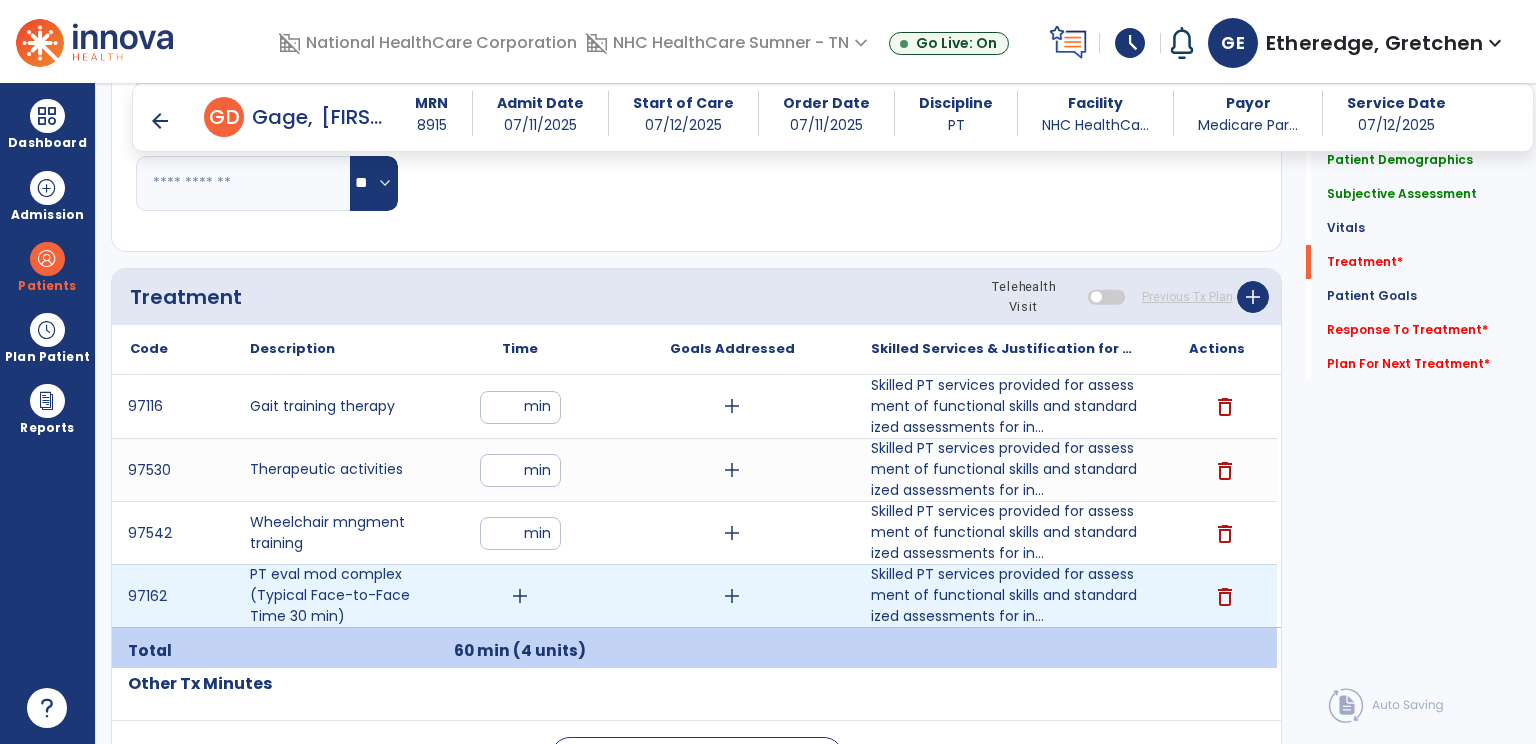 click on "add" at bounding box center [520, 596] 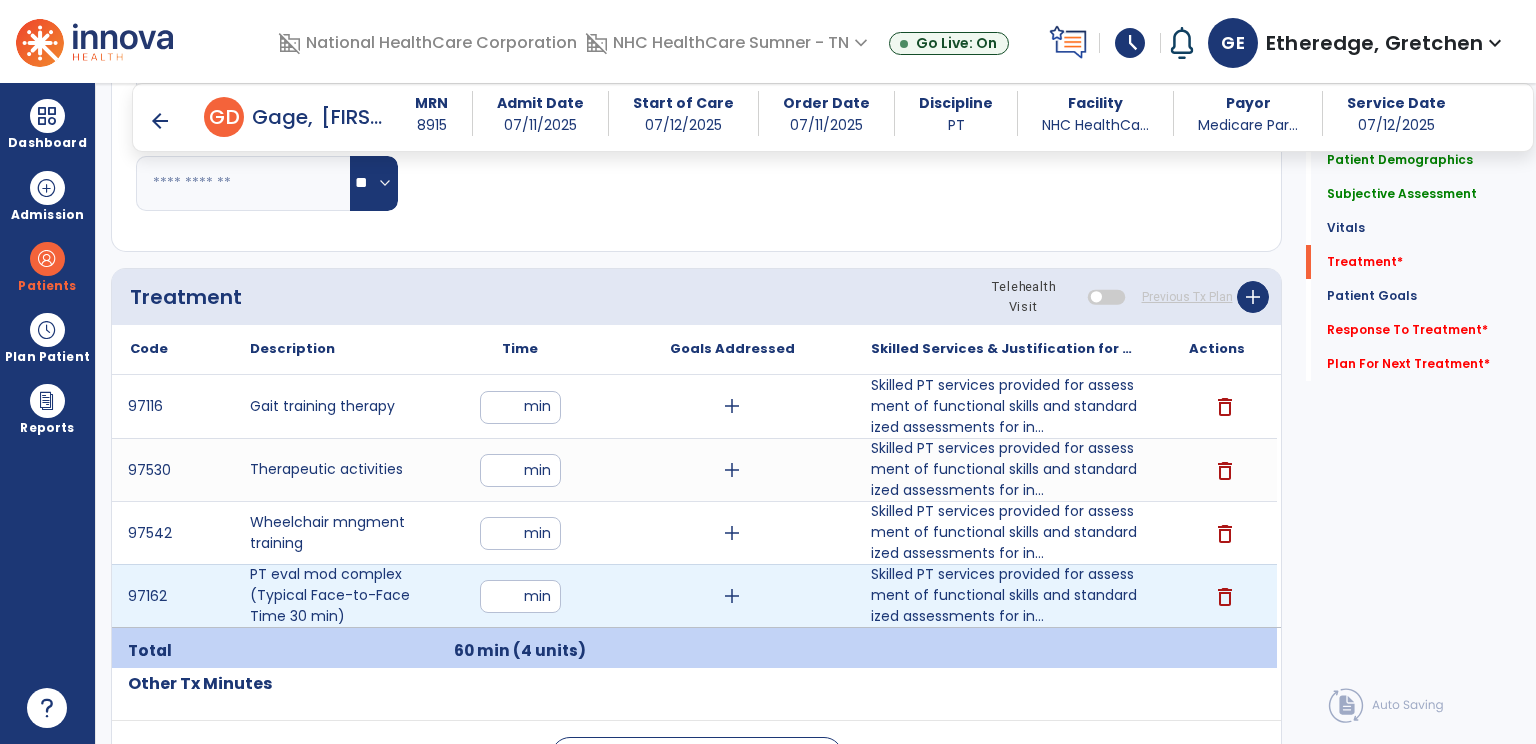 type on "**" 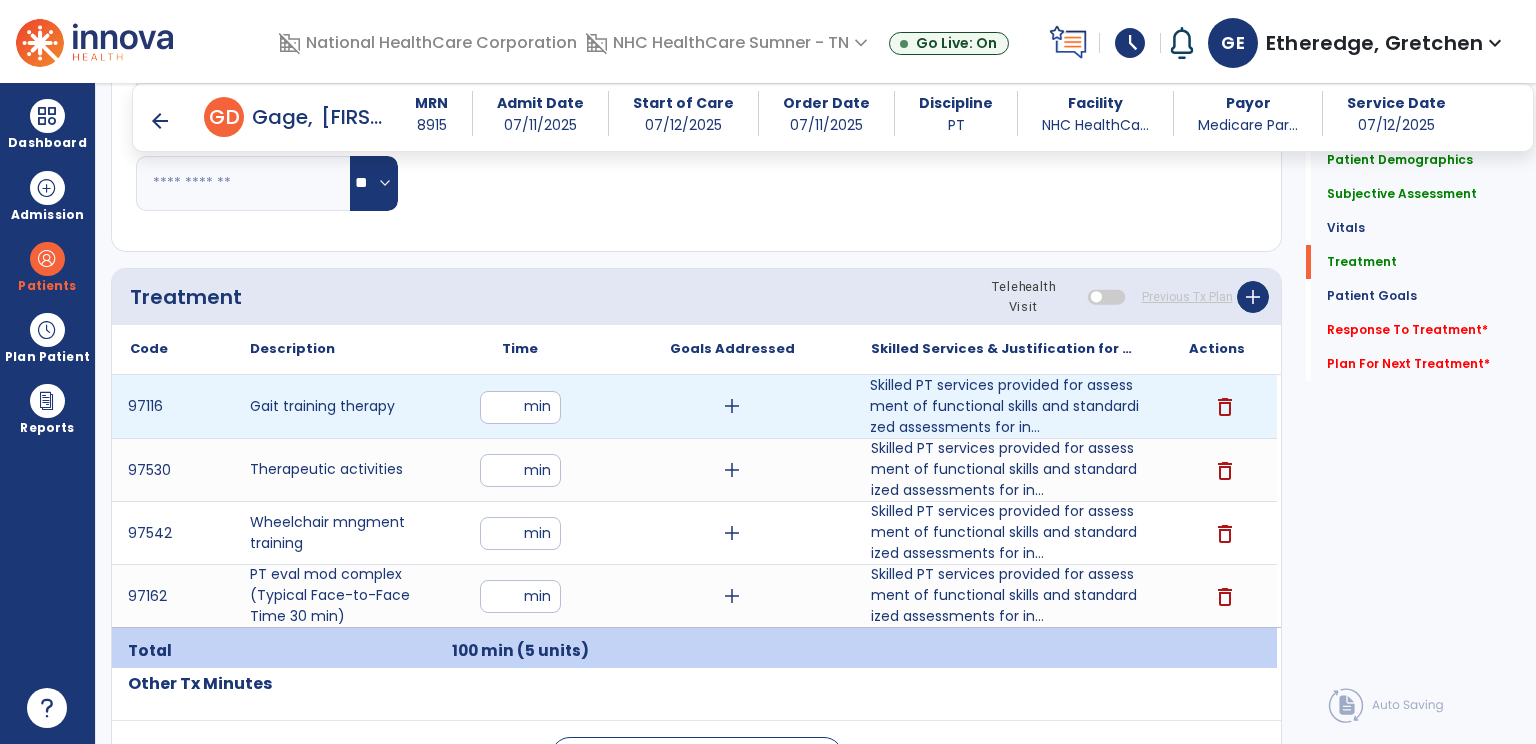 click on "Skilled PT services provided for assessment of functional skills and standardized assessments for in..." at bounding box center (1004, 406) 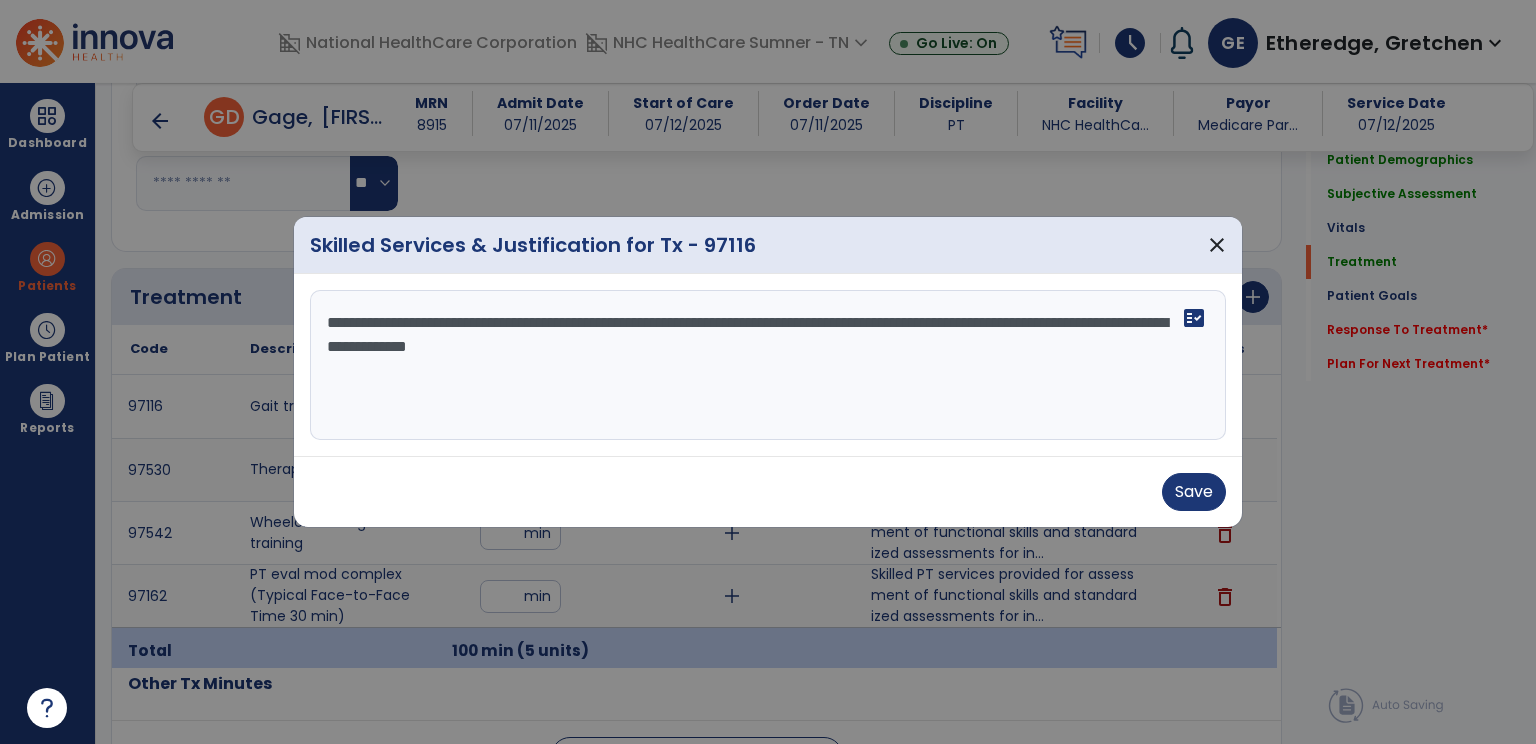 click on "**********" at bounding box center [768, 365] 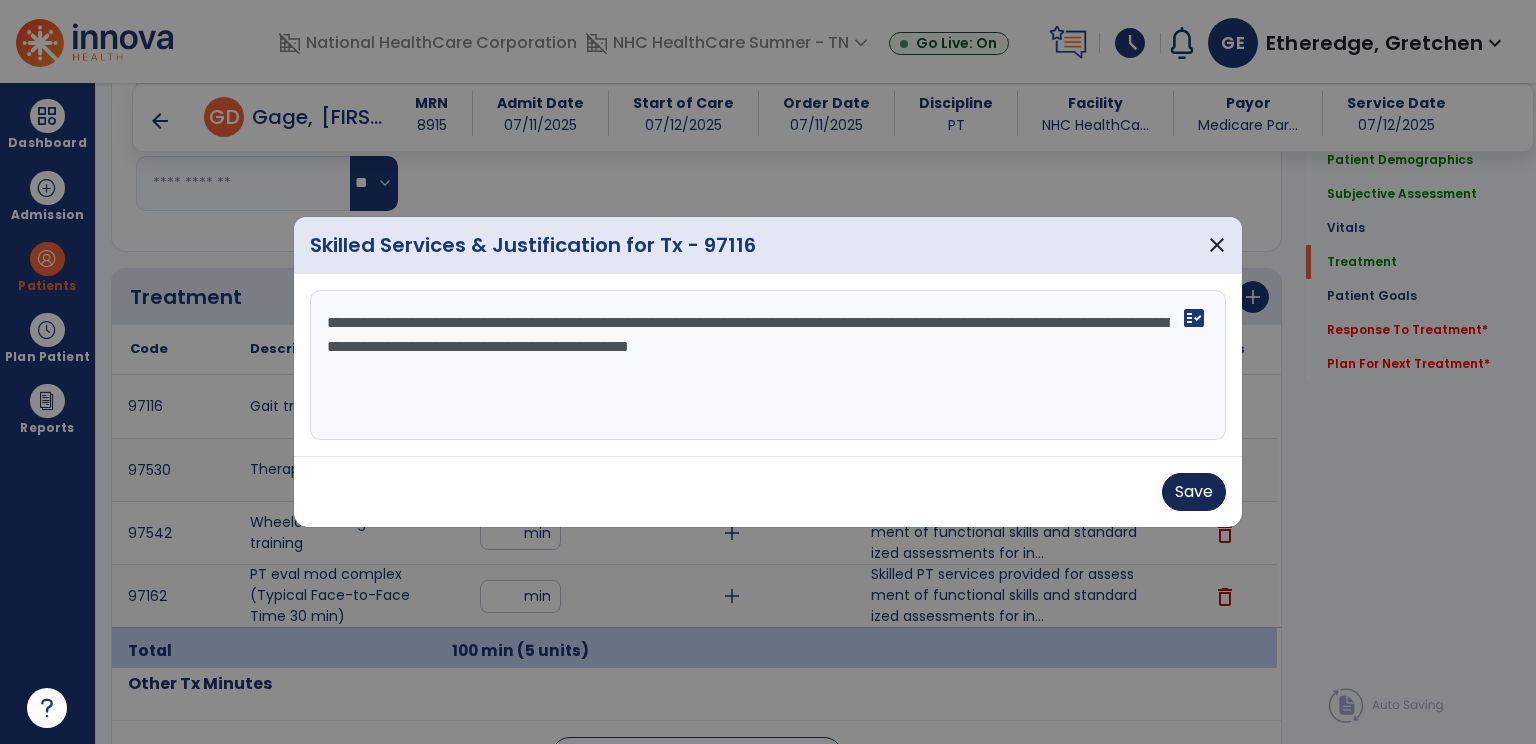 type on "**********" 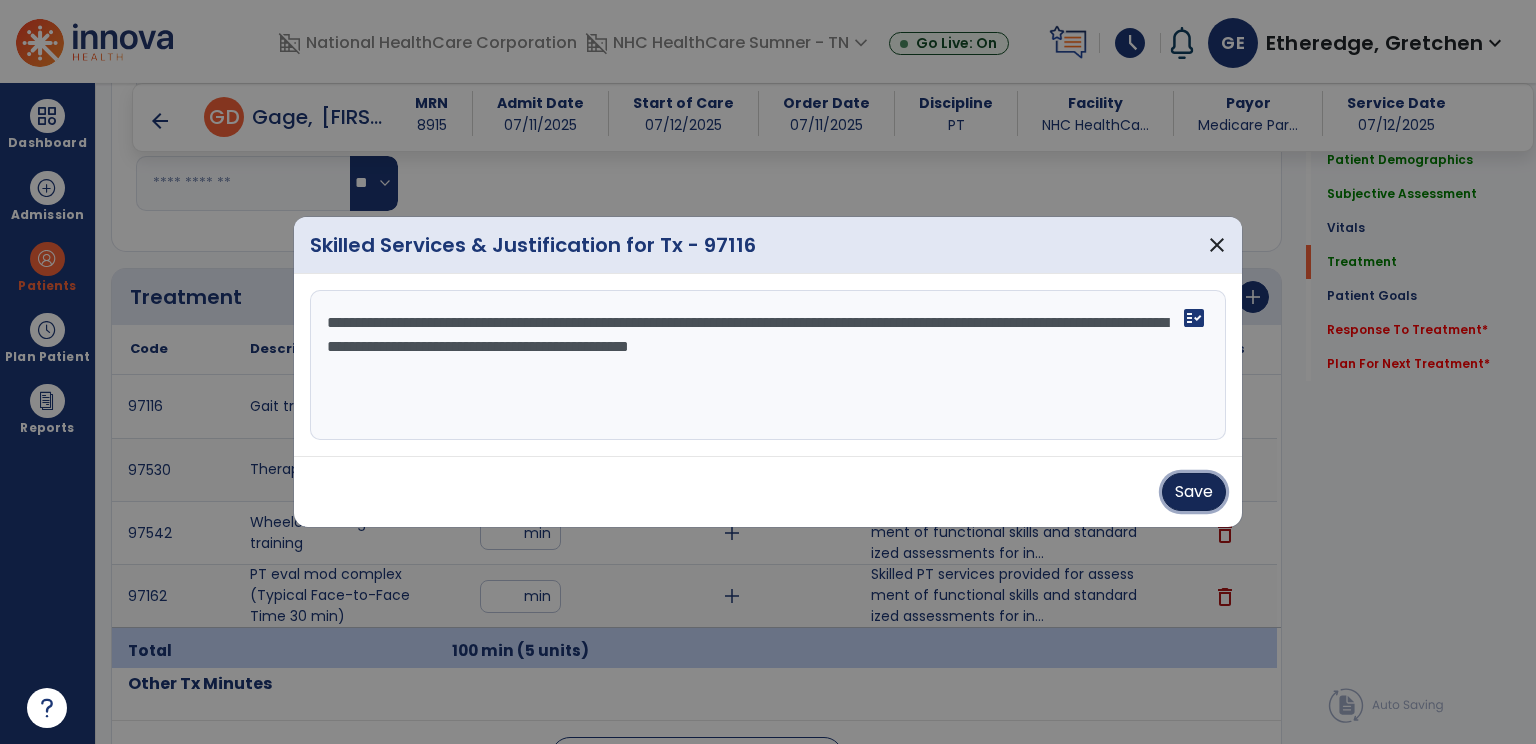 click on "Save" at bounding box center [1194, 492] 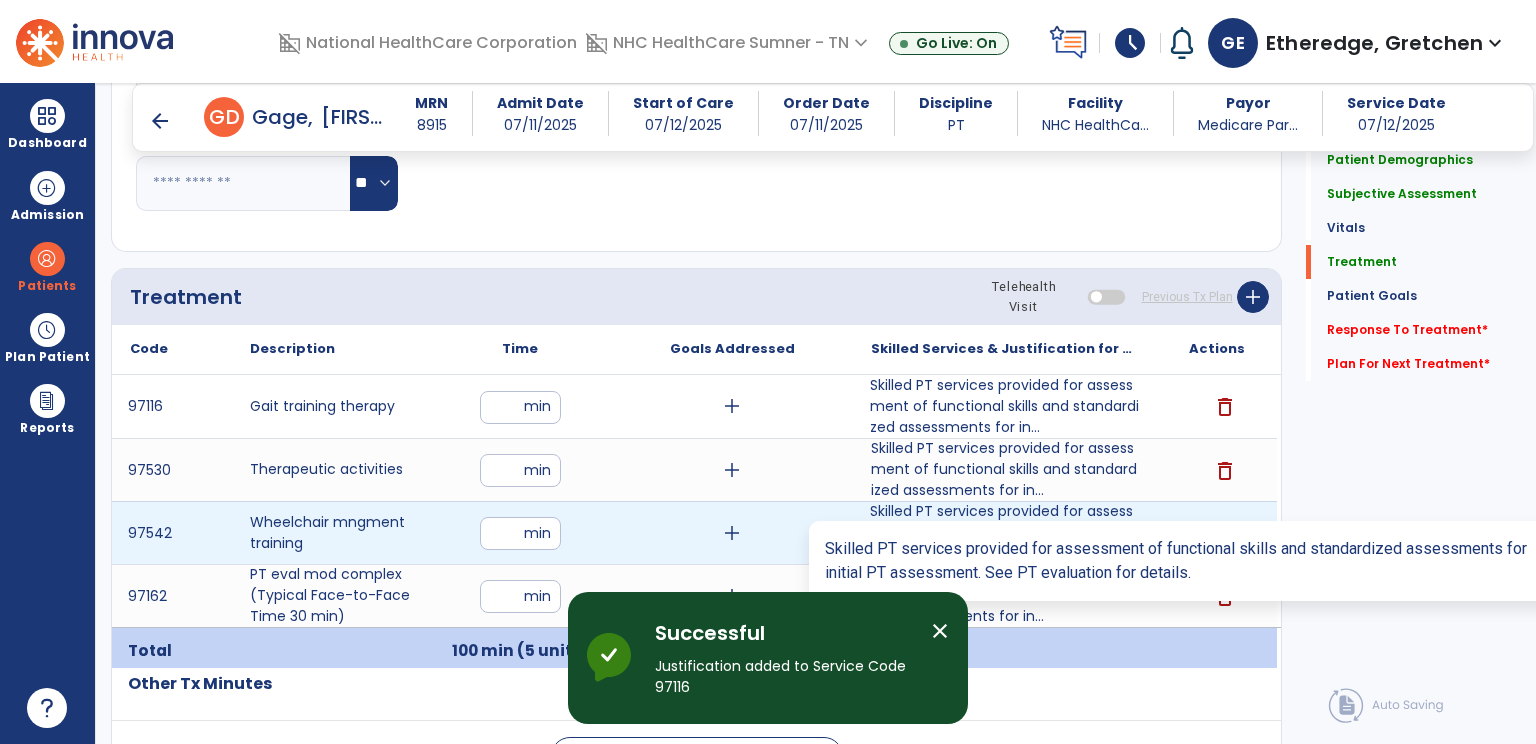 click on "Skilled PT services provided for assessment of functional skills and standardized assessments for in..." at bounding box center [1004, 532] 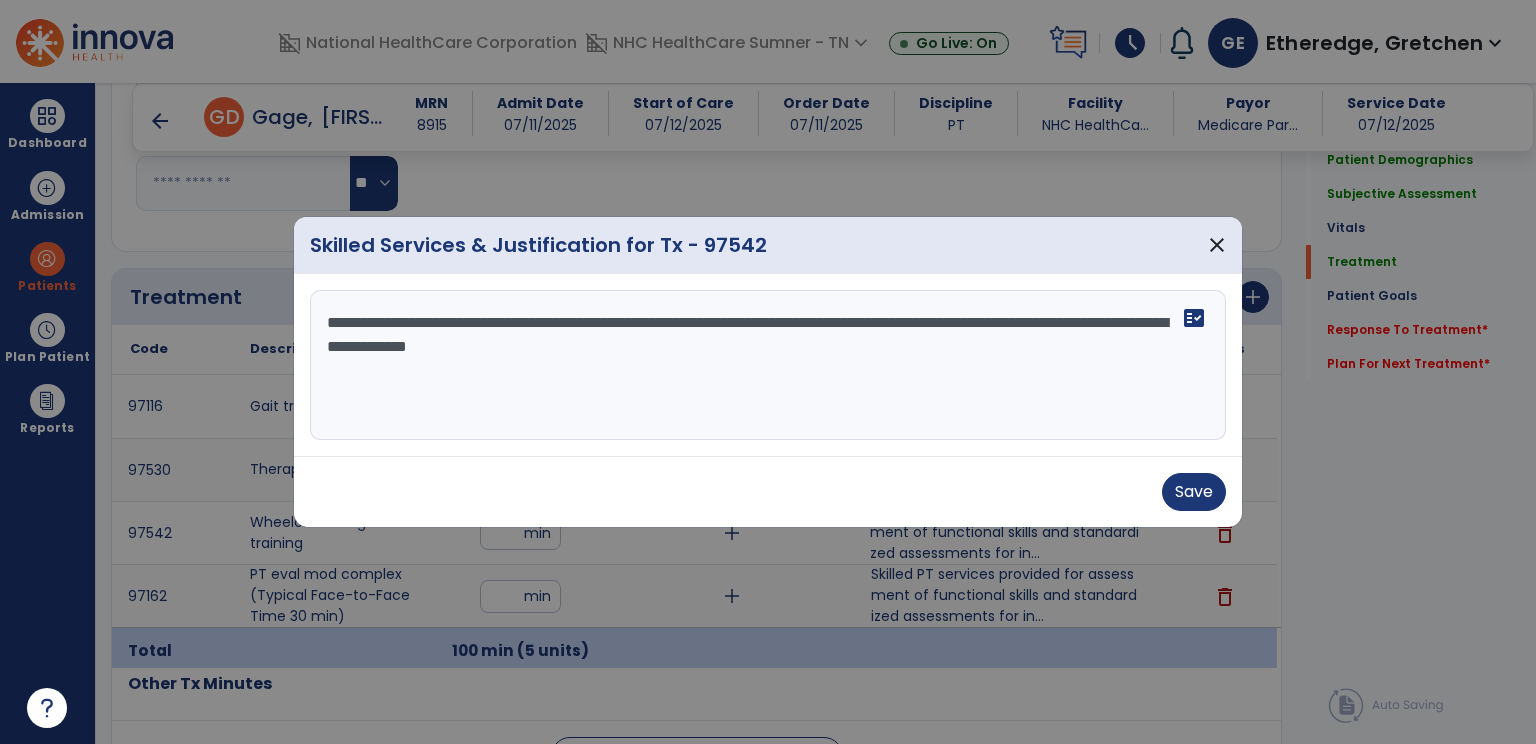 click on "**********" at bounding box center [768, 365] 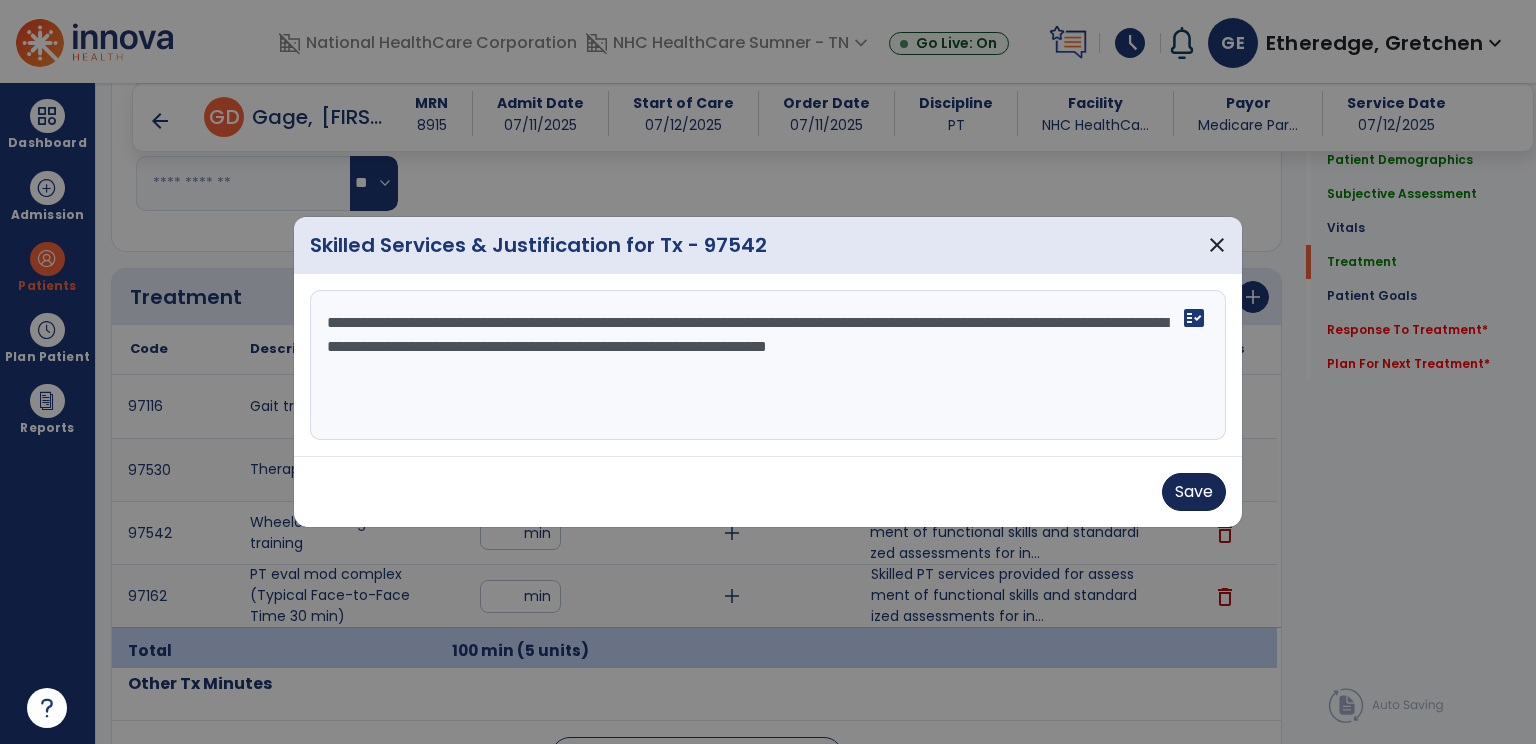type on "**********" 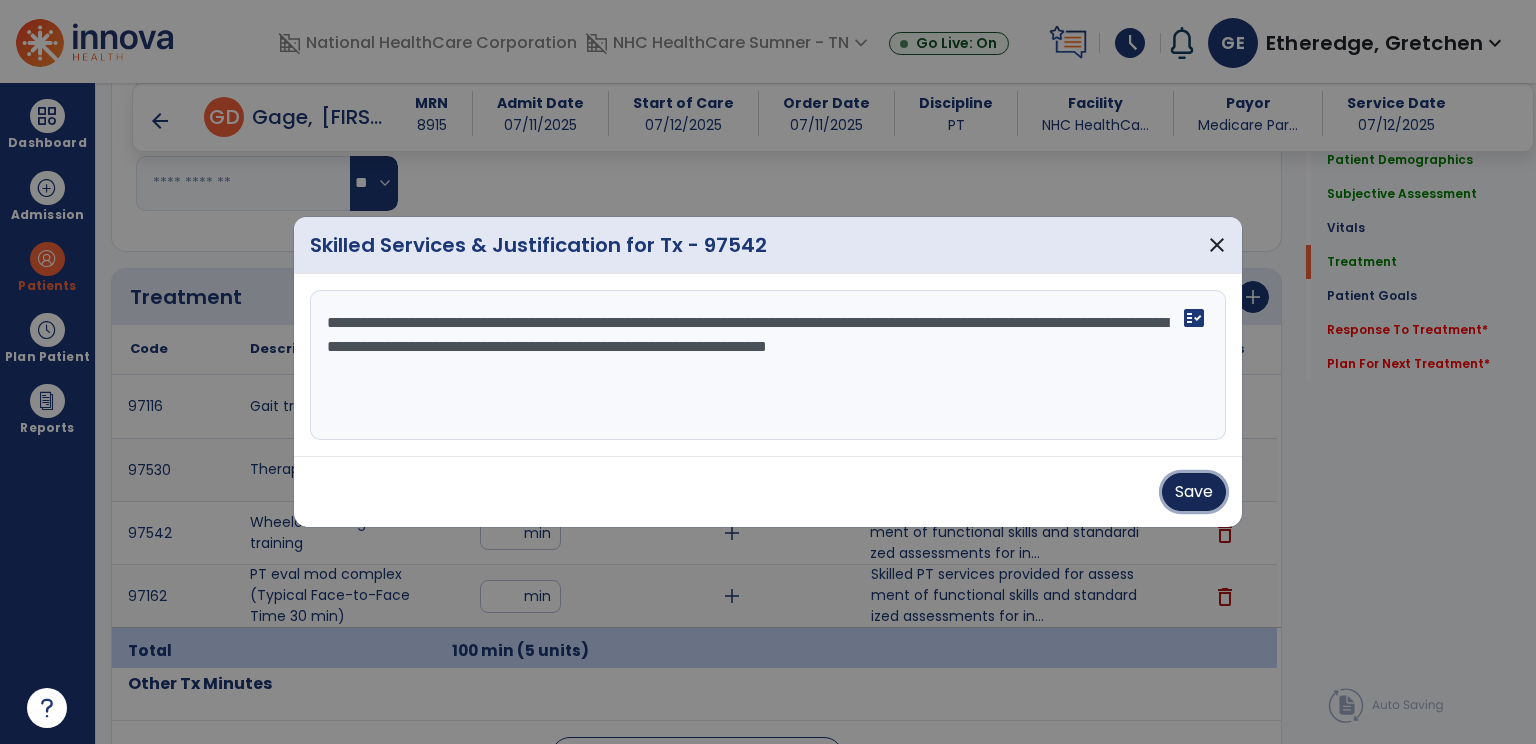 click on "Save" at bounding box center [1194, 492] 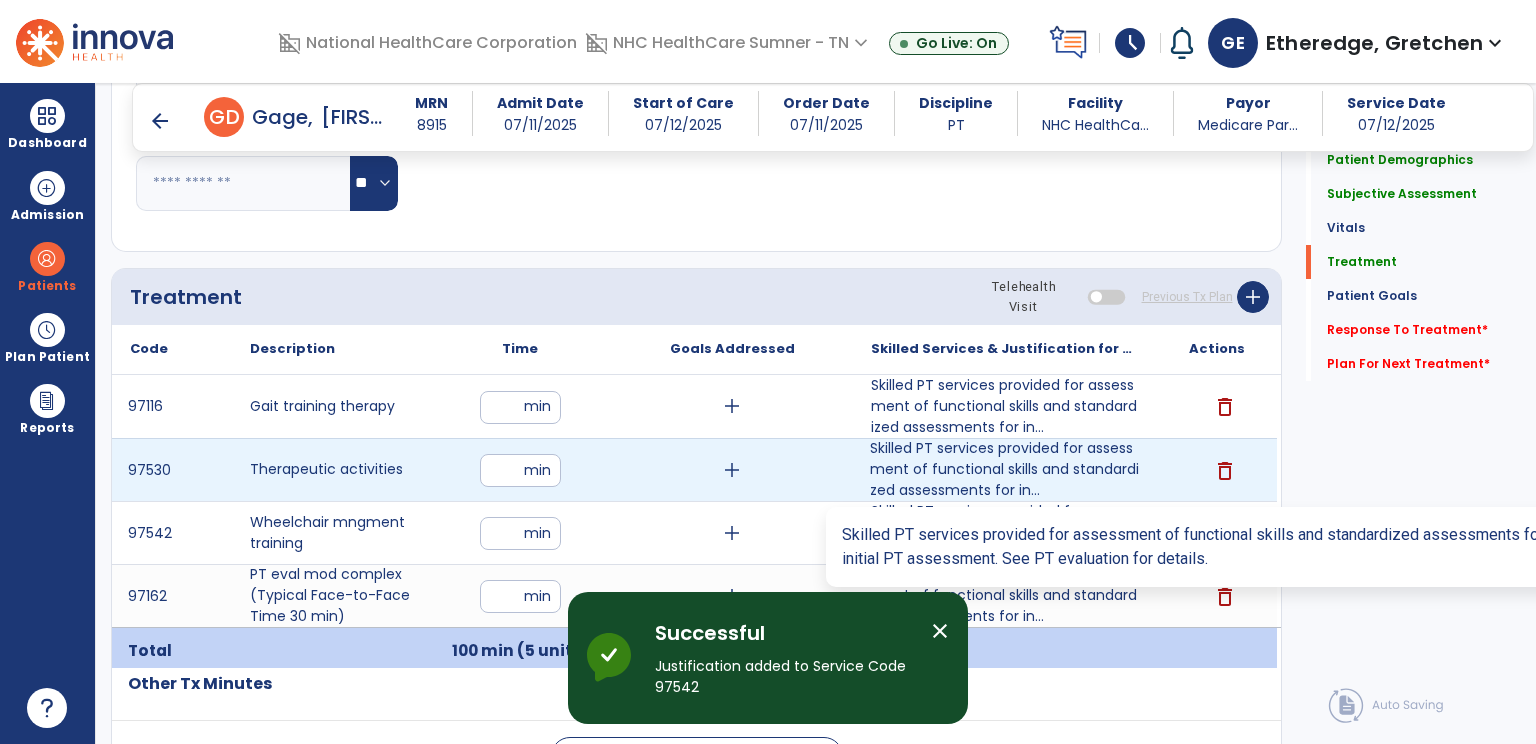 click on "Skilled PT services provided for assessment of functional skills and standardized assessments for in..." at bounding box center [1004, 469] 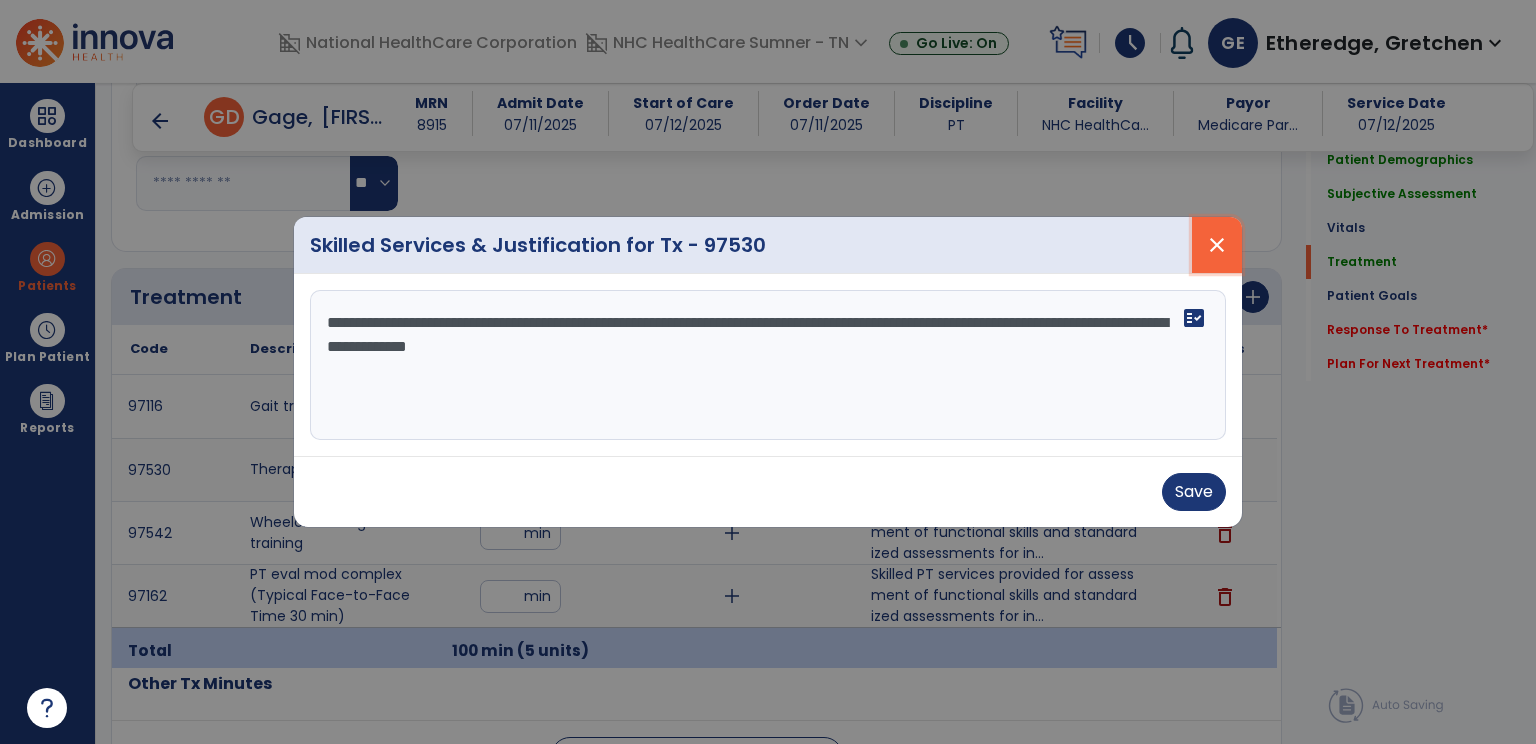 click on "close" at bounding box center (1217, 245) 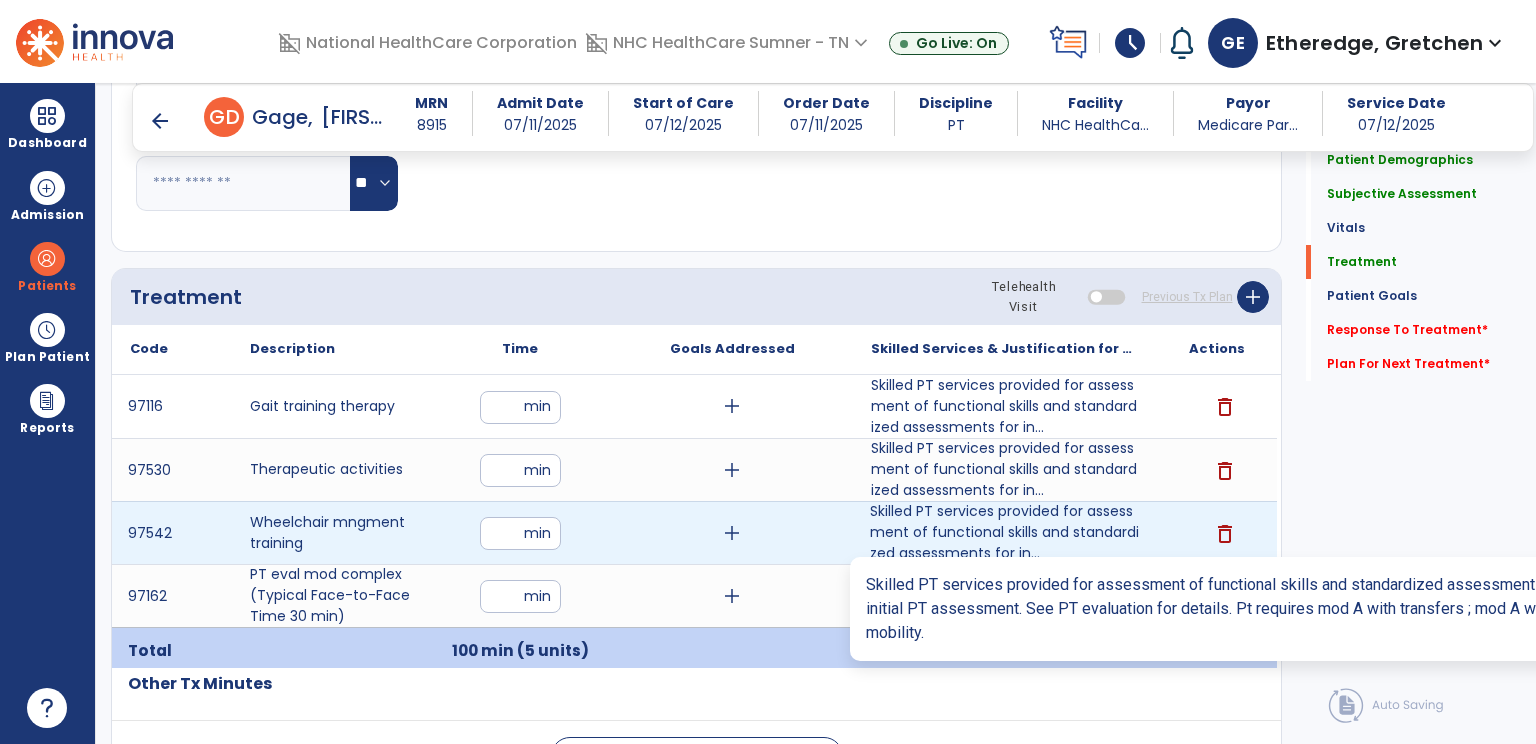click on "Skilled PT services provided for assessment of functional skills and standardized assessments for in..." at bounding box center [1004, 532] 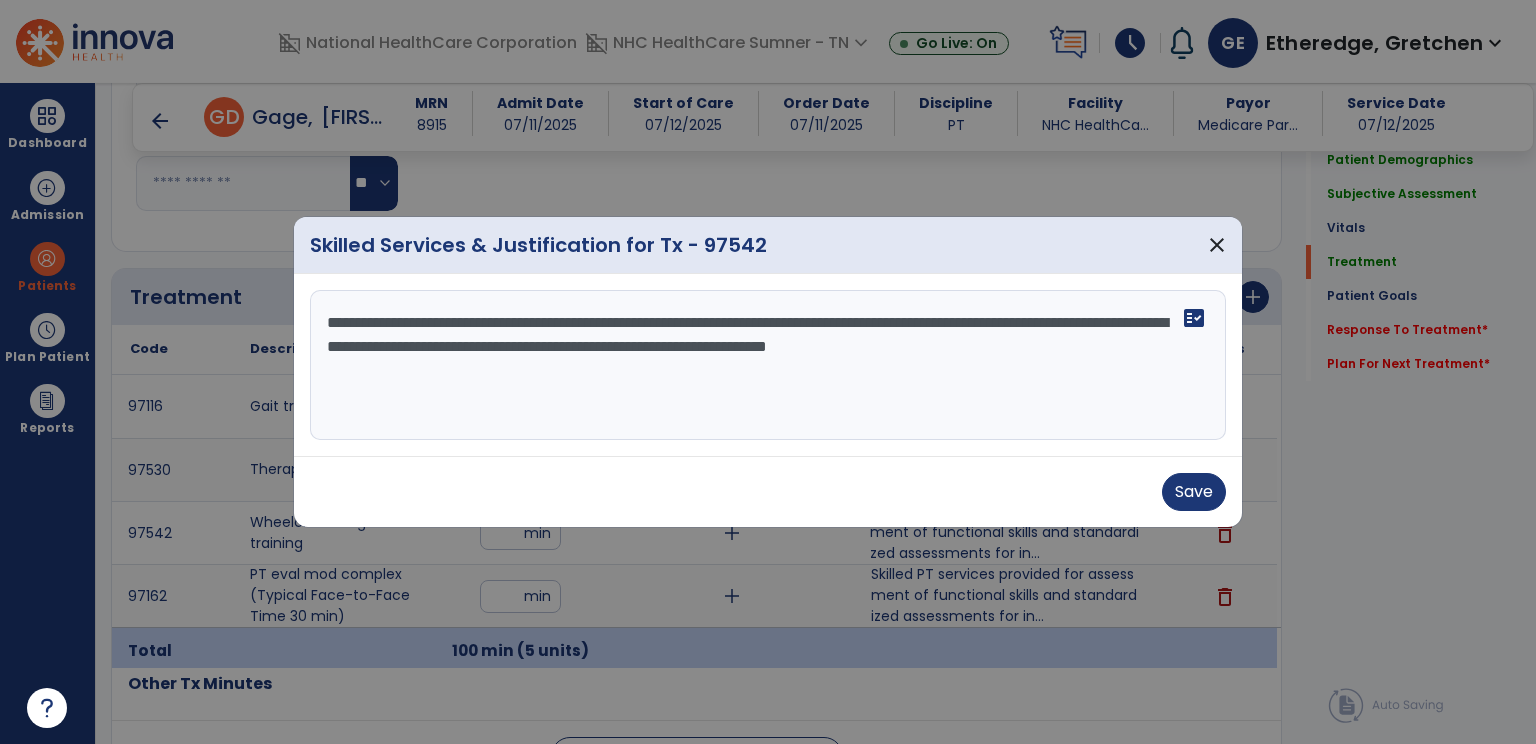 drag, startPoint x: 665, startPoint y: 346, endPoint x: 1144, endPoint y: 336, distance: 479.10437 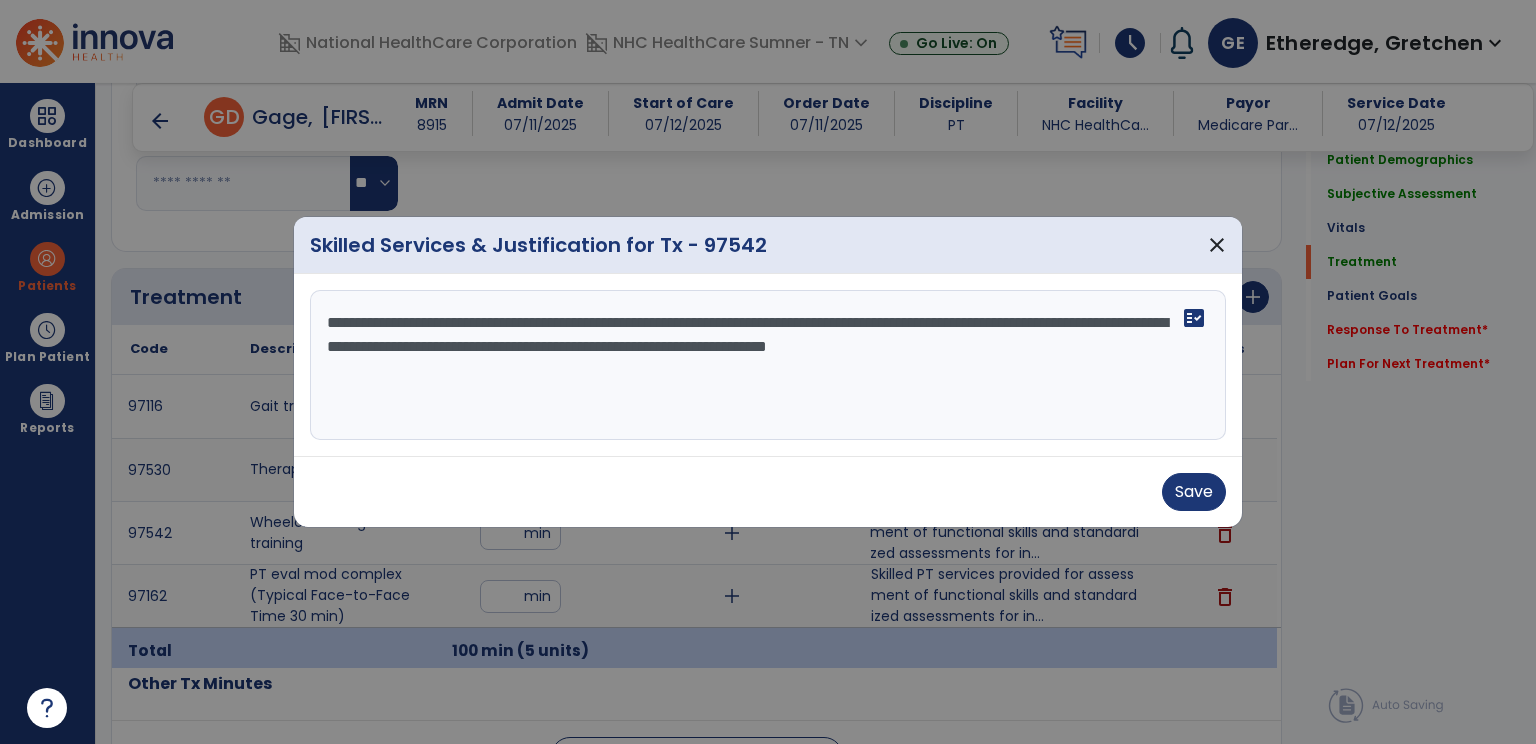 click on "**********" at bounding box center [768, 365] 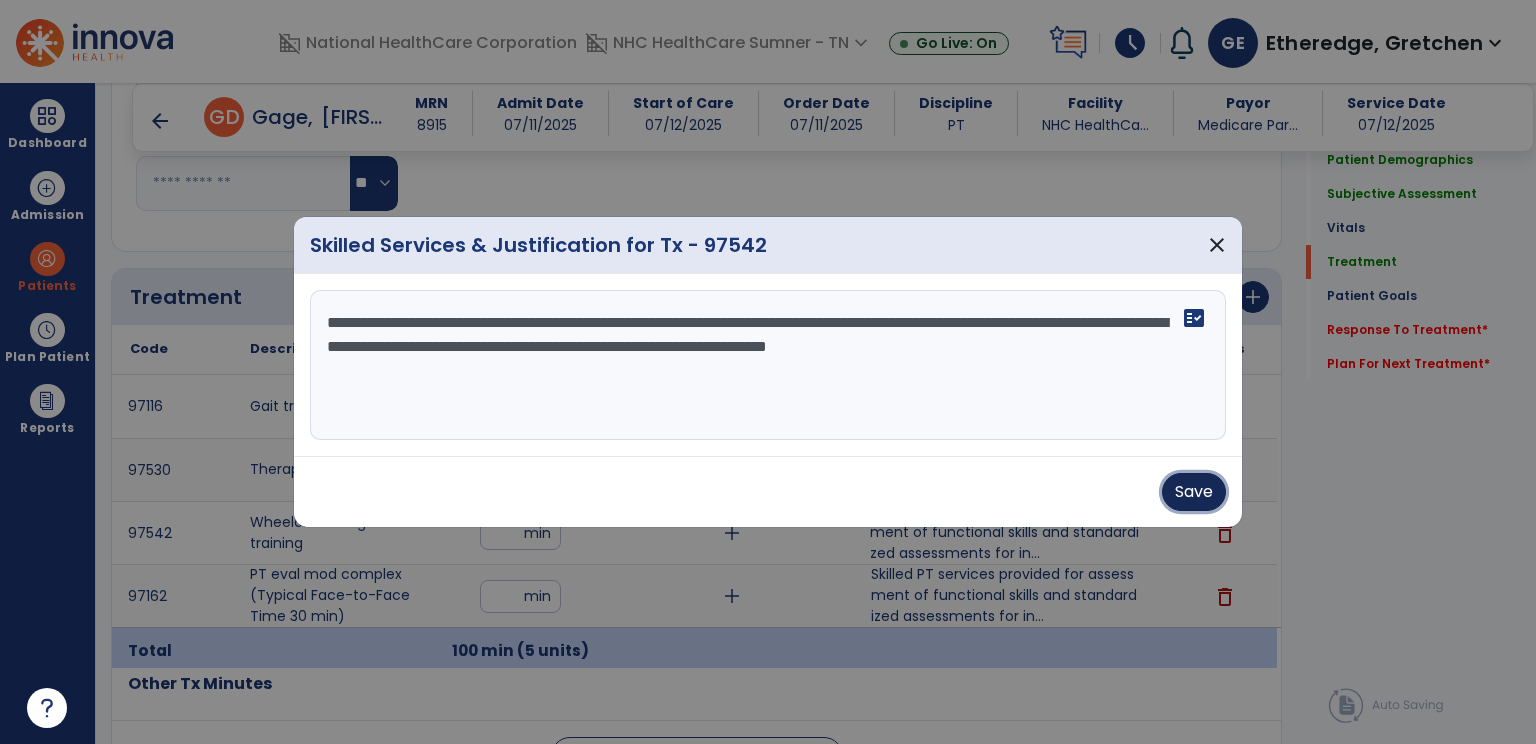 click on "Save" at bounding box center [1194, 492] 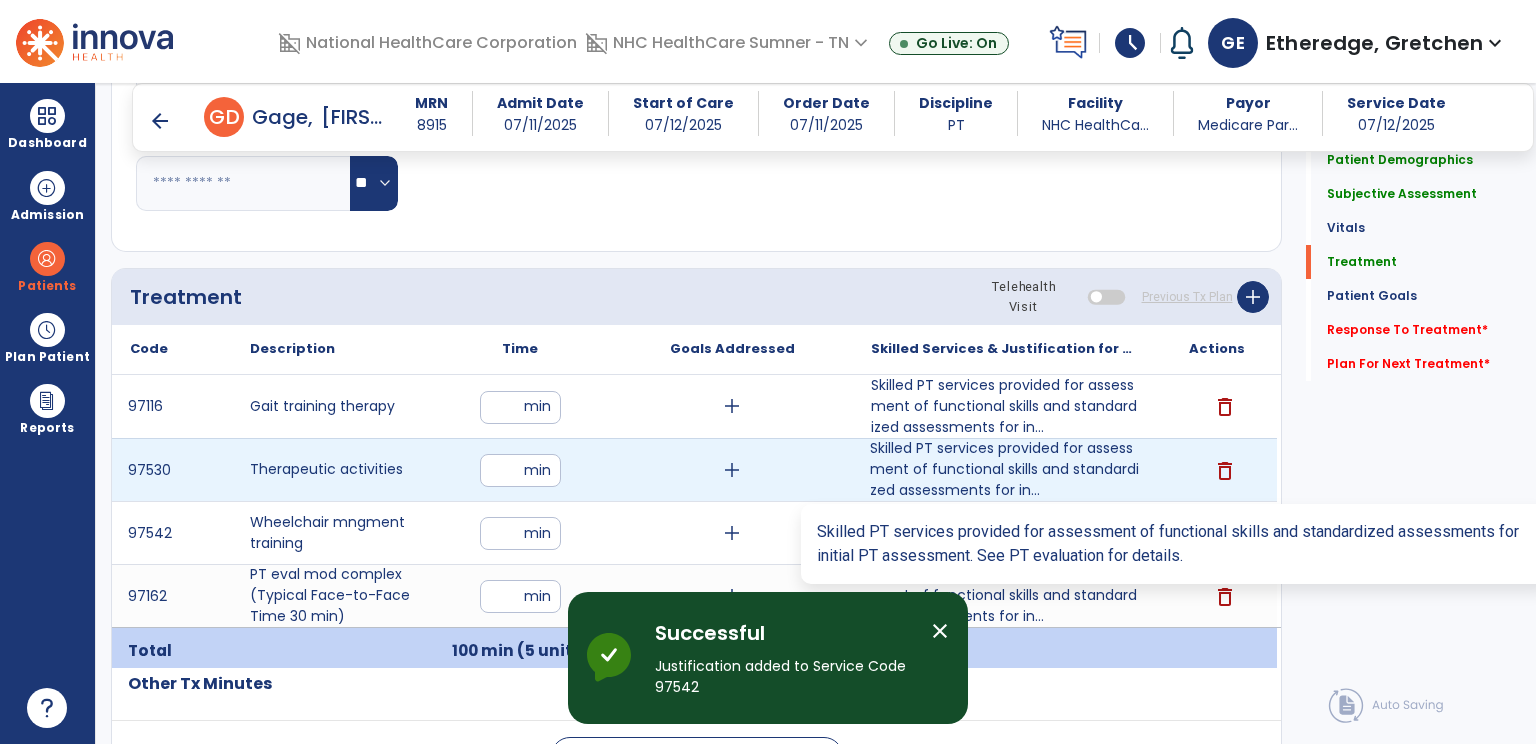click on "Skilled PT services provided for assessment of functional skills and standardized assessments for in..." at bounding box center [1004, 469] 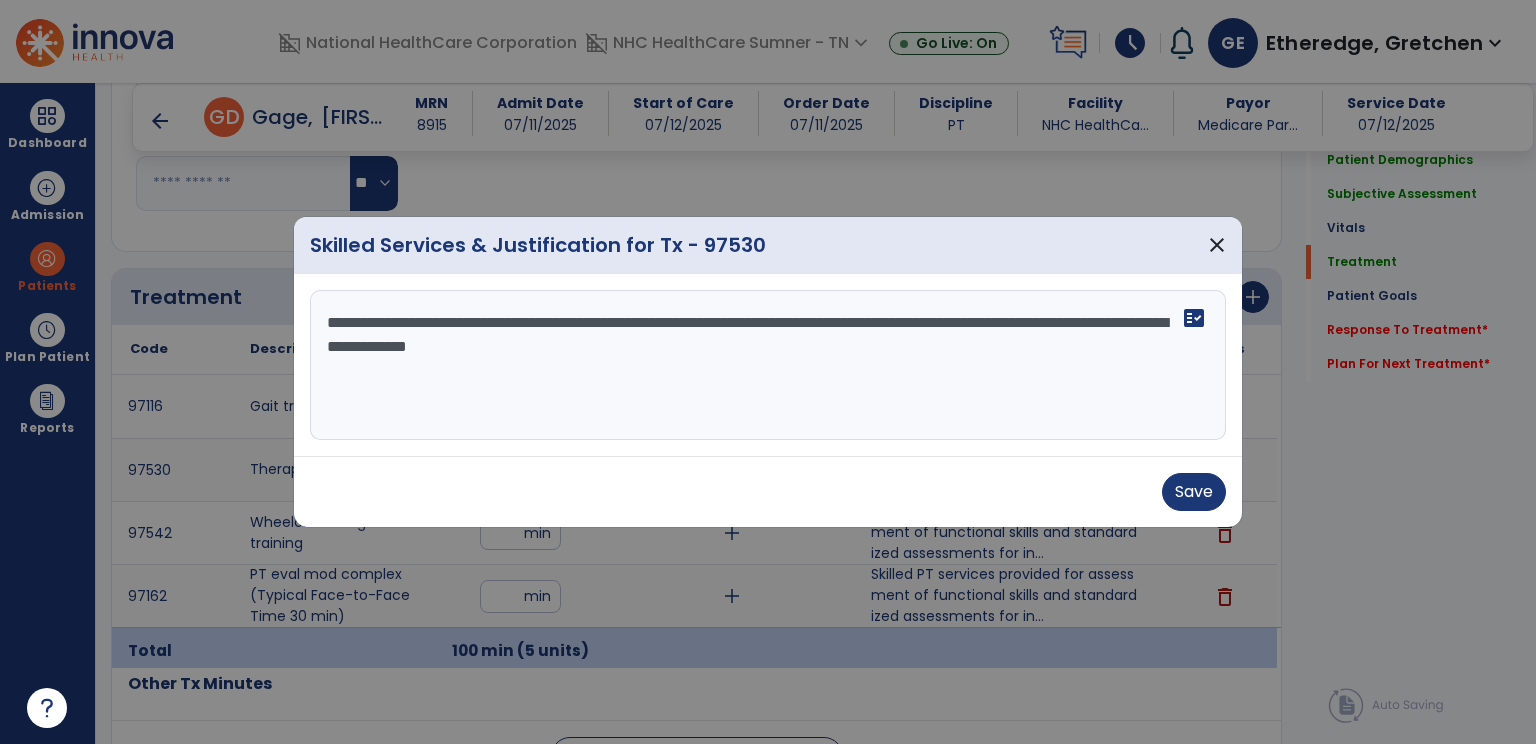 click on "**********" at bounding box center [768, 365] 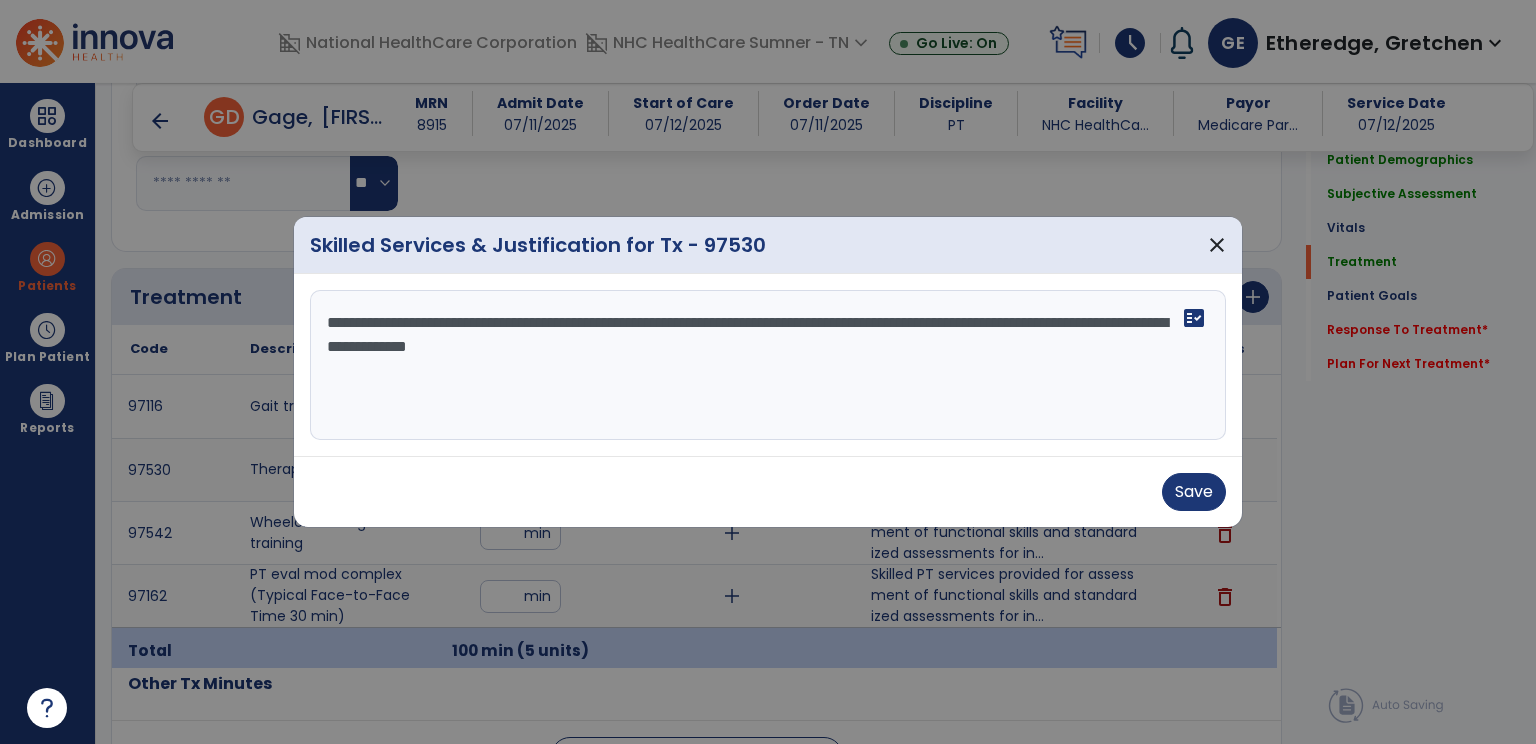 paste on "**********" 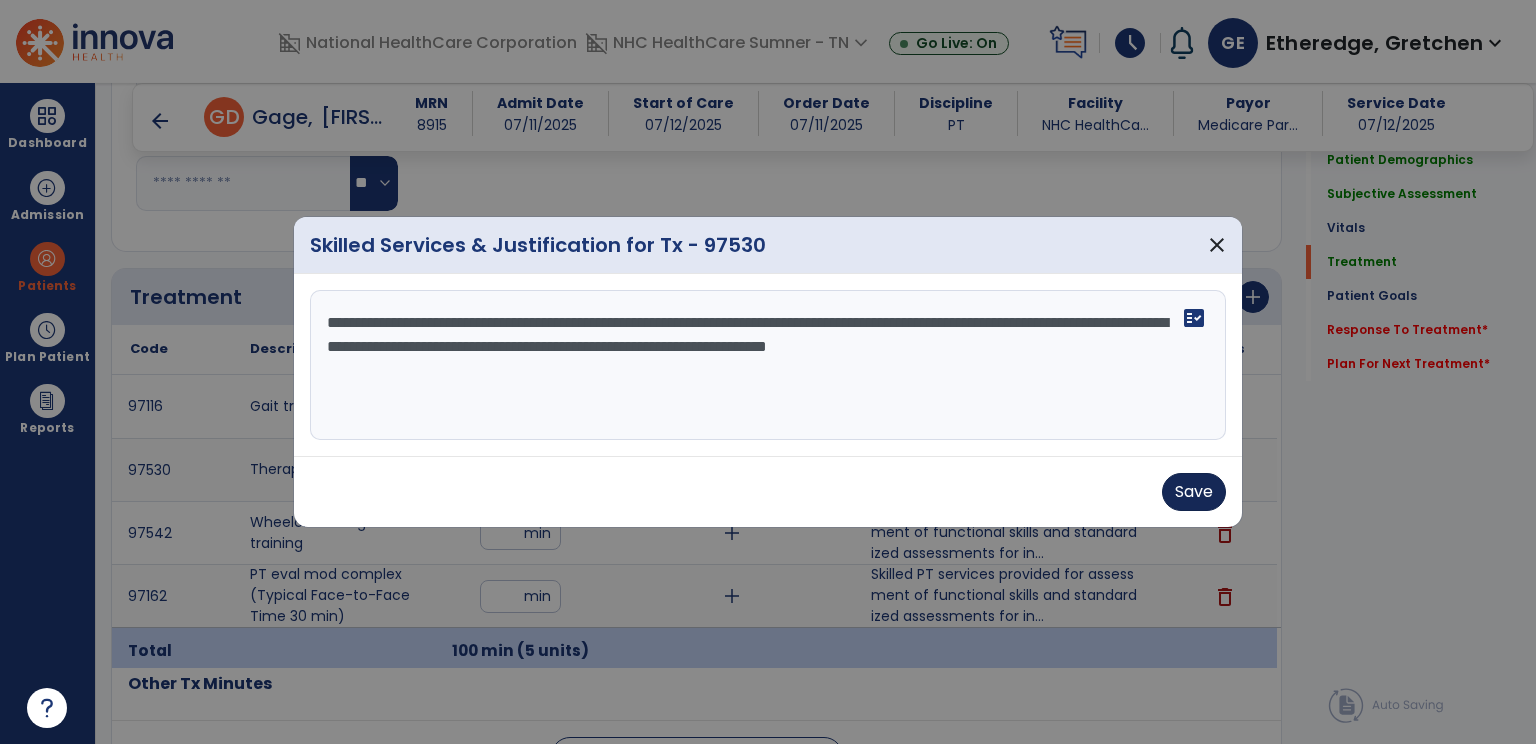 type on "**********" 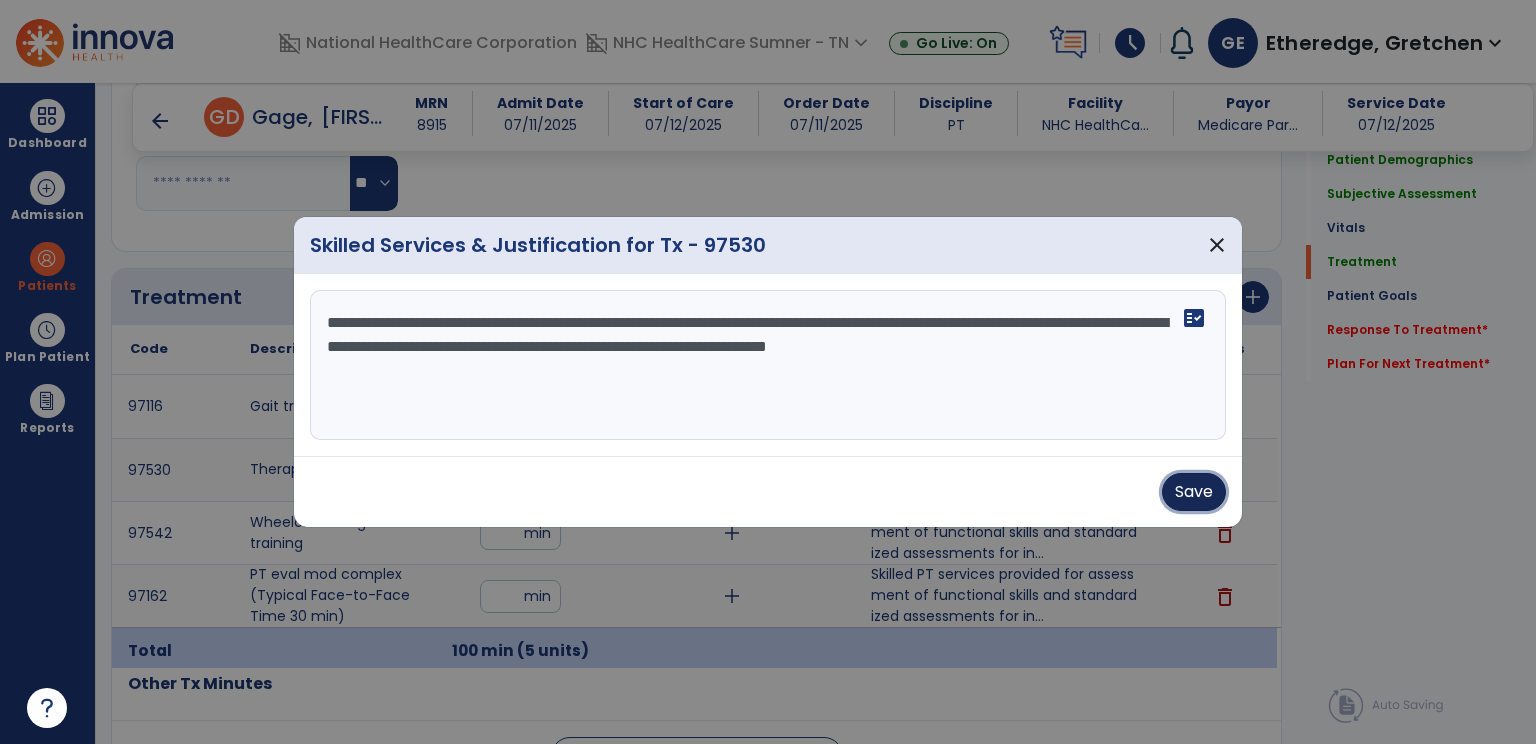 click on "Save" at bounding box center [1194, 492] 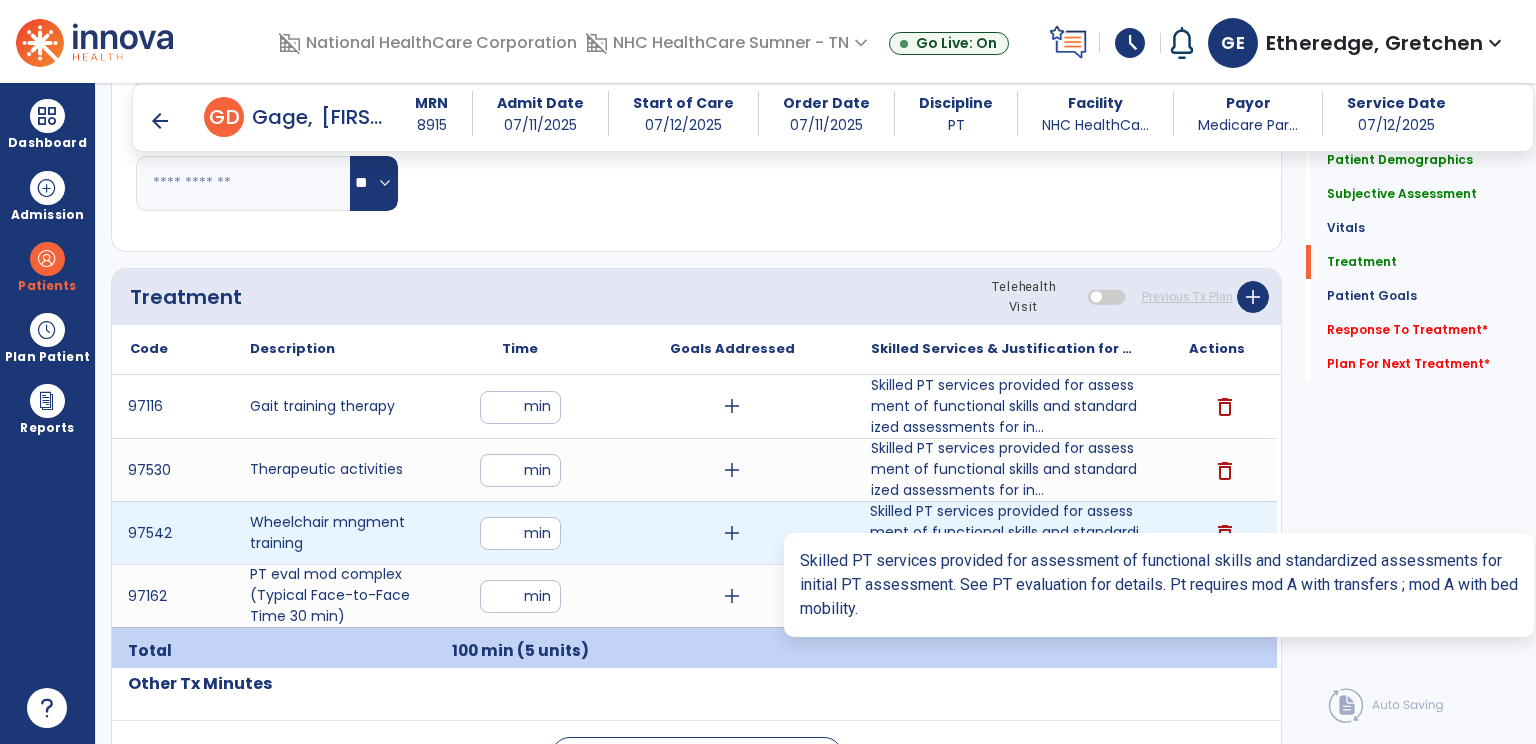 click on "Skilled PT services provided for assessment of functional skills and standardized assessments for in..." at bounding box center [1004, 532] 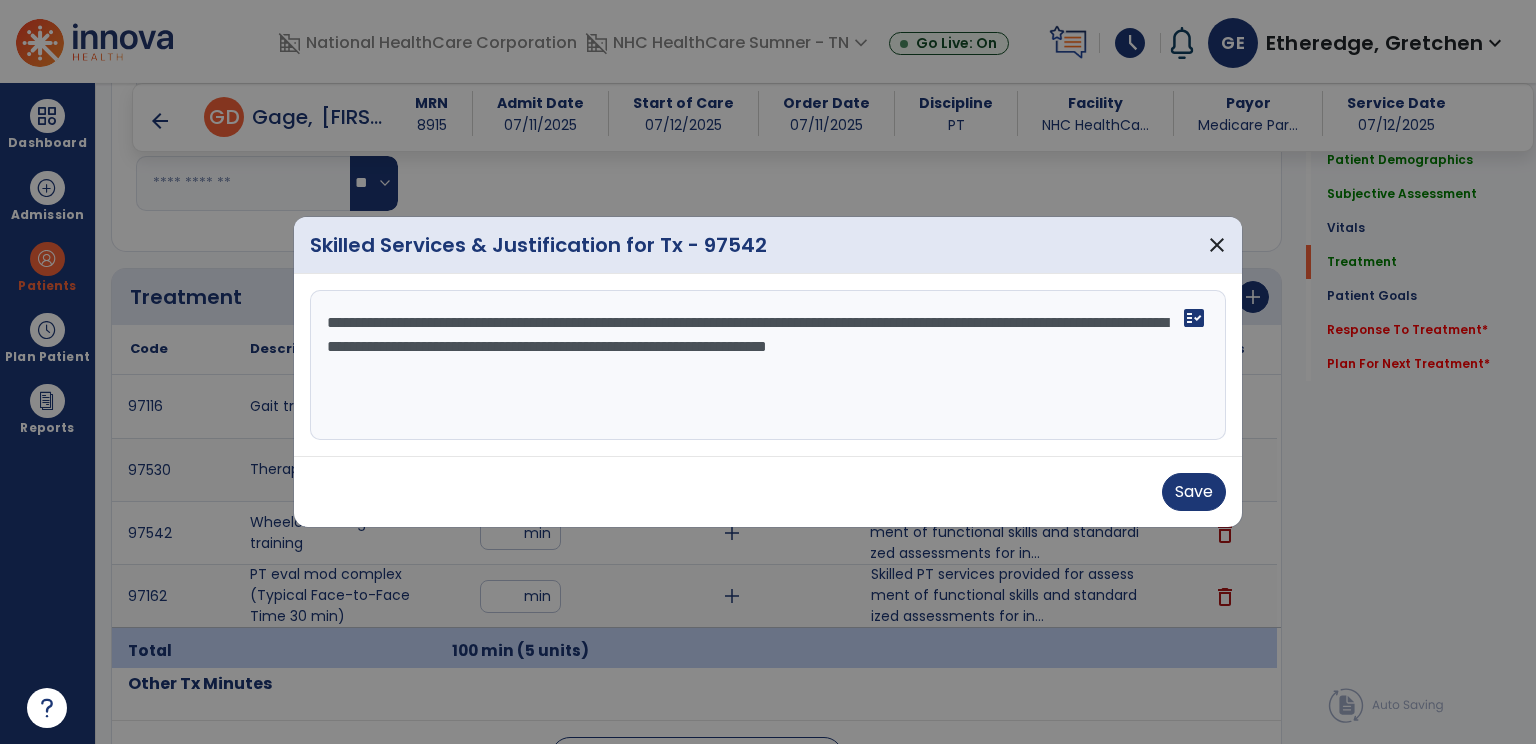 drag, startPoint x: 670, startPoint y: 347, endPoint x: 1164, endPoint y: 361, distance: 494.19833 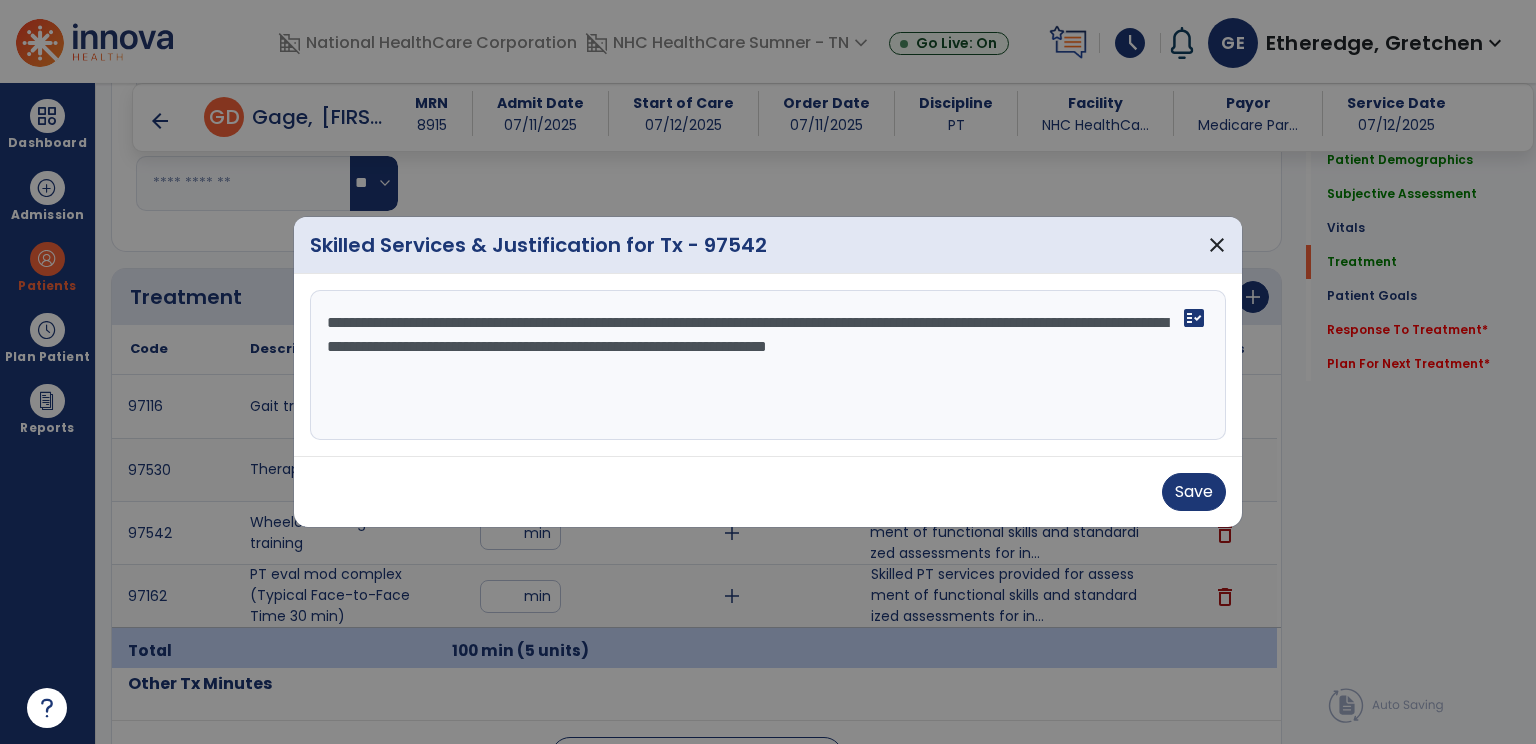 click on "**********" at bounding box center [768, 365] 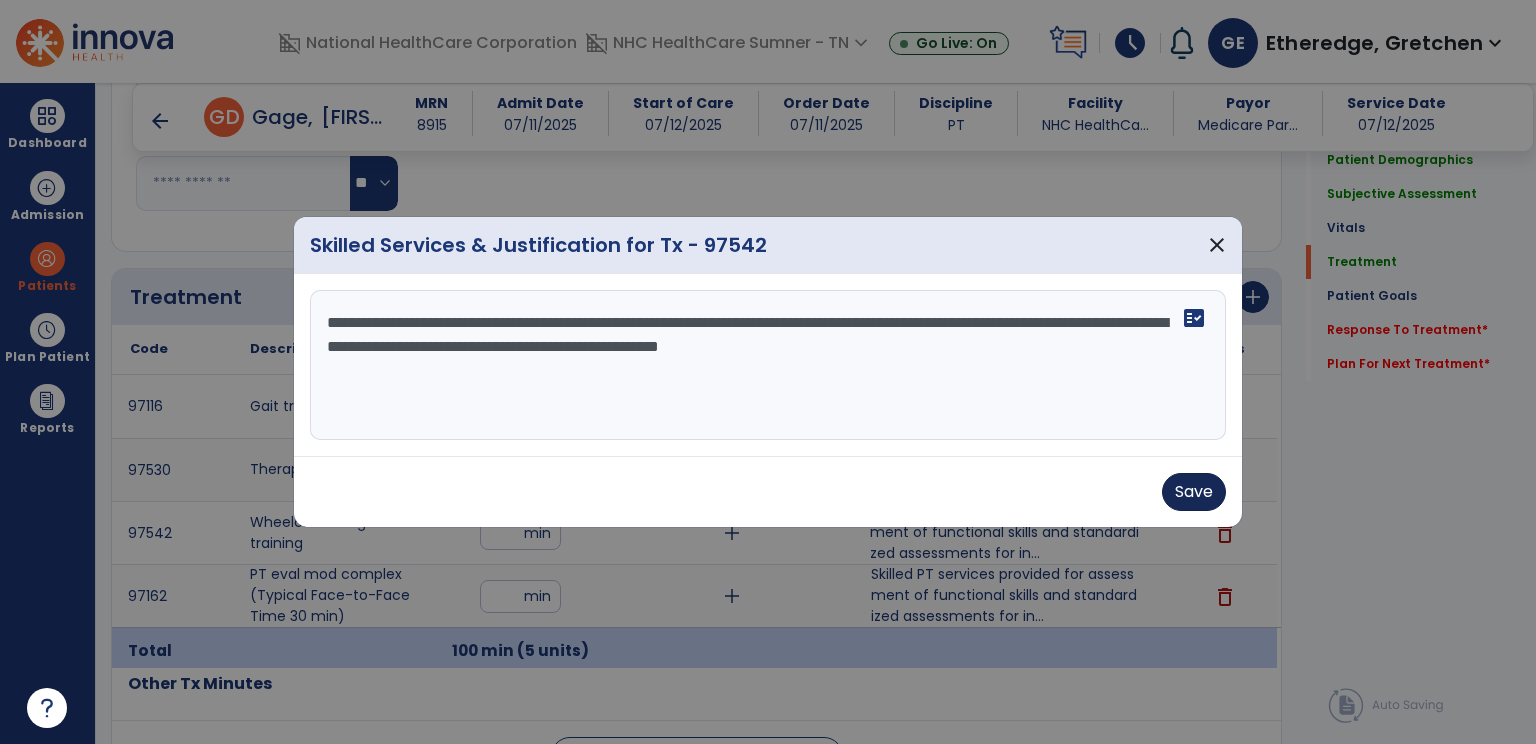 type on "**********" 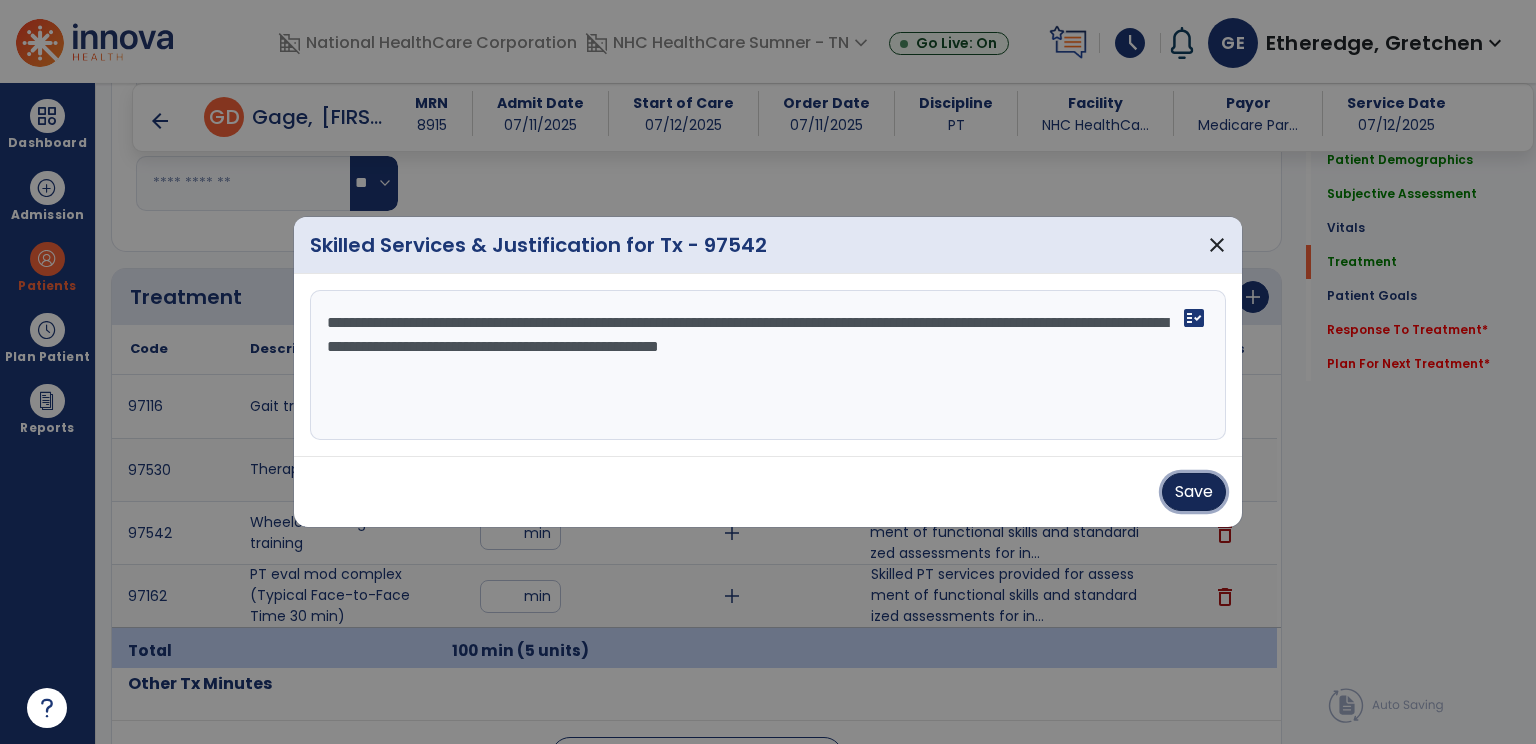 click on "Save" at bounding box center [1194, 492] 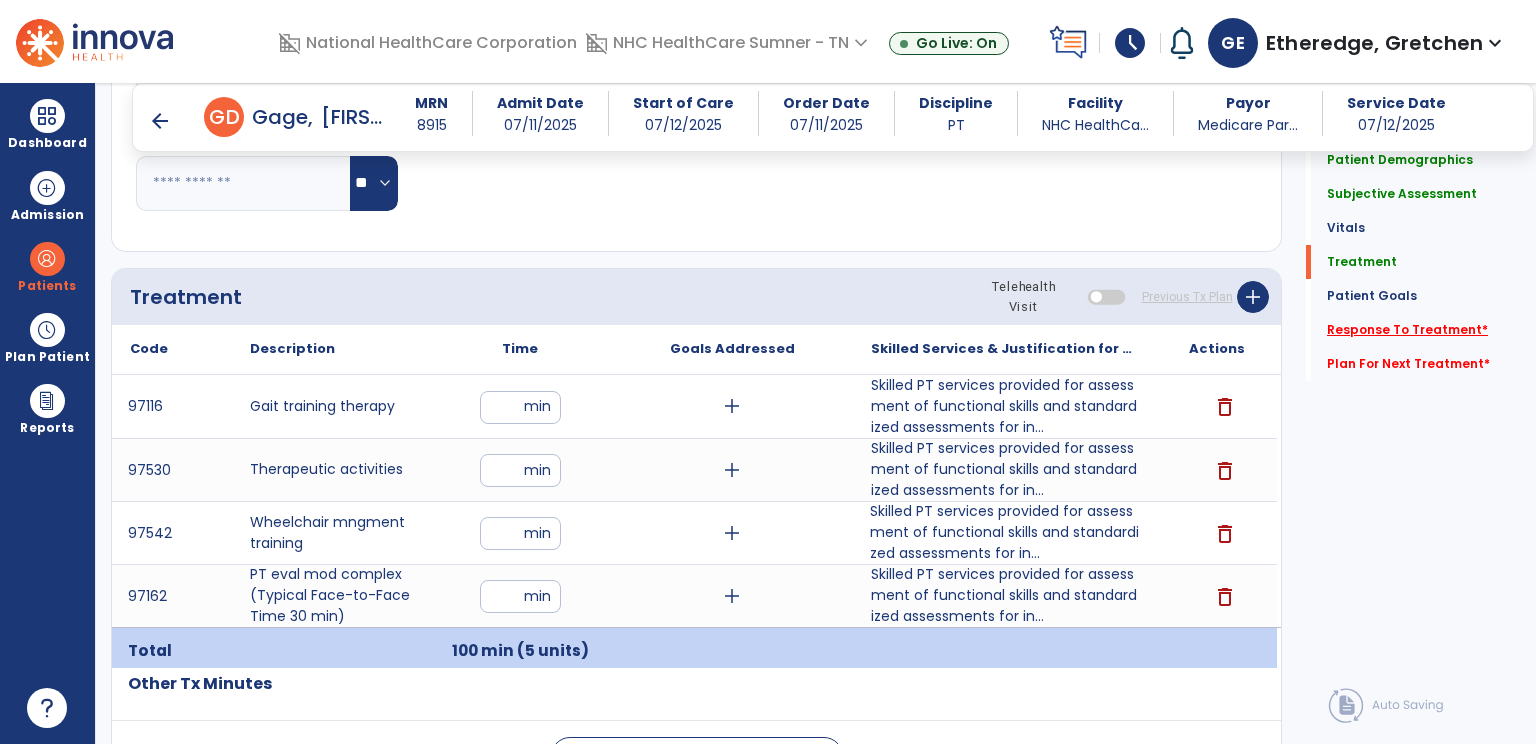 click on "Response To Treatment   *" 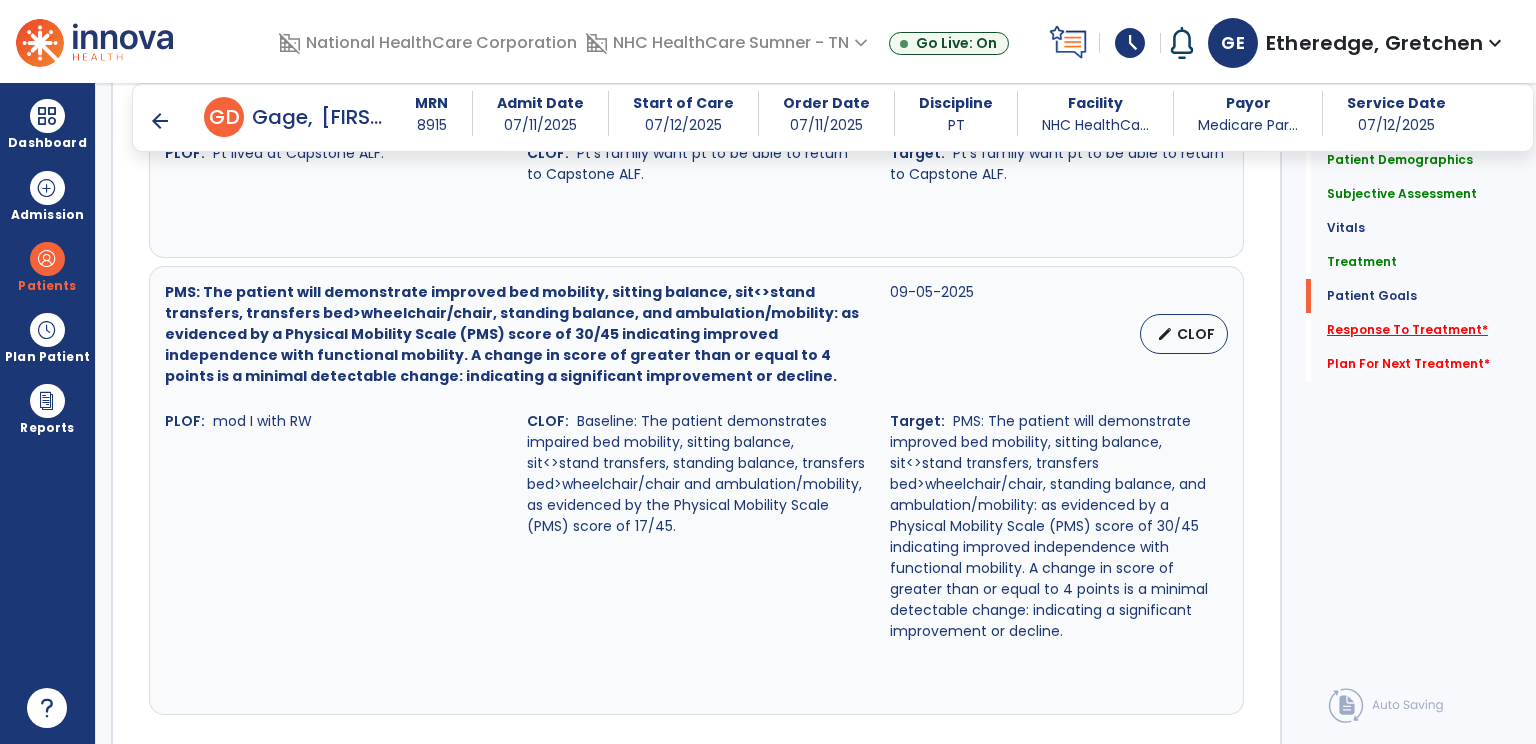 scroll, scrollTop: 3167, scrollLeft: 0, axis: vertical 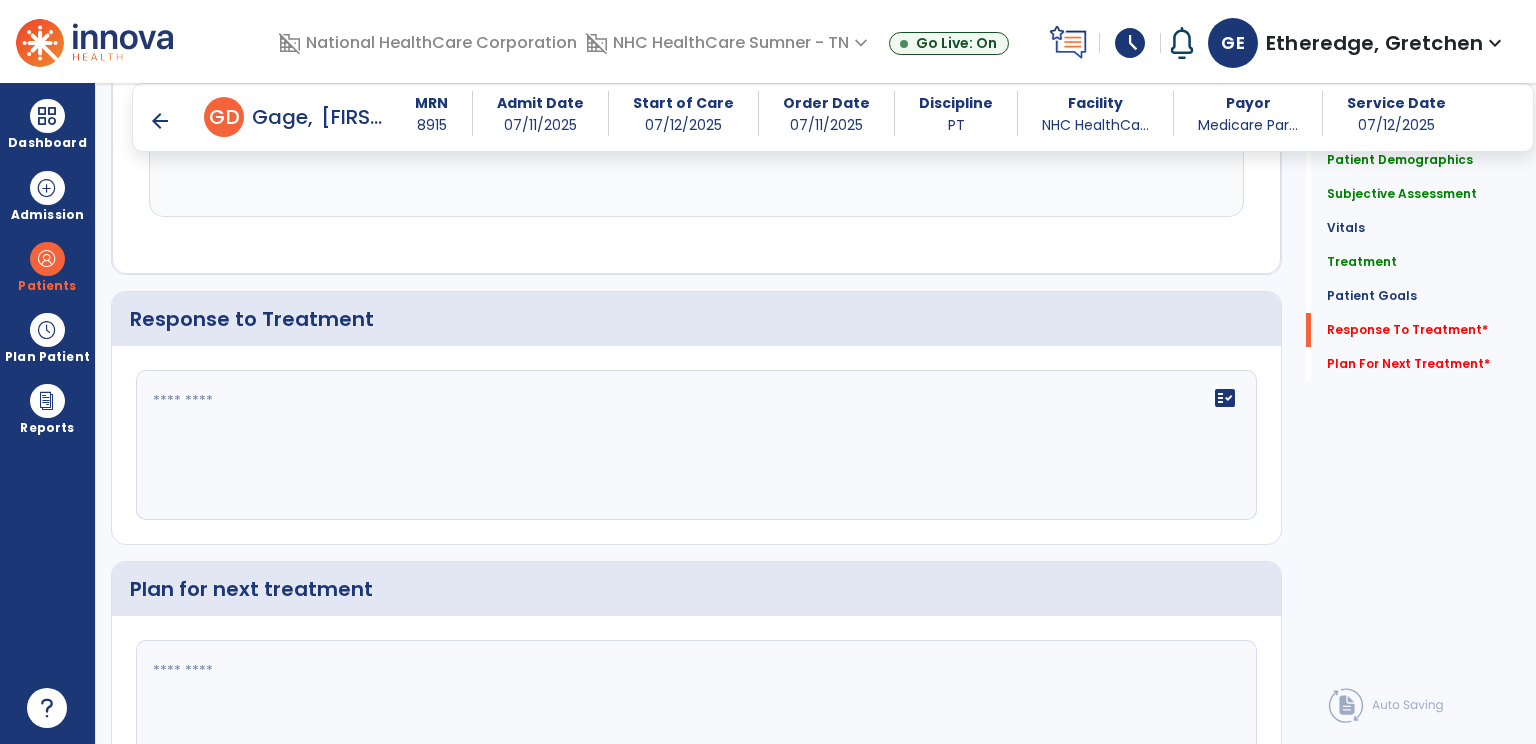 click on "fact_check" 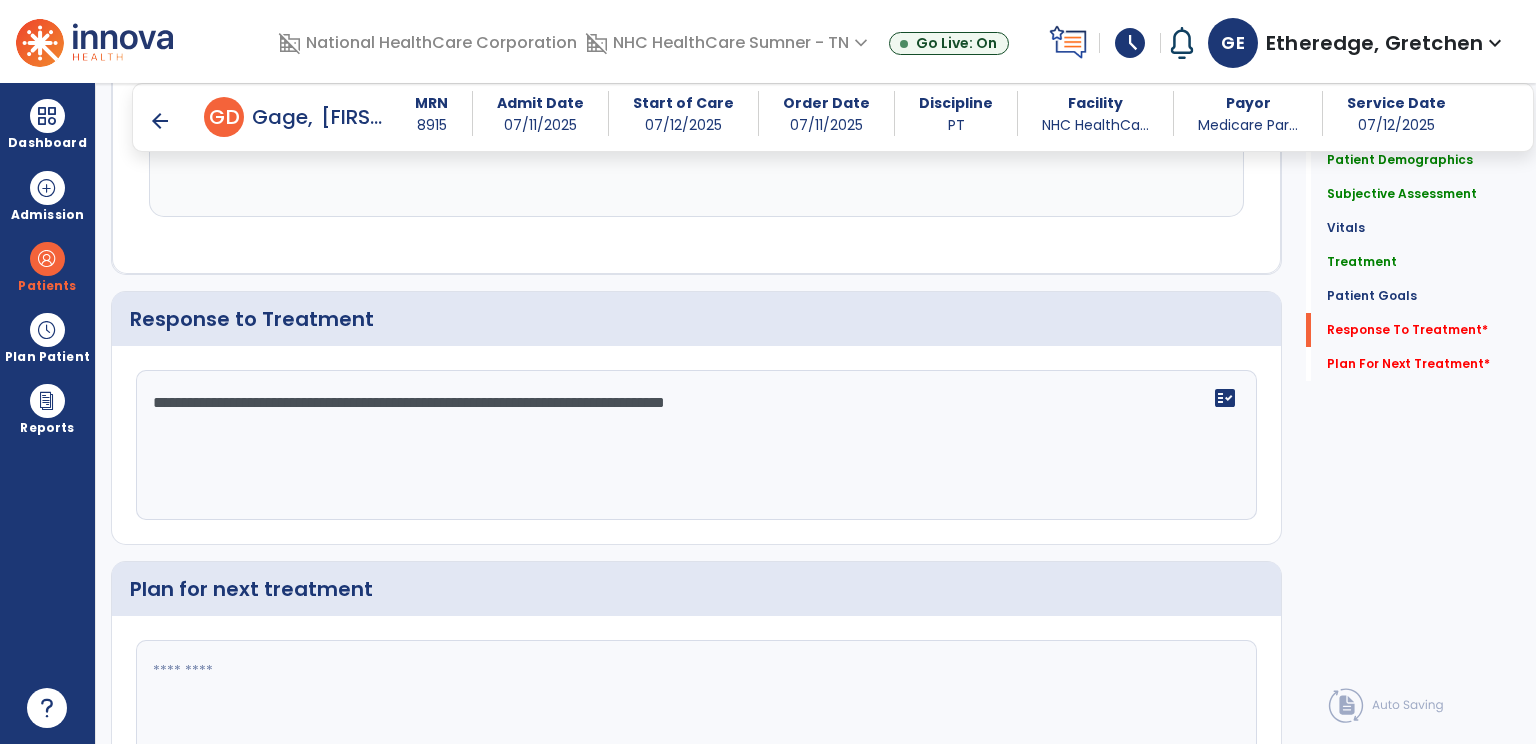 type on "**********" 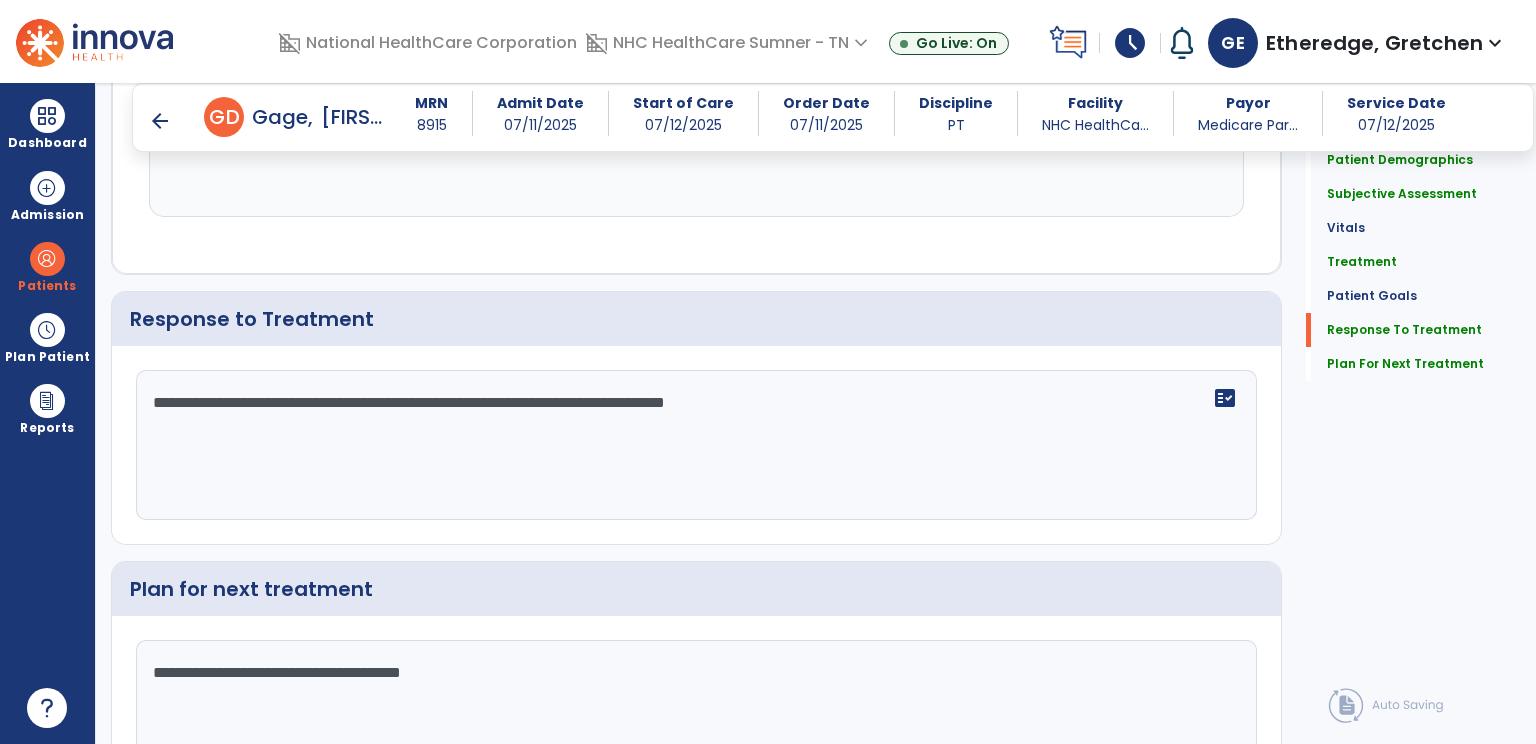 scroll, scrollTop: 3167, scrollLeft: 0, axis: vertical 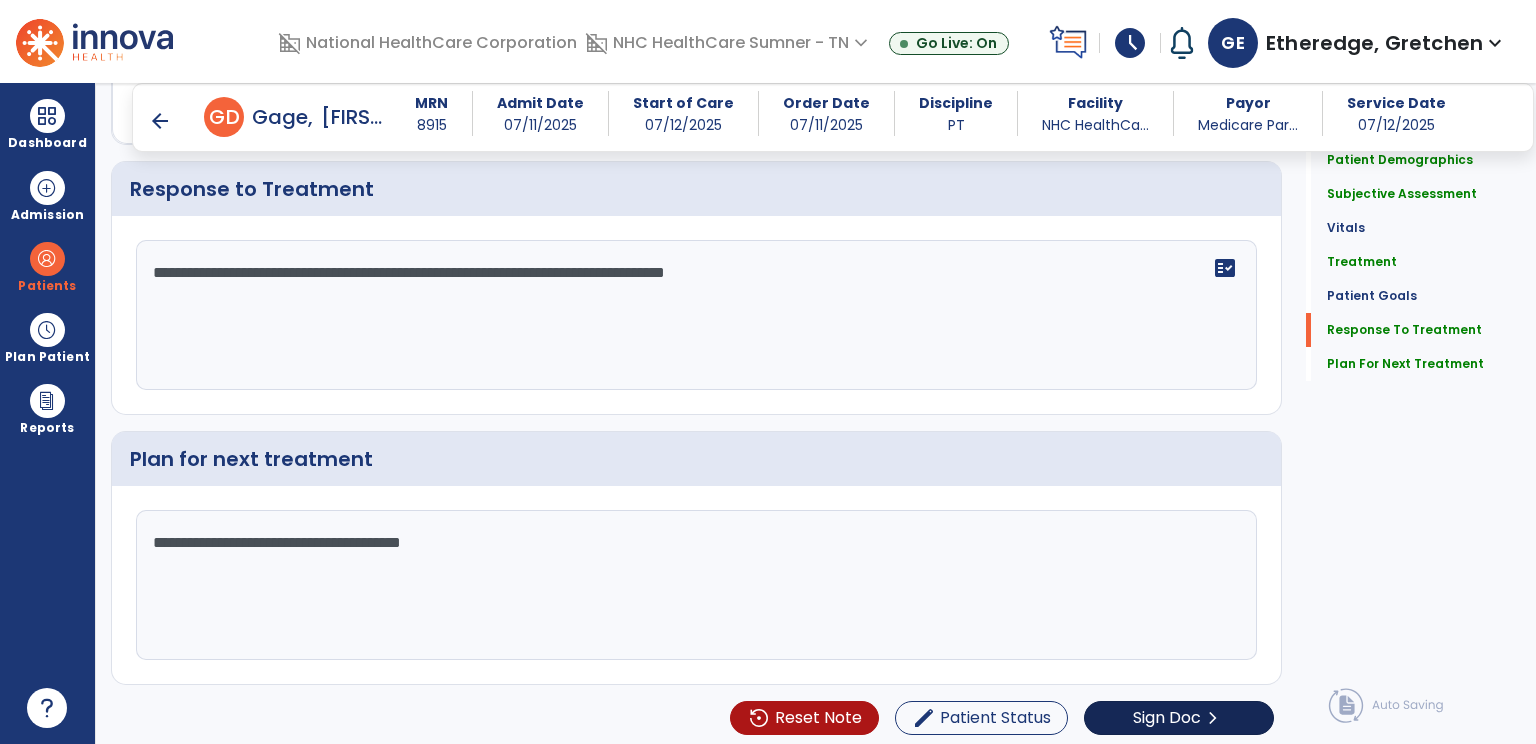 type on "**********" 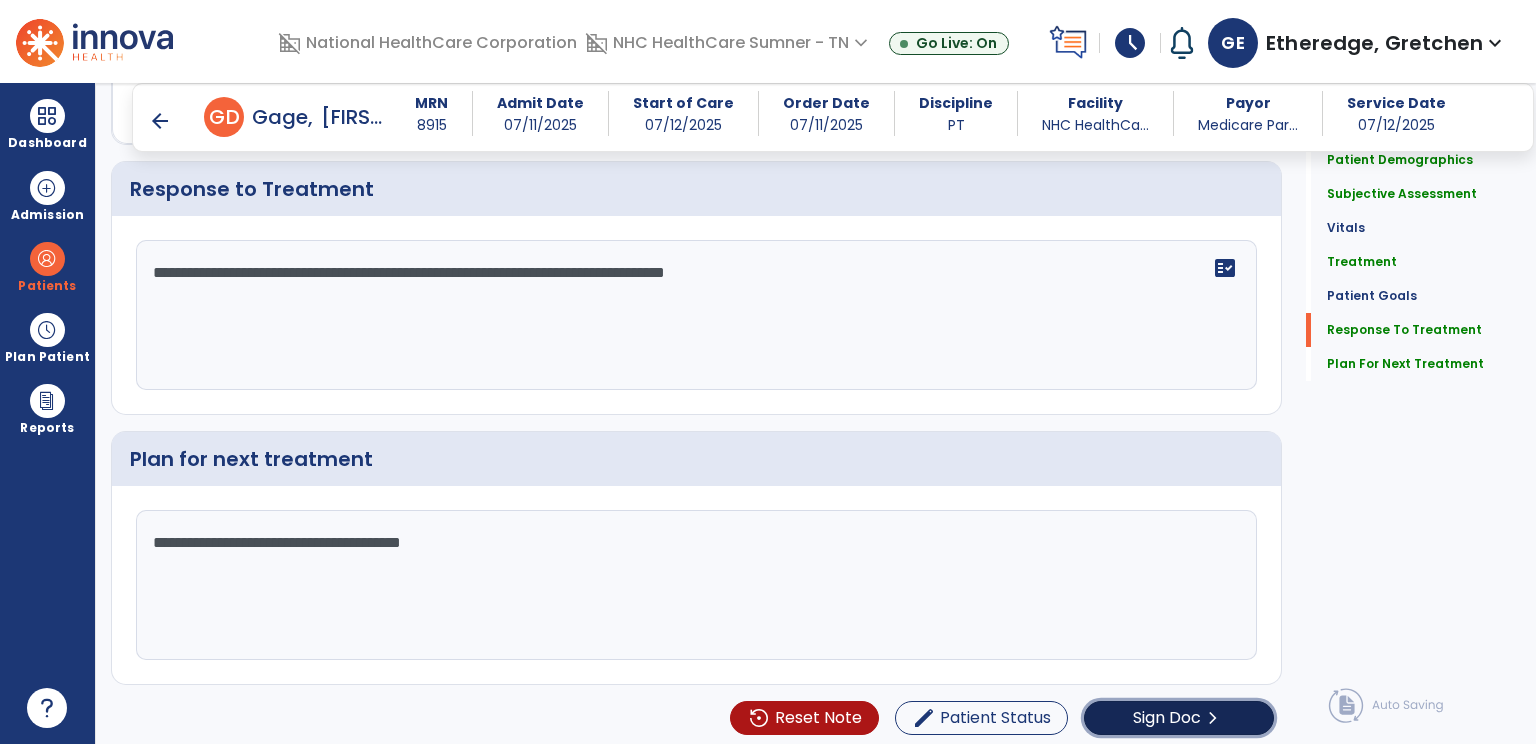 click on "chevron_right" 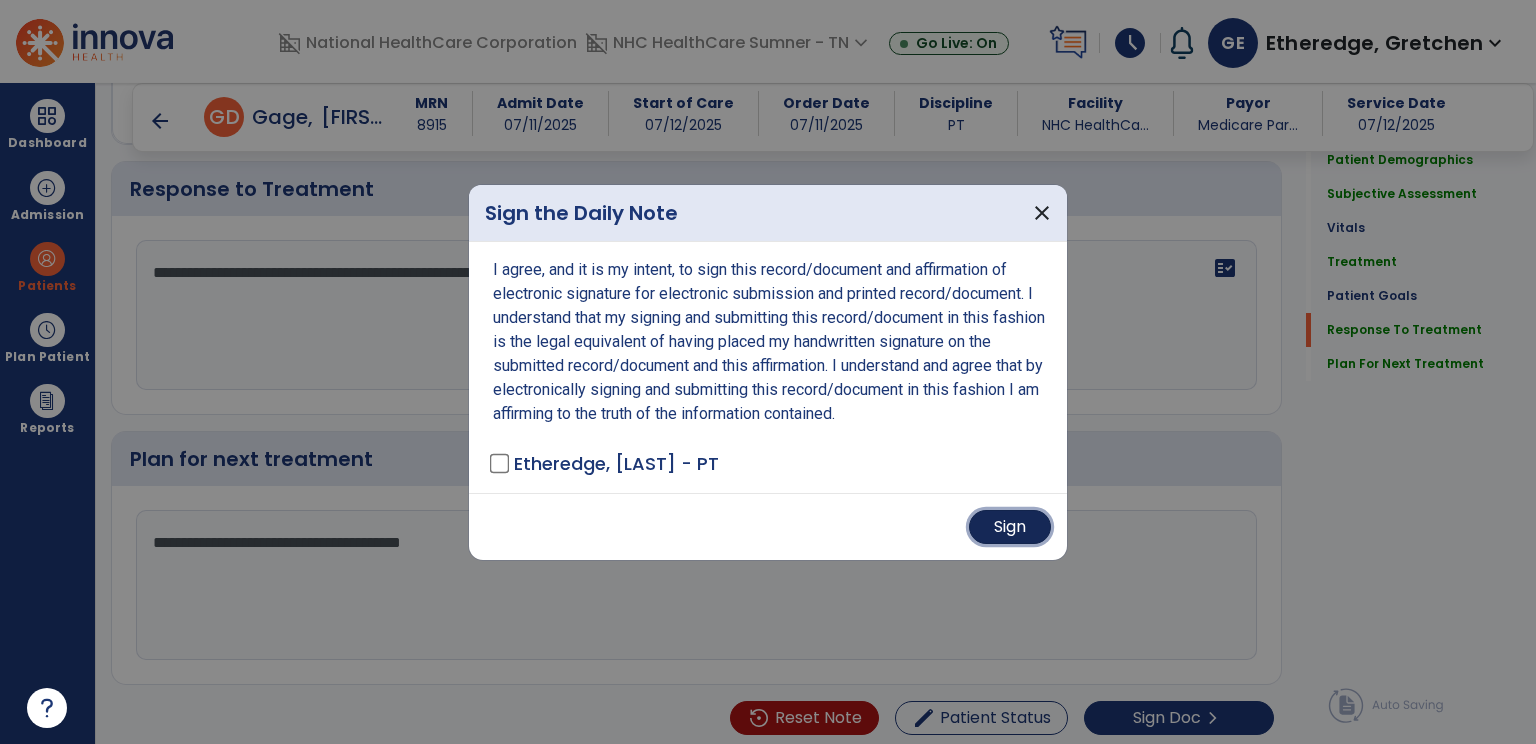 click on "Sign" at bounding box center [1010, 527] 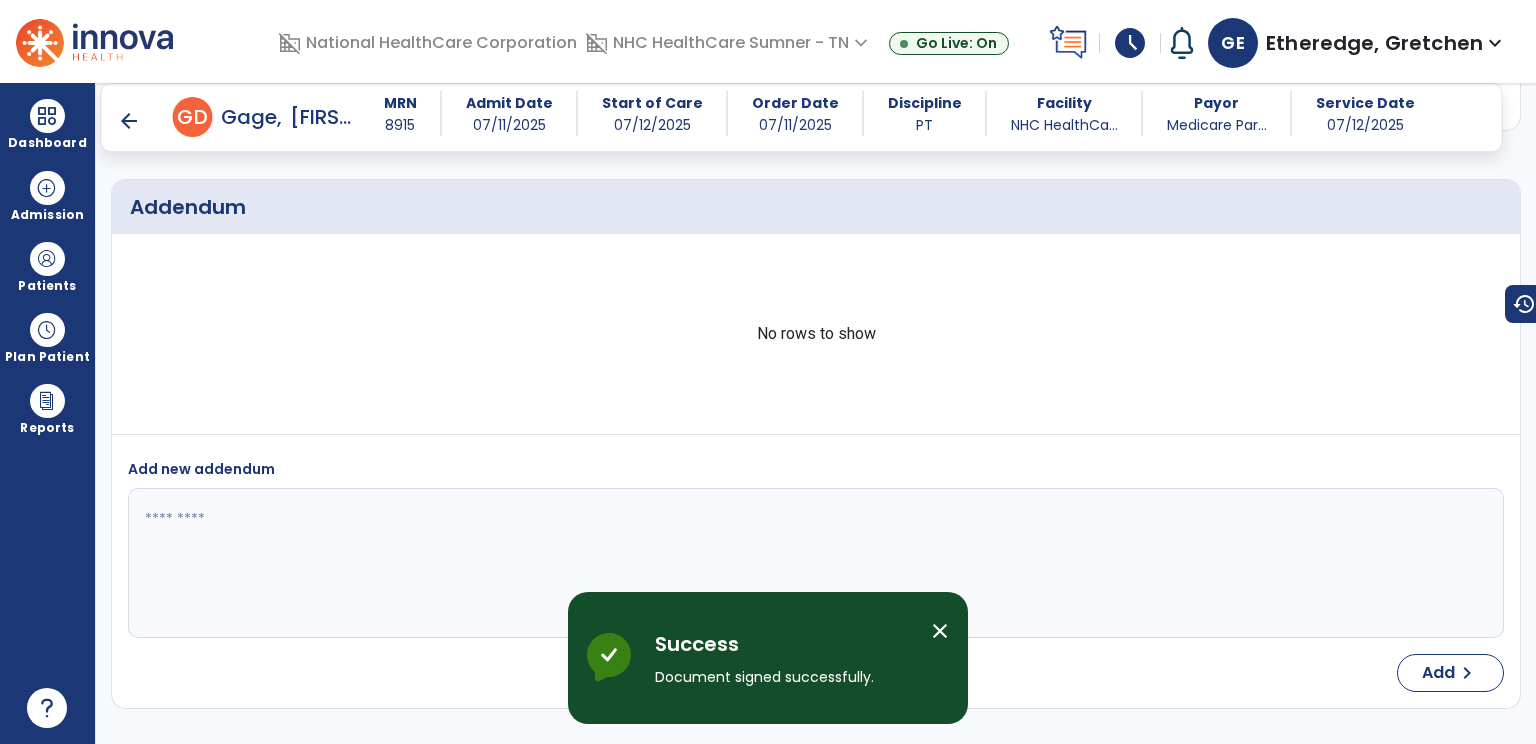 scroll, scrollTop: 4646, scrollLeft: 0, axis: vertical 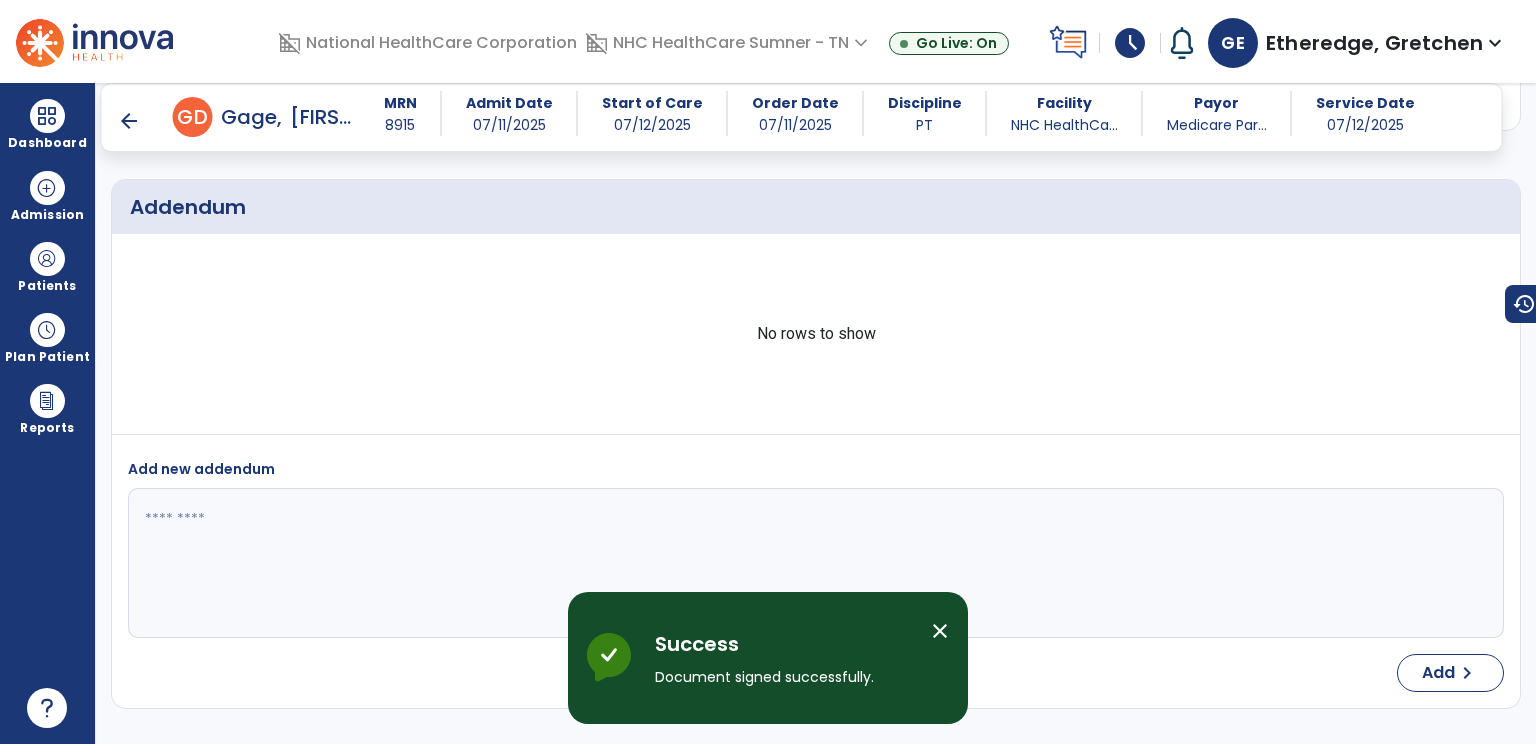 click on "arrow_back" at bounding box center [129, 121] 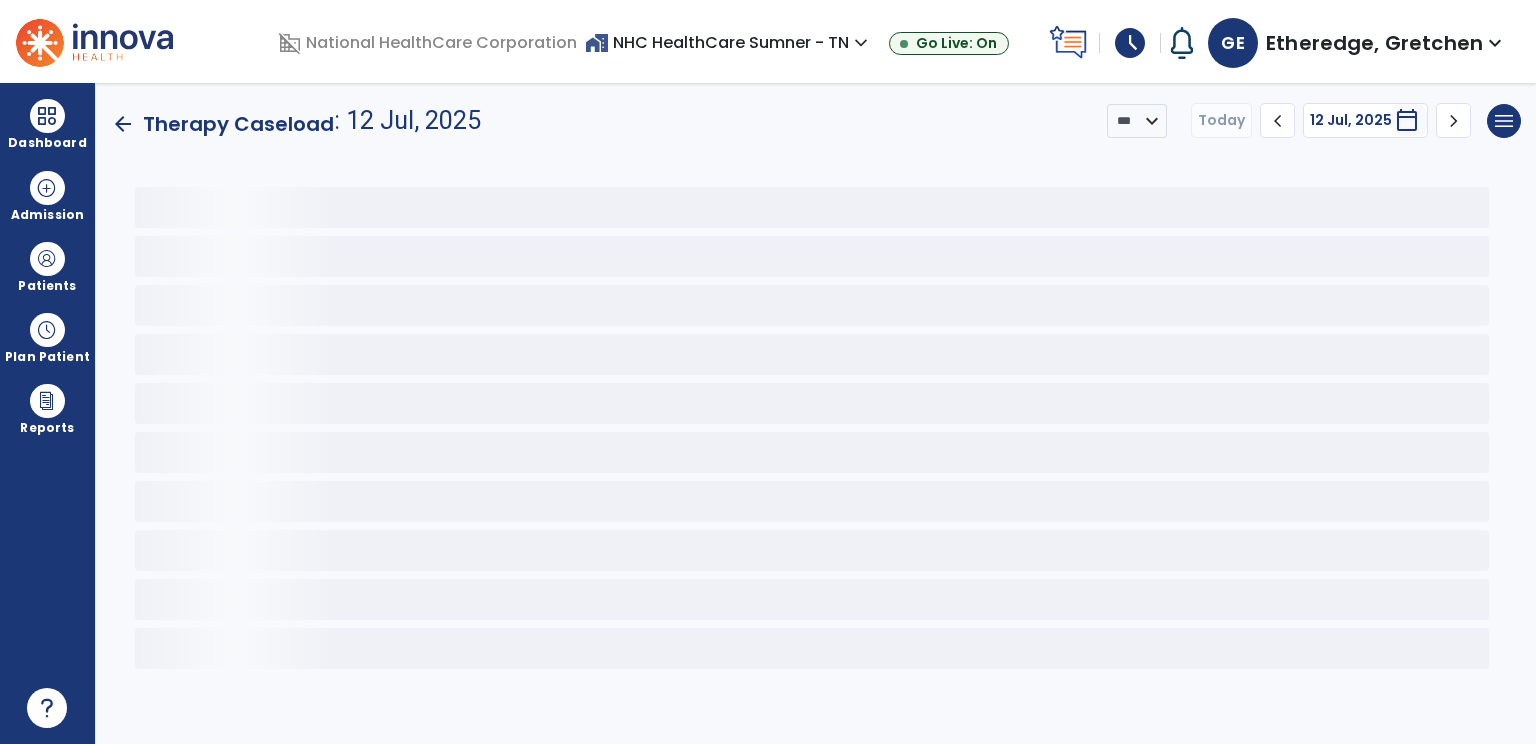 scroll, scrollTop: 0, scrollLeft: 0, axis: both 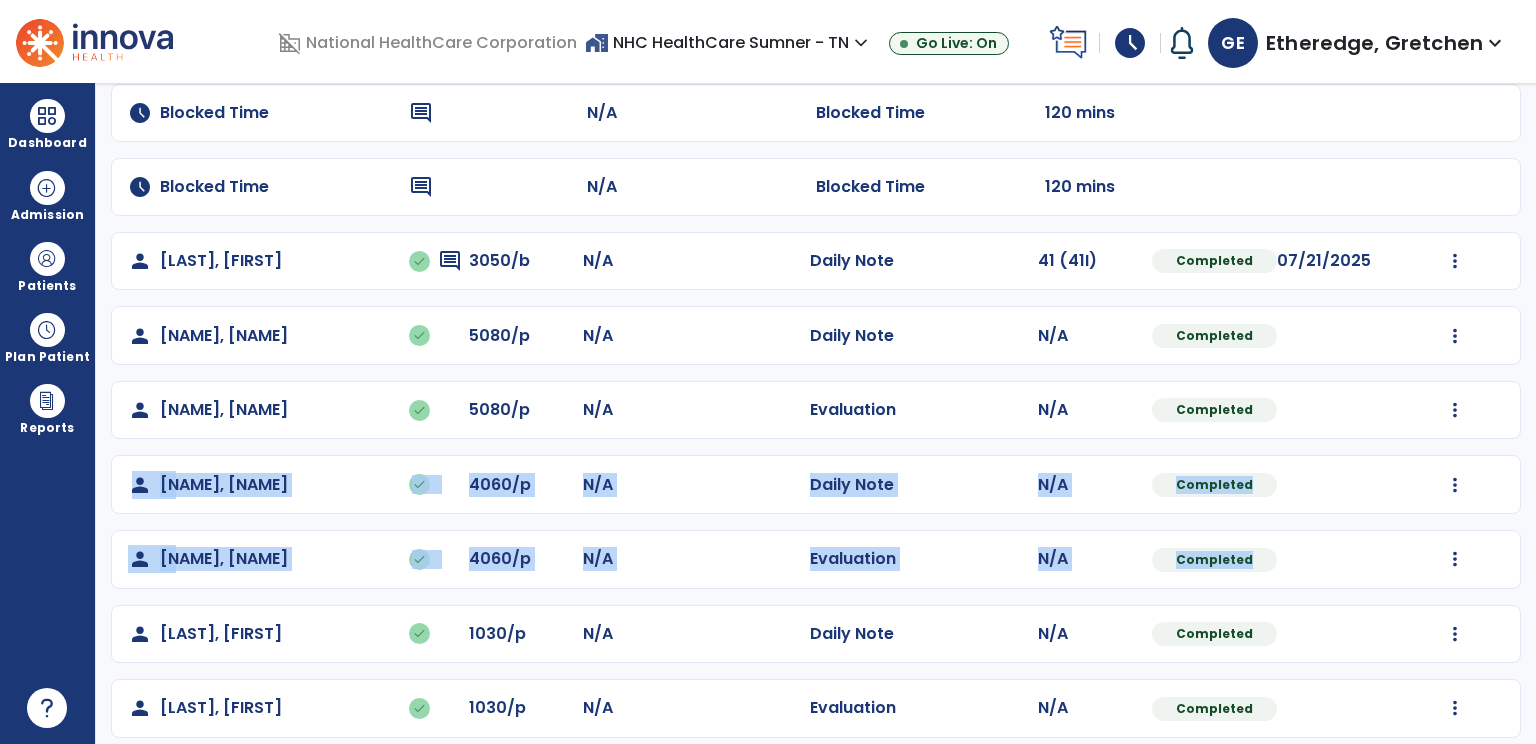 drag, startPoint x: 1521, startPoint y: 536, endPoint x: 1495, endPoint y: 385, distance: 153.22206 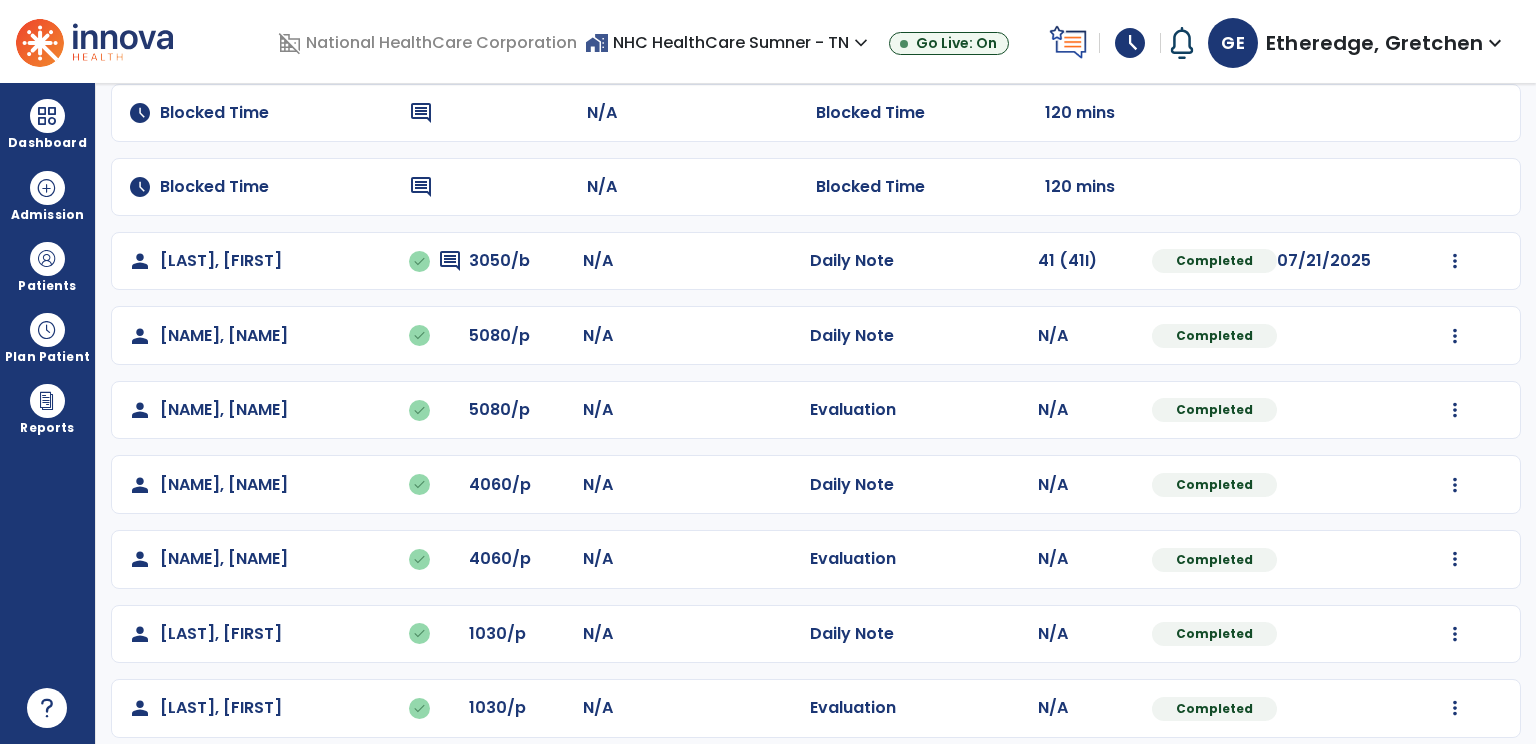 drag, startPoint x: 1495, startPoint y: 385, endPoint x: 1443, endPoint y: 148, distance: 242.63759 